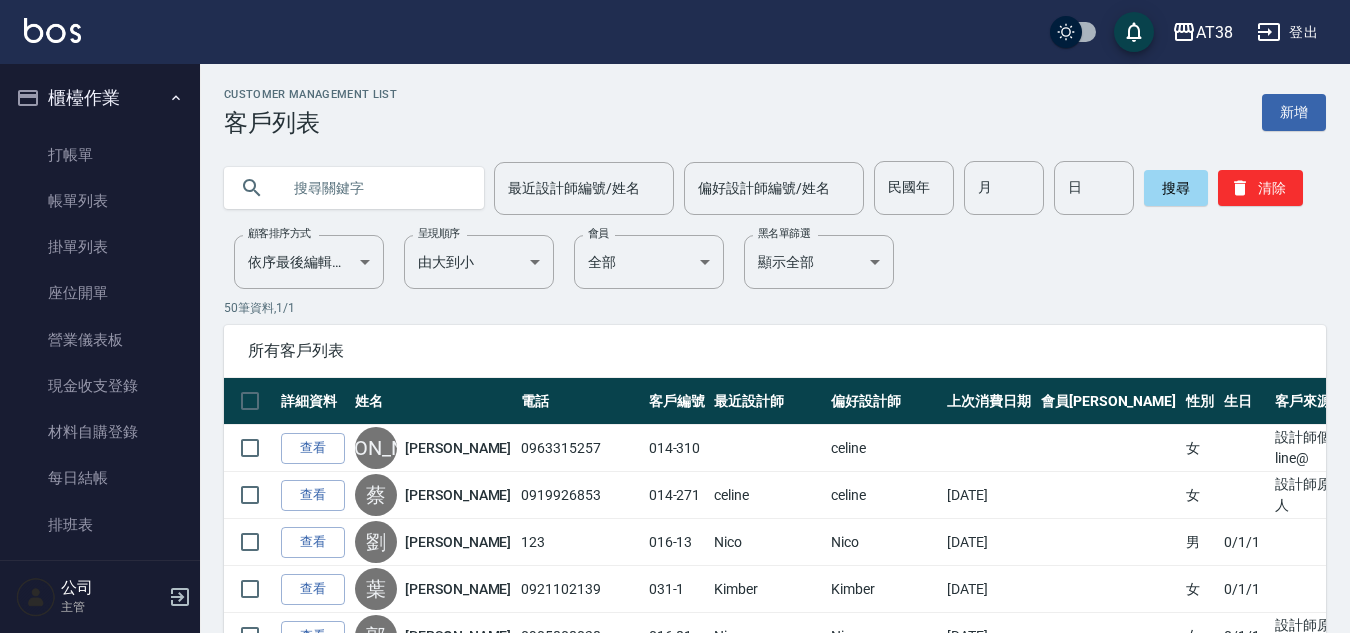 scroll, scrollTop: 0, scrollLeft: 0, axis: both 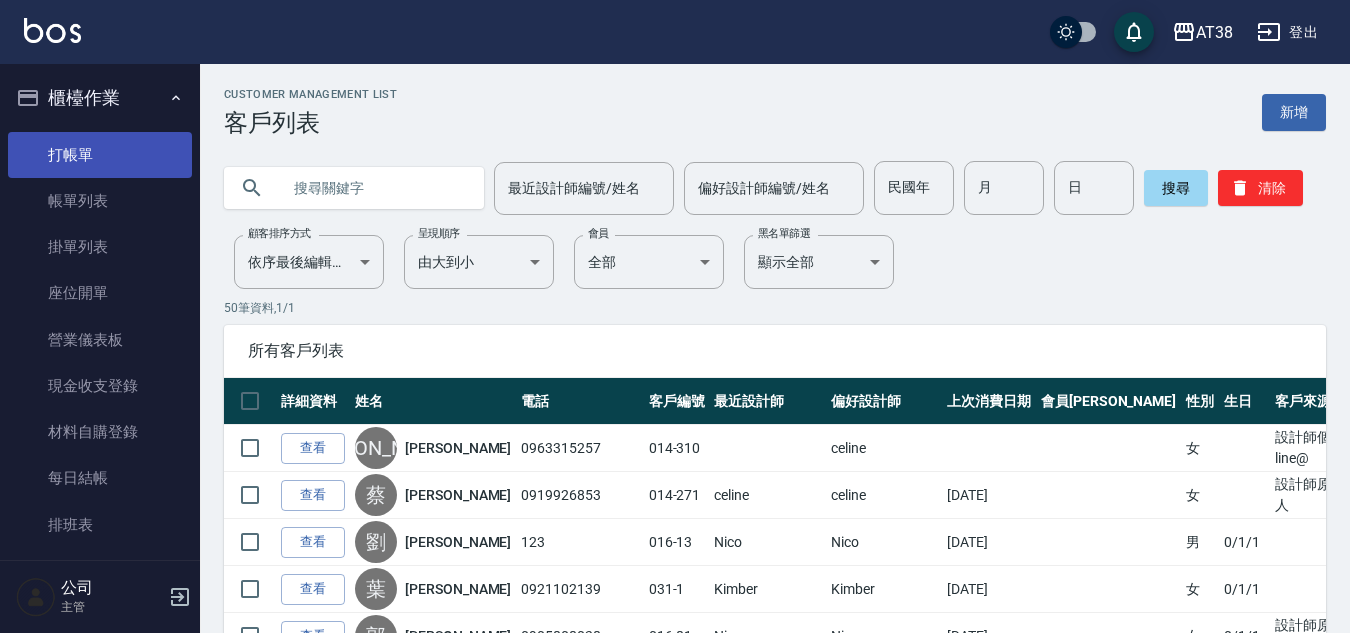 click on "打帳單" at bounding box center (100, 155) 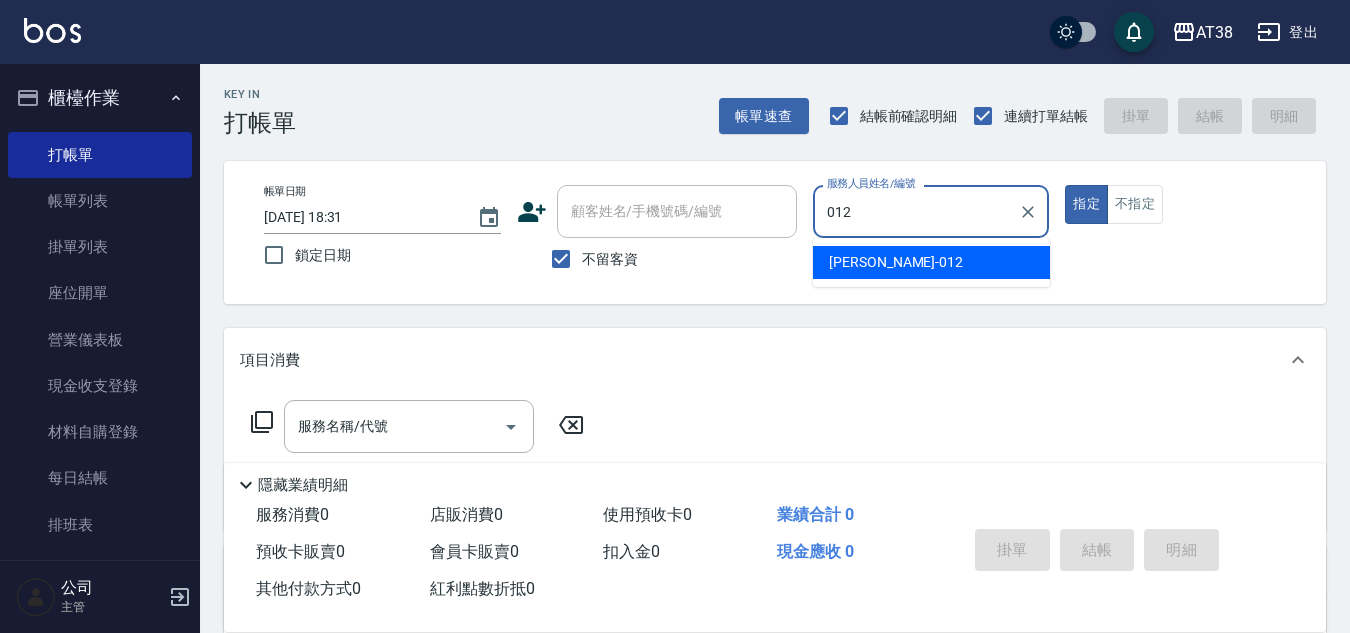 type on "Amy-012" 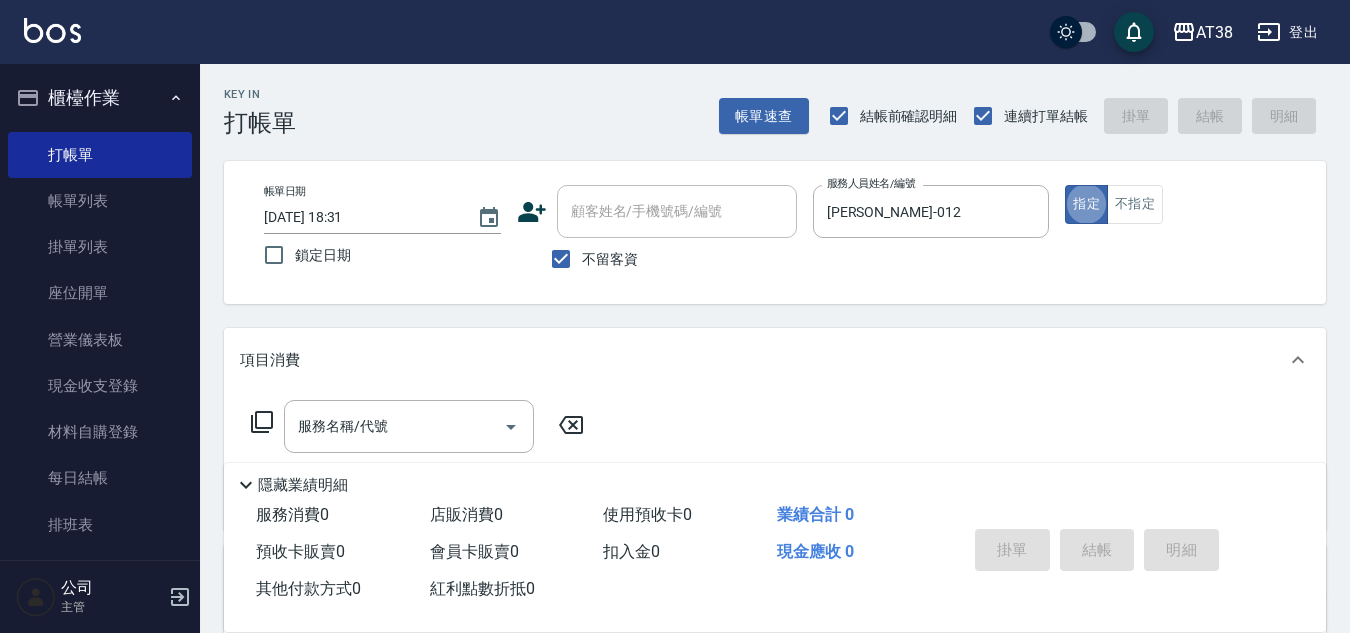 type on "true" 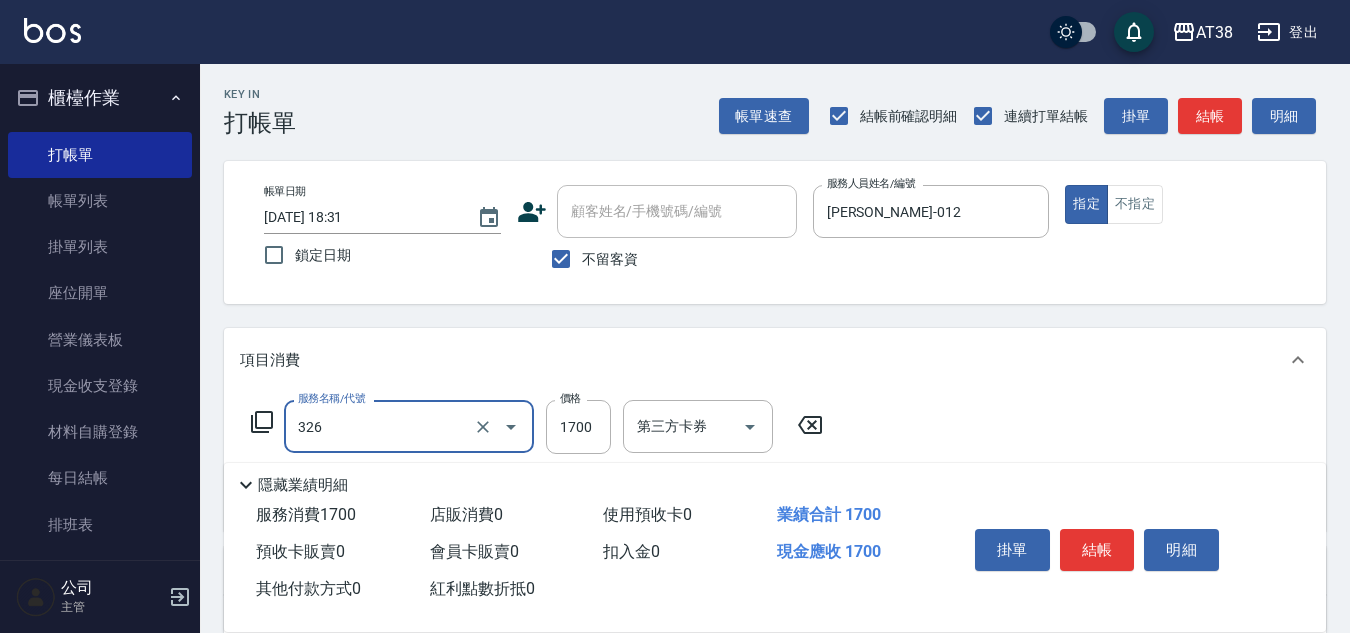 type on "溫塑燙(326)" 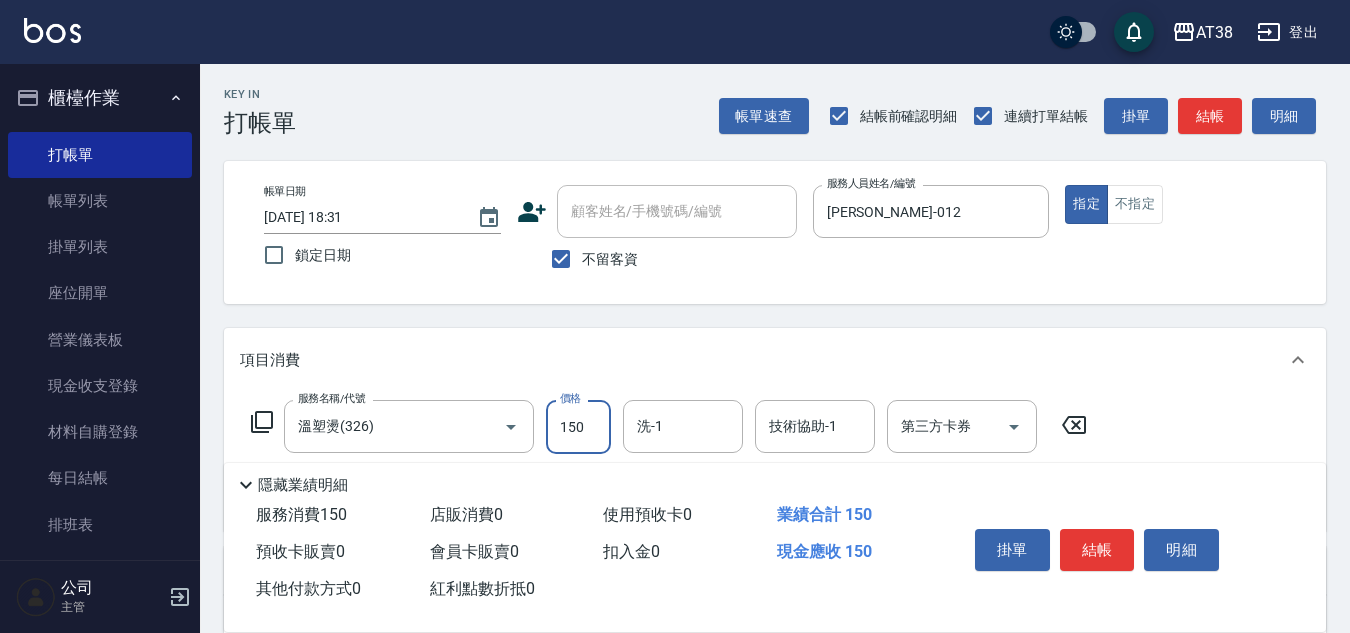 type on "1500" 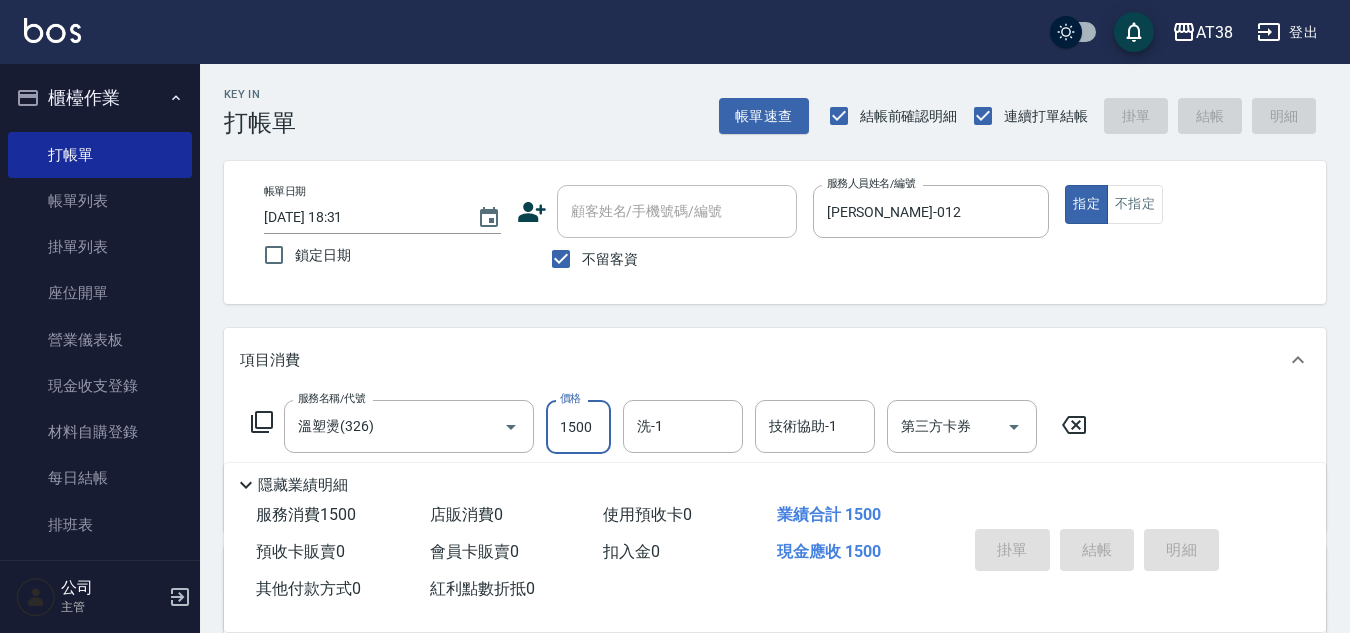 type 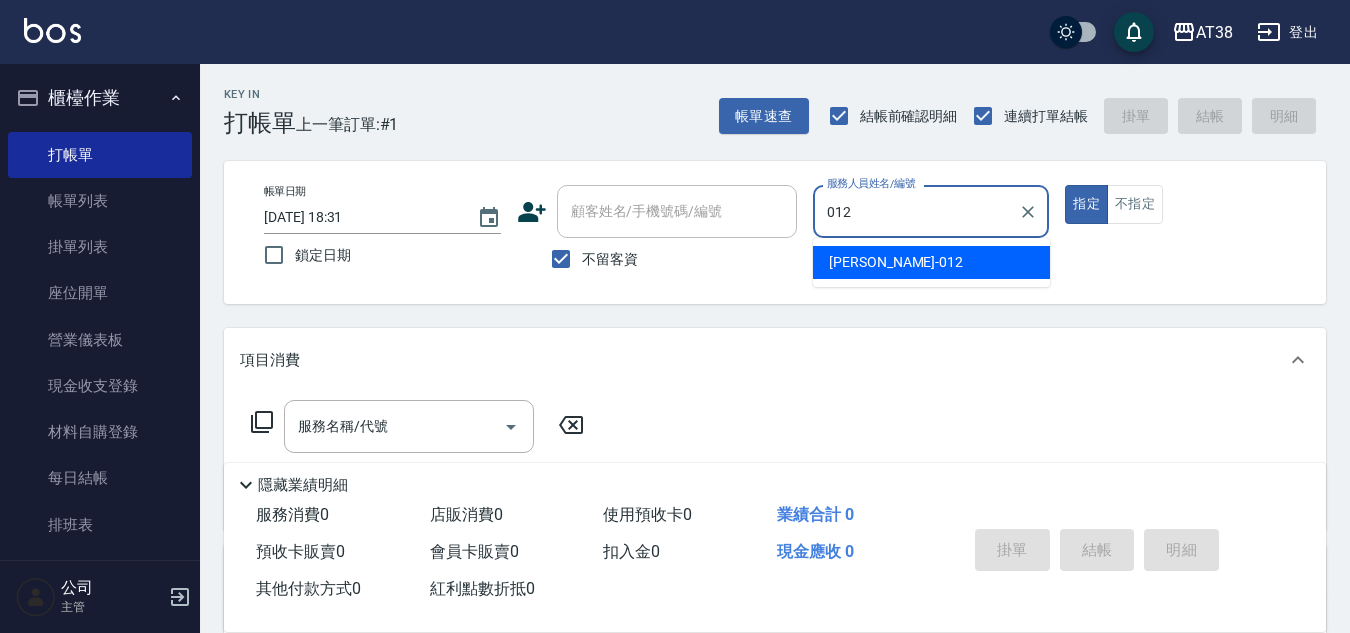 type on "Amy-012" 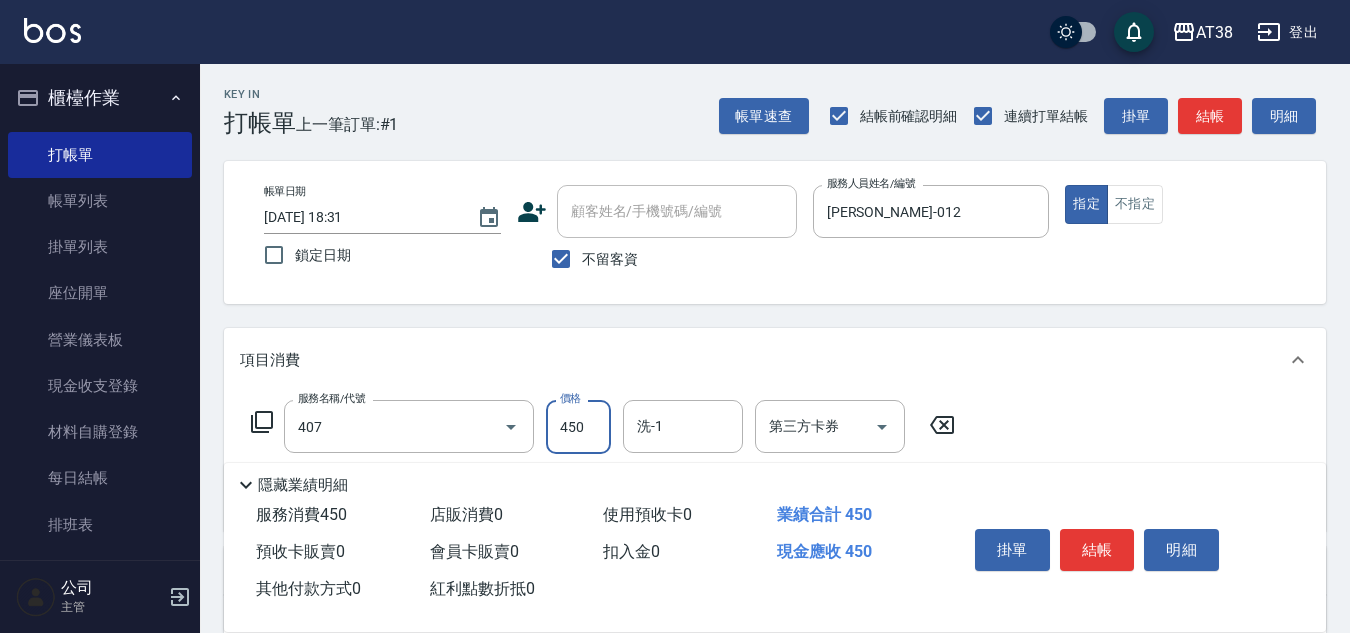type on "剪髮(407)" 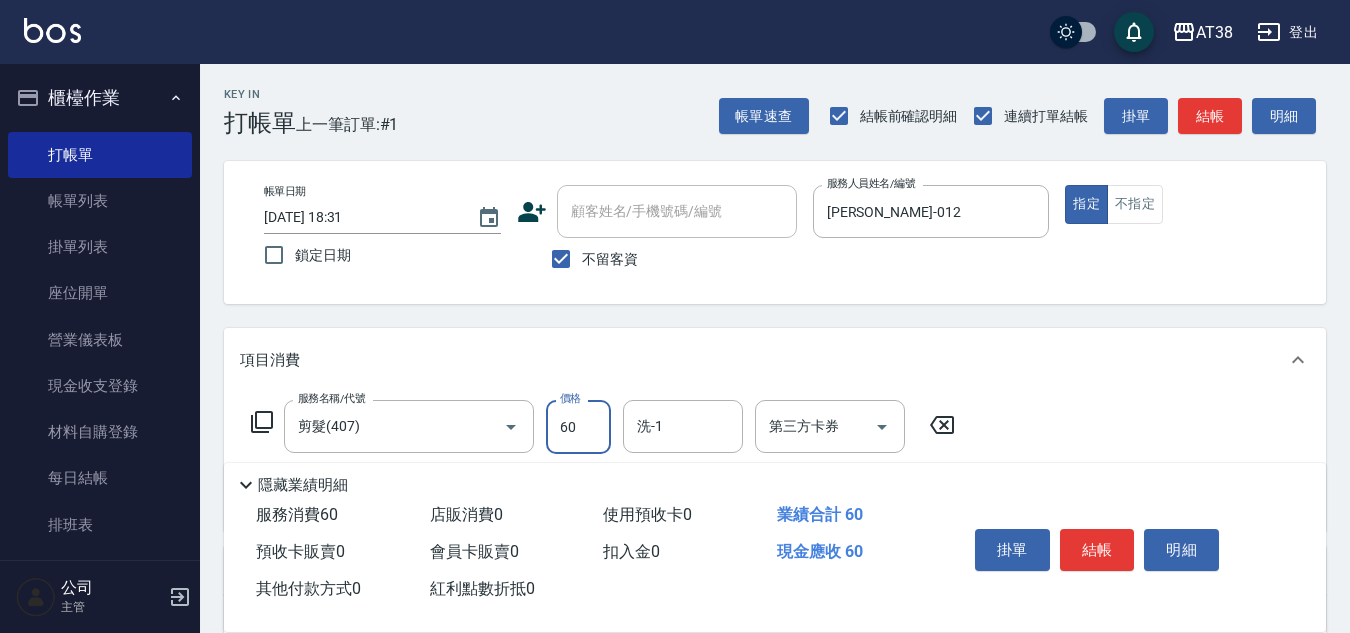 type on "600" 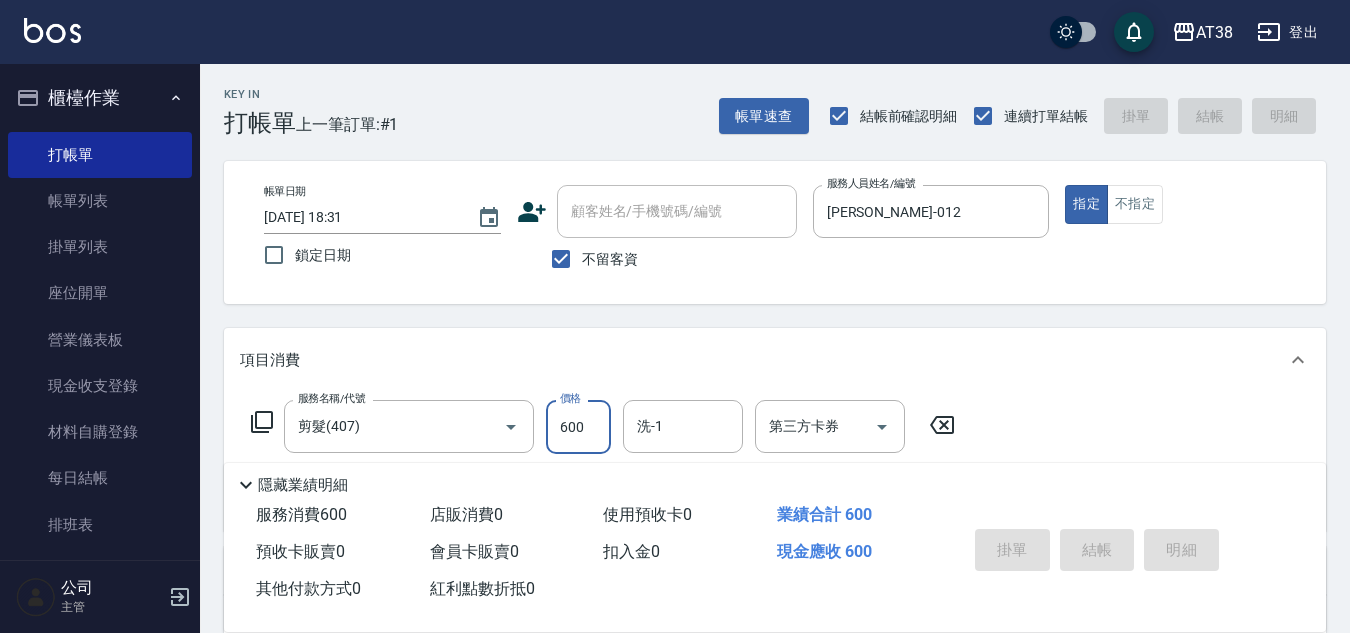 type on "2025/07/12 18:32" 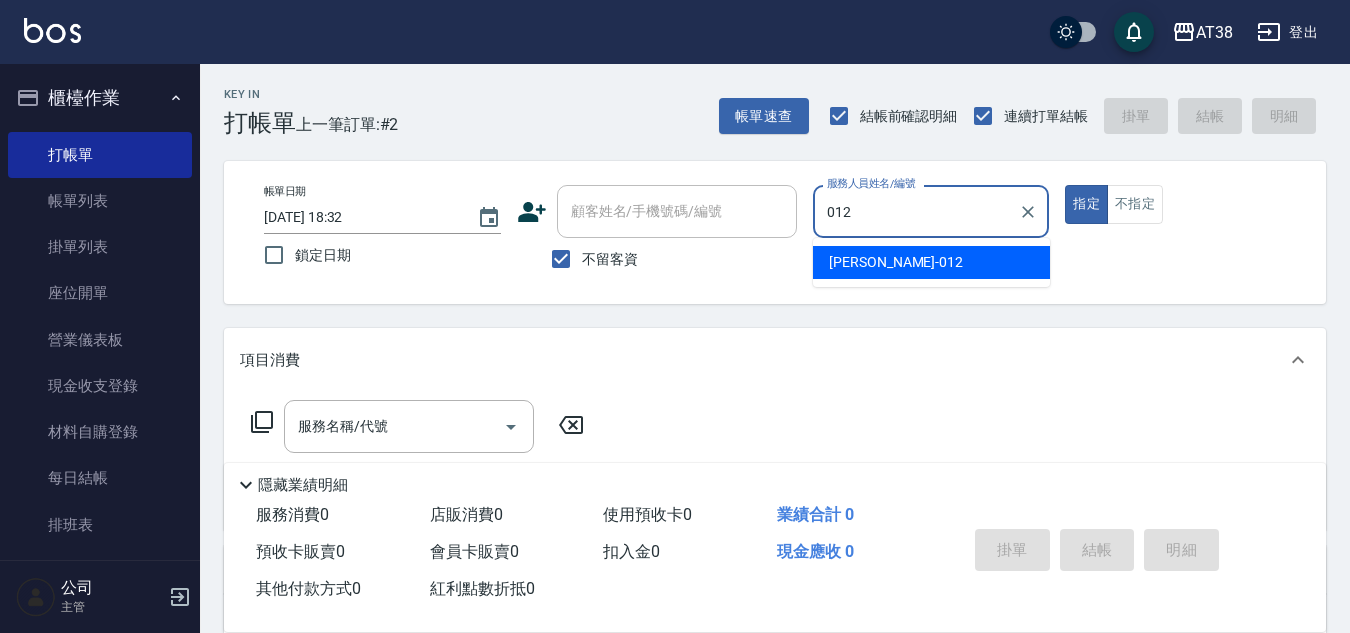 type on "Amy-012" 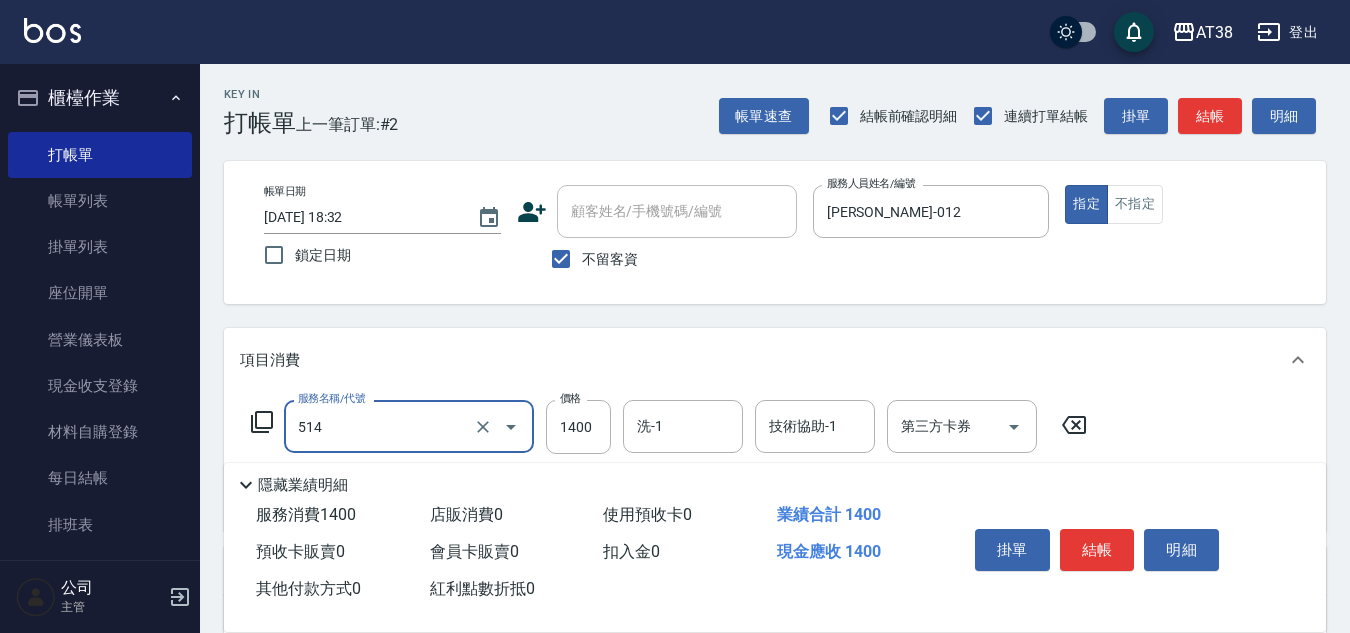 type on "染髮(長)(514)" 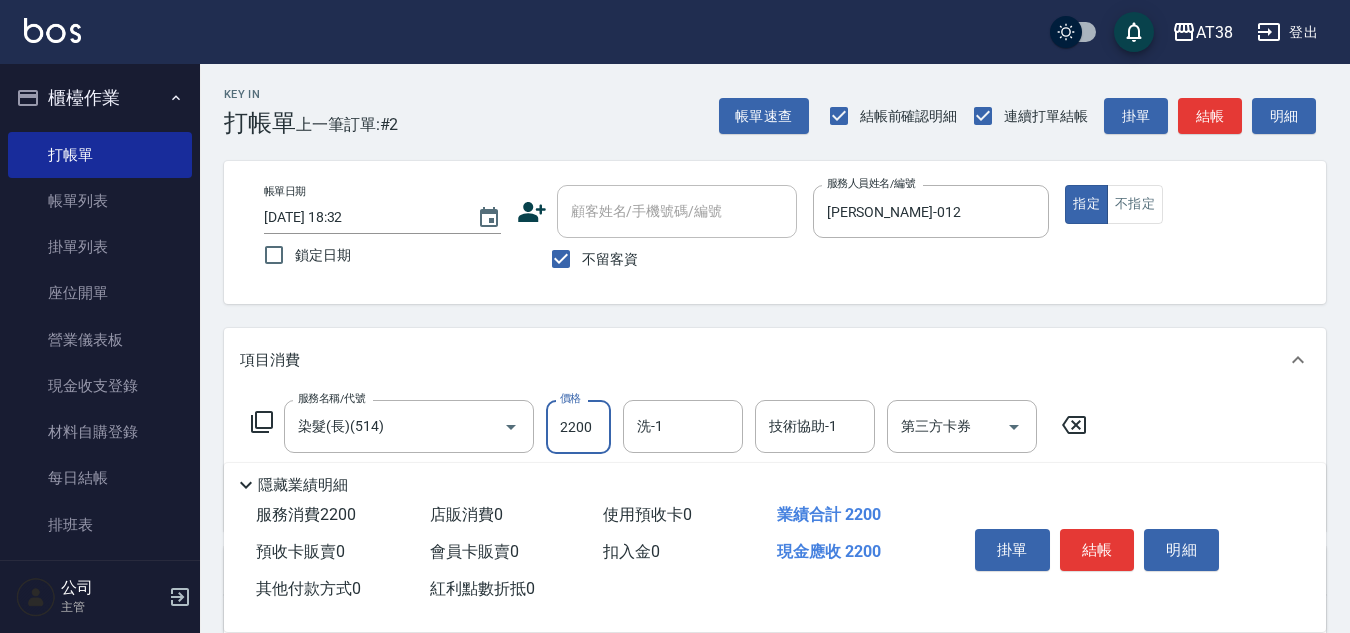 type on "2200" 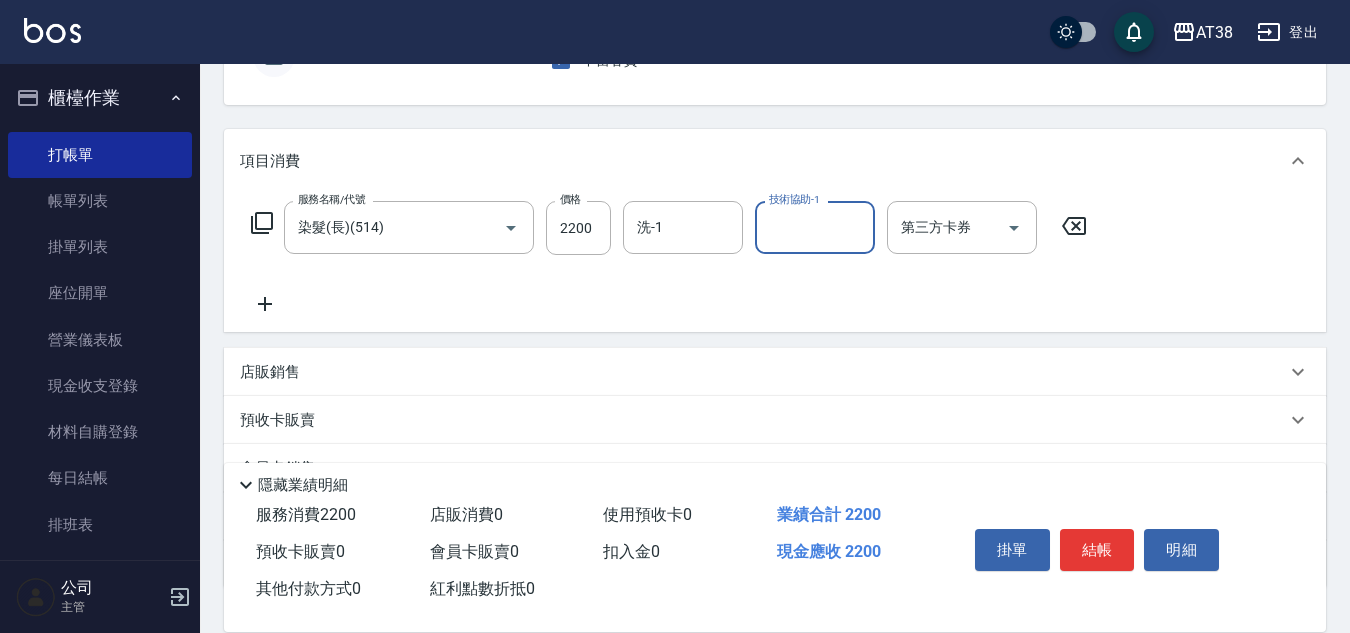 scroll, scrollTop: 200, scrollLeft: 0, axis: vertical 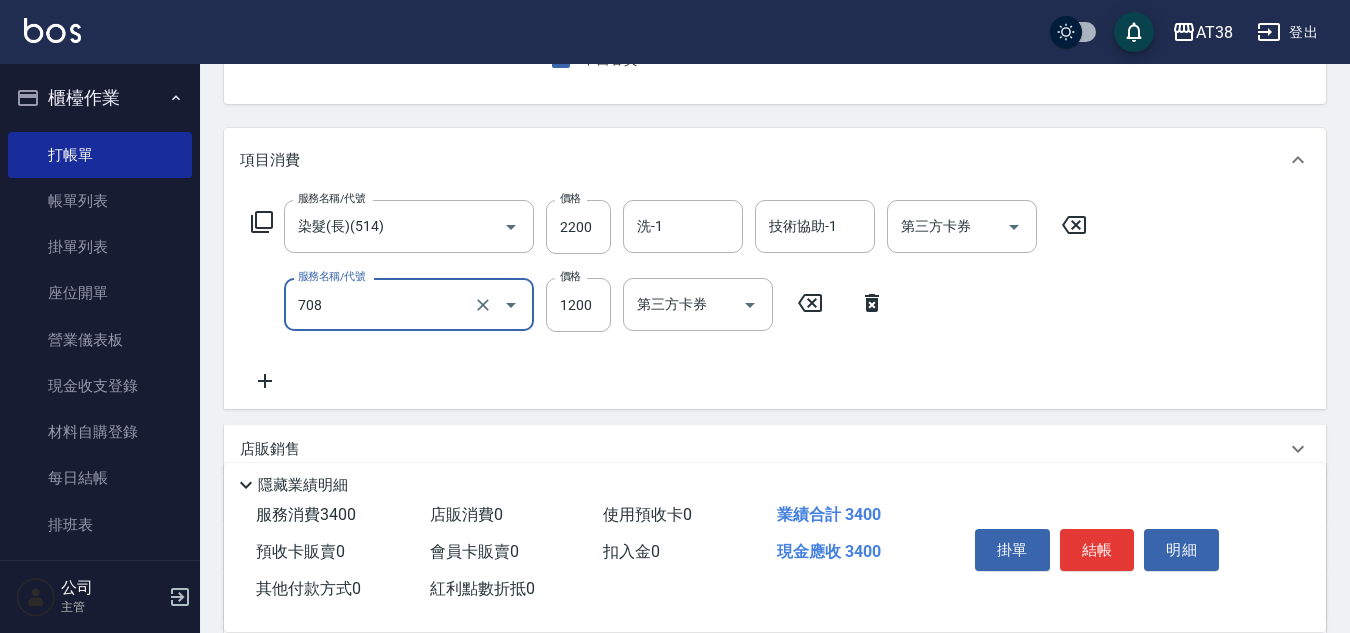 type on "哥德三劑護髮(708)" 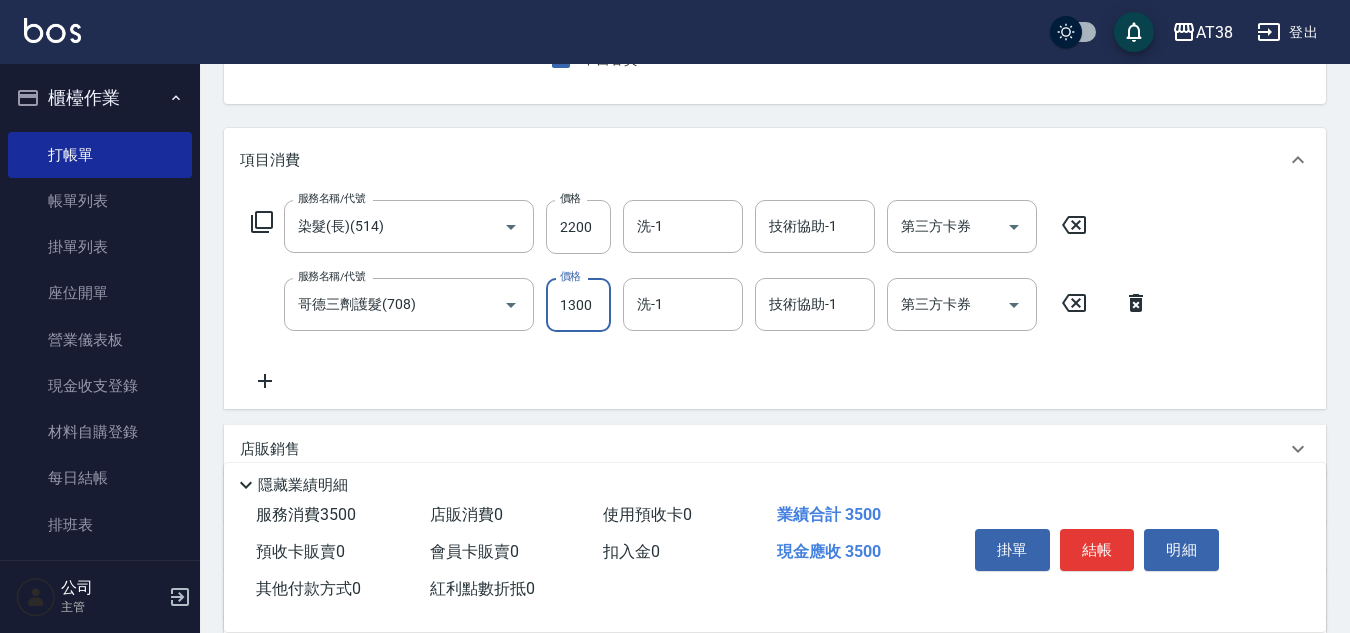 type on "1300" 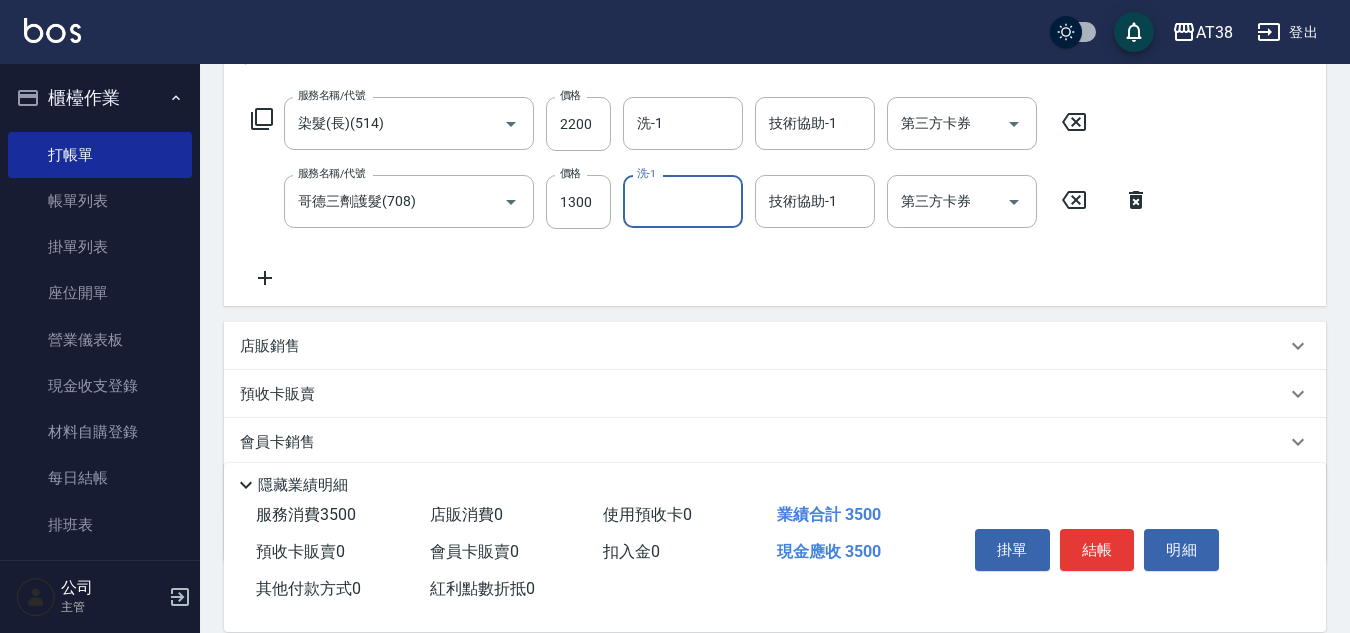 scroll, scrollTop: 424, scrollLeft: 0, axis: vertical 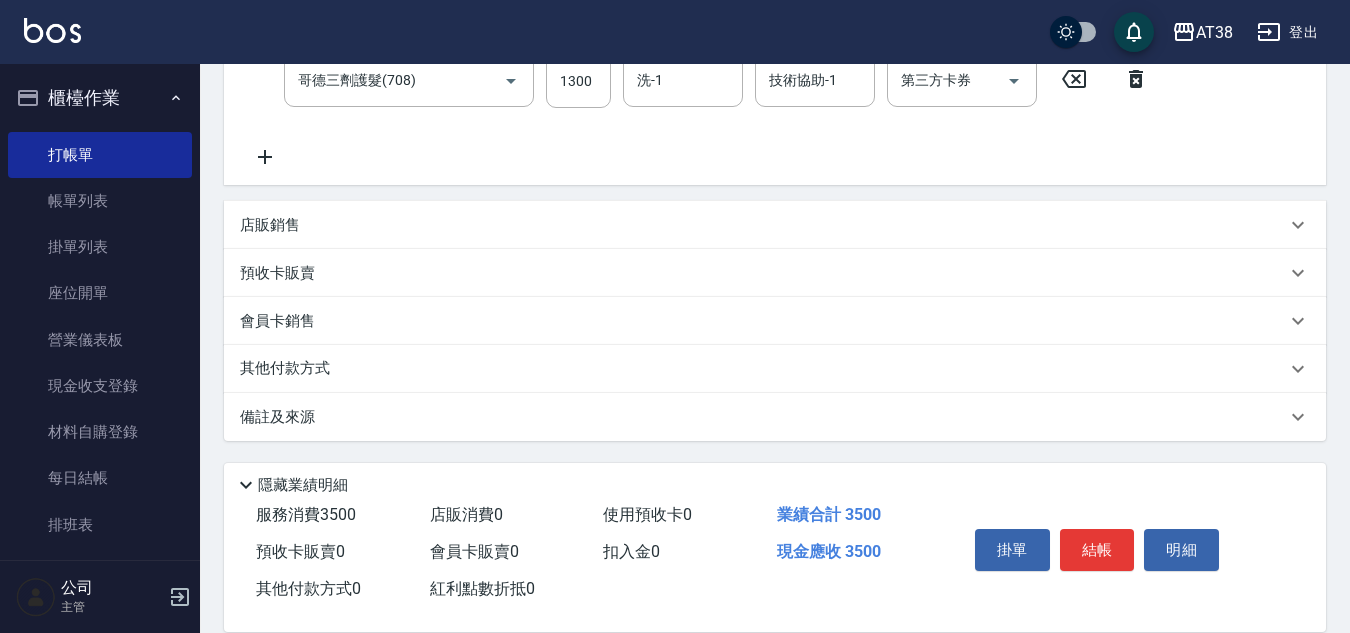 click on "店販銷售" at bounding box center (270, 225) 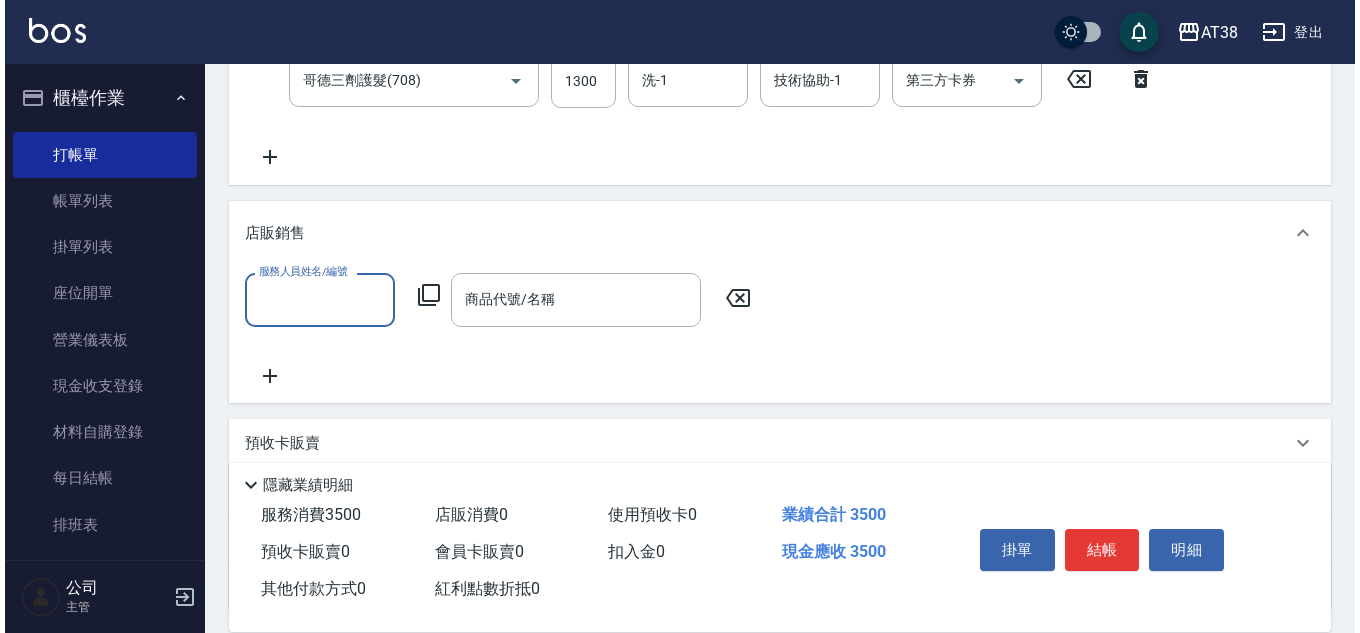 scroll, scrollTop: 0, scrollLeft: 0, axis: both 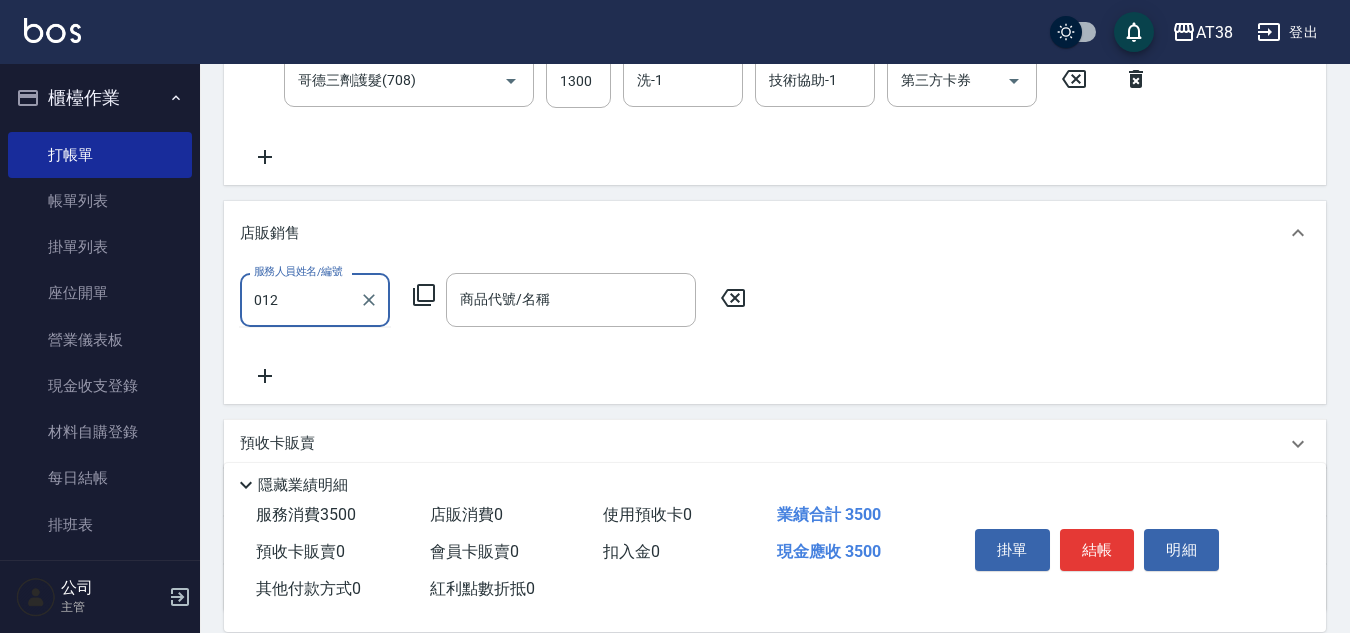 type on "Amy-012" 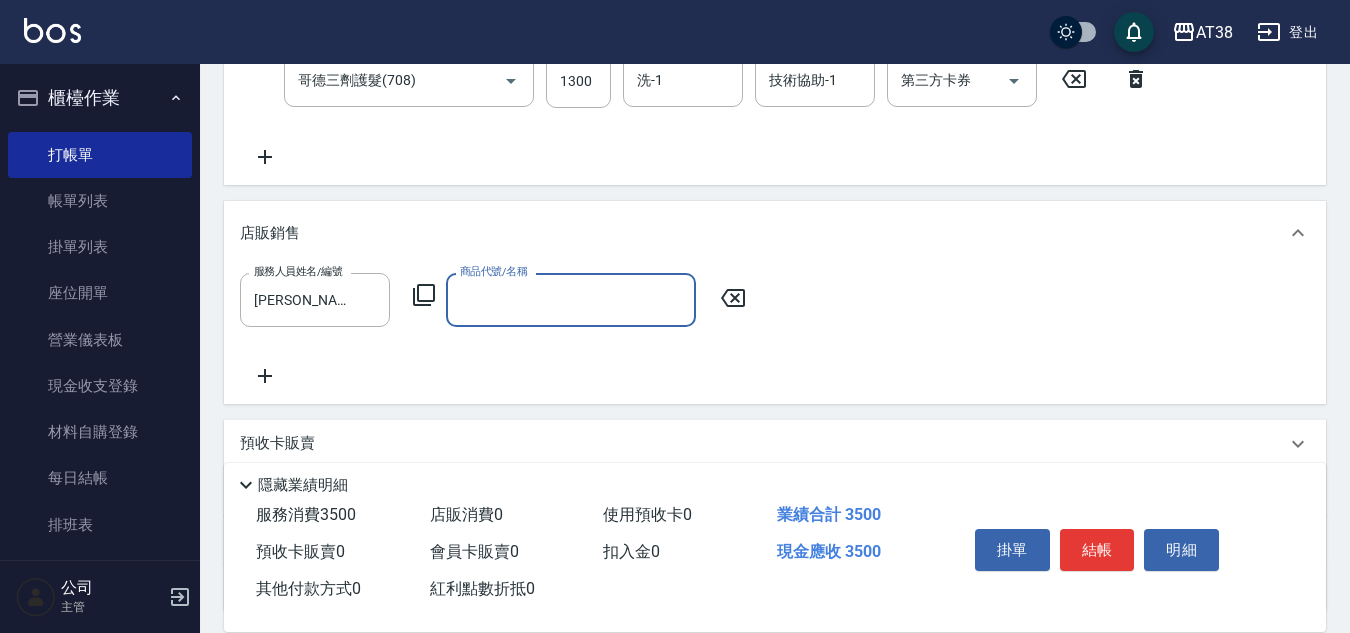 click 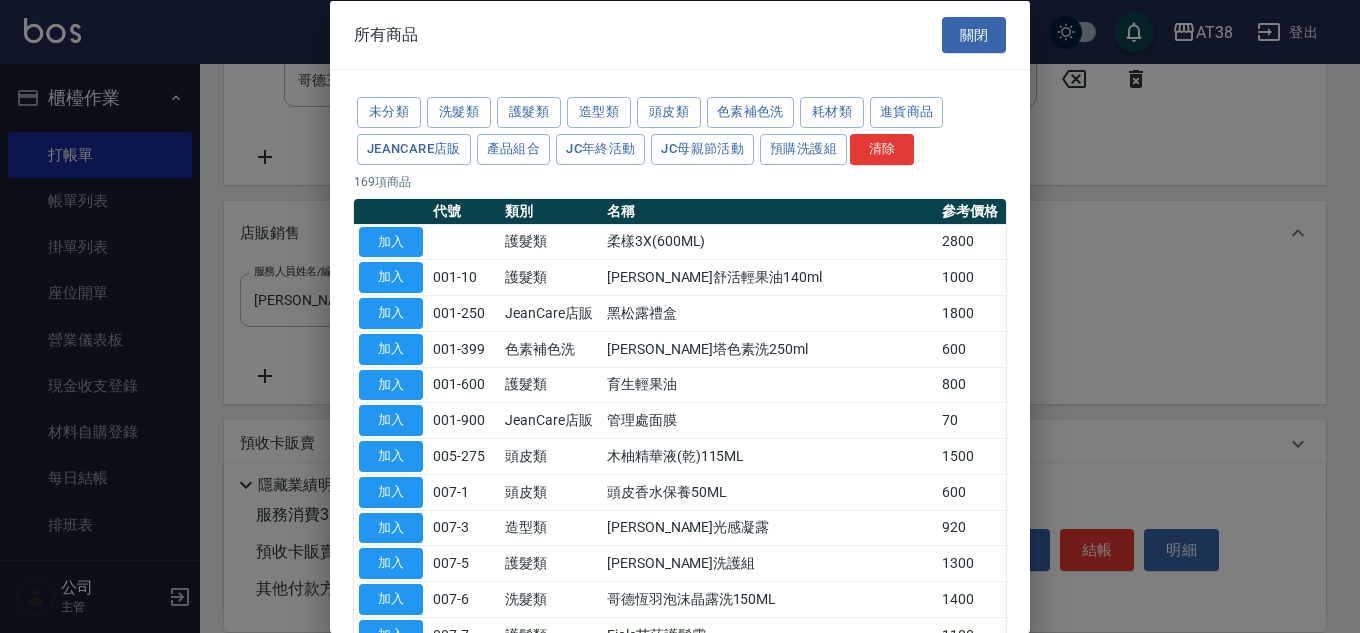 click on "未分類 洗髮類 護髮類 造型類 頭皮類 色素補色洗 耗材類 進貨商品 JeanCare店販 產品組合 JC年終活動 JC母親節活動 預購洗護組 清除" at bounding box center (680, 131) 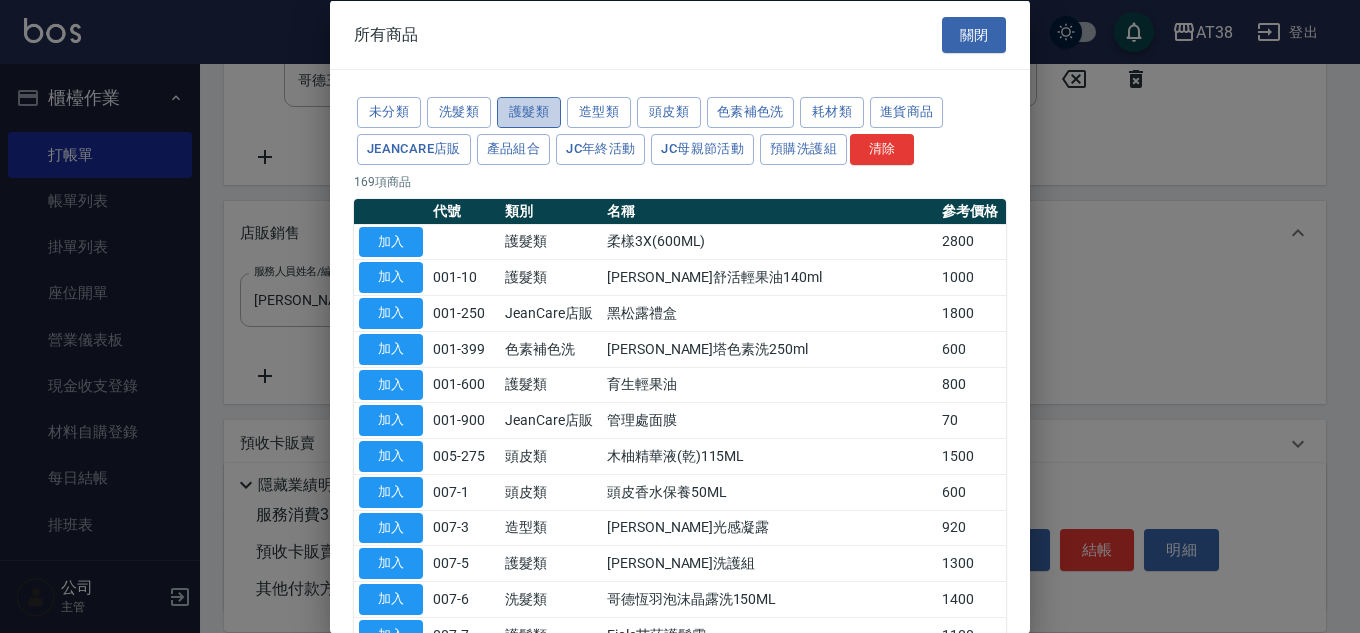click on "護髮類" at bounding box center (529, 112) 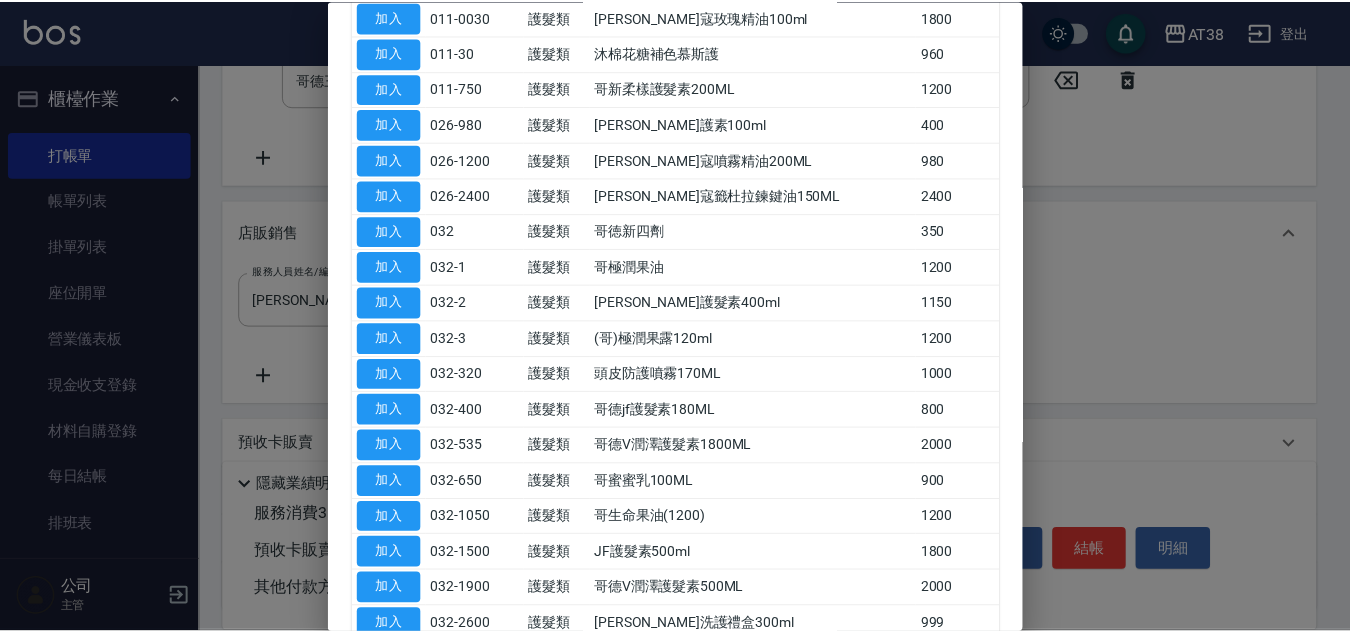 scroll, scrollTop: 600, scrollLeft: 0, axis: vertical 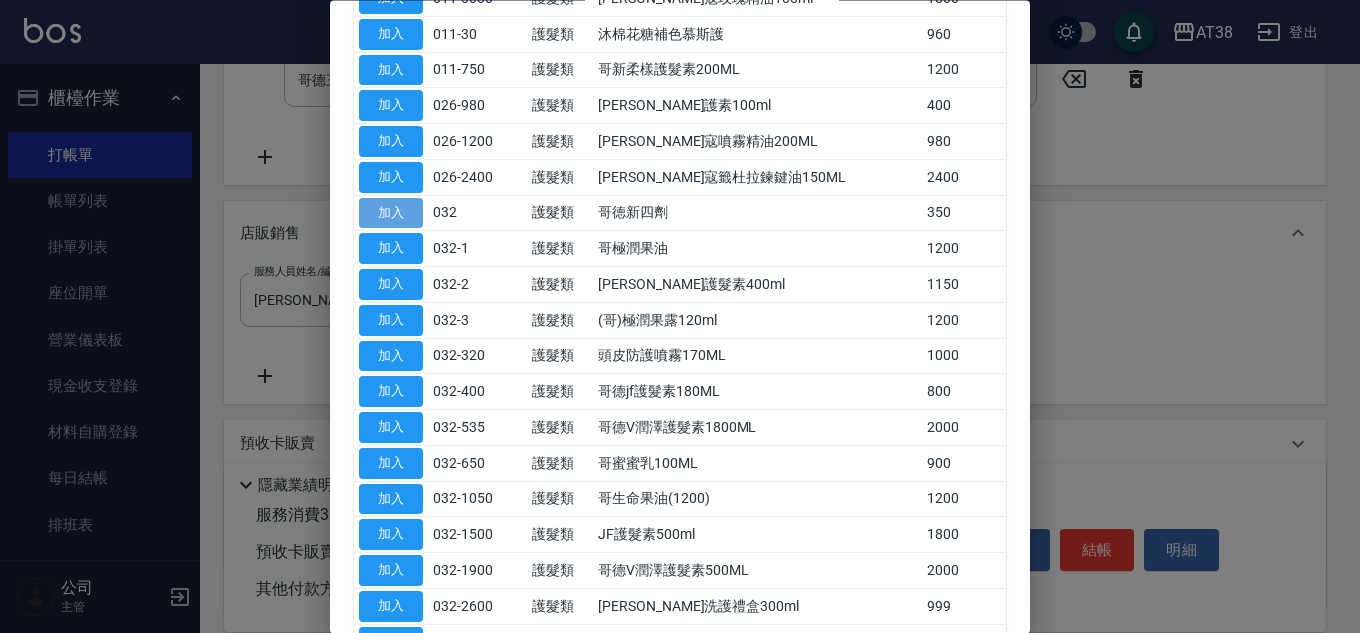 click on "加入" at bounding box center (391, 213) 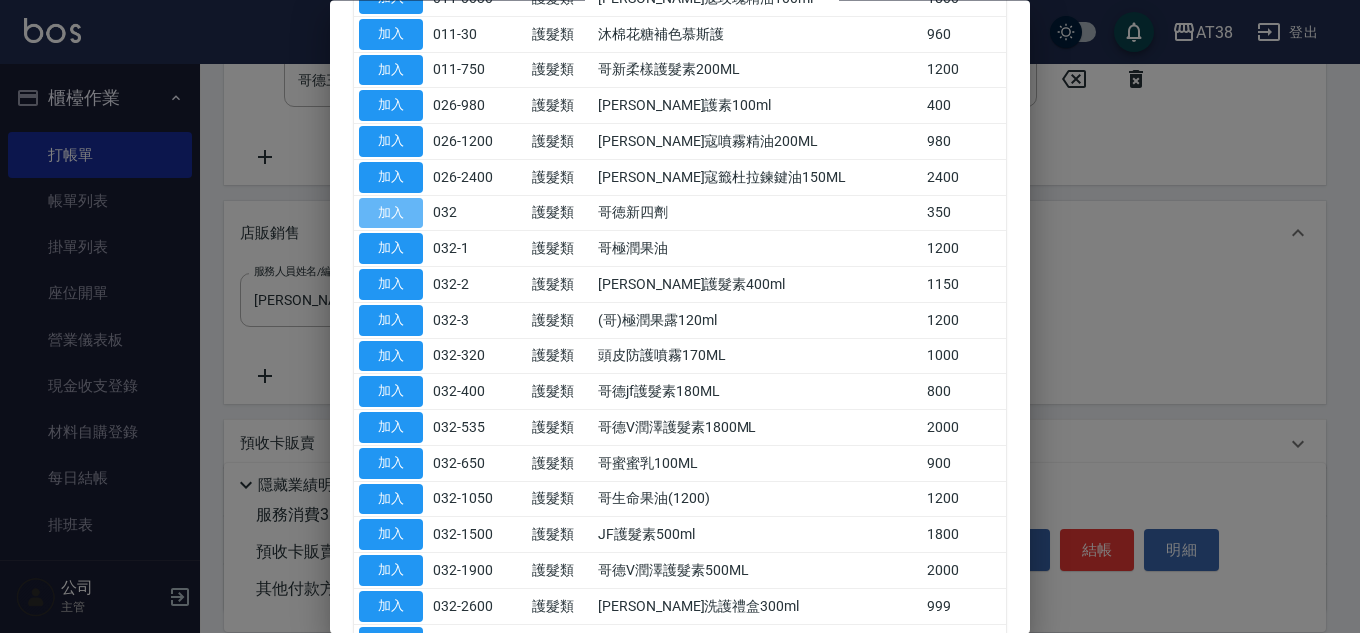 type on "哥徳新四劑" 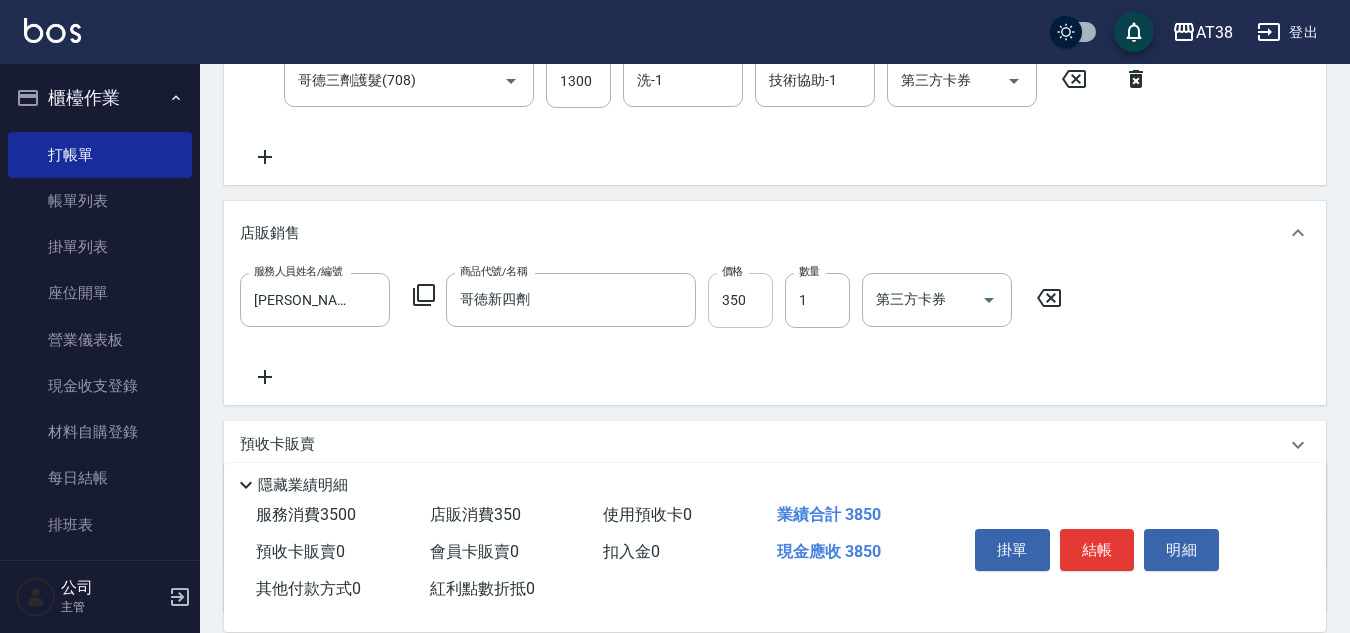 click on "350" at bounding box center [740, 300] 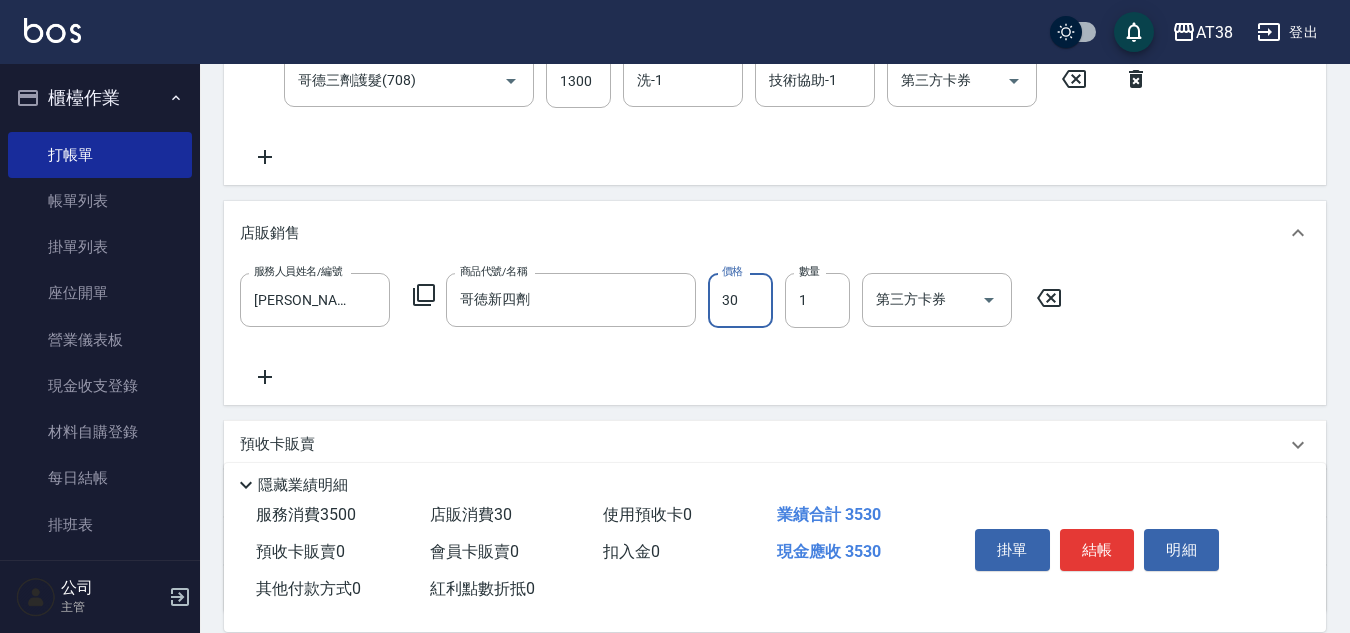 type on "300" 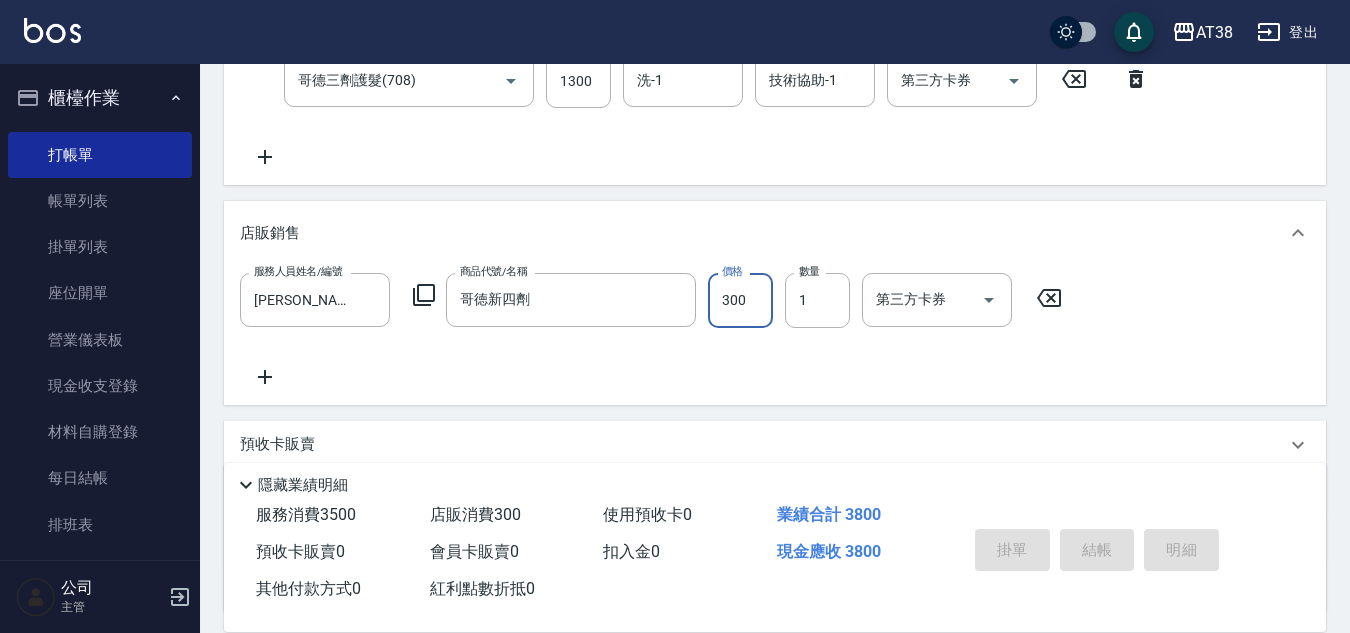 type on "2025/07/12 18:35" 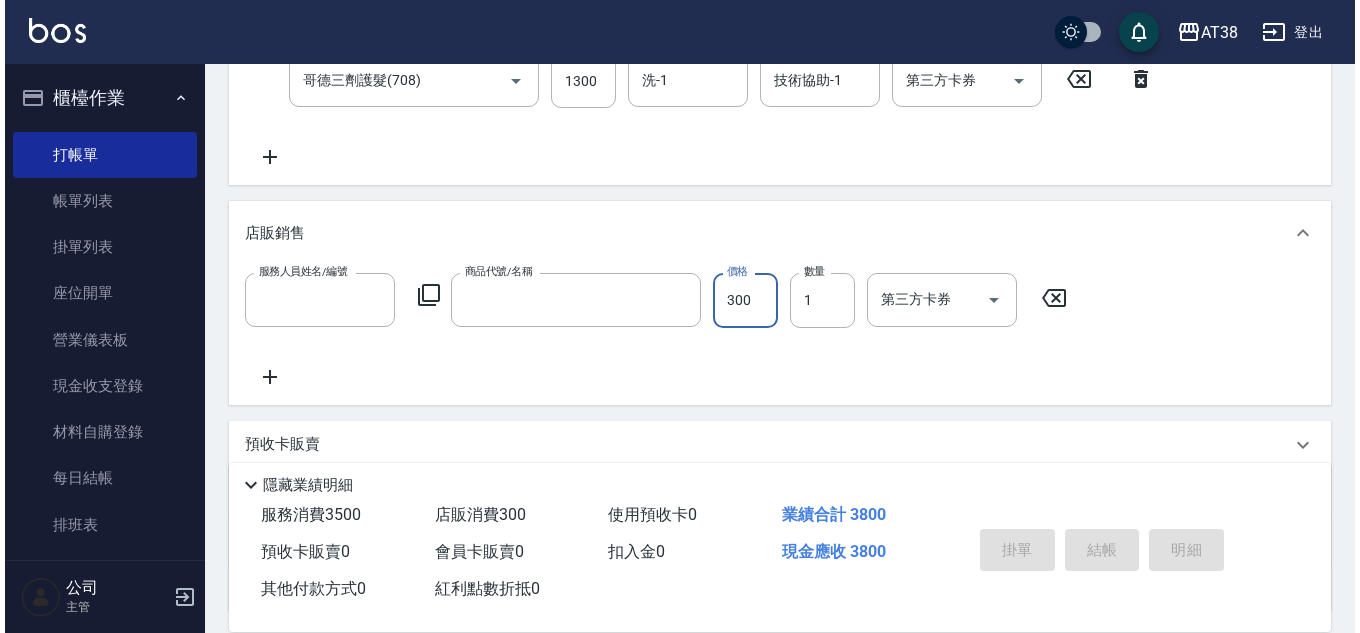 scroll, scrollTop: 0, scrollLeft: 0, axis: both 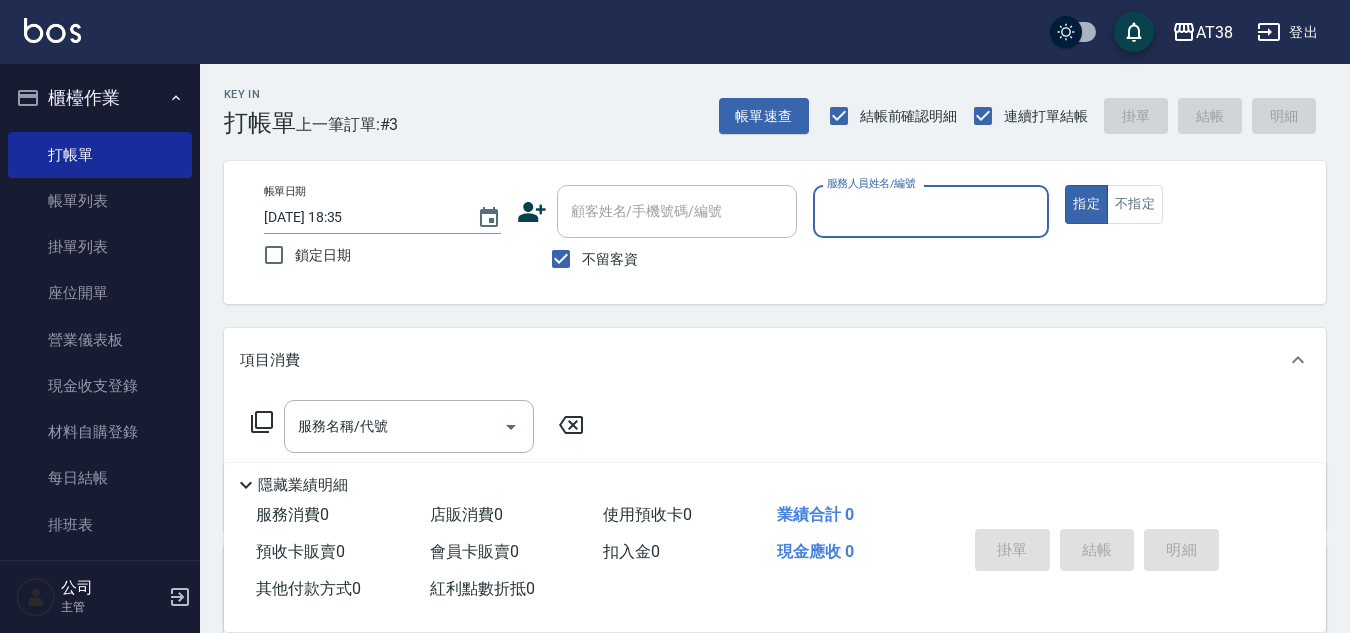 click on "登出" at bounding box center (1287, 32) 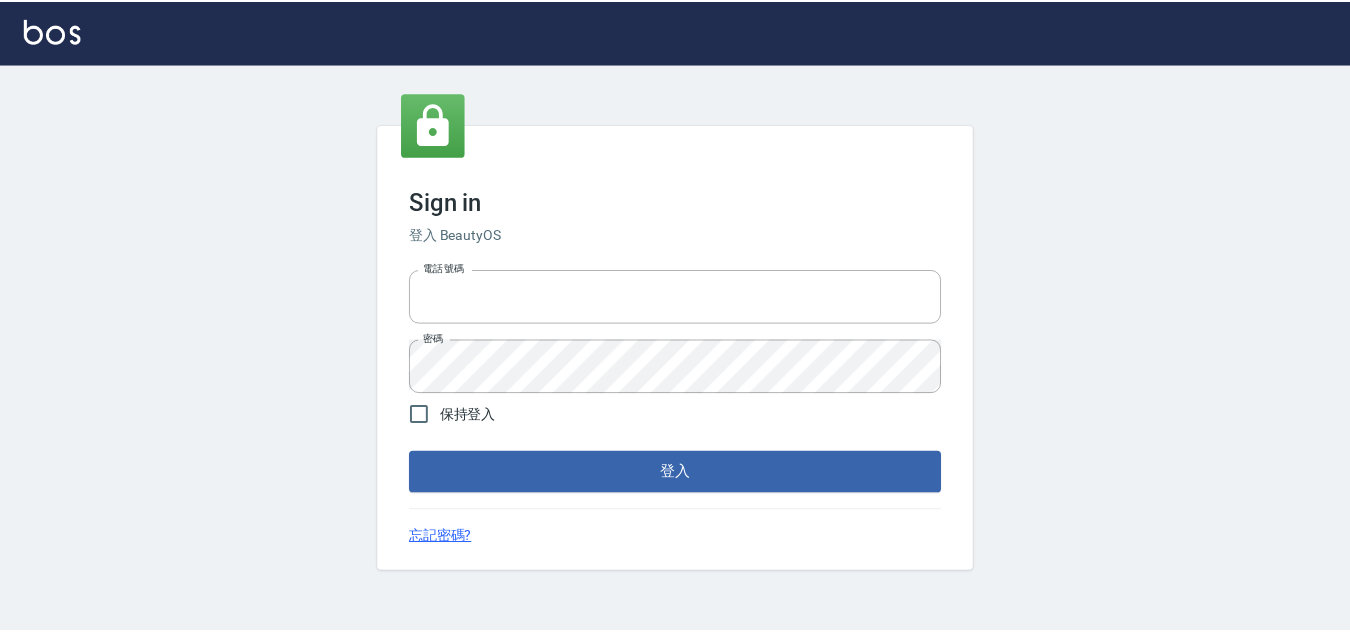 scroll, scrollTop: 0, scrollLeft: 0, axis: both 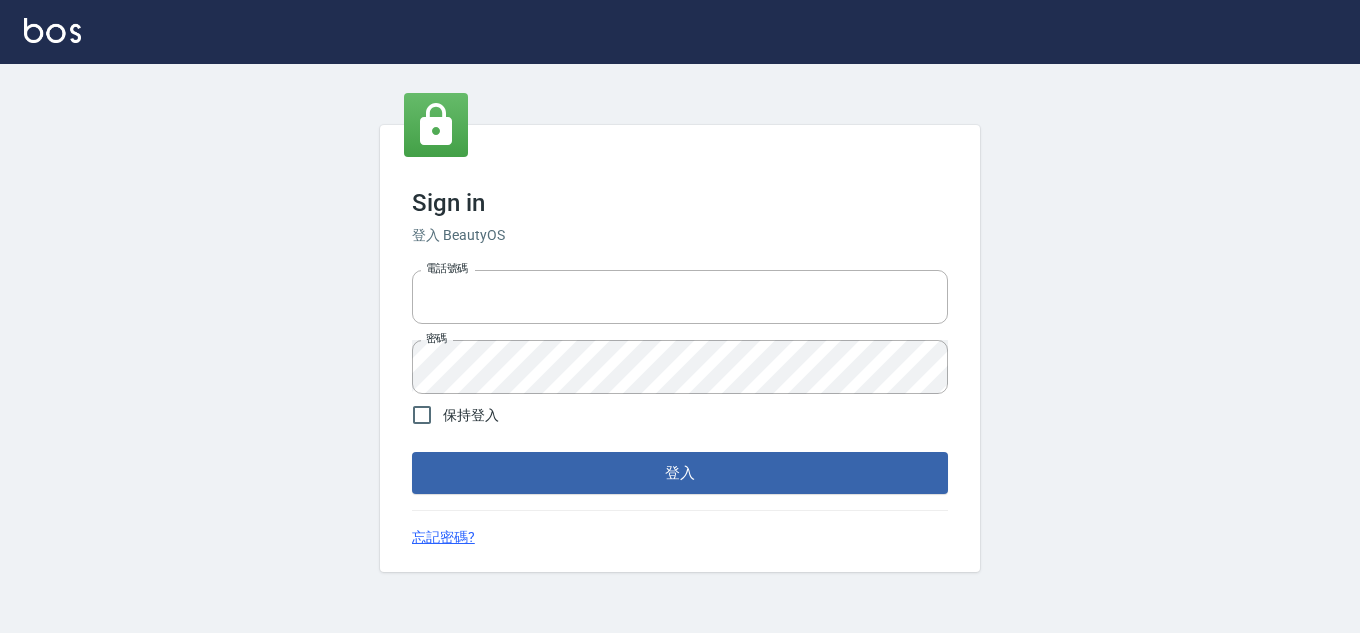 type on "28822767" 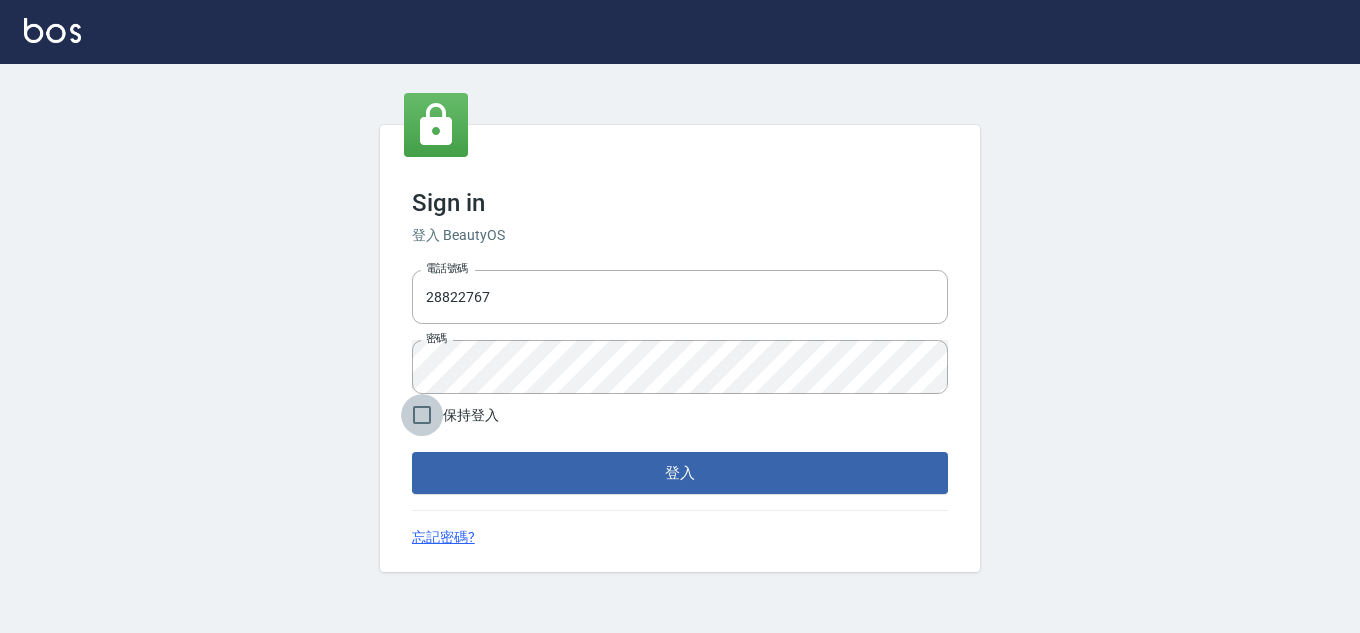 drag, startPoint x: 421, startPoint y: 414, endPoint x: 427, endPoint y: 426, distance: 13.416408 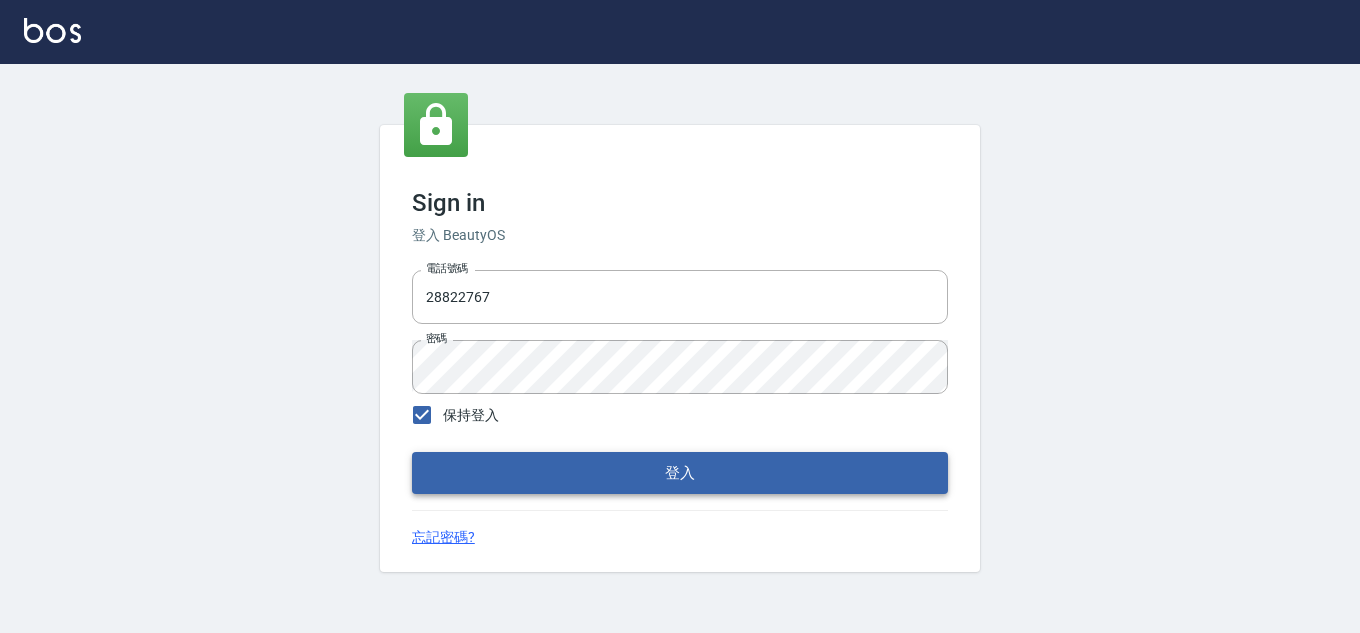 click on "登入" at bounding box center [680, 473] 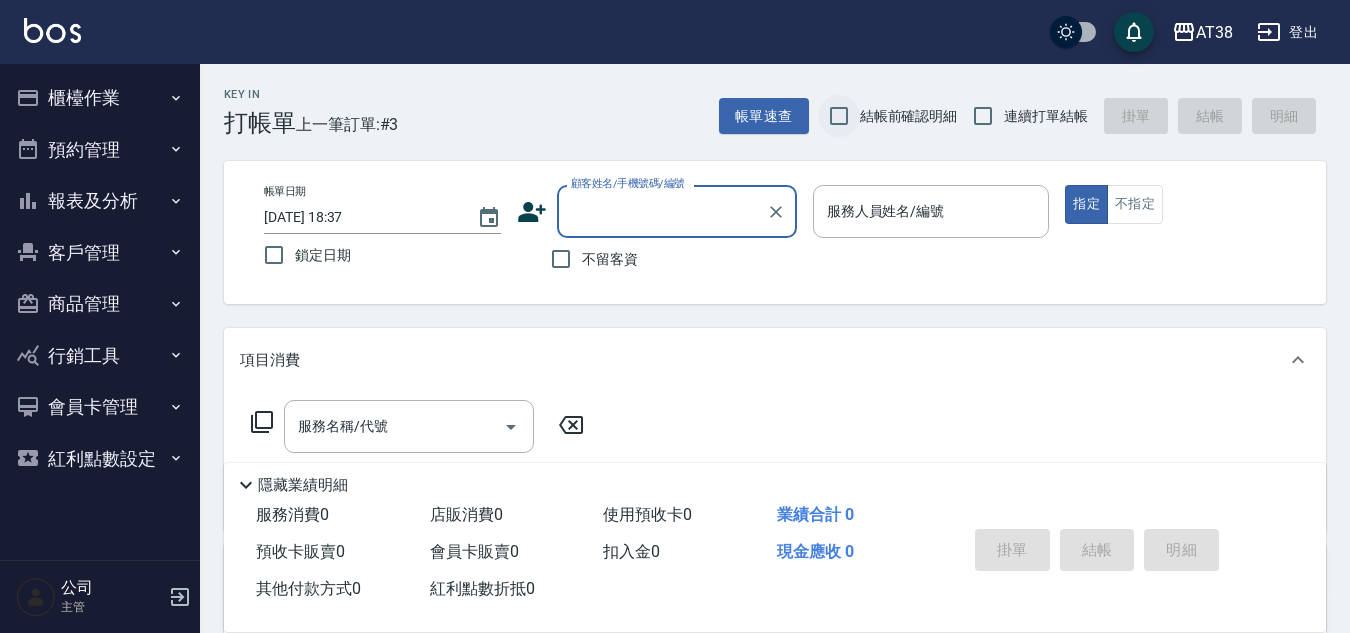 click on "結帳前確認明細" at bounding box center (839, 116) 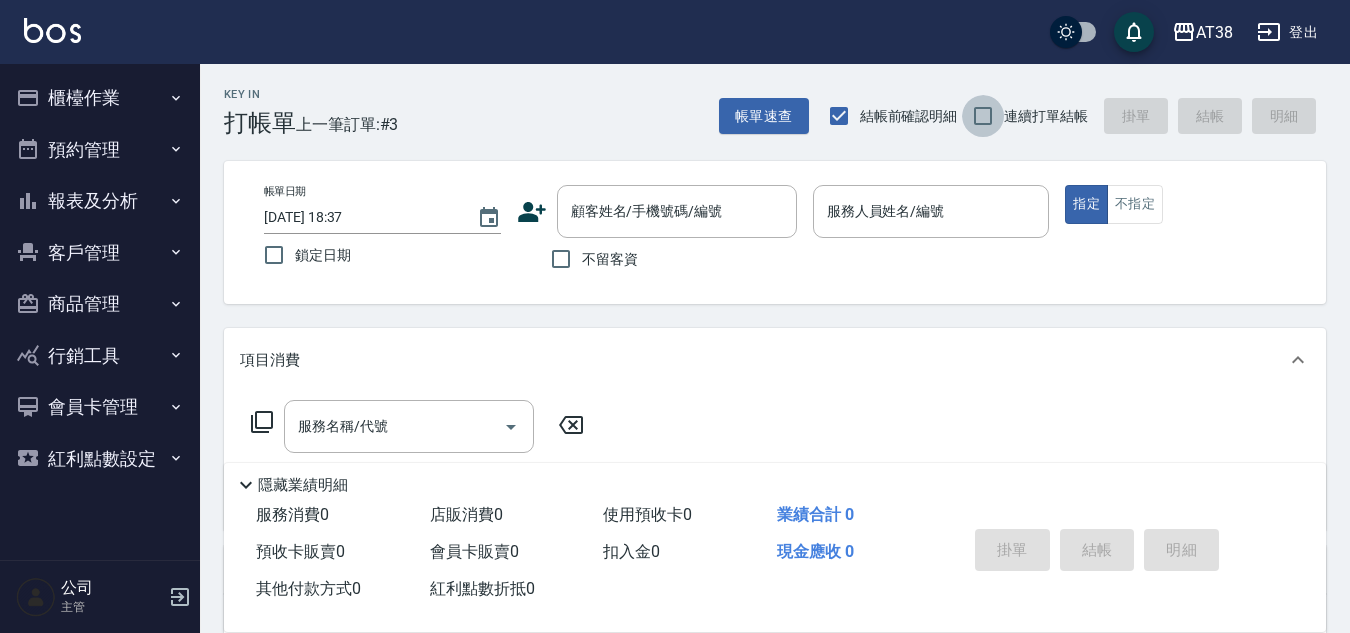 click on "連續打單結帳" at bounding box center [983, 116] 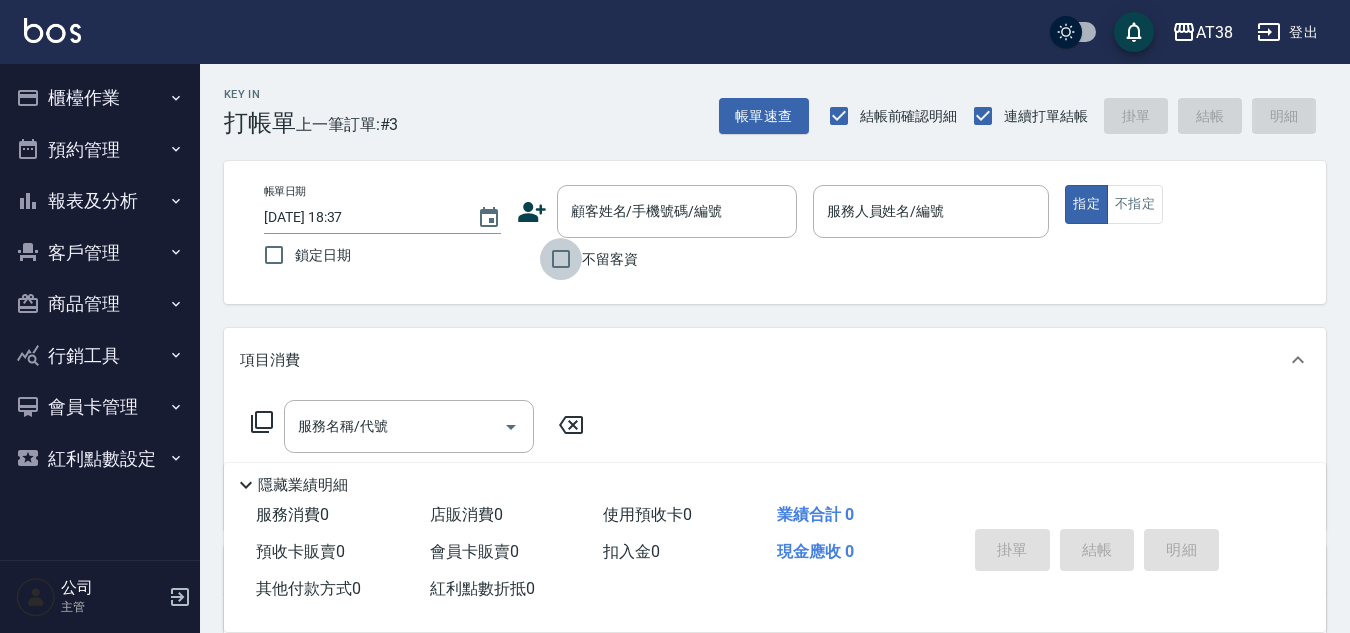 click on "不留客資" at bounding box center (561, 259) 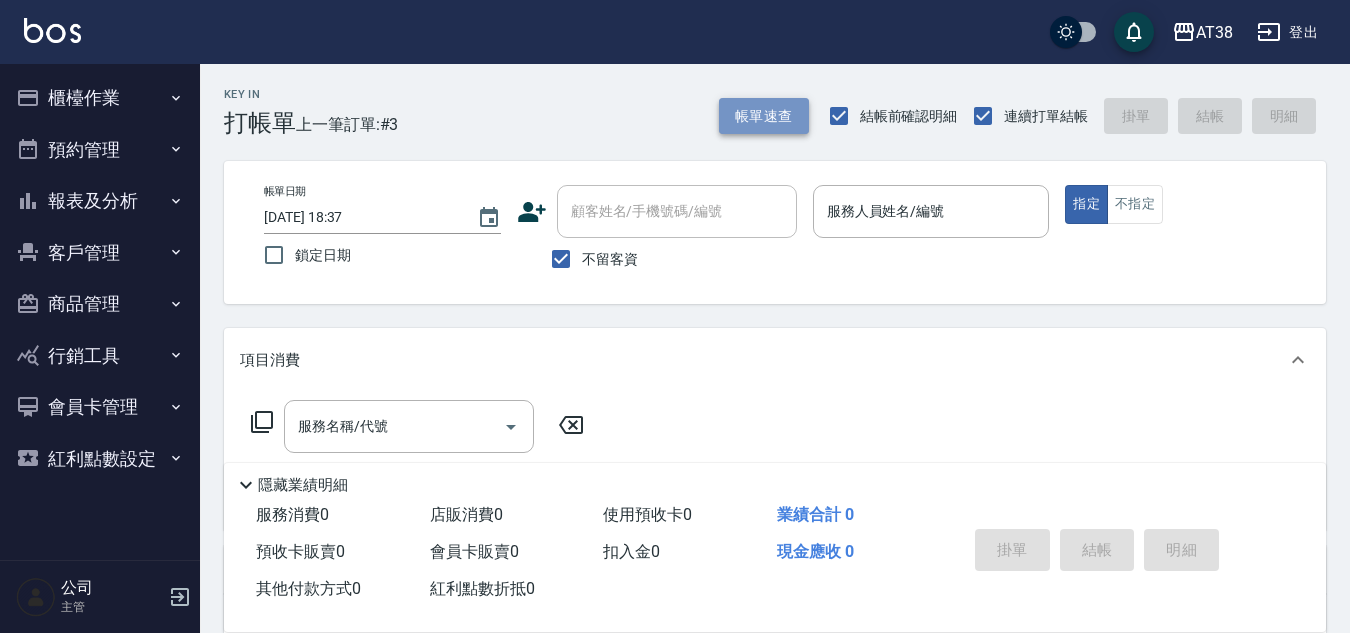 click on "帳單速查" at bounding box center (764, 116) 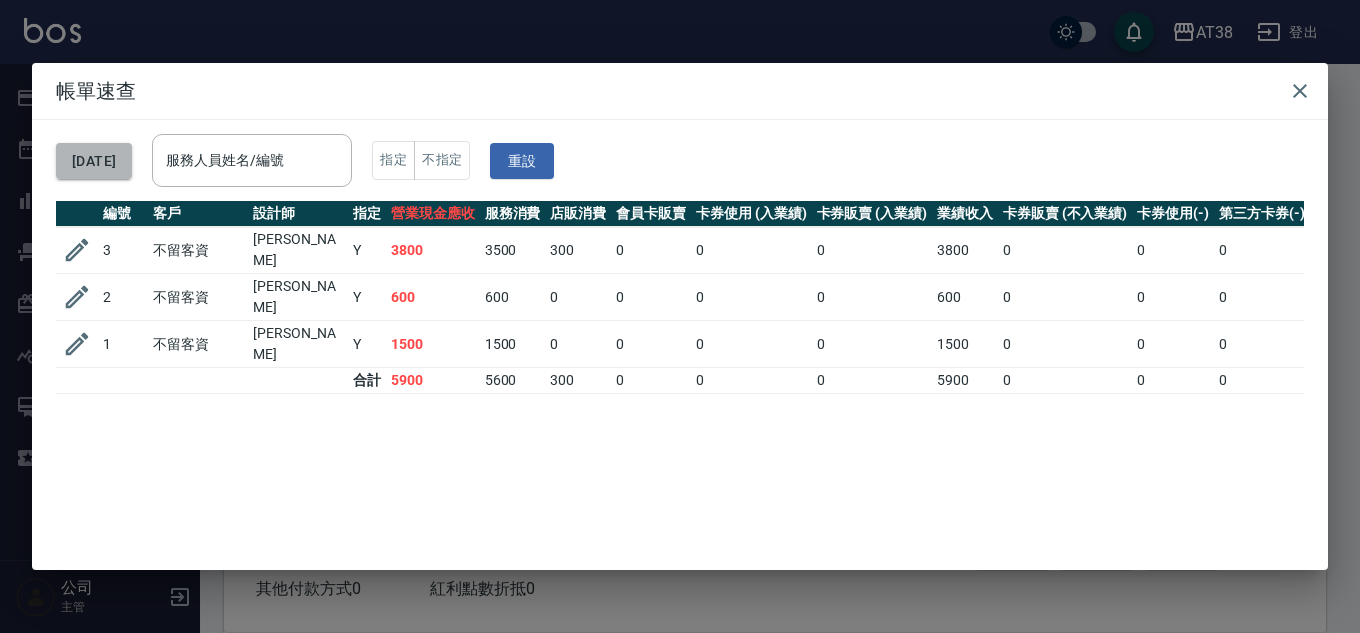 click on "[DATE]" at bounding box center (94, 161) 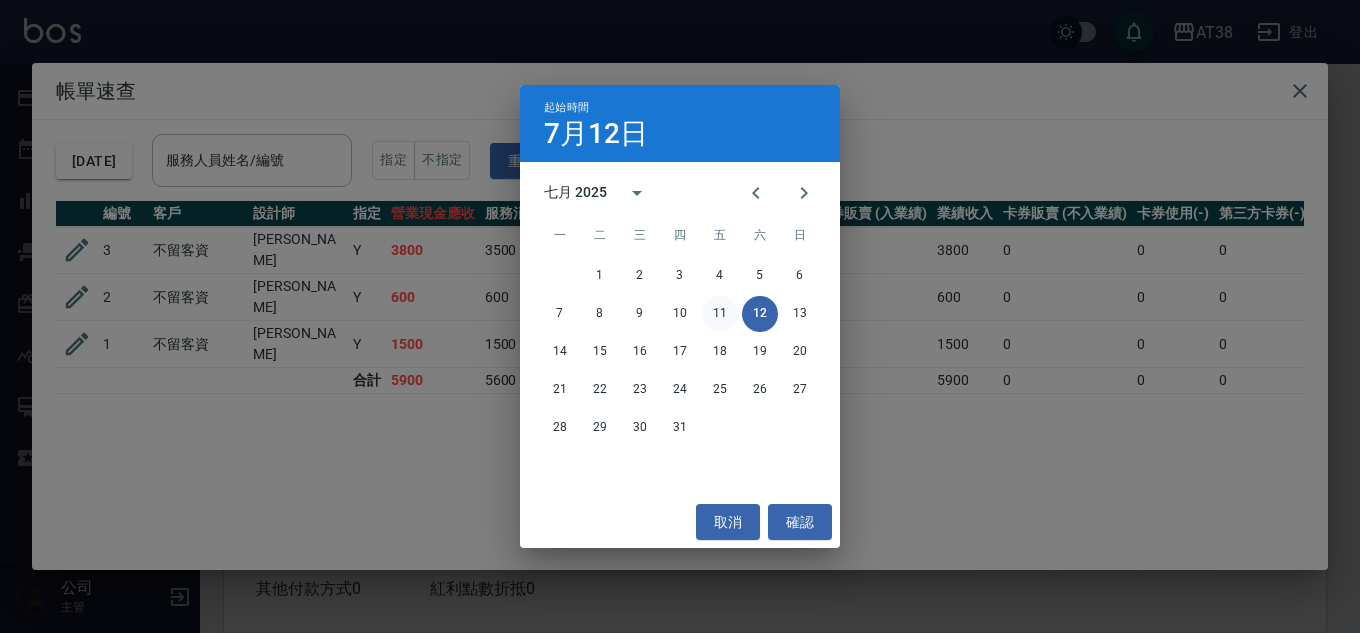 click on "11" at bounding box center (720, 314) 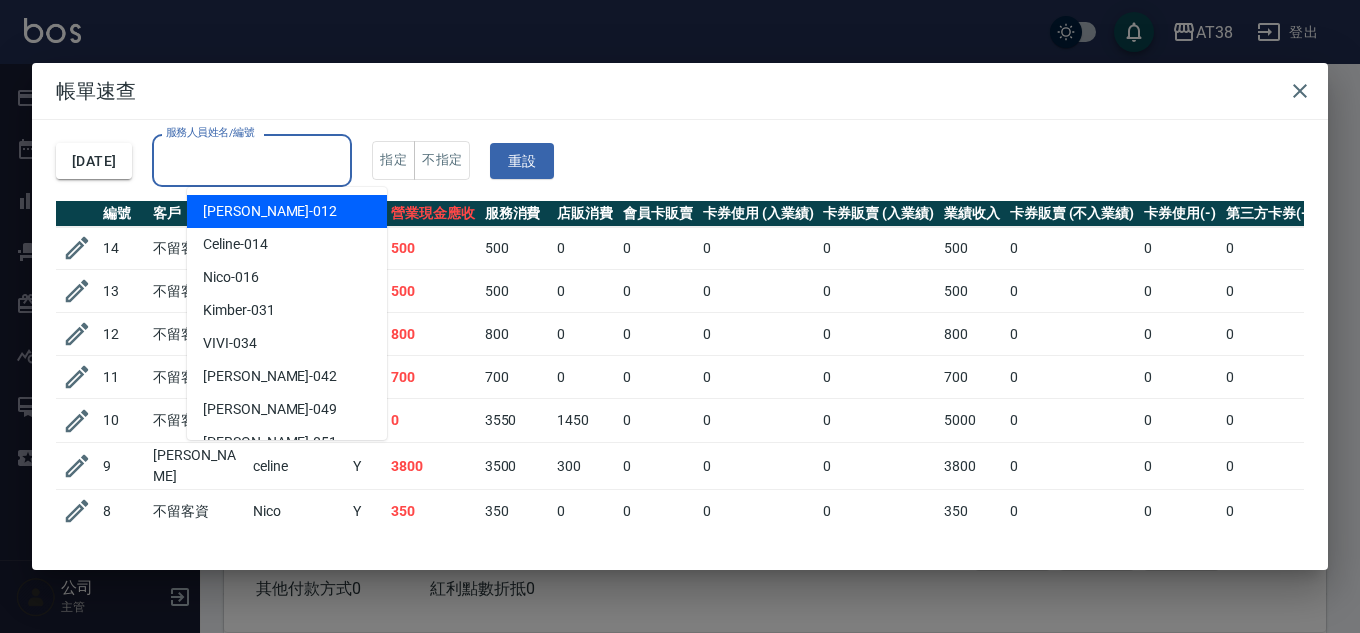 click on "服務人員姓名/編號" at bounding box center [252, 160] 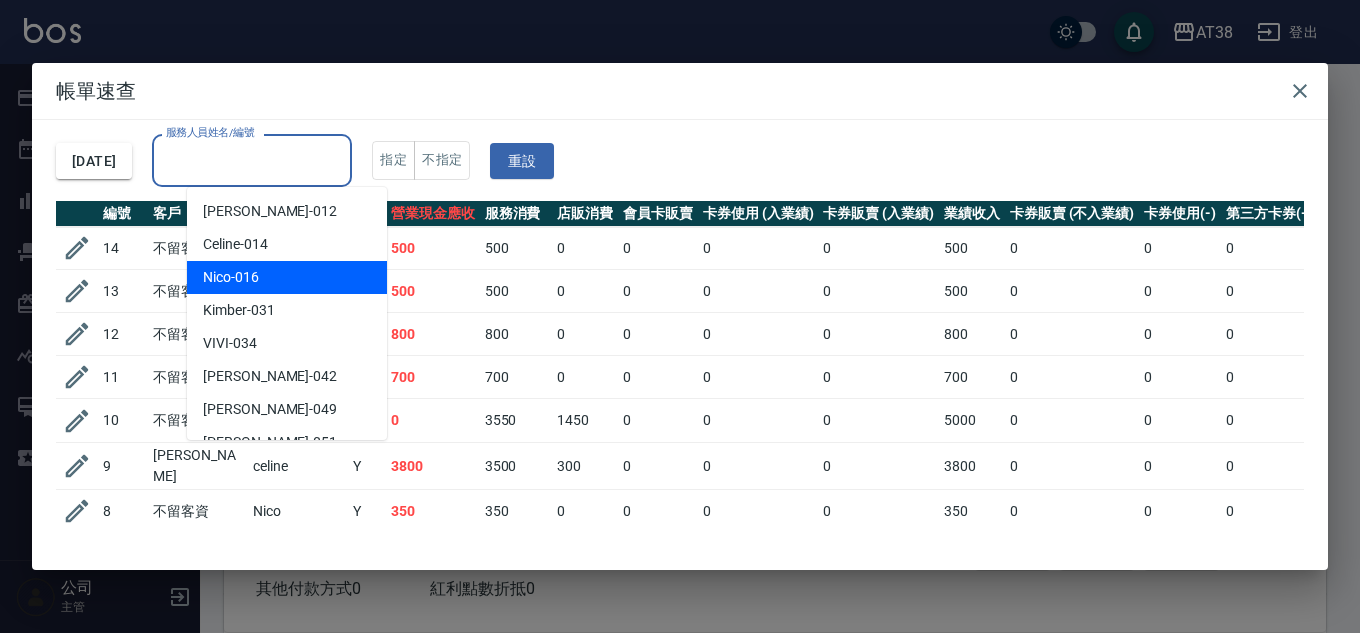 click on "Nico -016" at bounding box center (231, 277) 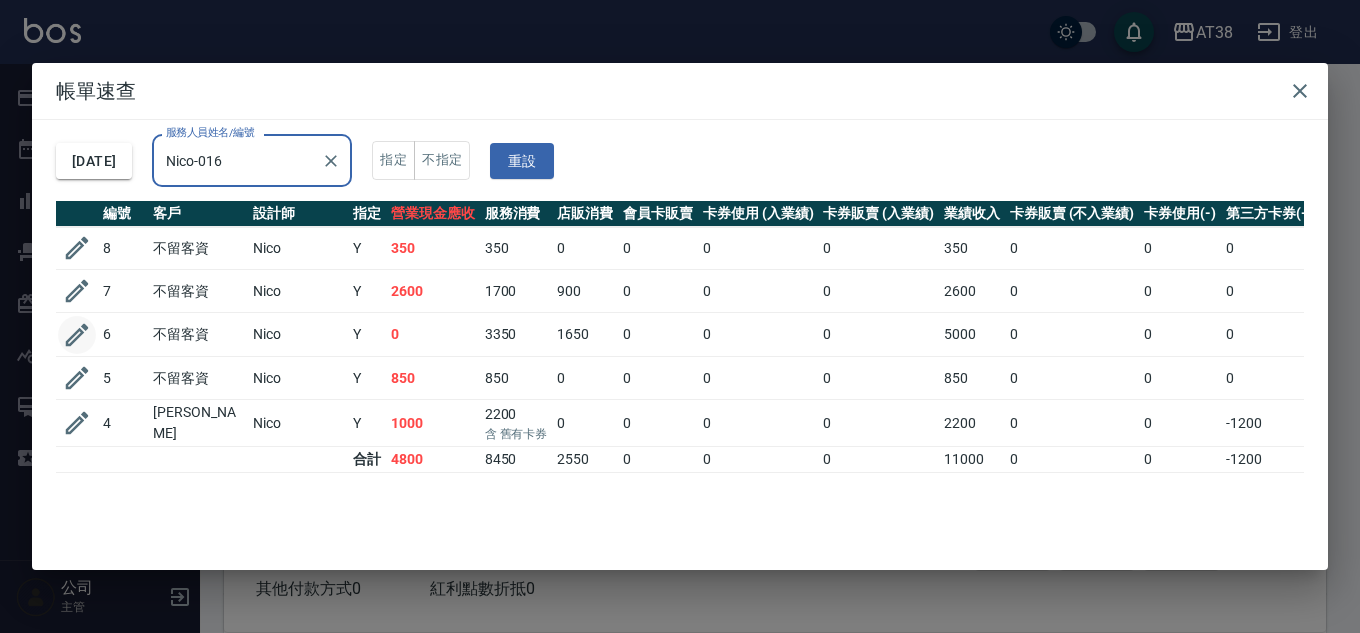 click 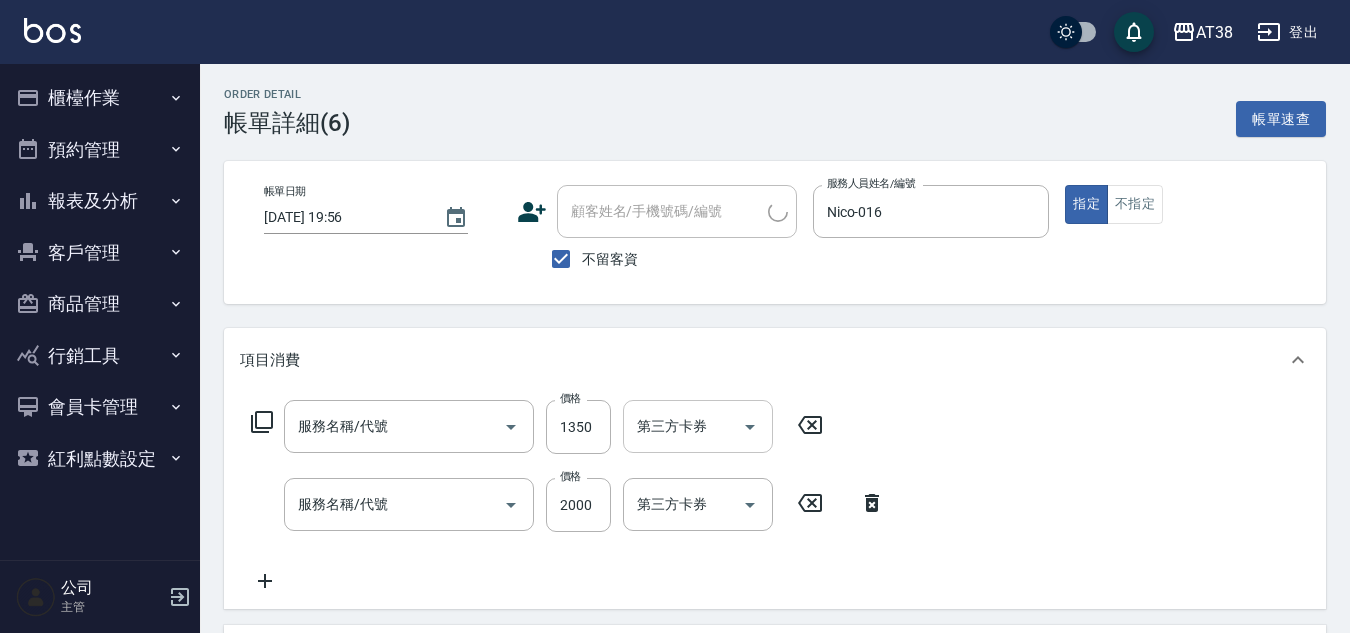 type on "2025/07/11 19:56" 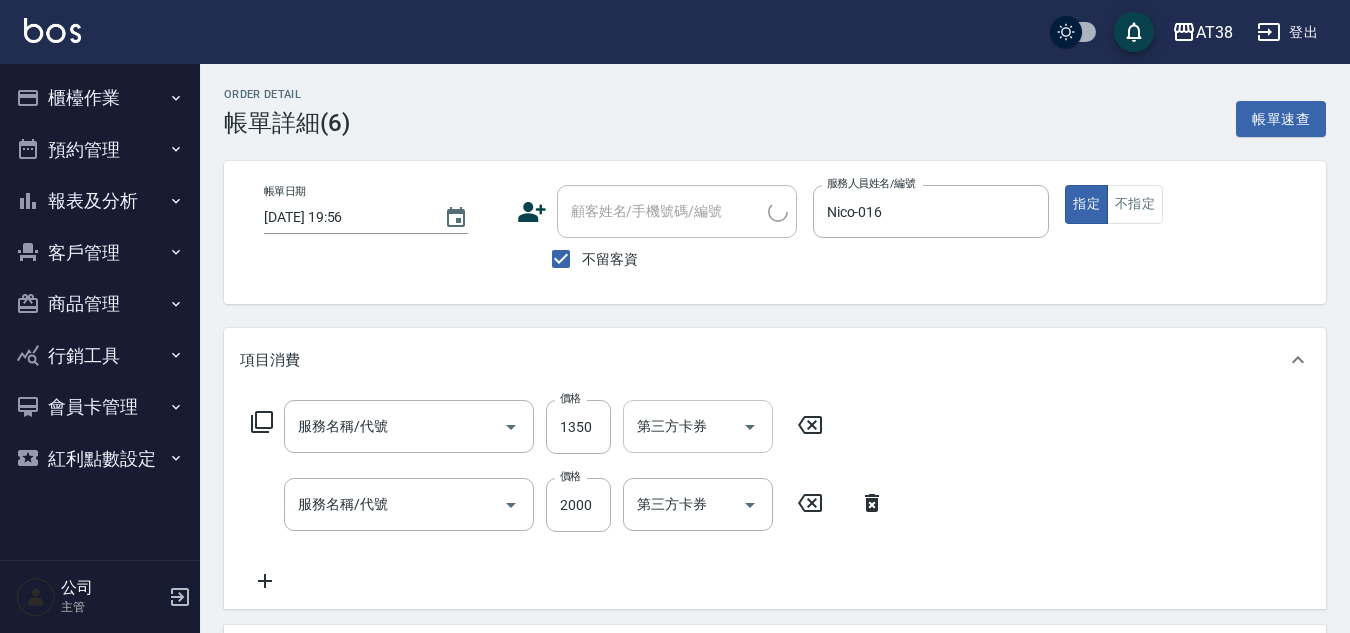 checkbox on "true" 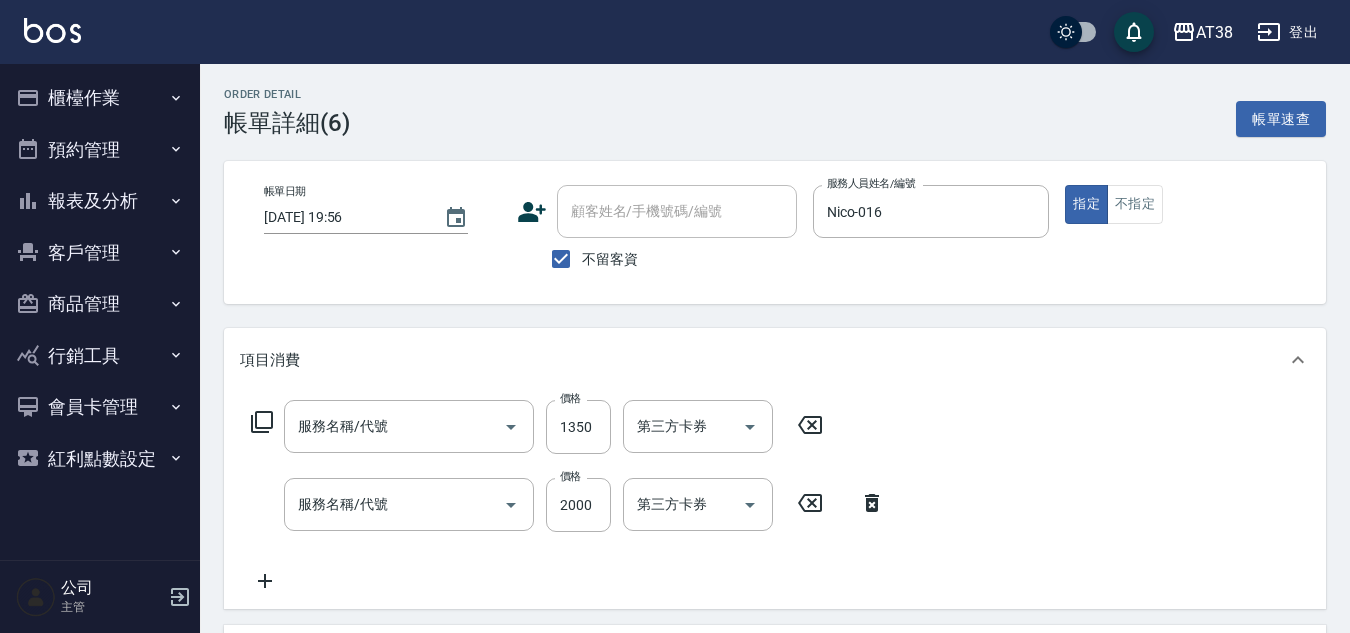 scroll, scrollTop: 130, scrollLeft: 0, axis: vertical 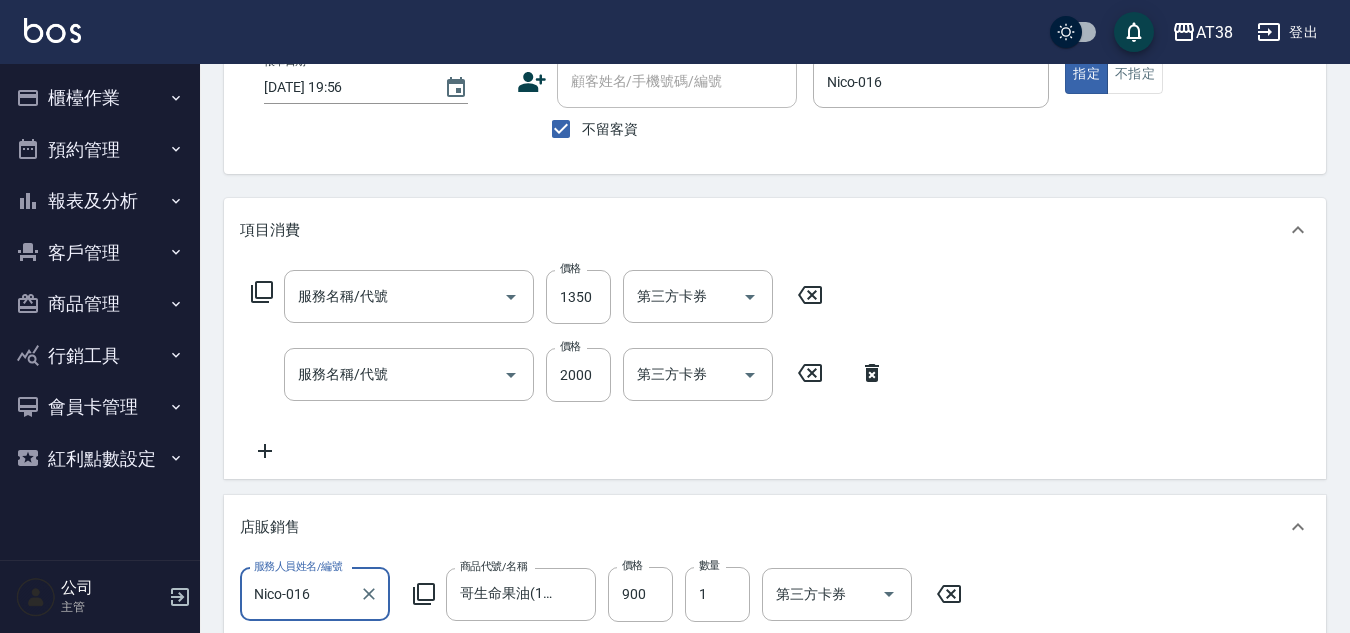 type on "染髮(長)(514)" 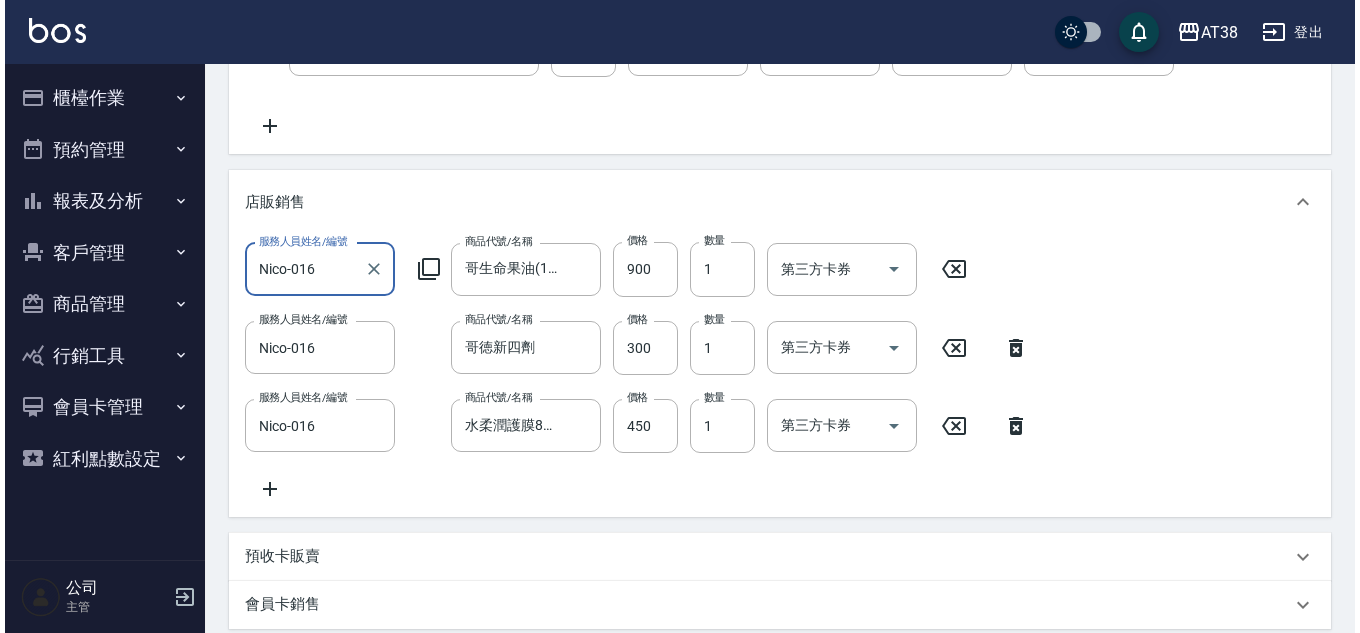 scroll, scrollTop: 400, scrollLeft: 0, axis: vertical 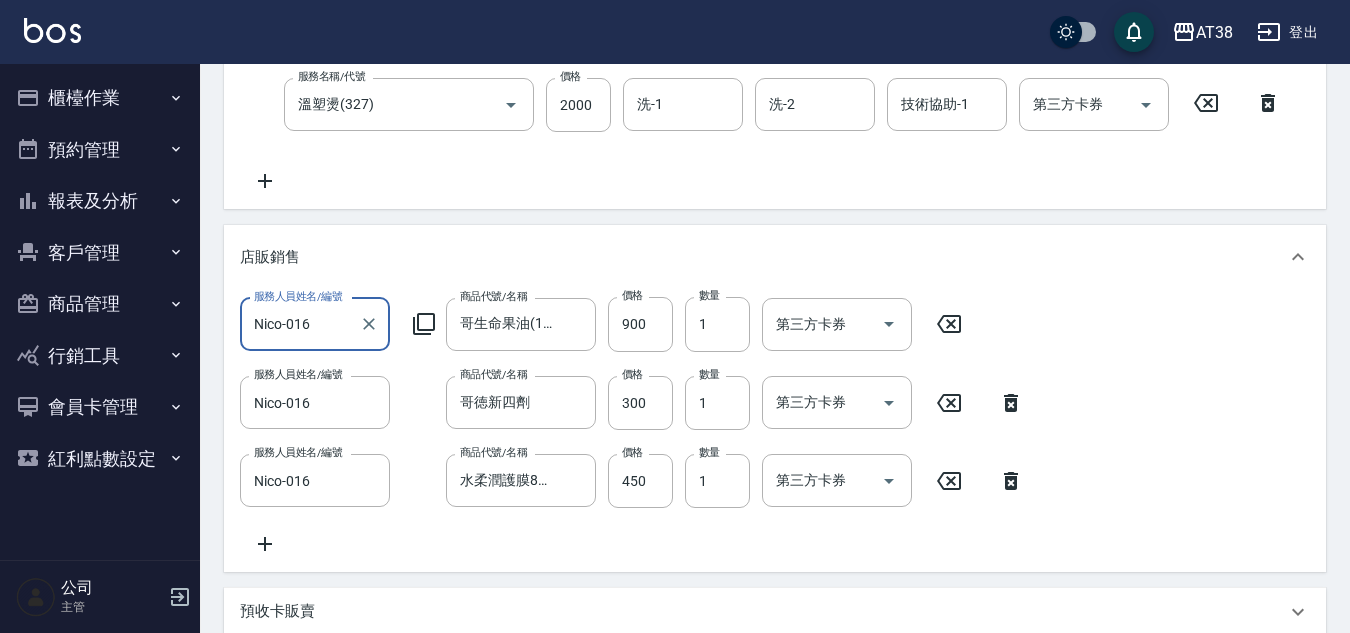 click 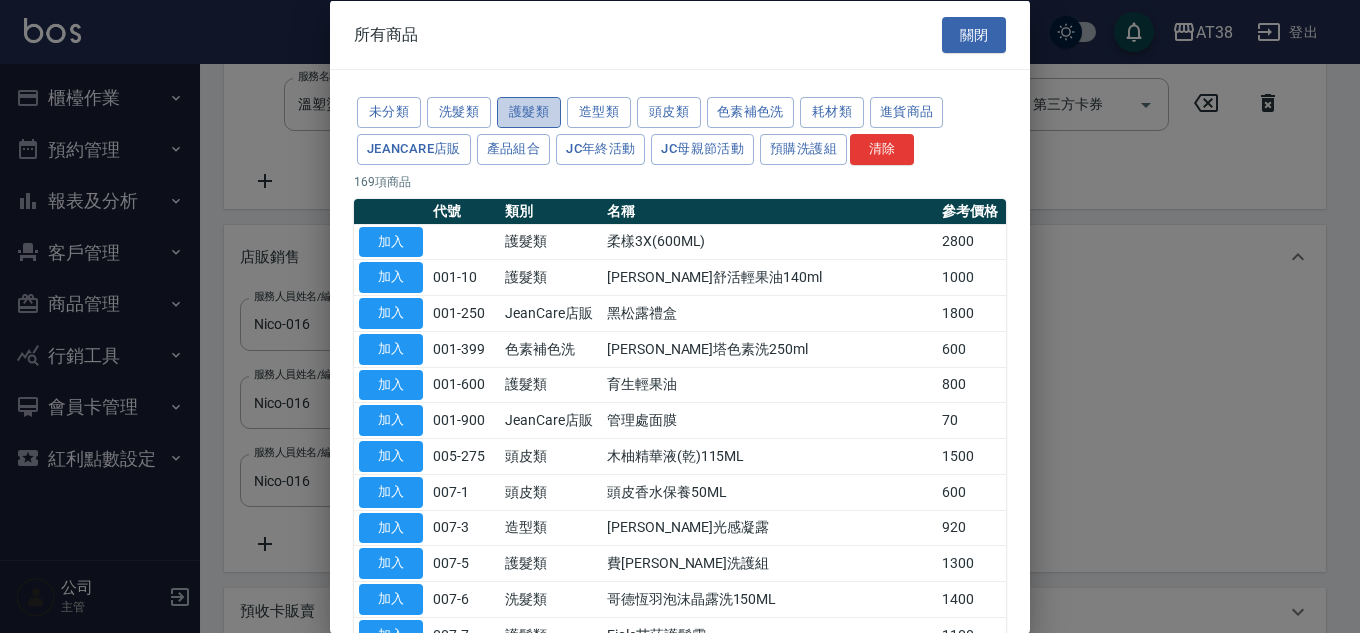 click on "護髮類" at bounding box center [529, 112] 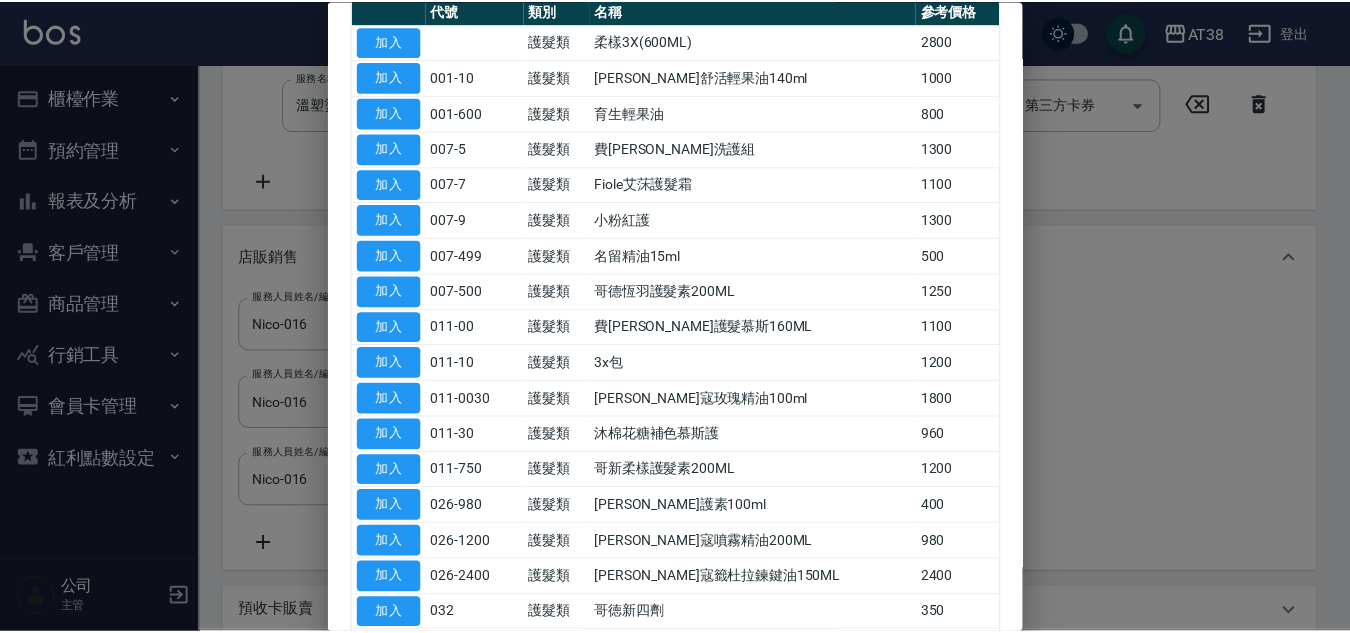 scroll, scrollTop: 0, scrollLeft: 0, axis: both 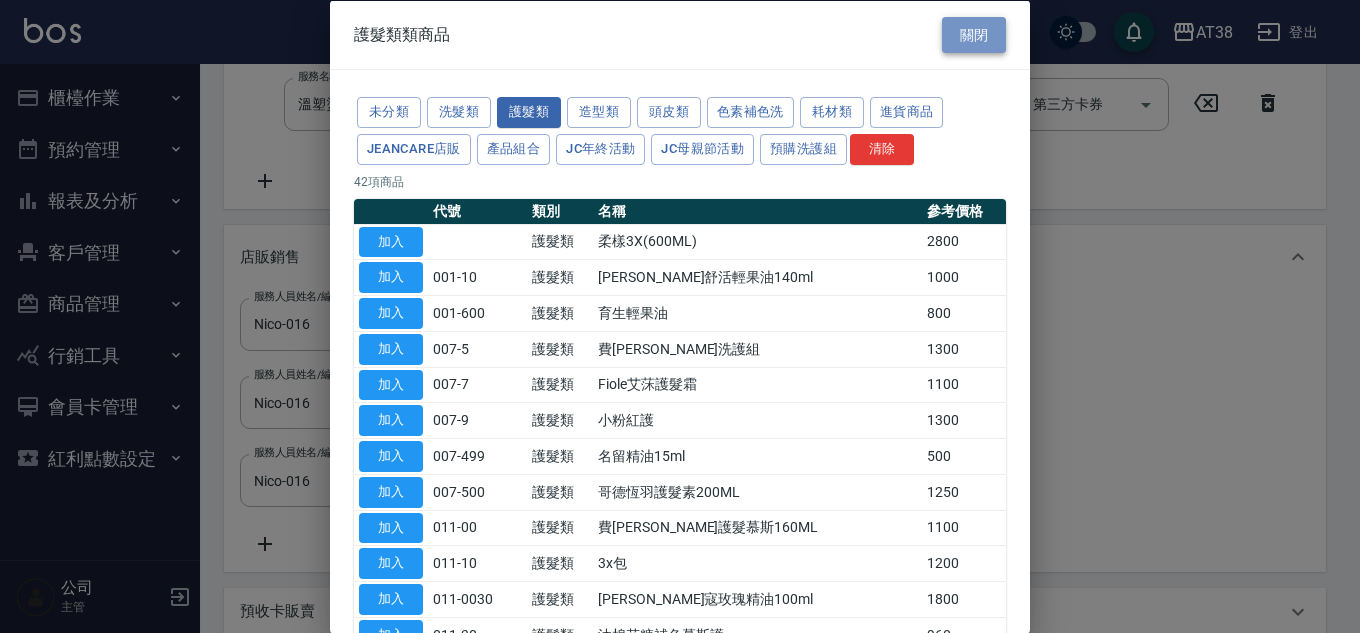 click on "關閉" at bounding box center [974, 34] 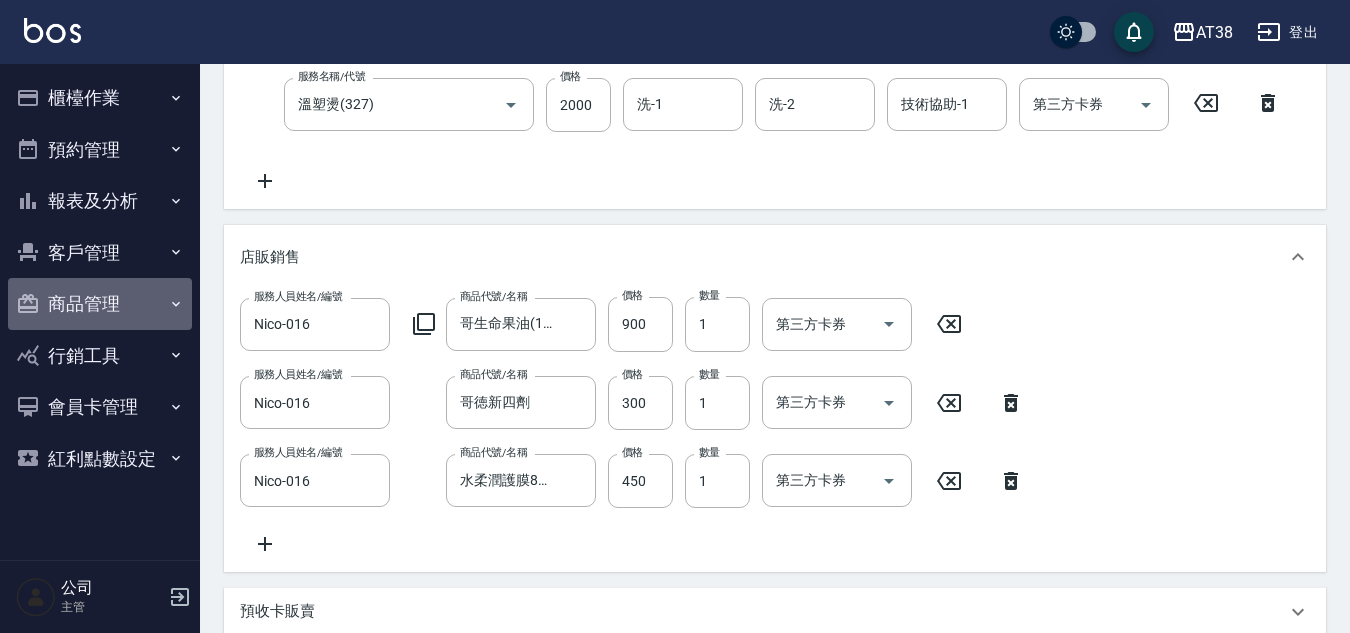 click on "商品管理" at bounding box center [100, 304] 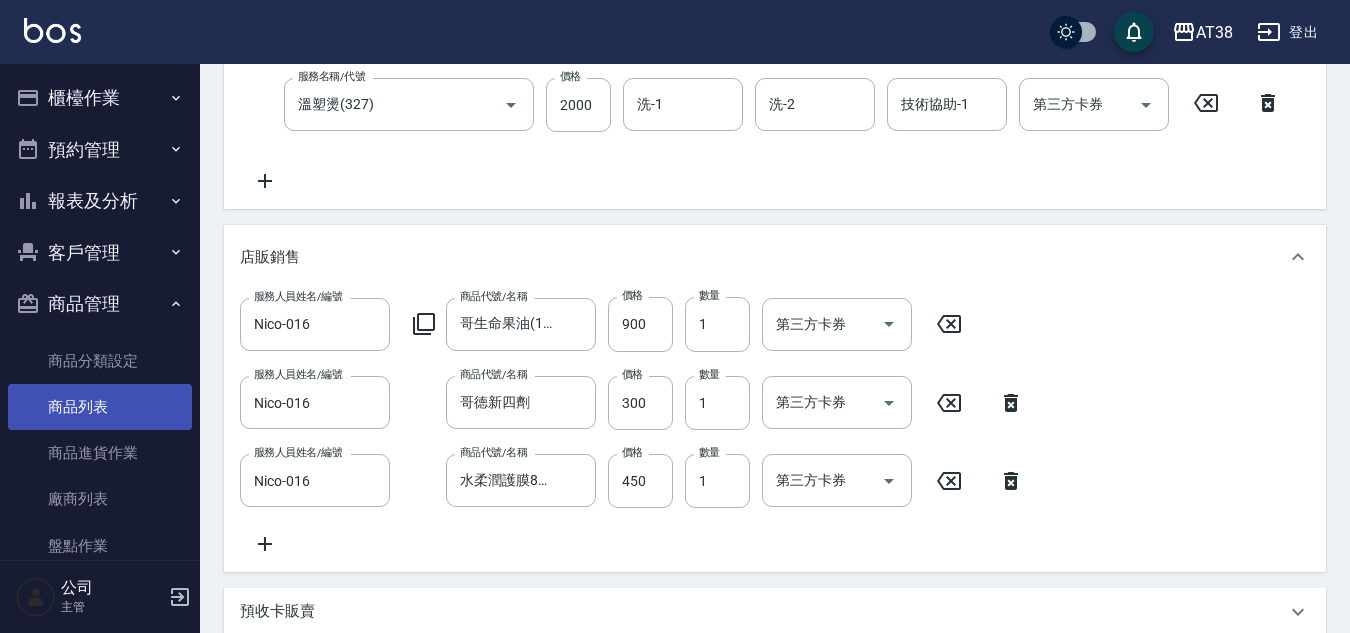click on "商品列表" at bounding box center (100, 407) 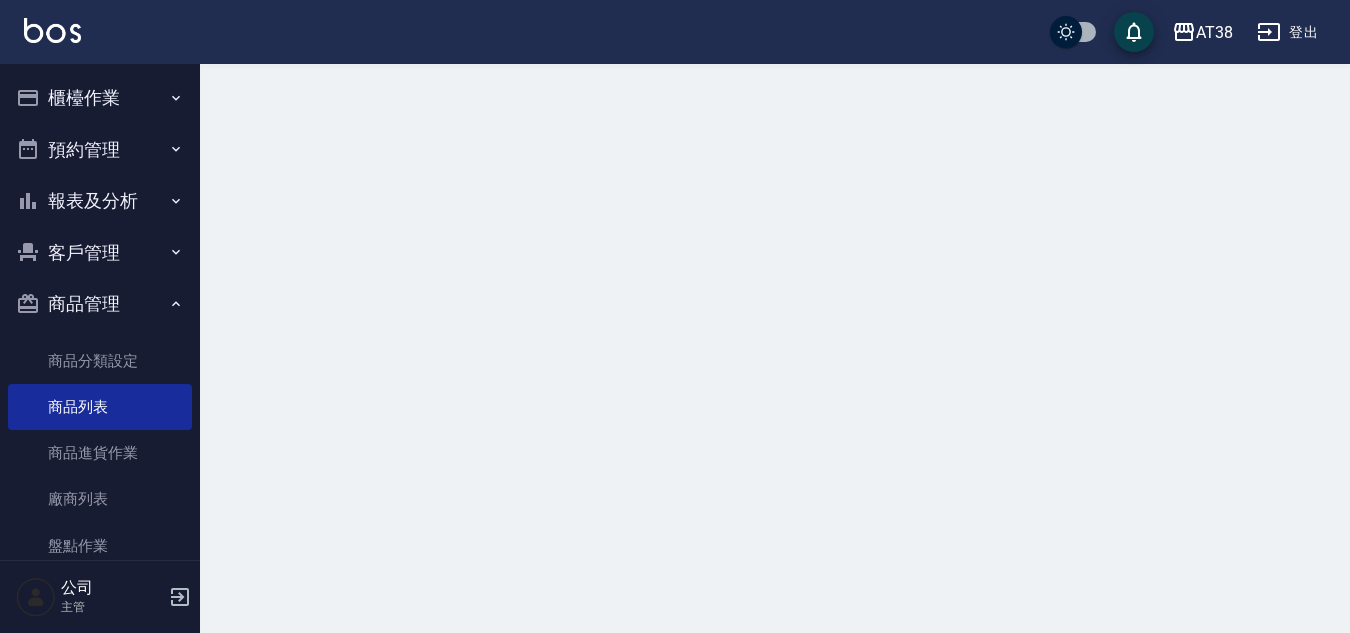 scroll, scrollTop: 0, scrollLeft: 0, axis: both 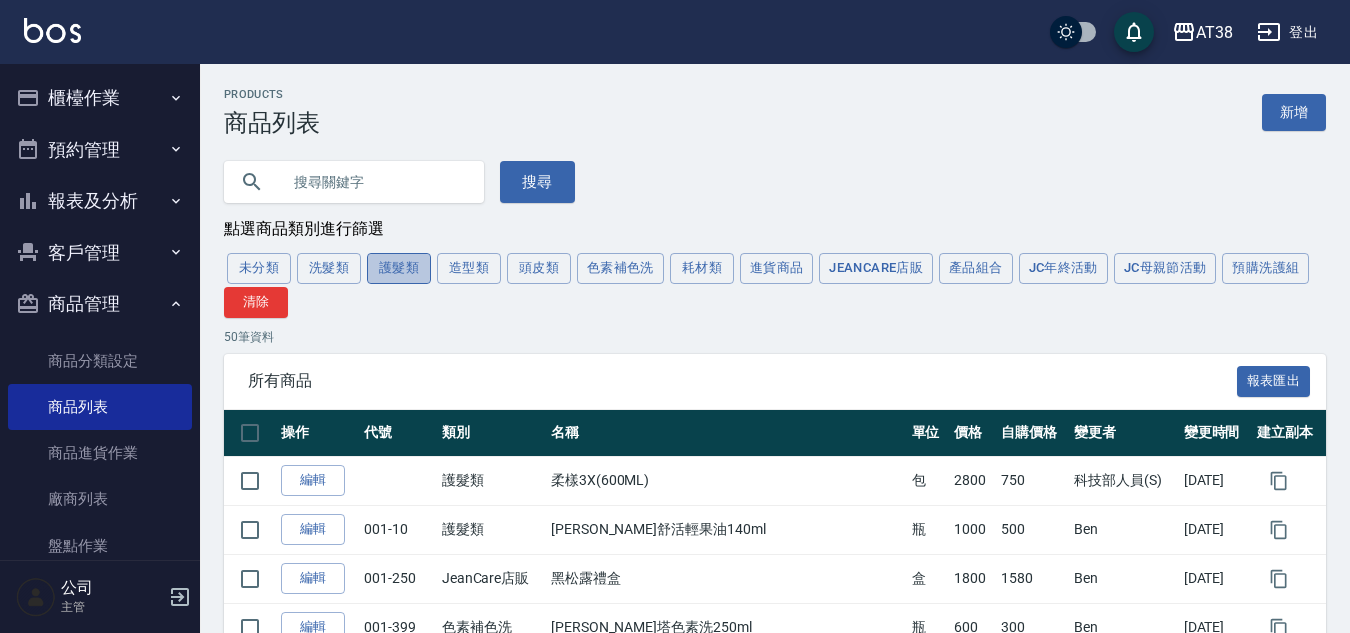 click on "護髮類" at bounding box center (399, 268) 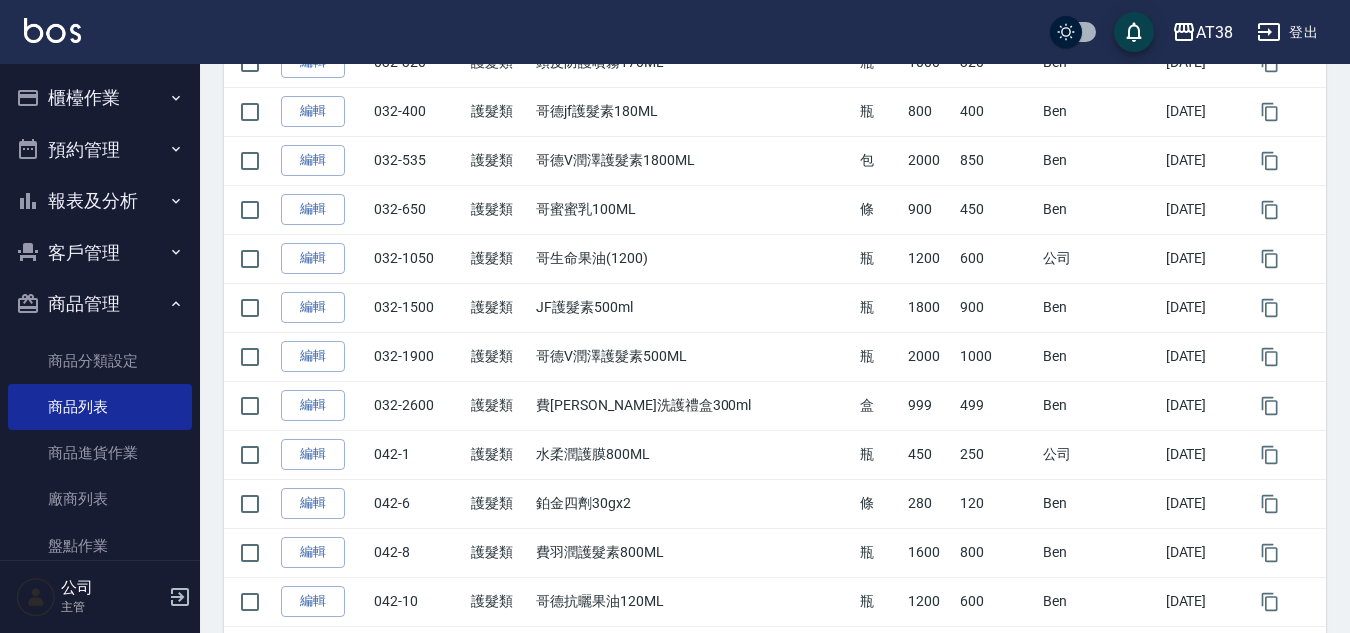 scroll, scrollTop: 1400, scrollLeft: 0, axis: vertical 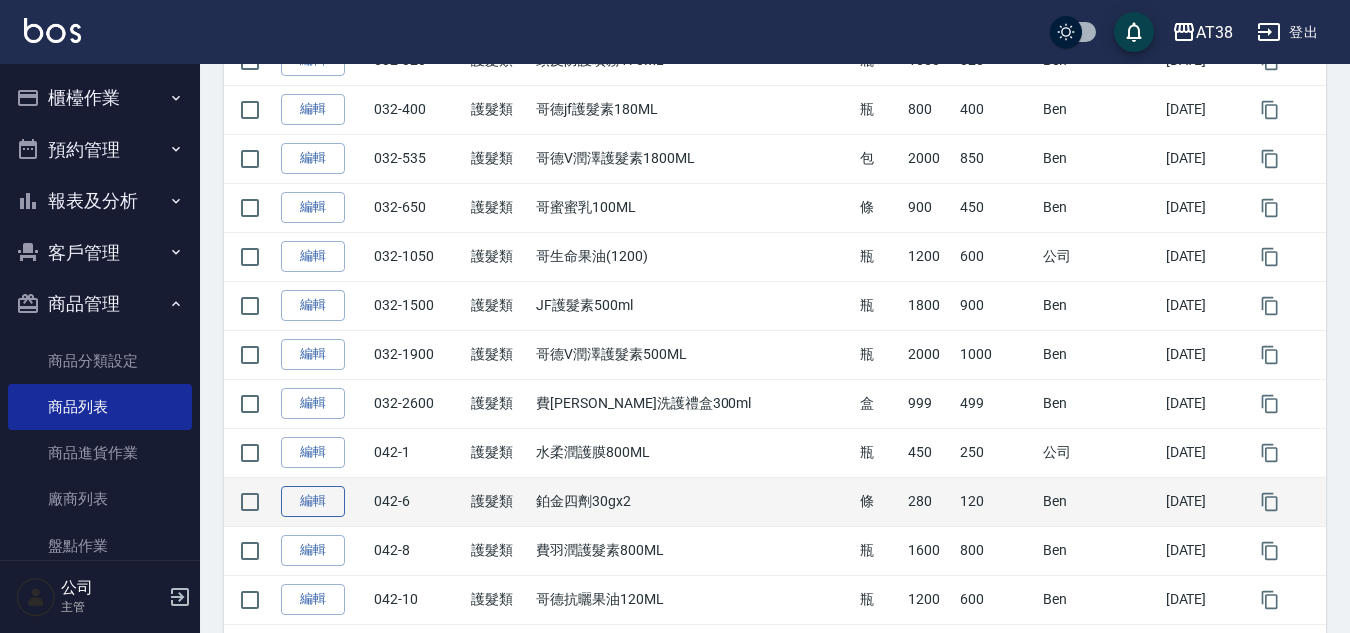 click on "編輯" at bounding box center (313, 501) 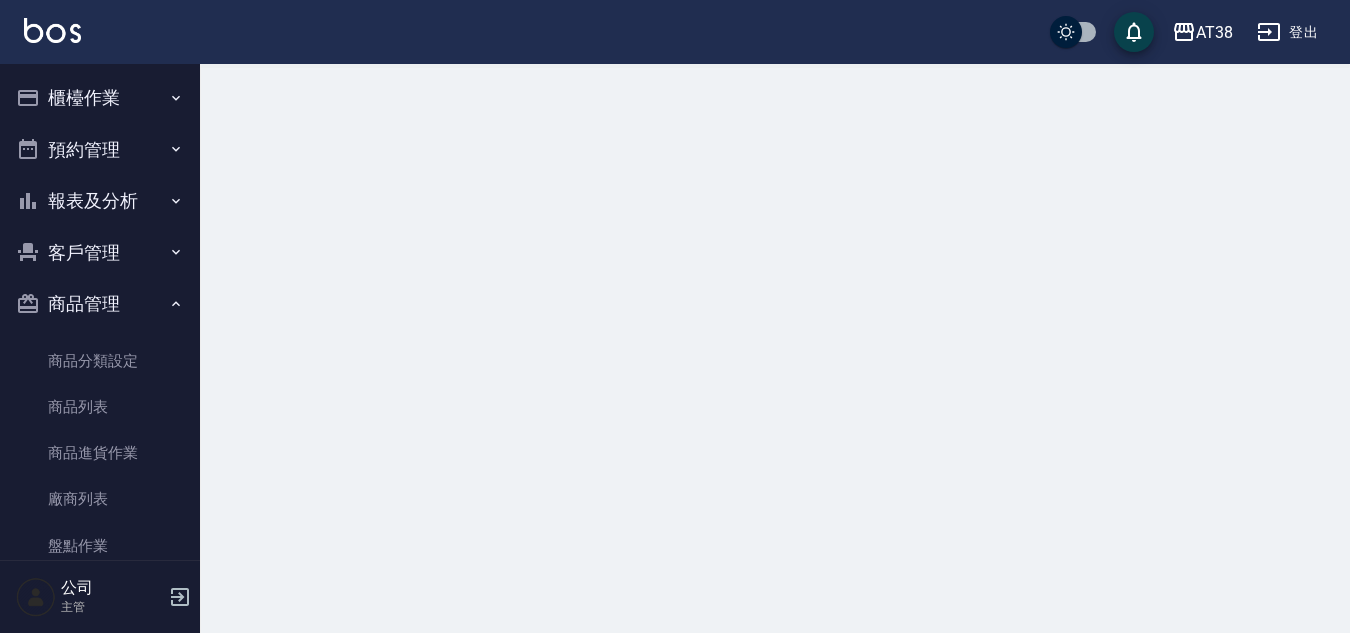 scroll, scrollTop: 0, scrollLeft: 0, axis: both 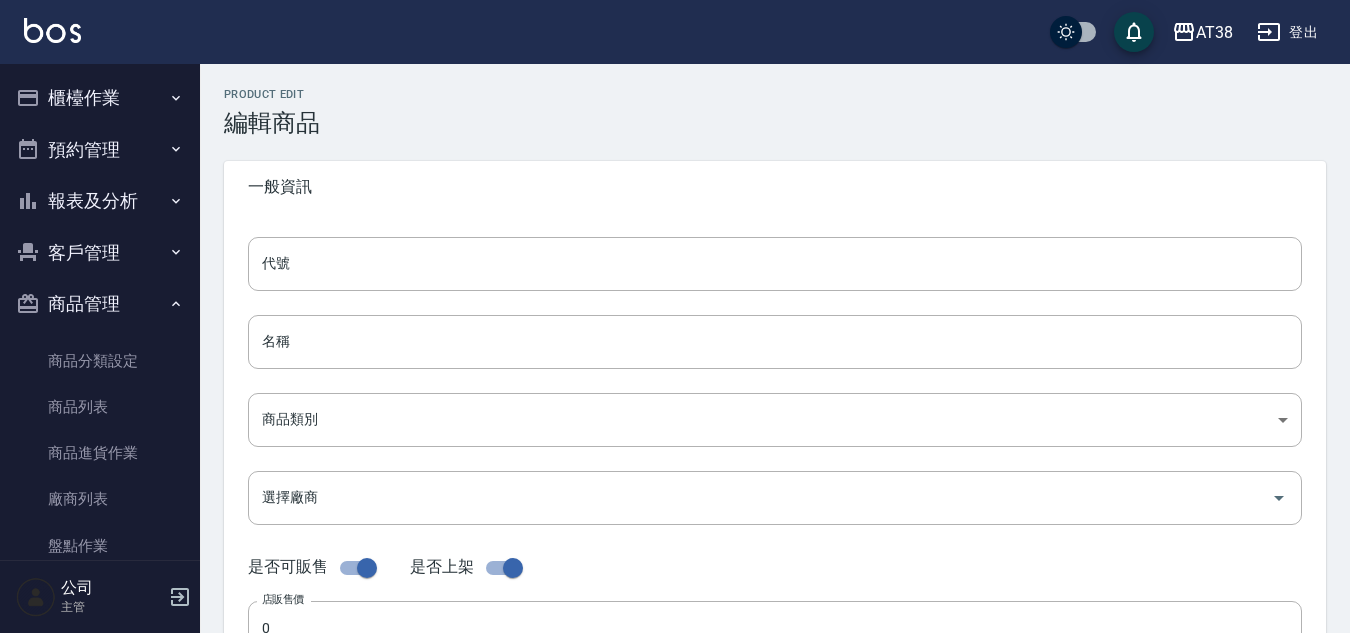 type on "042-6" 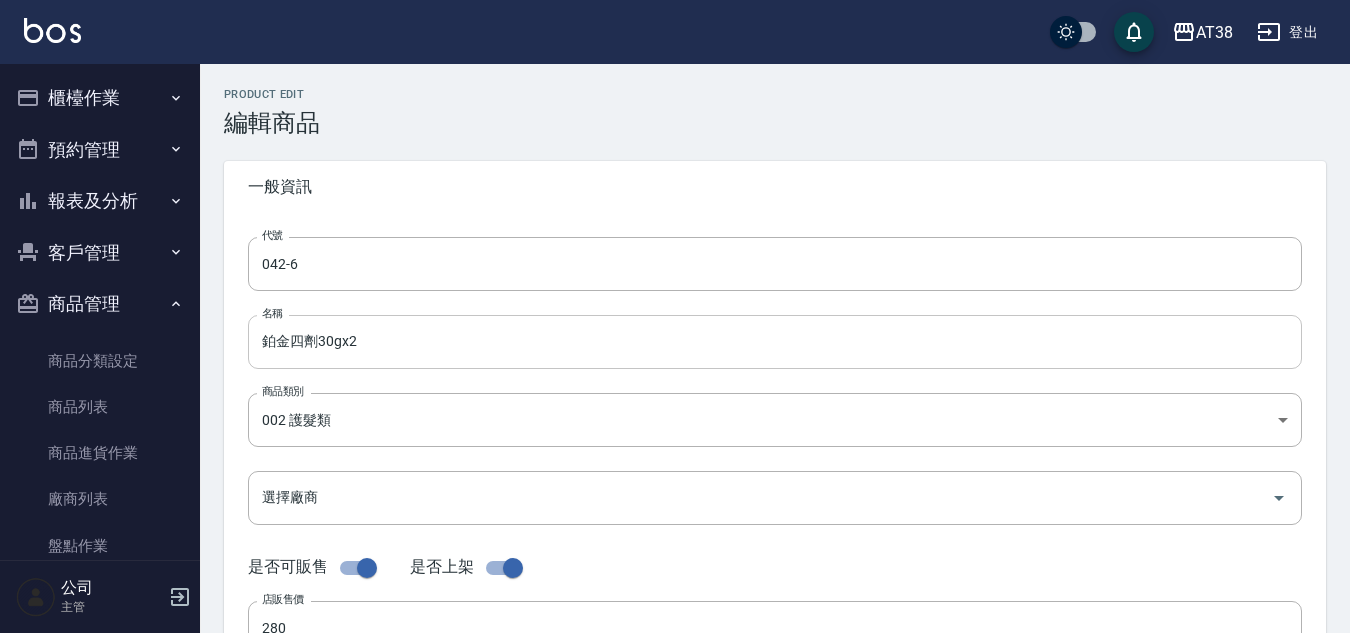 click on "鉑金四劑30gx2" at bounding box center [775, 342] 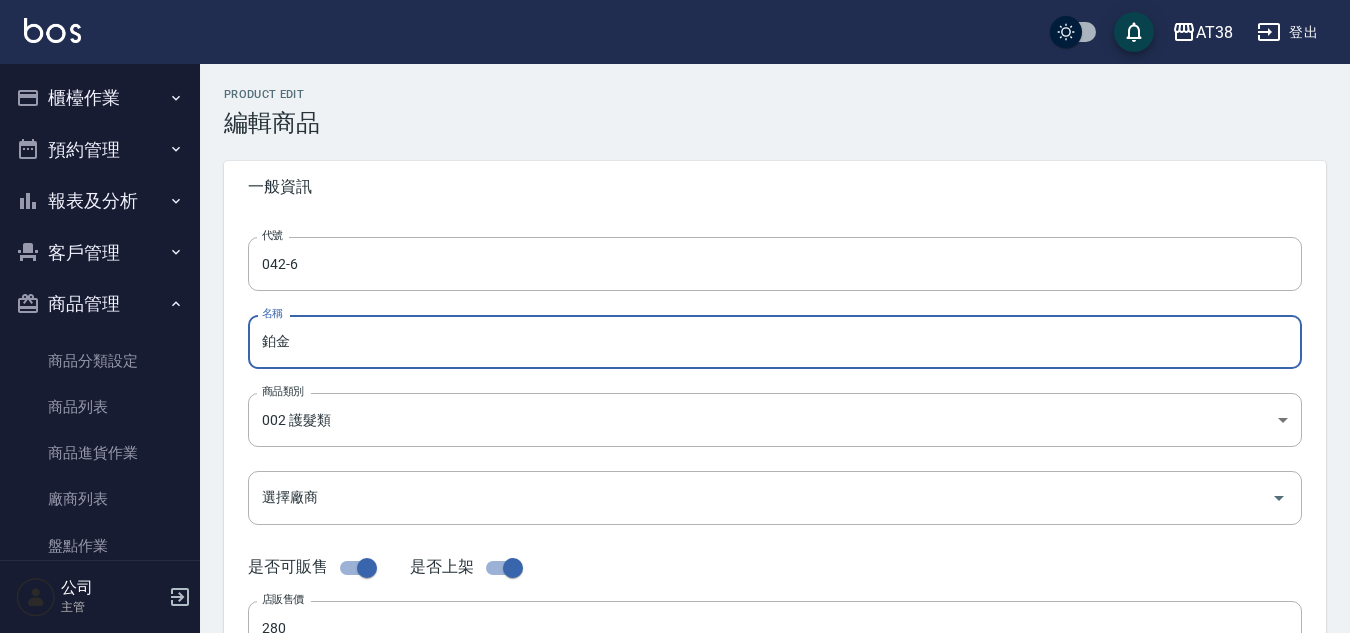 type on "鉑" 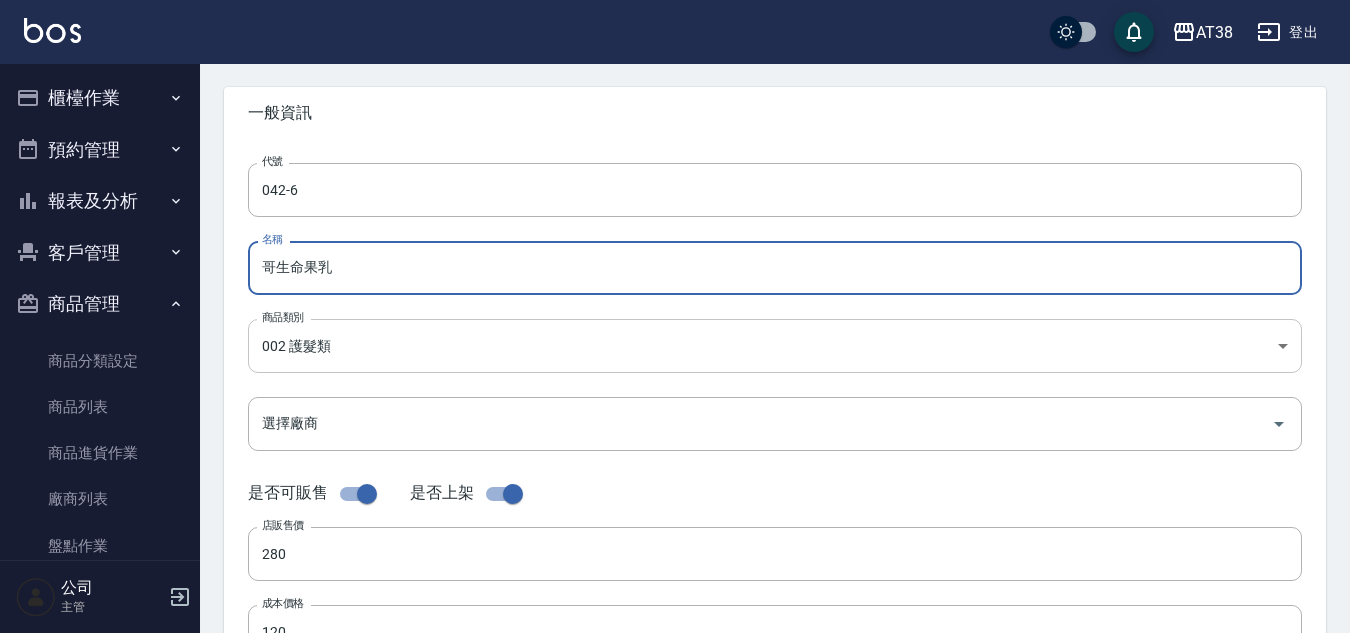 scroll, scrollTop: 200, scrollLeft: 0, axis: vertical 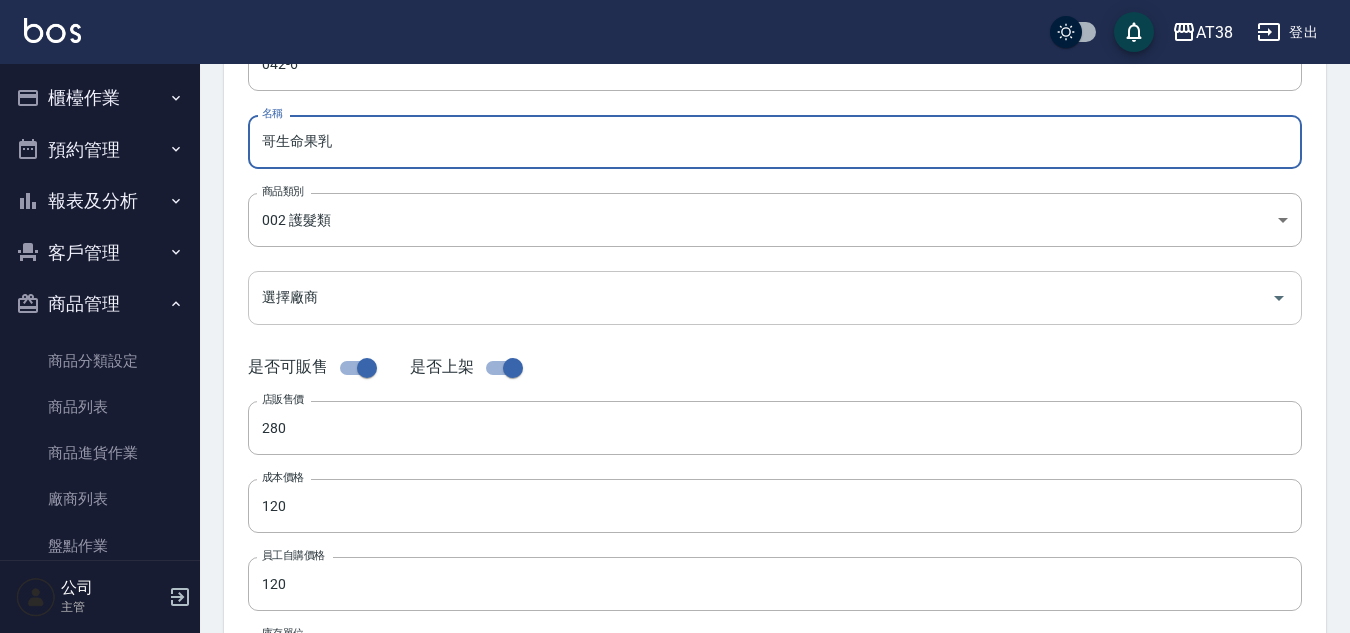 type on "哥生命果乳" 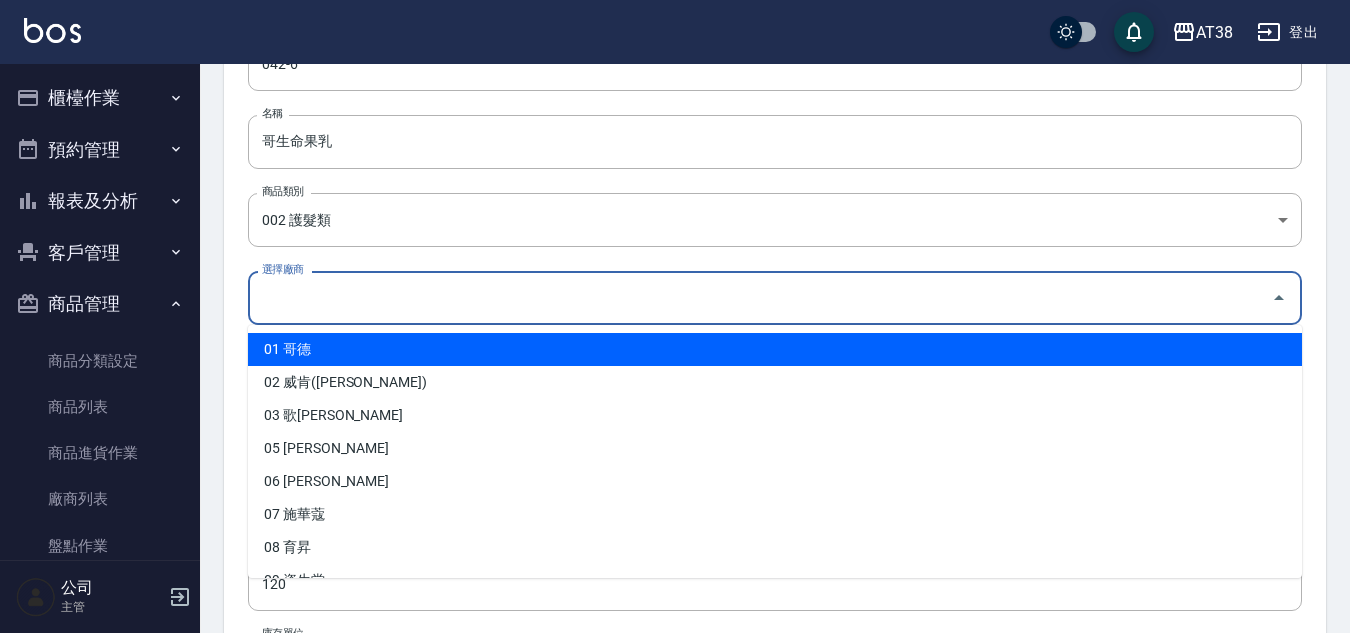 click on "選擇廠商" at bounding box center [760, 297] 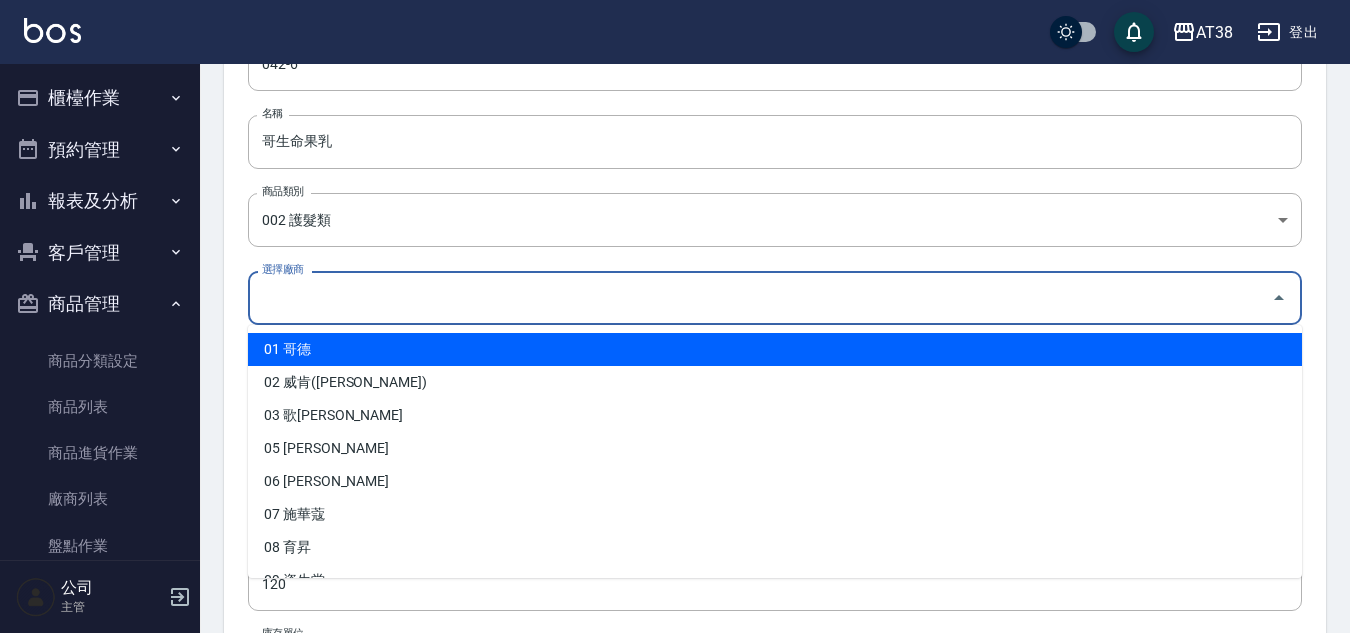 click on "01 哥德" at bounding box center (775, 349) 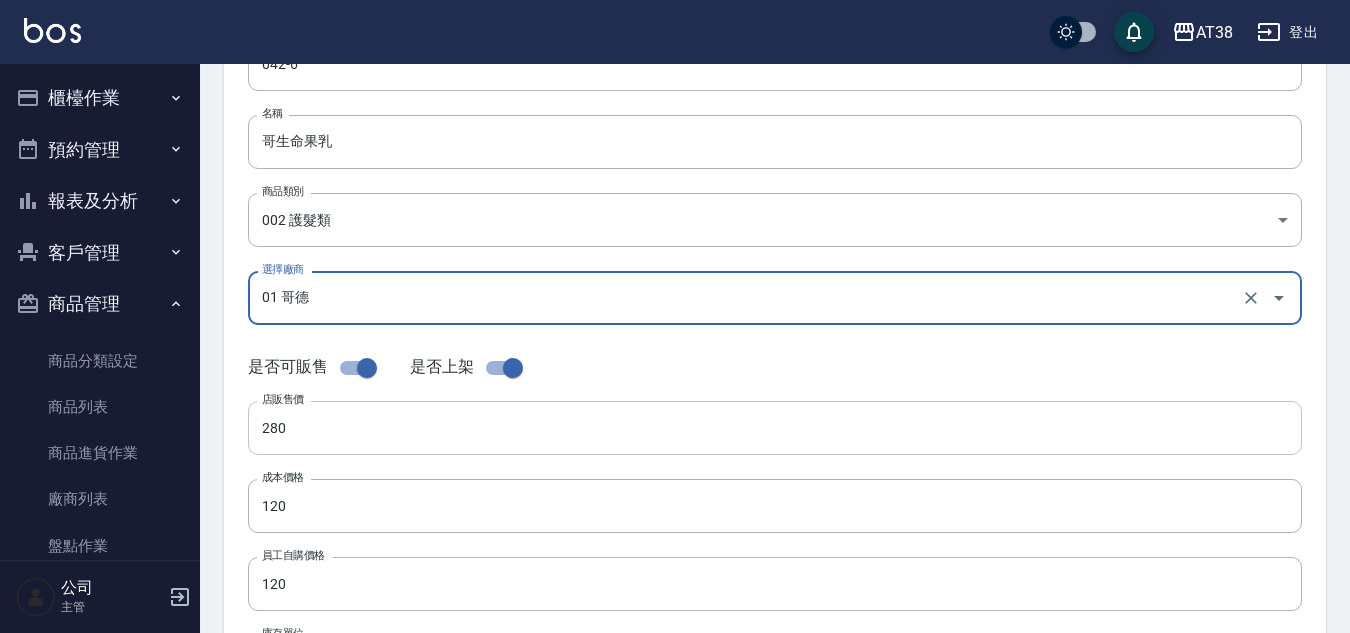 click on "280" at bounding box center [775, 428] 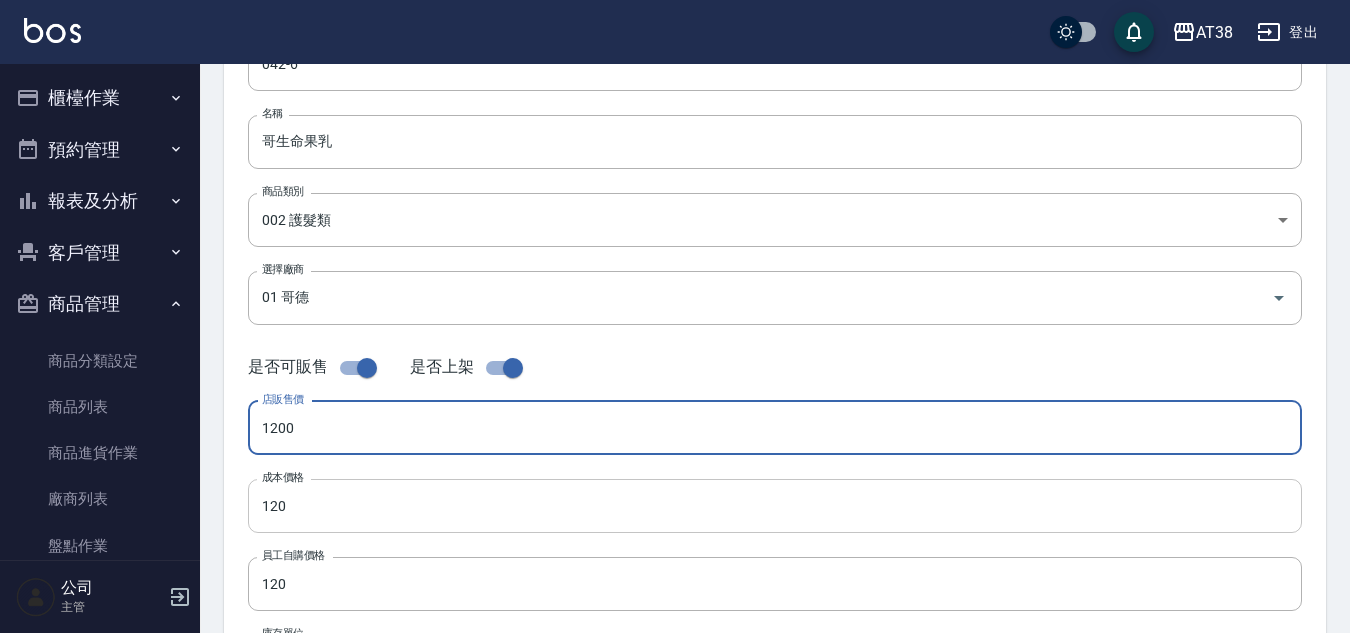 type on "1200" 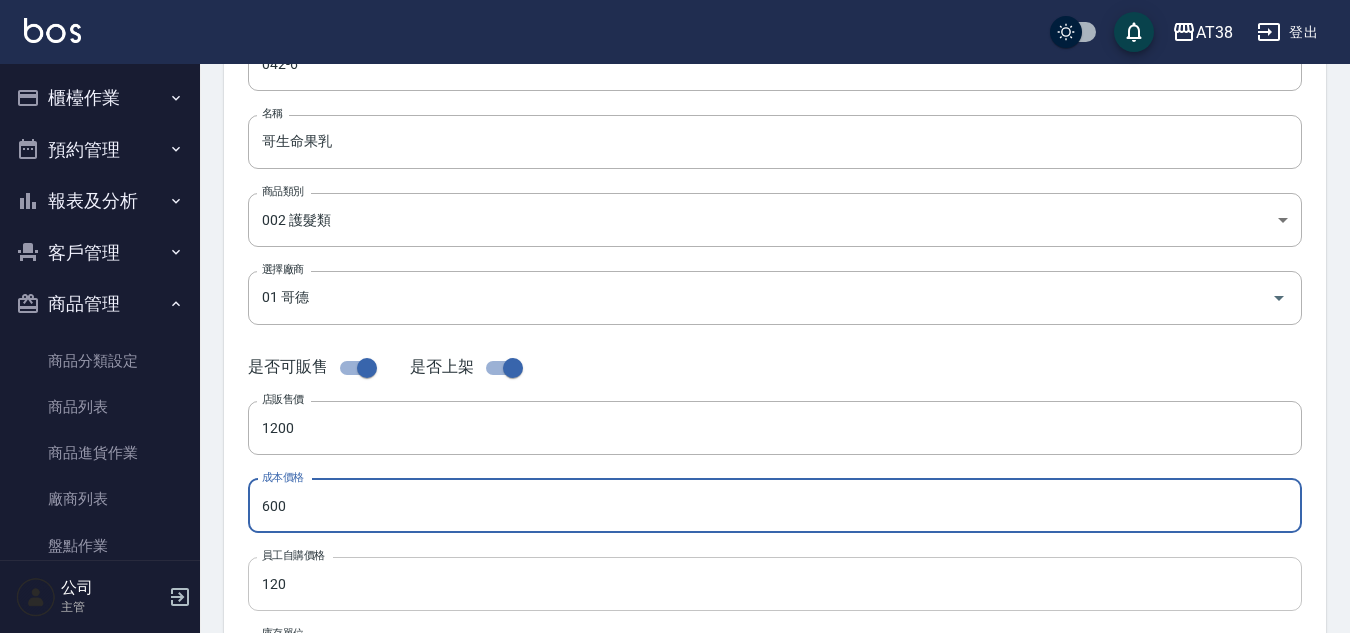 type on "600" 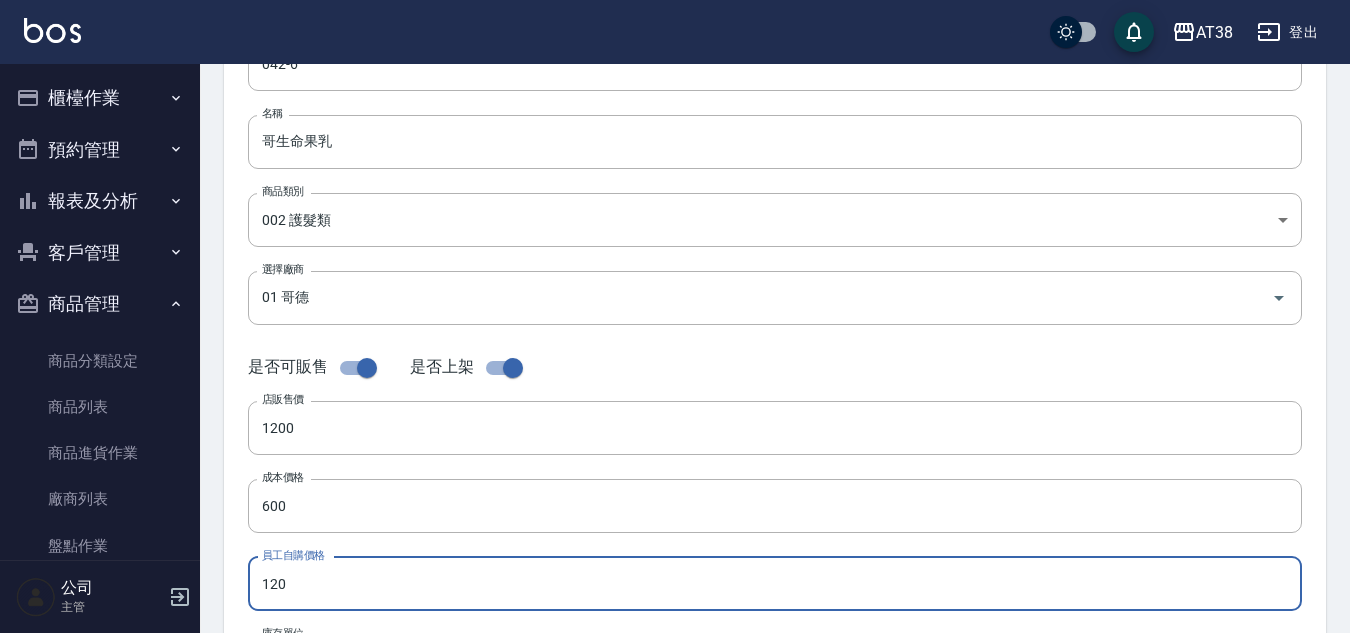 click on "120" at bounding box center [775, 584] 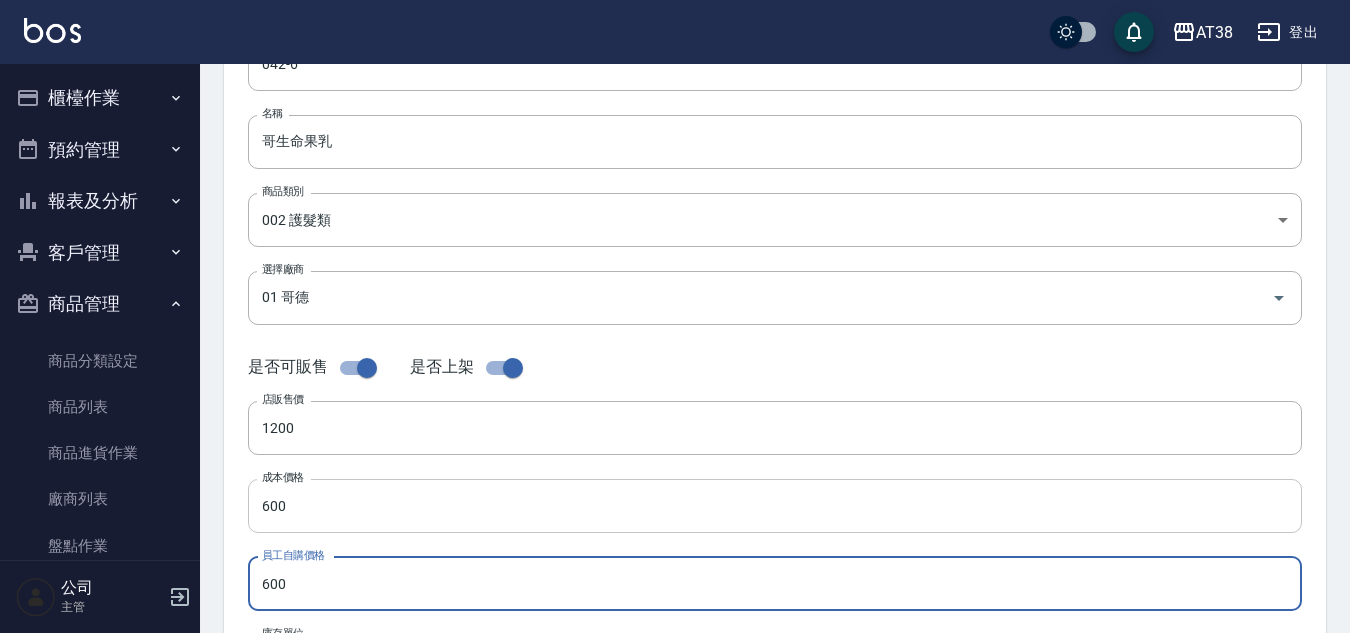 type on "600" 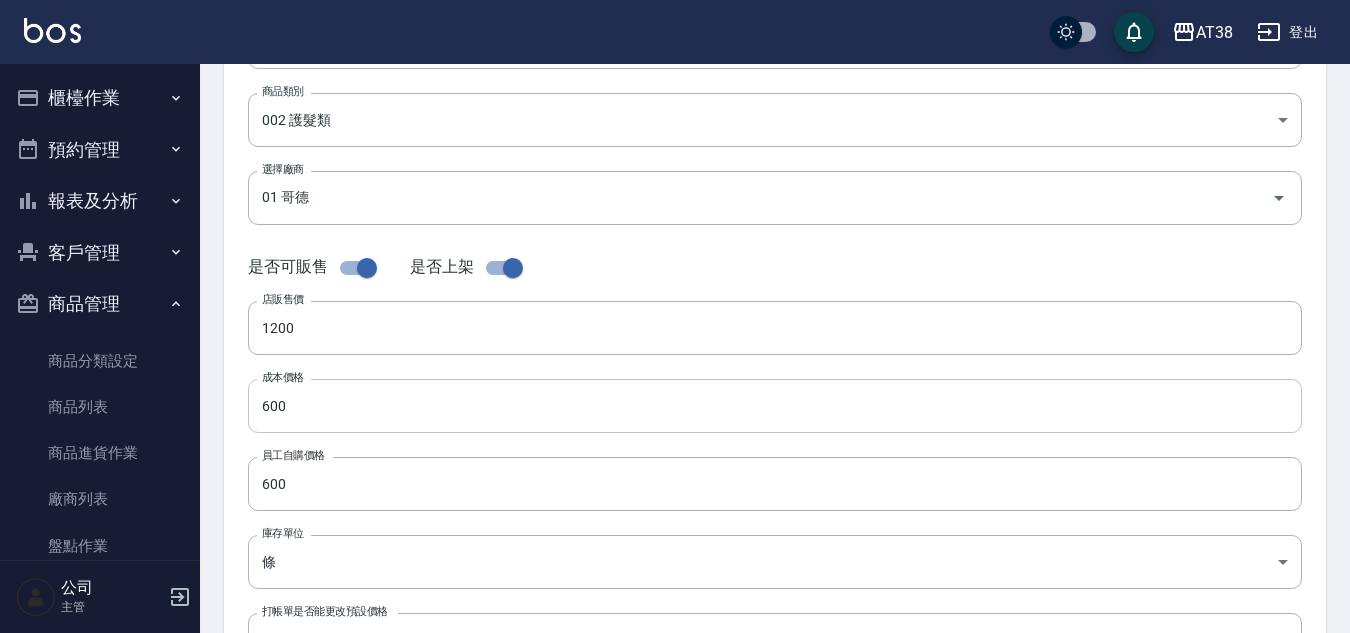 scroll, scrollTop: 400, scrollLeft: 0, axis: vertical 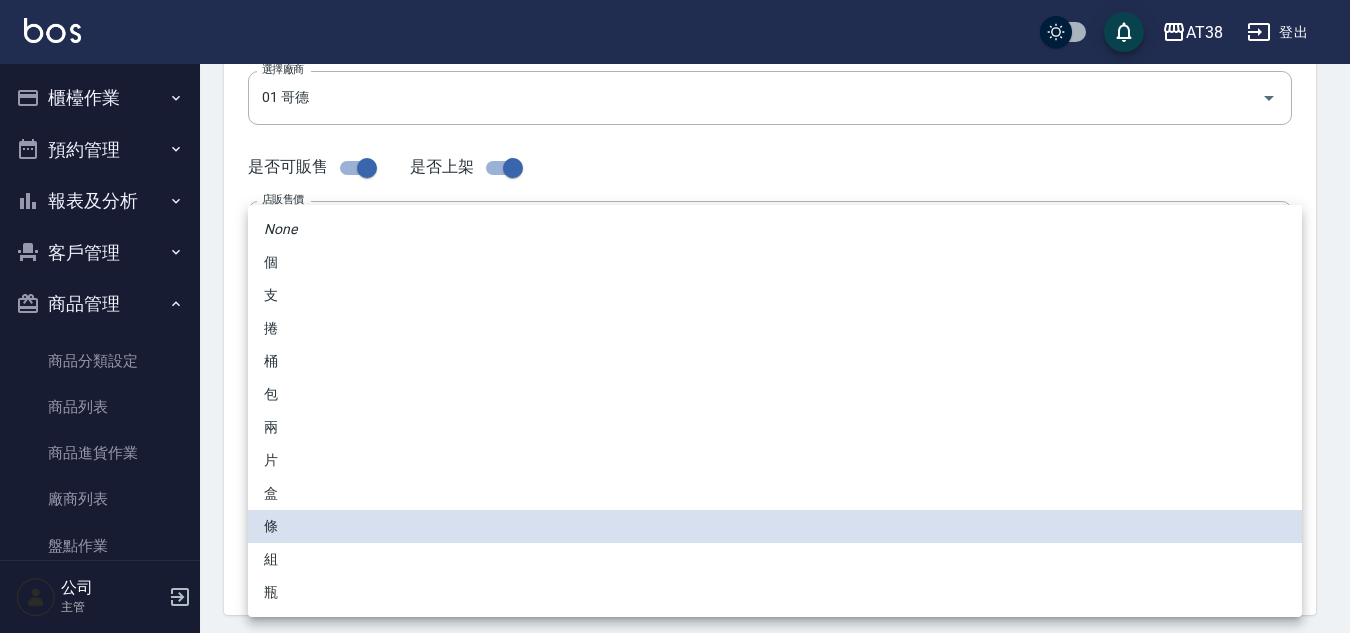 click on "AT38 登出 櫃檯作業 打帳單 帳單列表 掛單列表 座位開單 營業儀表板 現金收支登錄 材料自購登錄 每日結帳 排班表 現場電腦打卡 掃碼打卡 預約管理 預約管理 單日預約紀錄 單週預約紀錄 報表及分析 報表目錄 消費分析儀表板 店家區間累計表 店家日報表 店家排行榜 互助日報表 互助月報表 互助排行榜 互助點數明細 互助業績報表 全店業績分析表 每日業績分析表 營業統計分析表 營業項目月分析表 設計師業績表 設計師日報表 設計師業績分析表 設計師業績月報表 設計師抽成報表 設計師排行榜 商品銷售排行榜 商品消耗明細 商品進銷貨報表 商品庫存表 商品庫存盤點表 會員卡銷售報表 服務扣項明細表 單一服務項目查詢 店販抽成明細 店販分類抽成明細 顧客入金餘額表 顧客卡券餘額表 每日非現金明細 每日收支明細 收支分類明細表 收支匯款表 非現金明細對帳單 002" at bounding box center (675, 290) 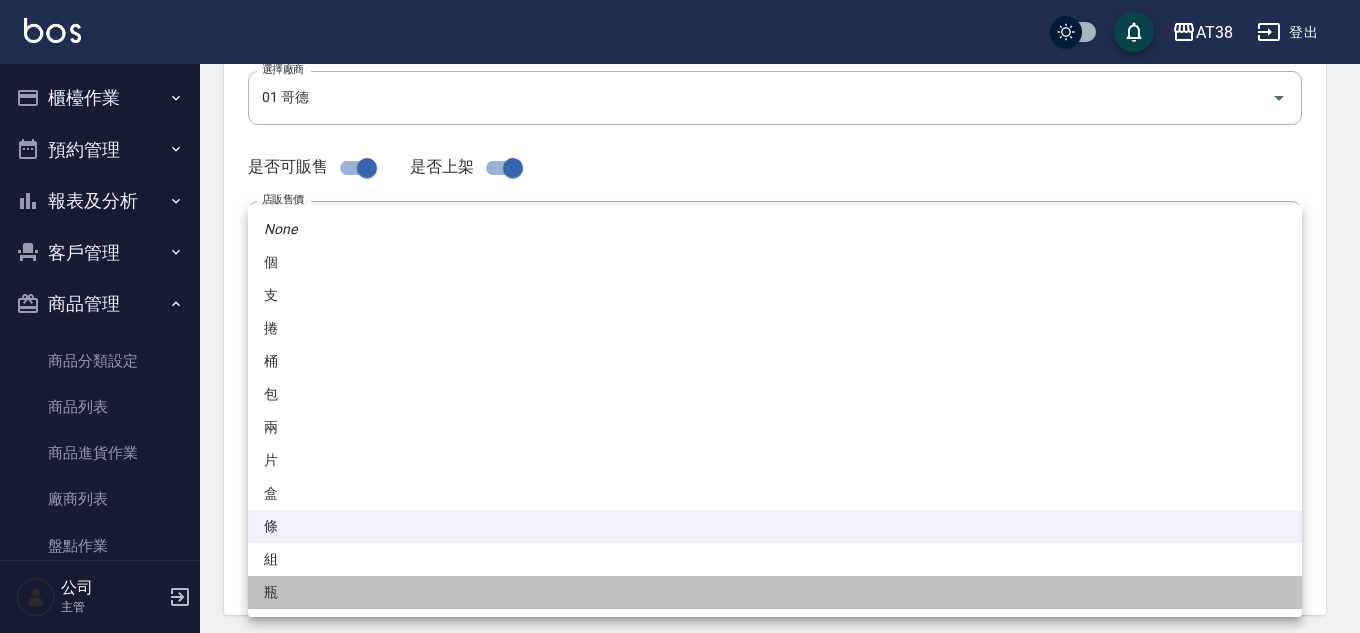 click on "瓶" at bounding box center [775, 592] 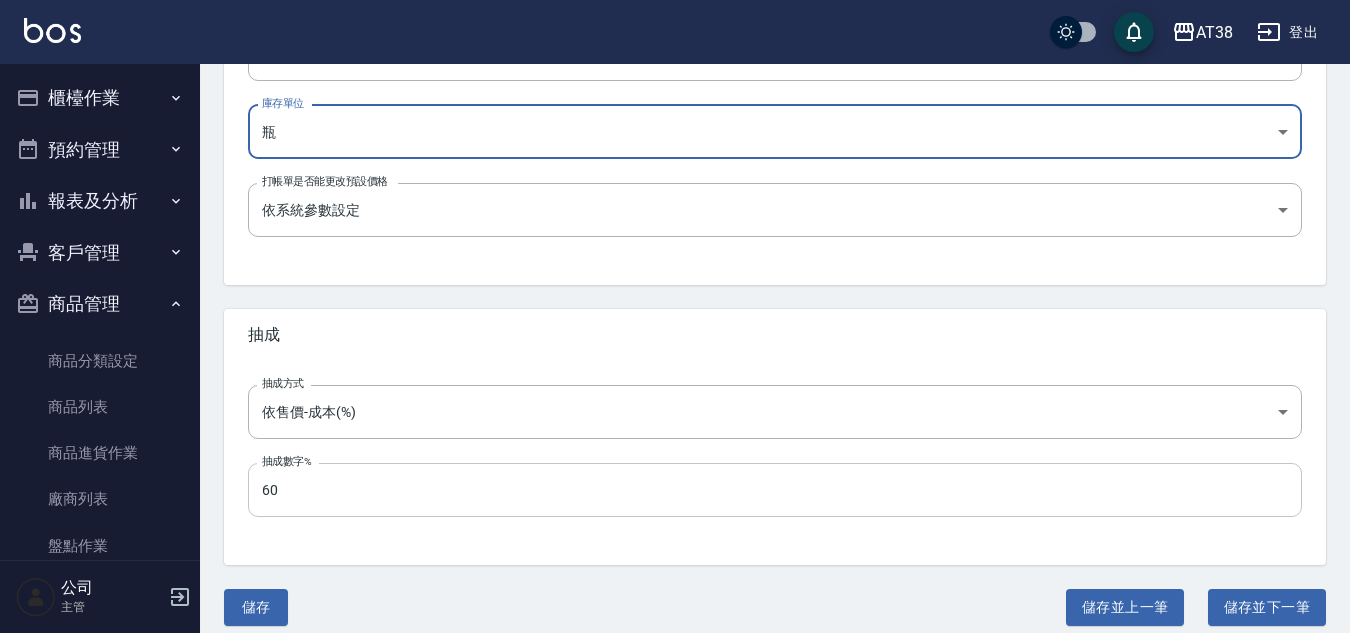 scroll, scrollTop: 747, scrollLeft: 0, axis: vertical 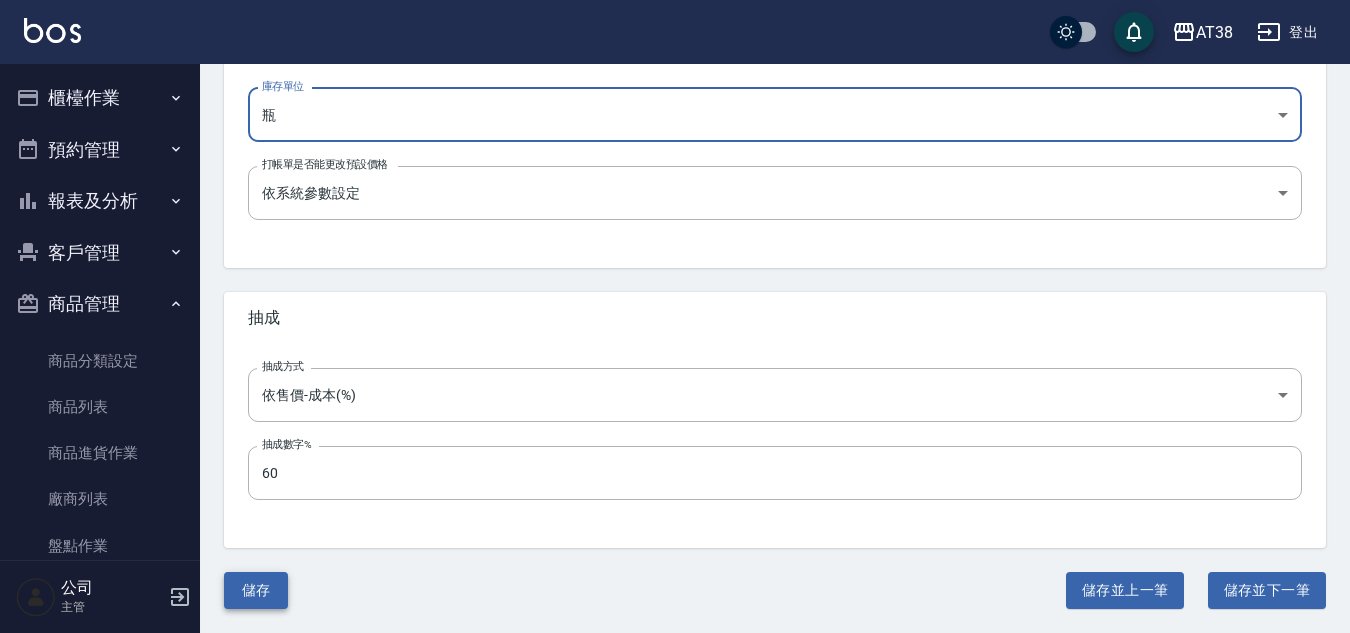 click on "儲存" at bounding box center (256, 590) 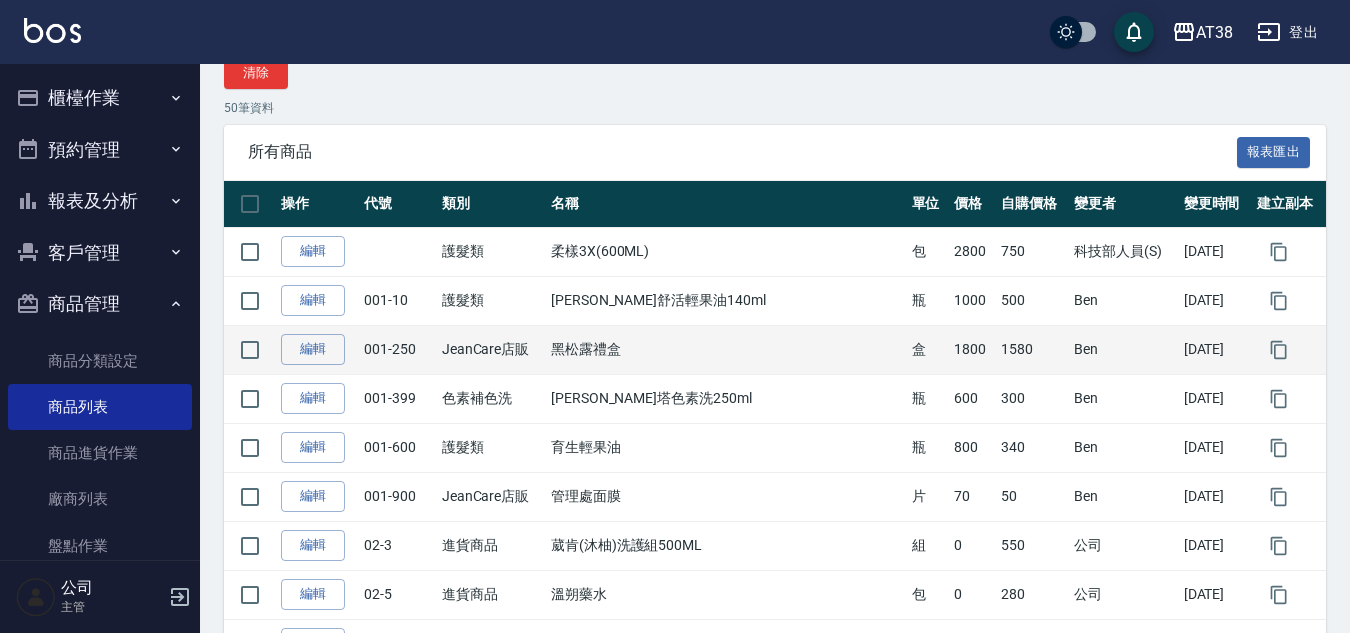 scroll, scrollTop: 0, scrollLeft: 0, axis: both 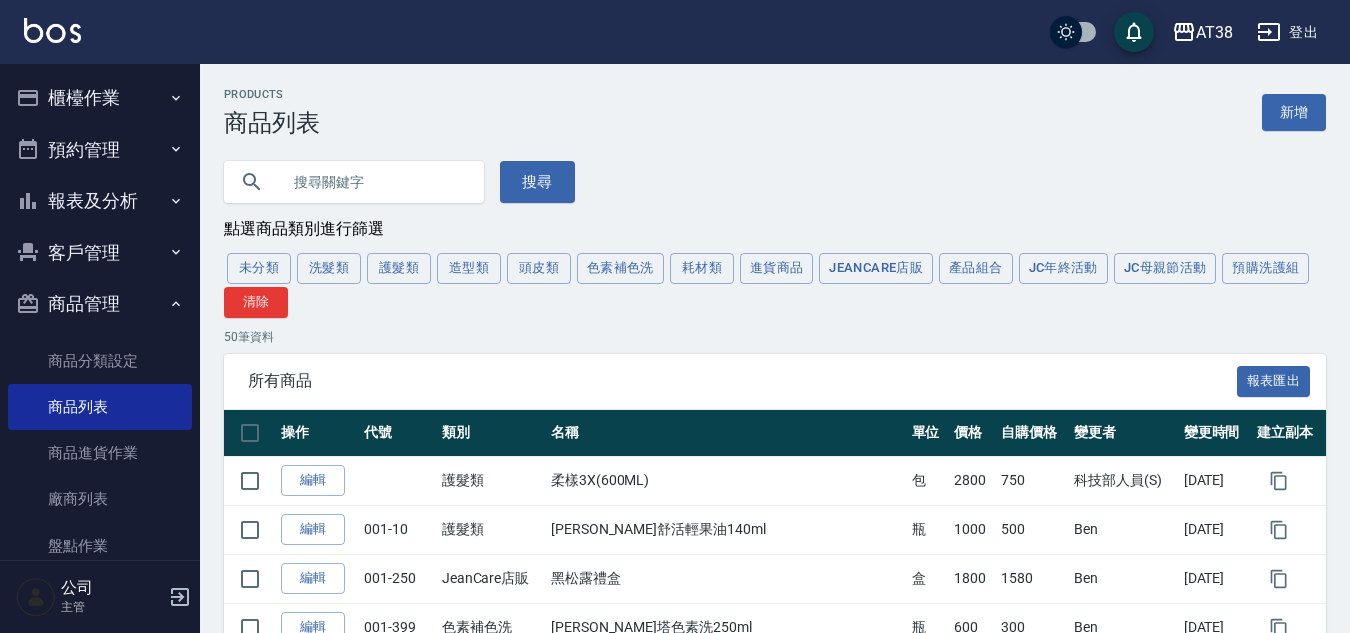 click on "櫃檯作業" at bounding box center [100, 98] 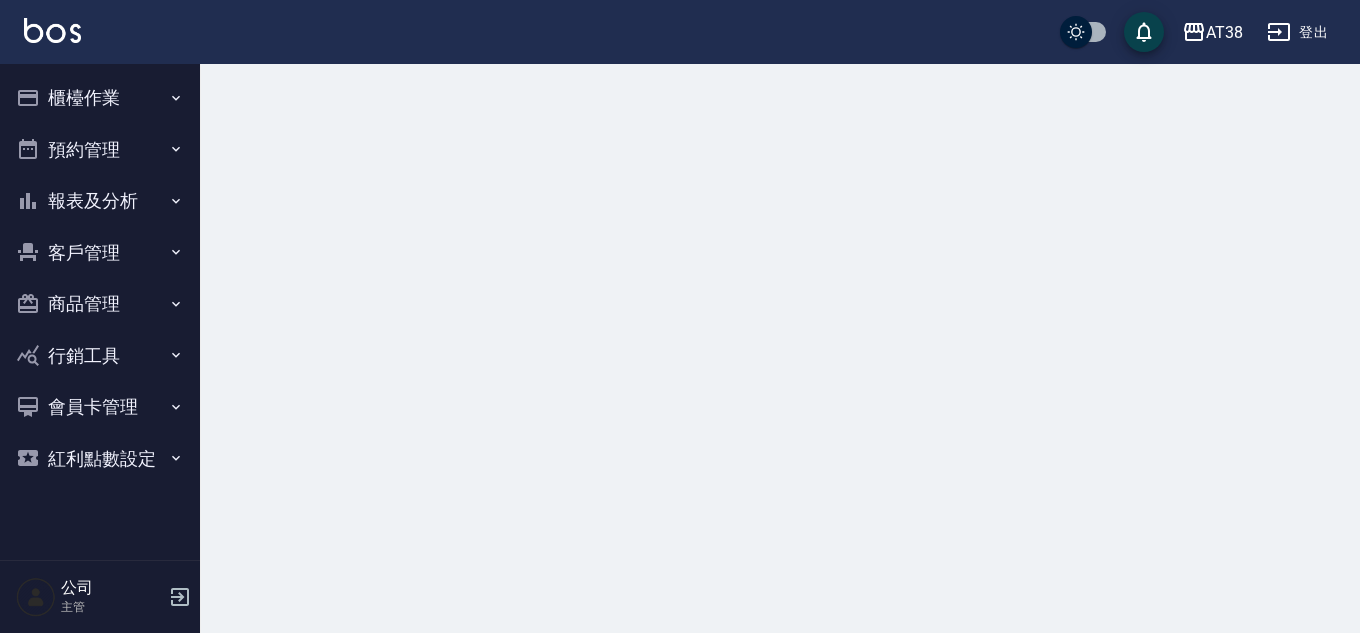 scroll, scrollTop: 0, scrollLeft: 0, axis: both 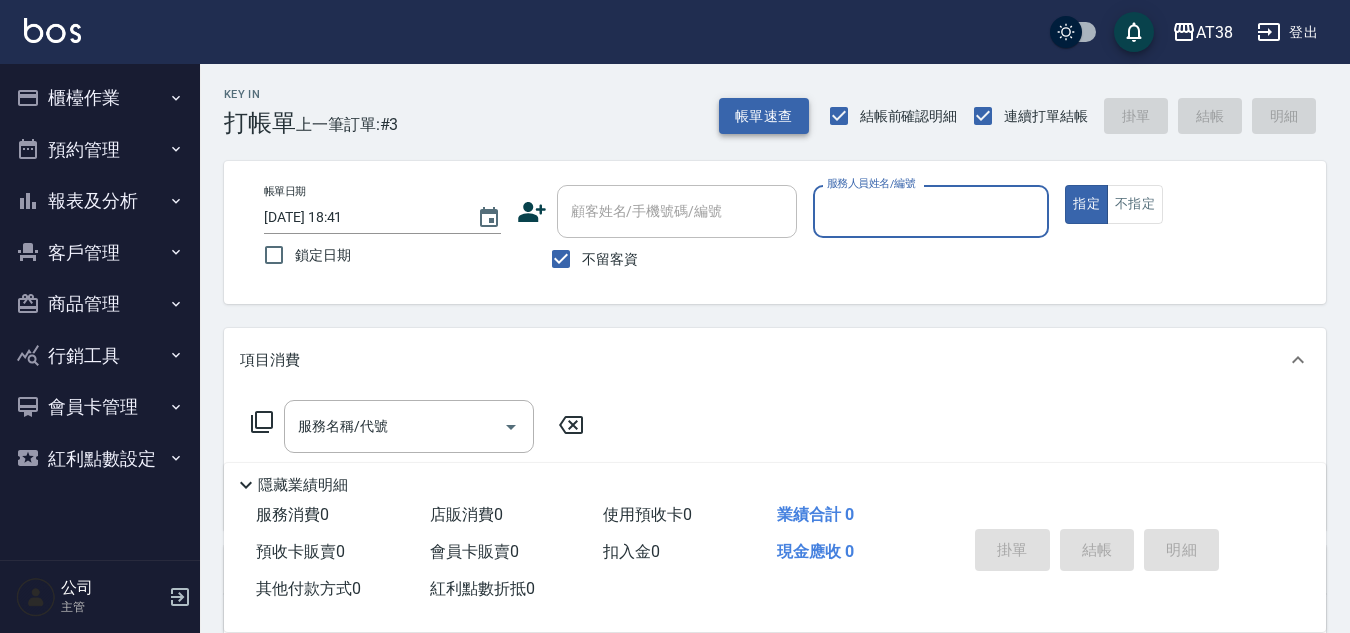 click on "帳單速查" at bounding box center [764, 116] 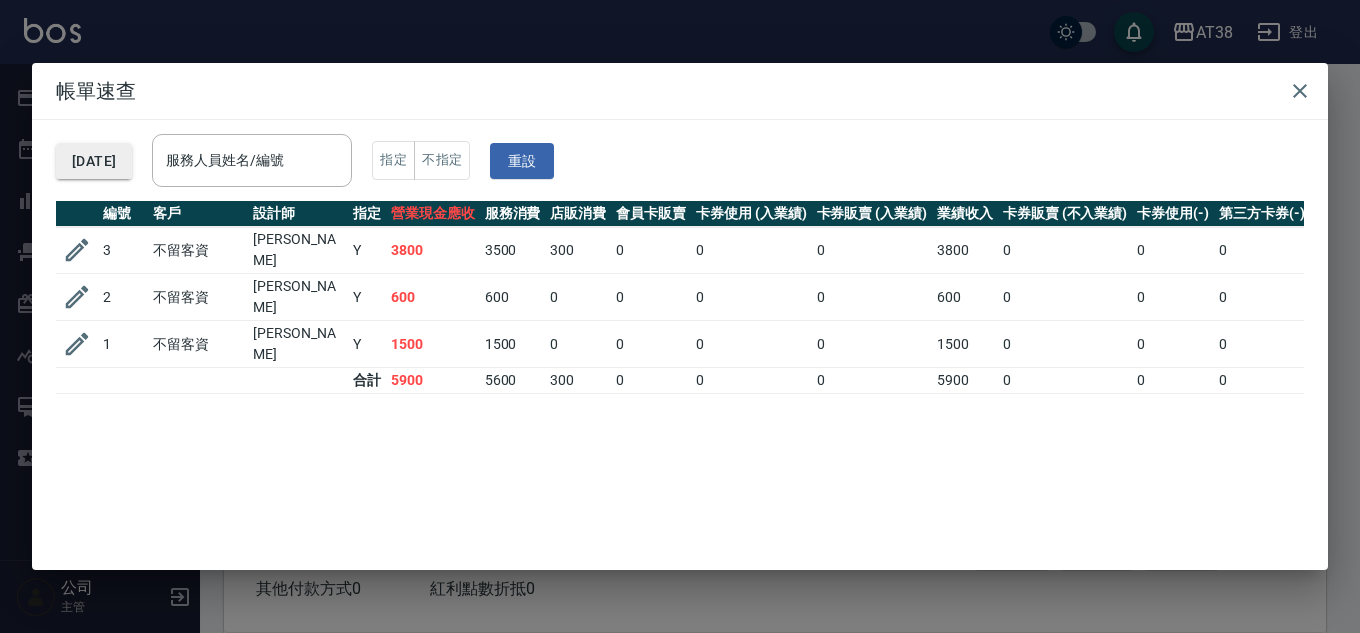 click on "[DATE]" at bounding box center [94, 161] 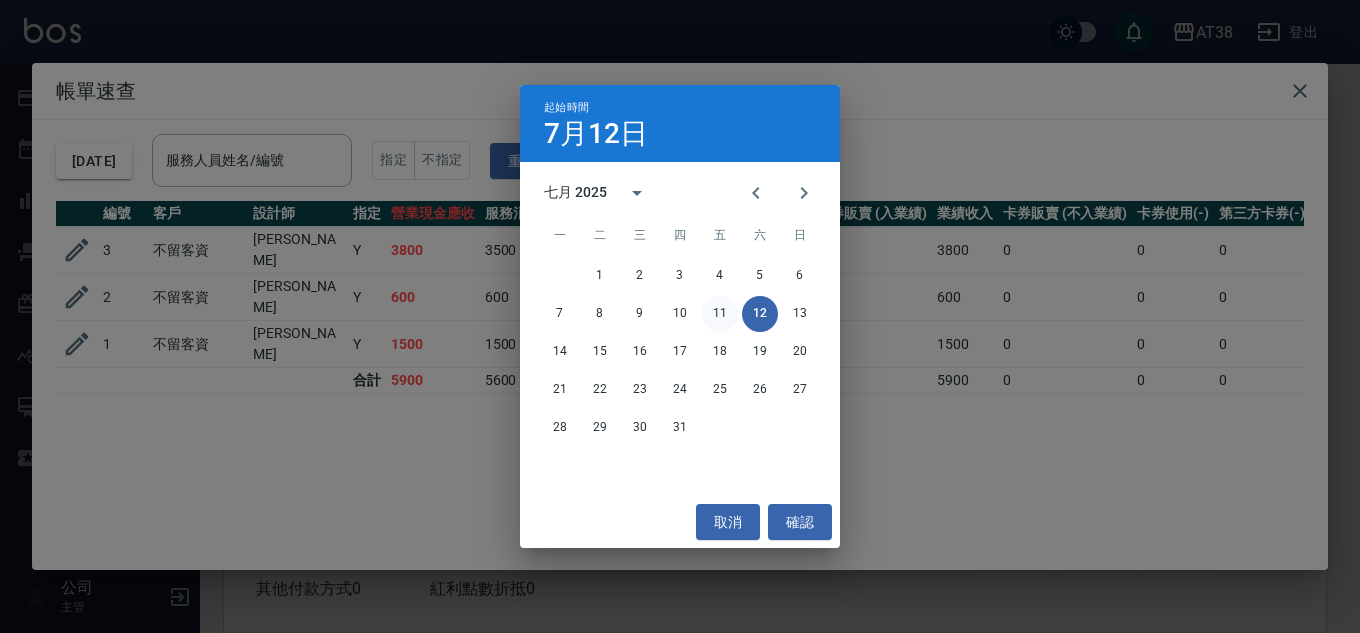 click on "11" at bounding box center [720, 314] 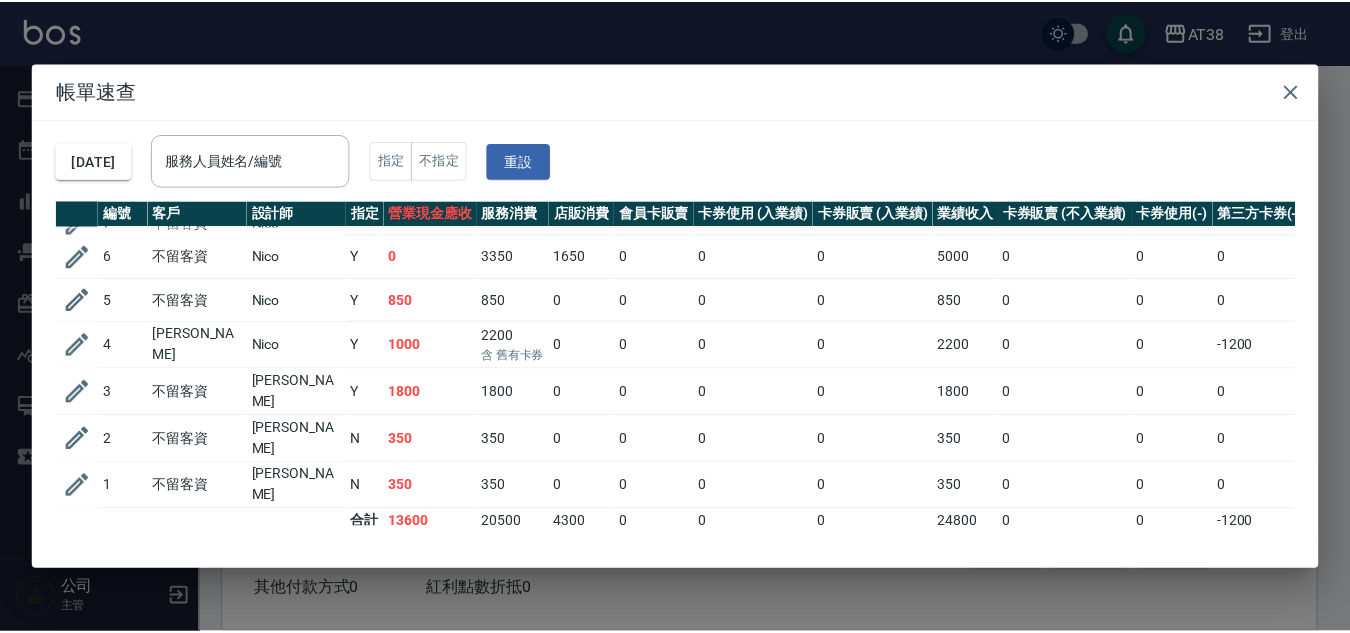 scroll, scrollTop: 346, scrollLeft: 0, axis: vertical 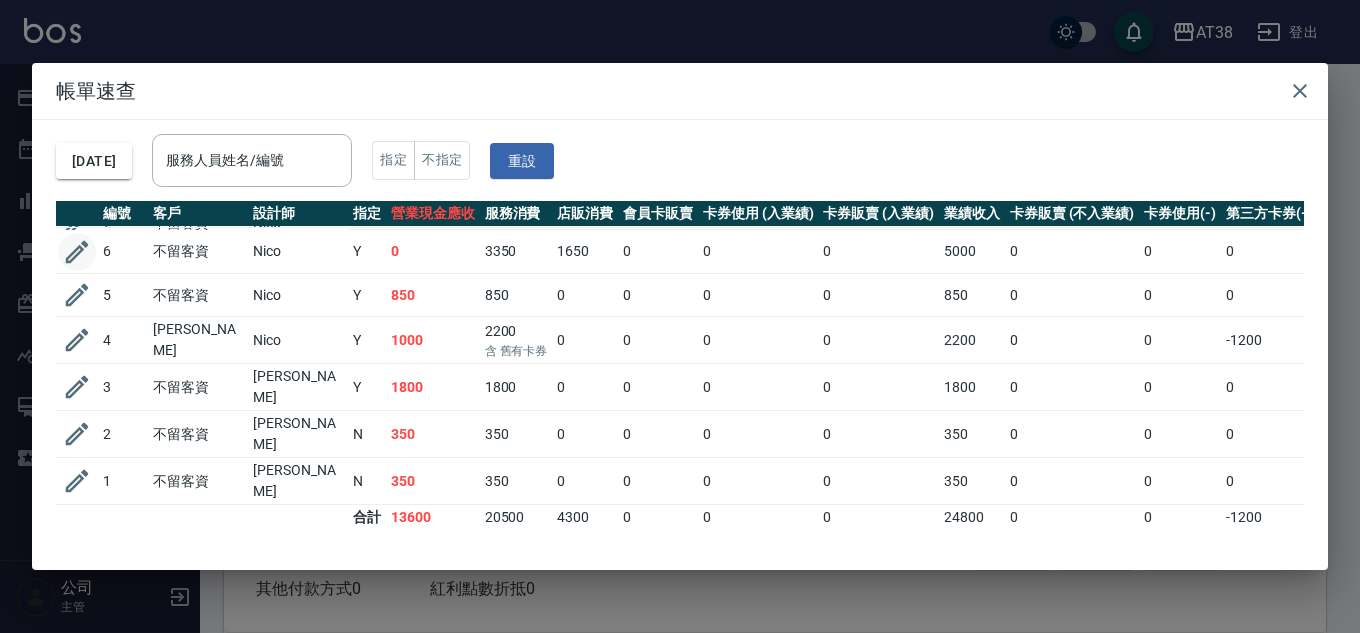 click 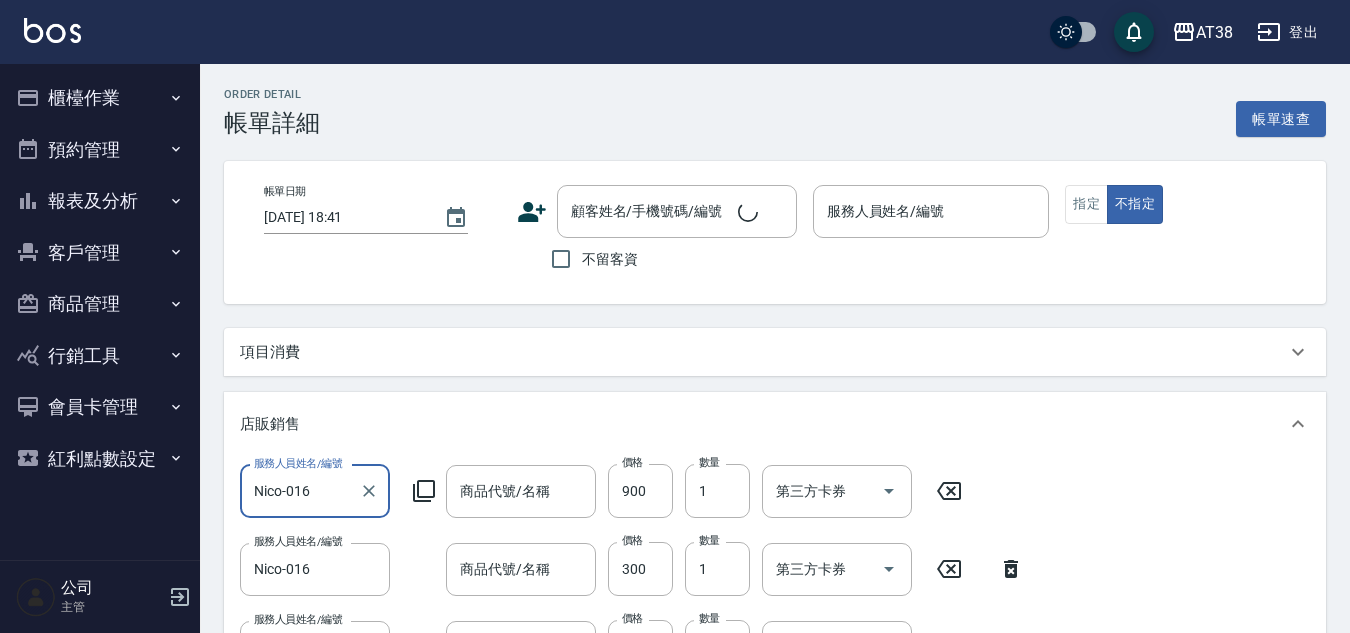 scroll, scrollTop: 0, scrollLeft: 0, axis: both 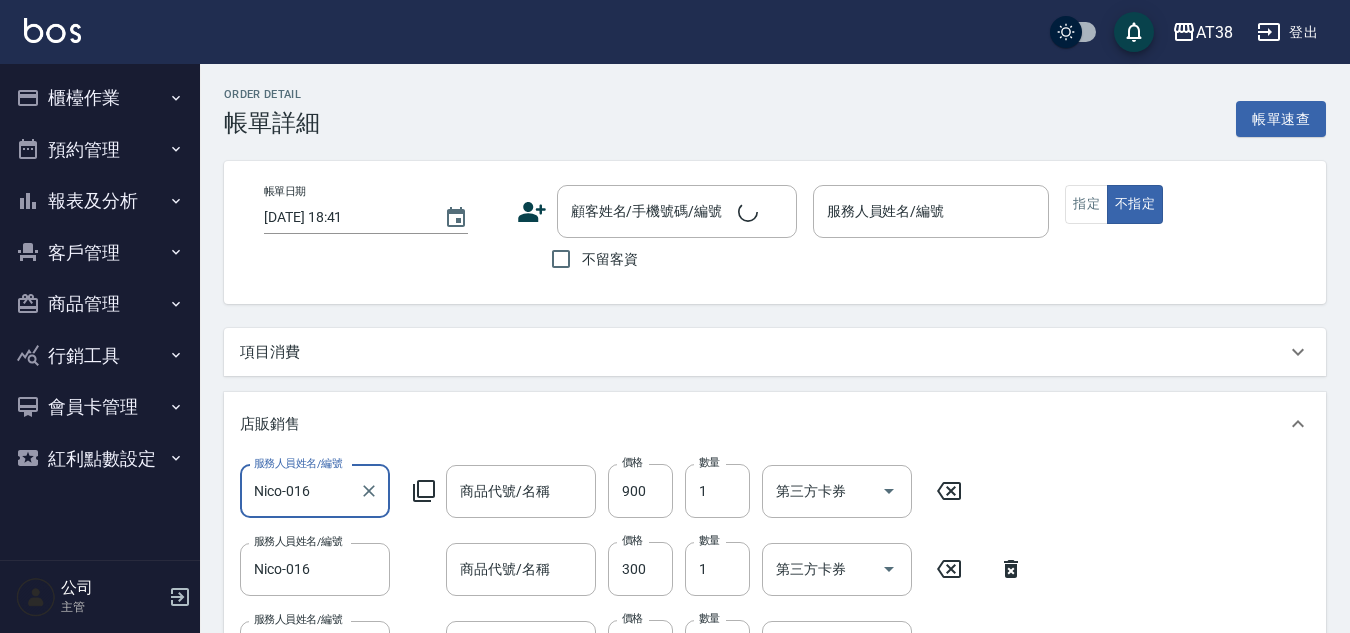type on "[DATE] 19:56" 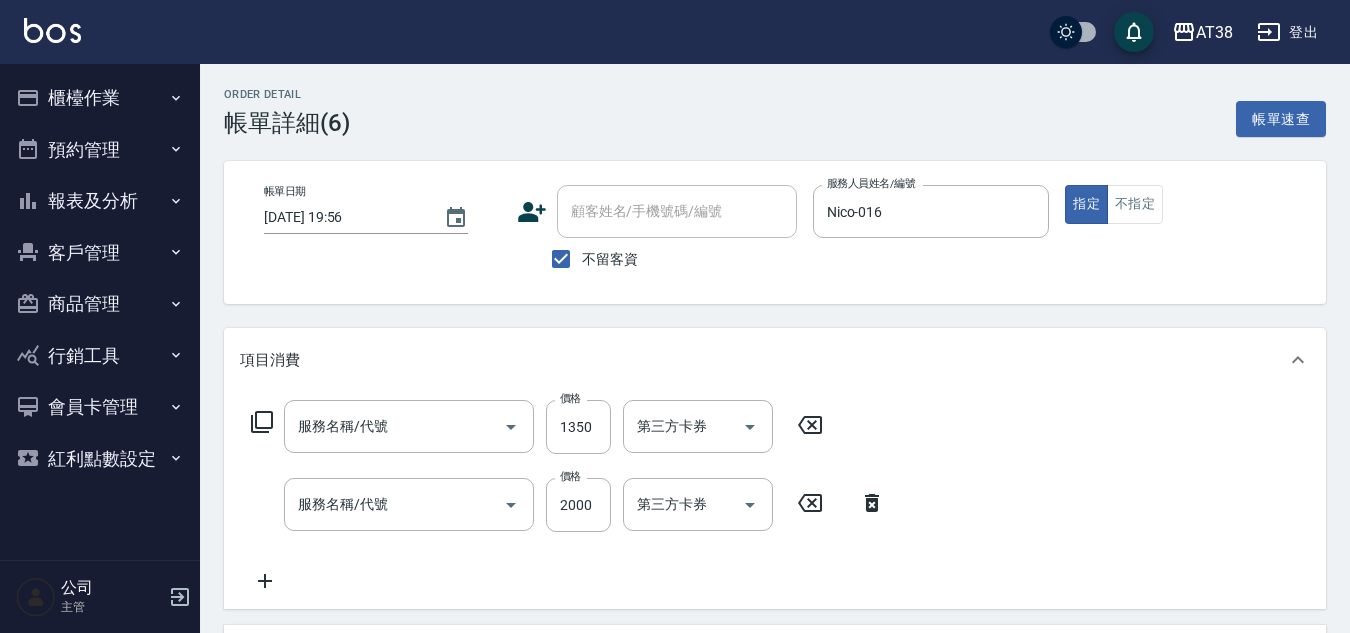 type on "哥生命果油(1200)" 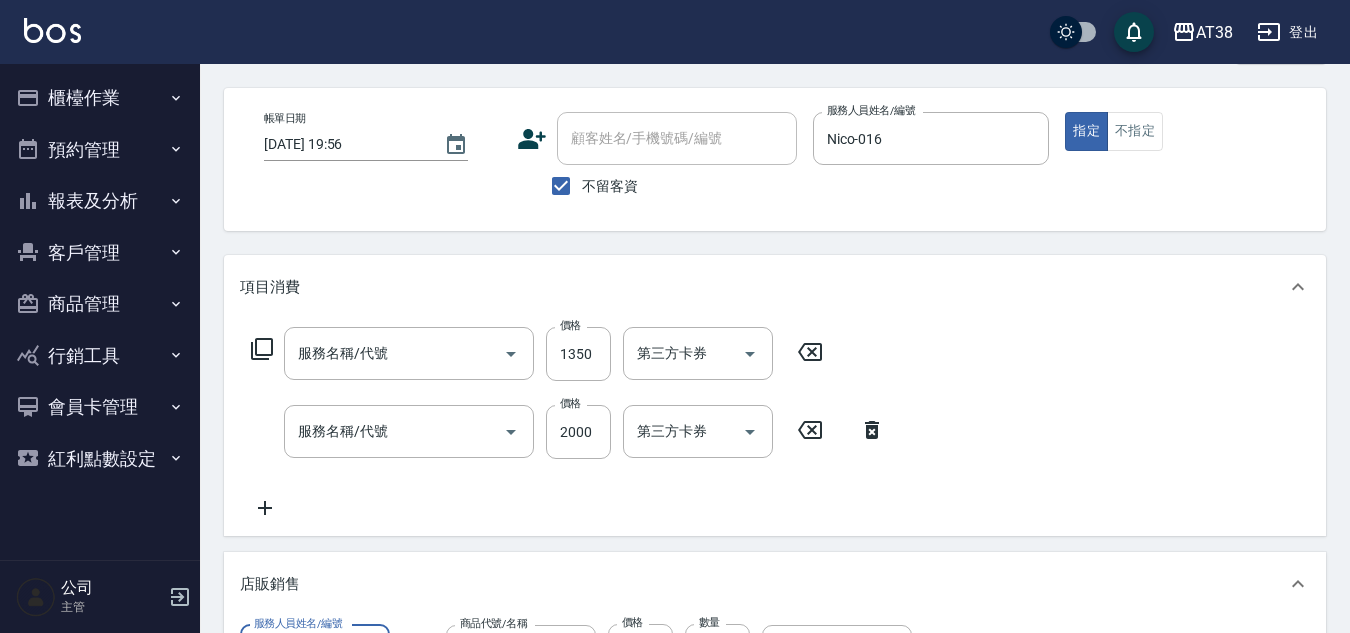 type on "染髮(長)(514)" 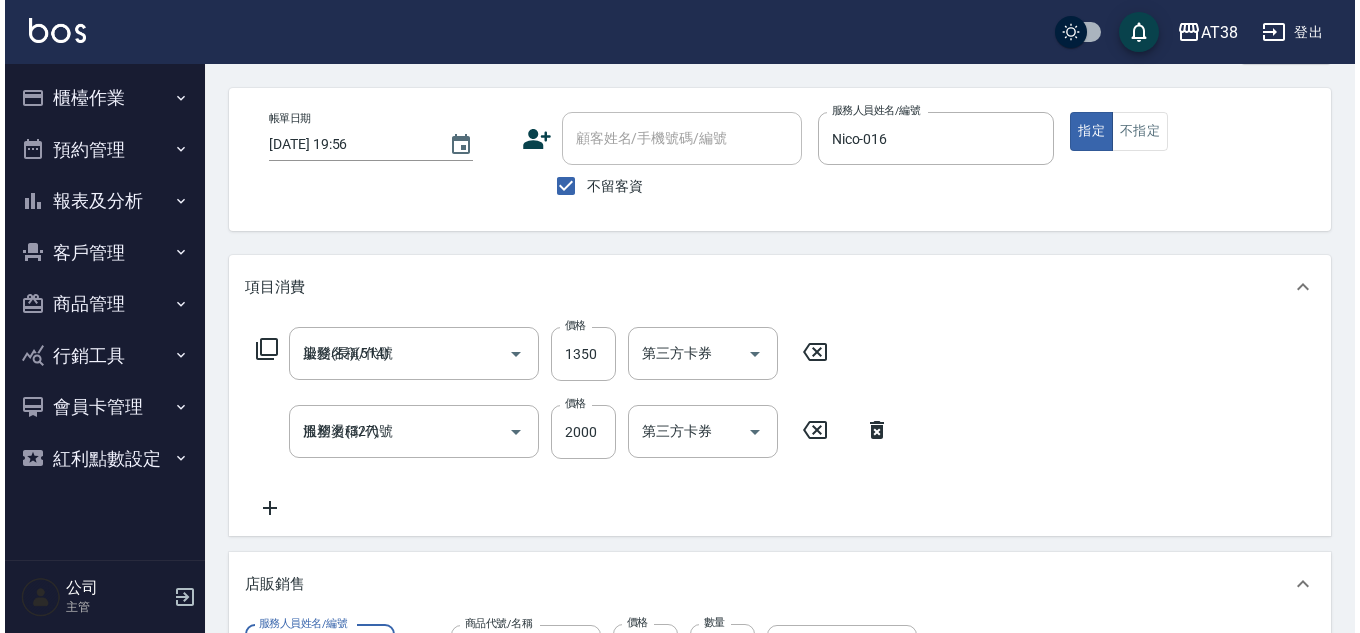 scroll, scrollTop: 200, scrollLeft: 0, axis: vertical 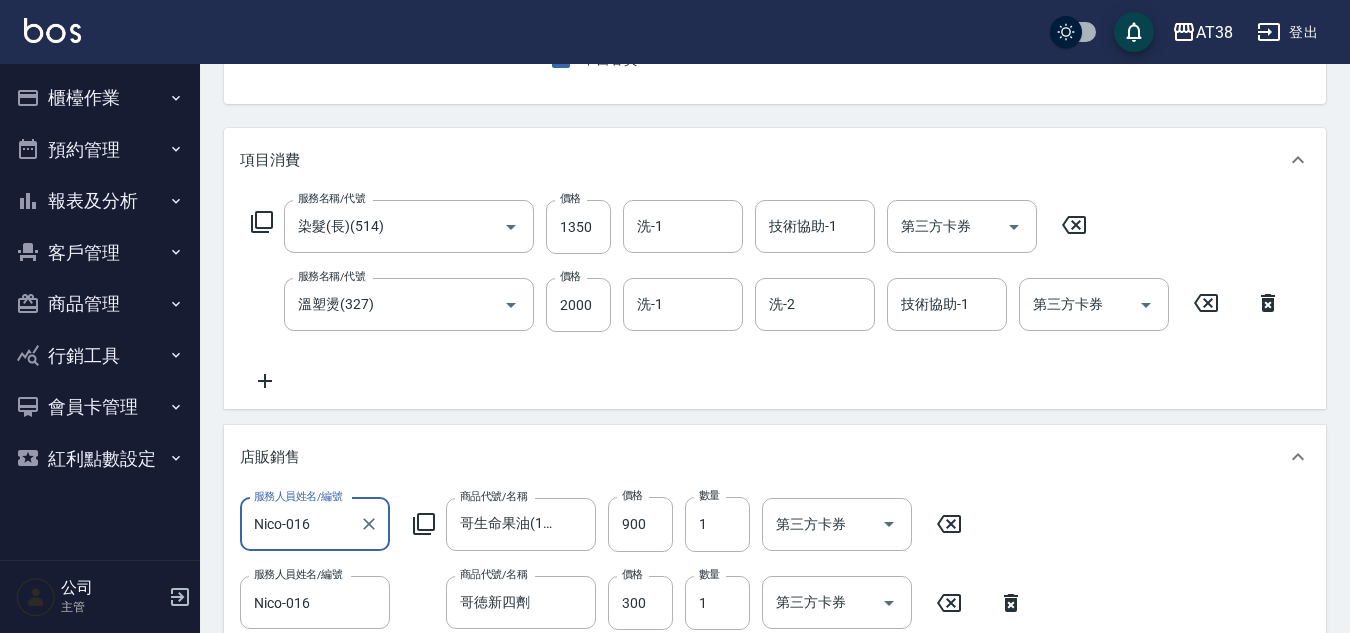 click 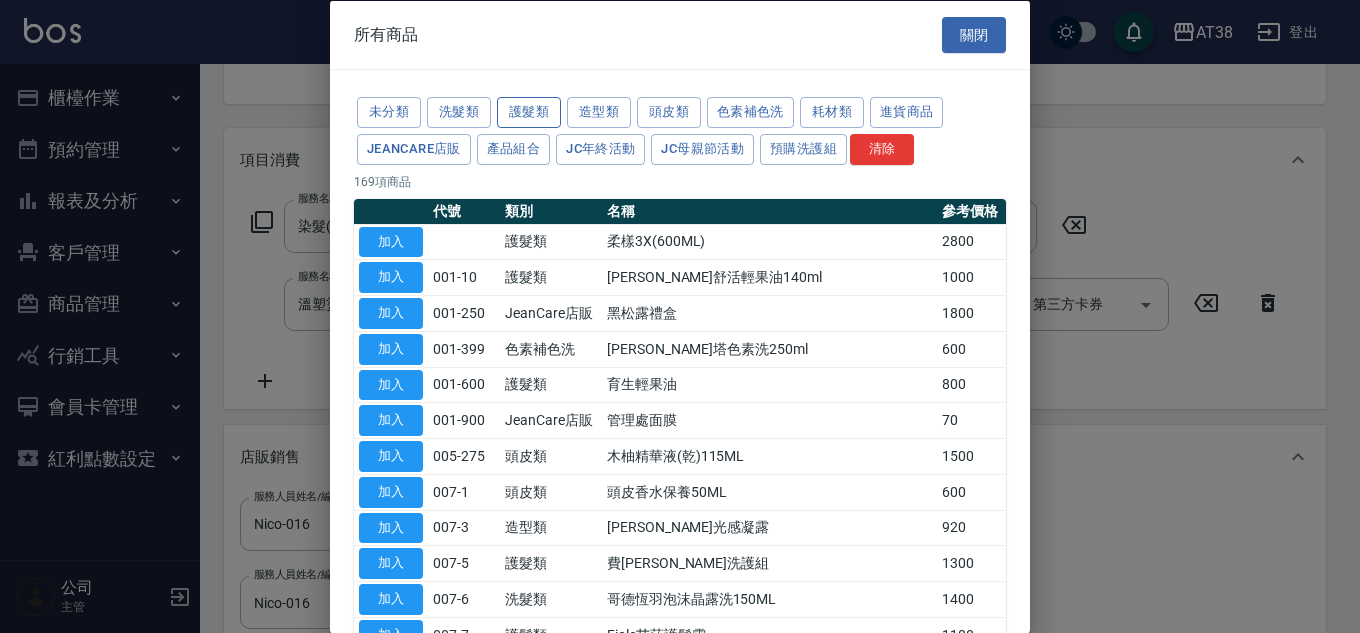 click on "護髮類" at bounding box center [529, 112] 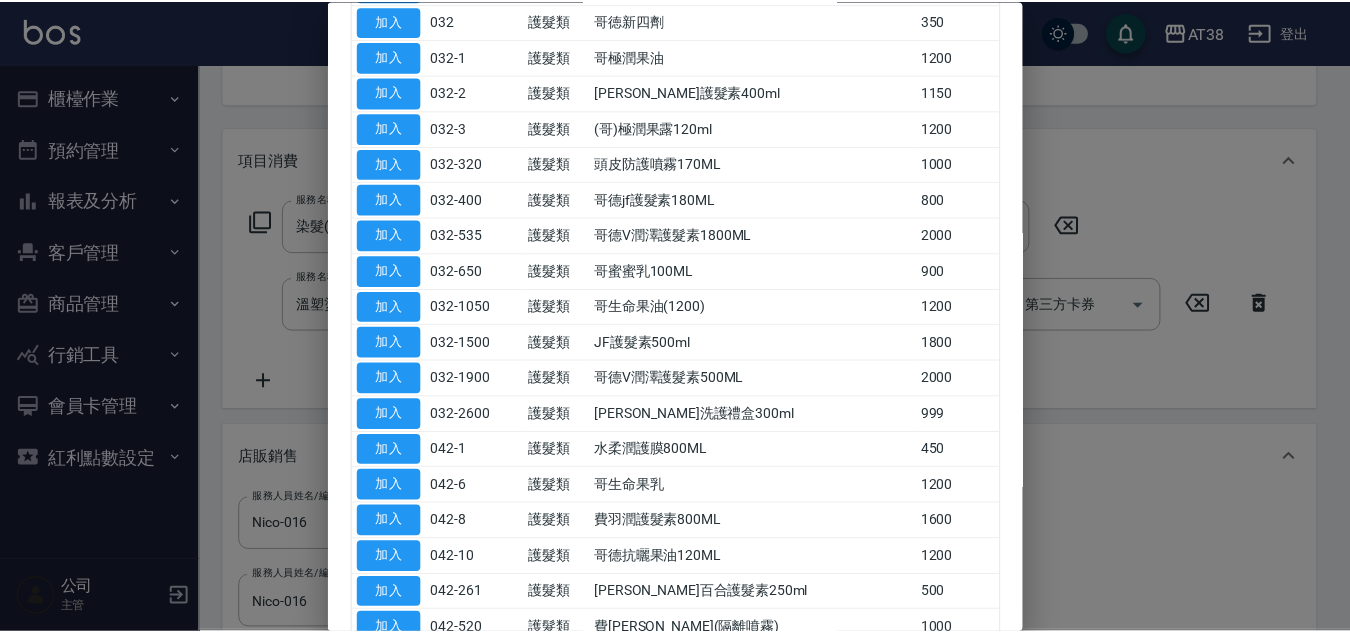 scroll, scrollTop: 800, scrollLeft: 0, axis: vertical 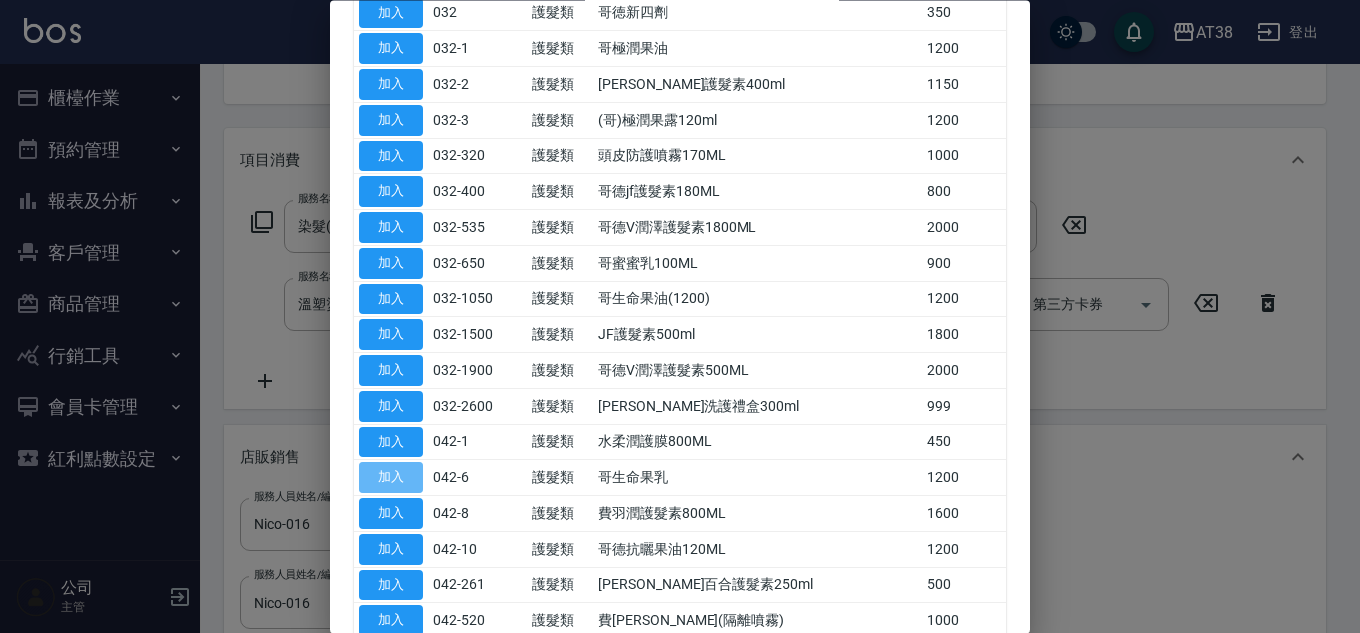 click on "加入" at bounding box center (391, 478) 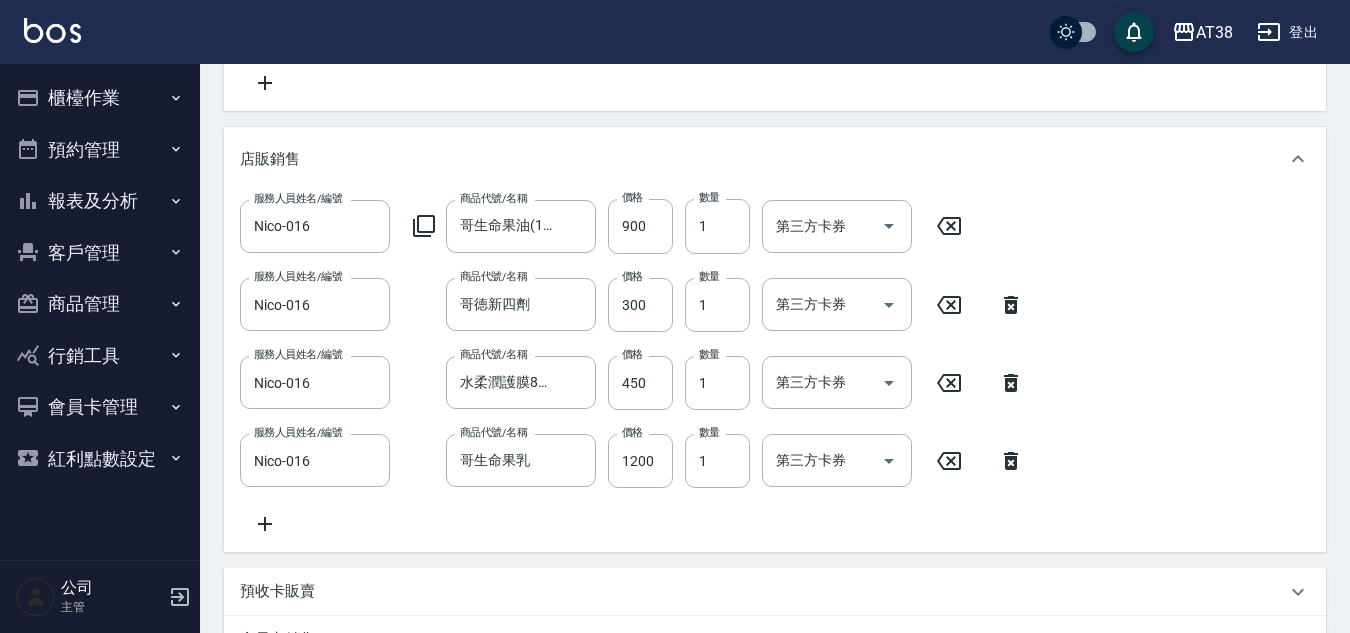 scroll, scrollTop: 500, scrollLeft: 0, axis: vertical 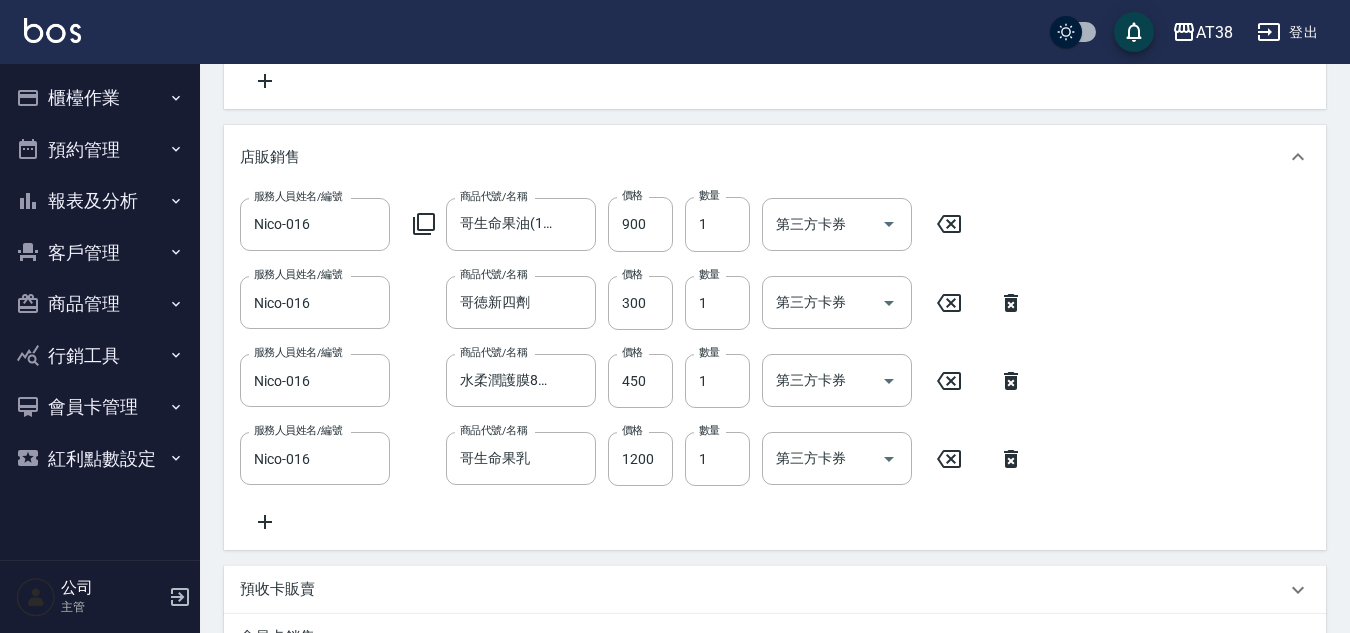 click 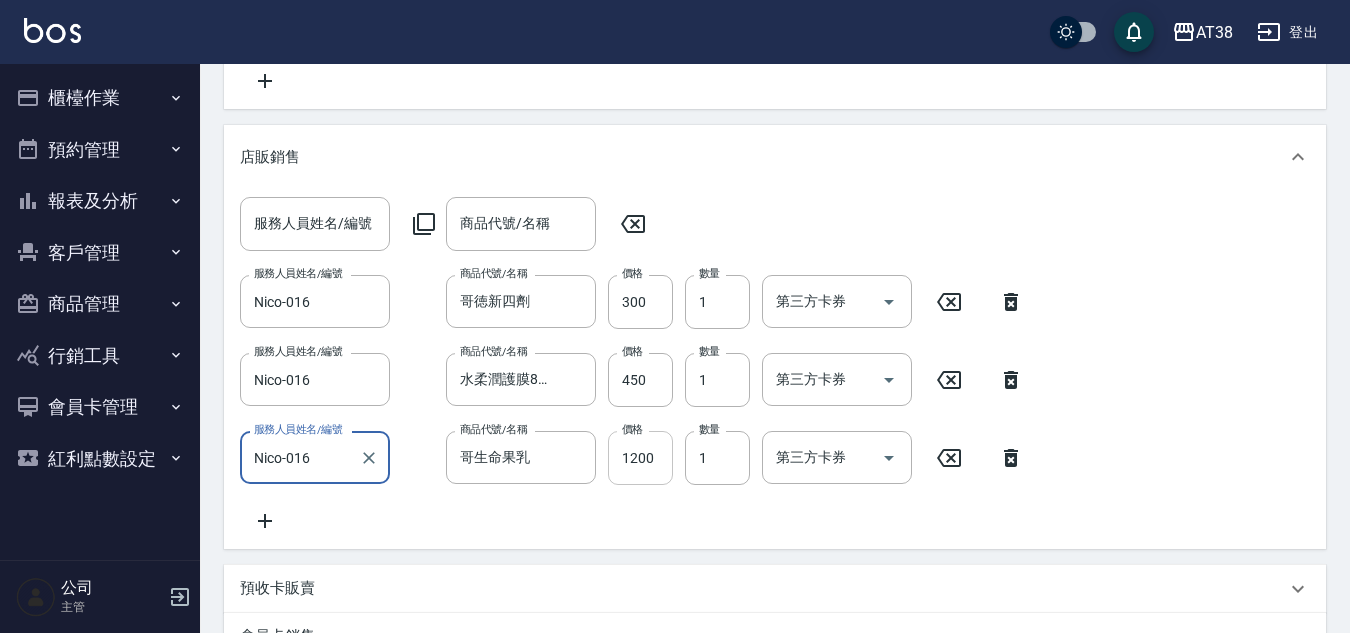 click on "1200" at bounding box center [640, 458] 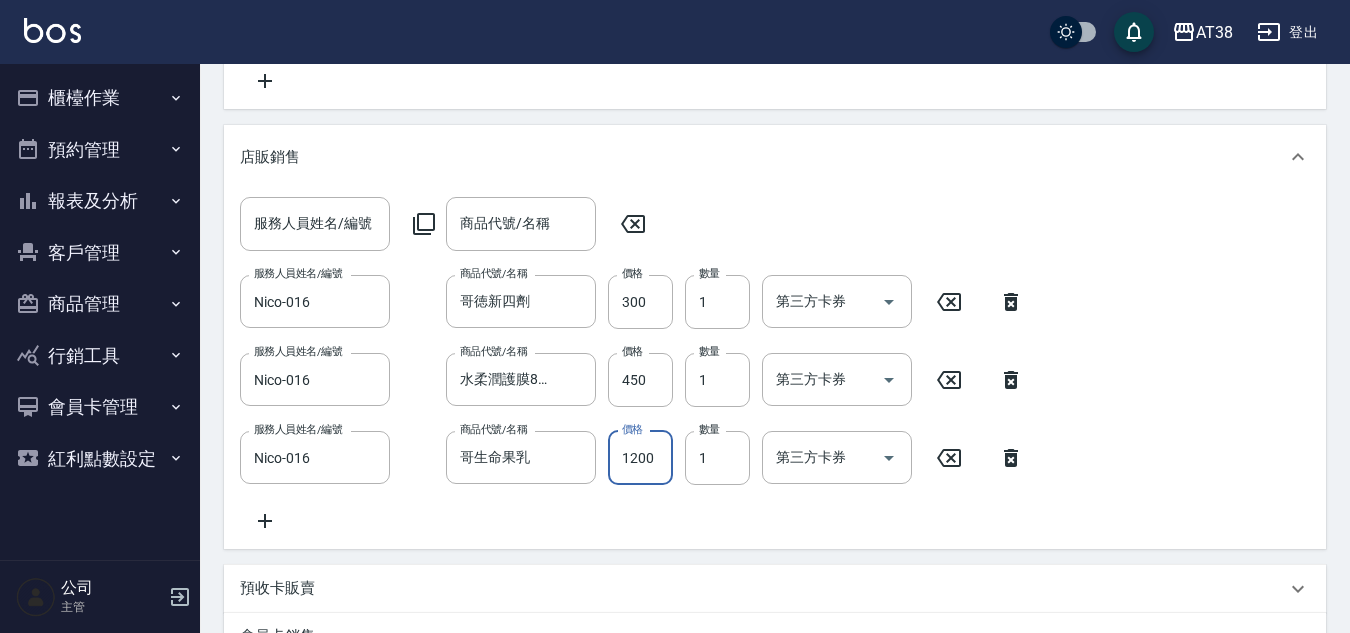 click on "1200" at bounding box center [640, 458] 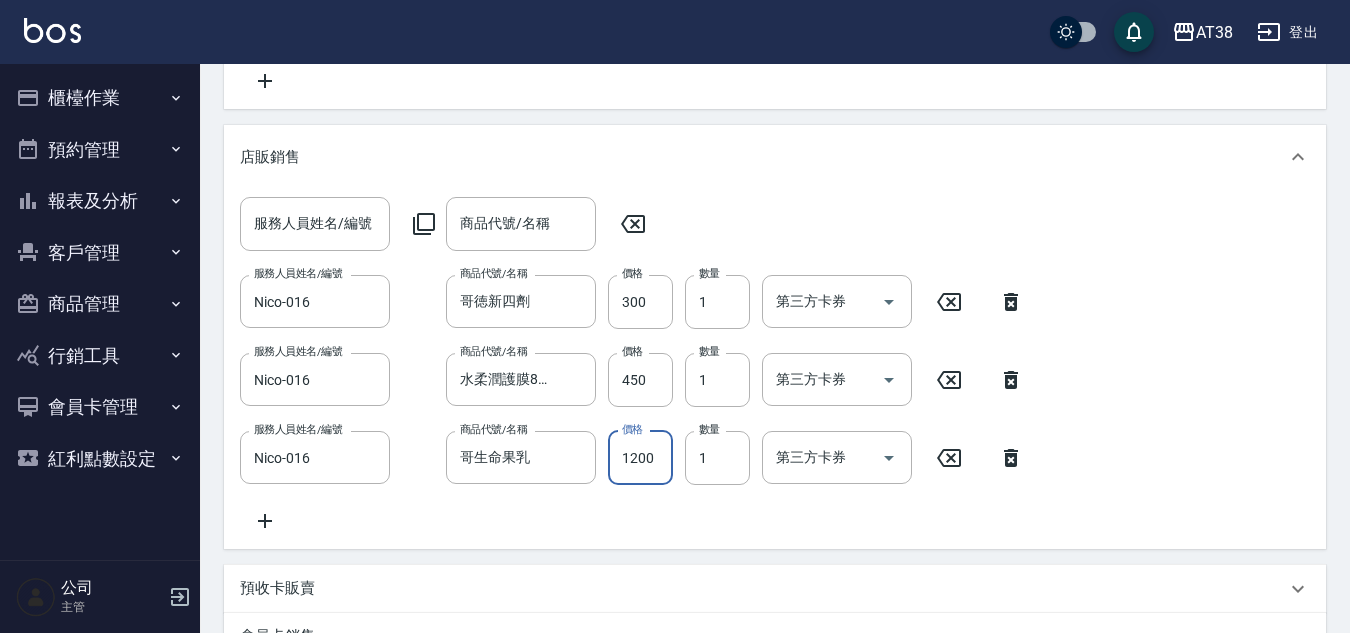 type on "0" 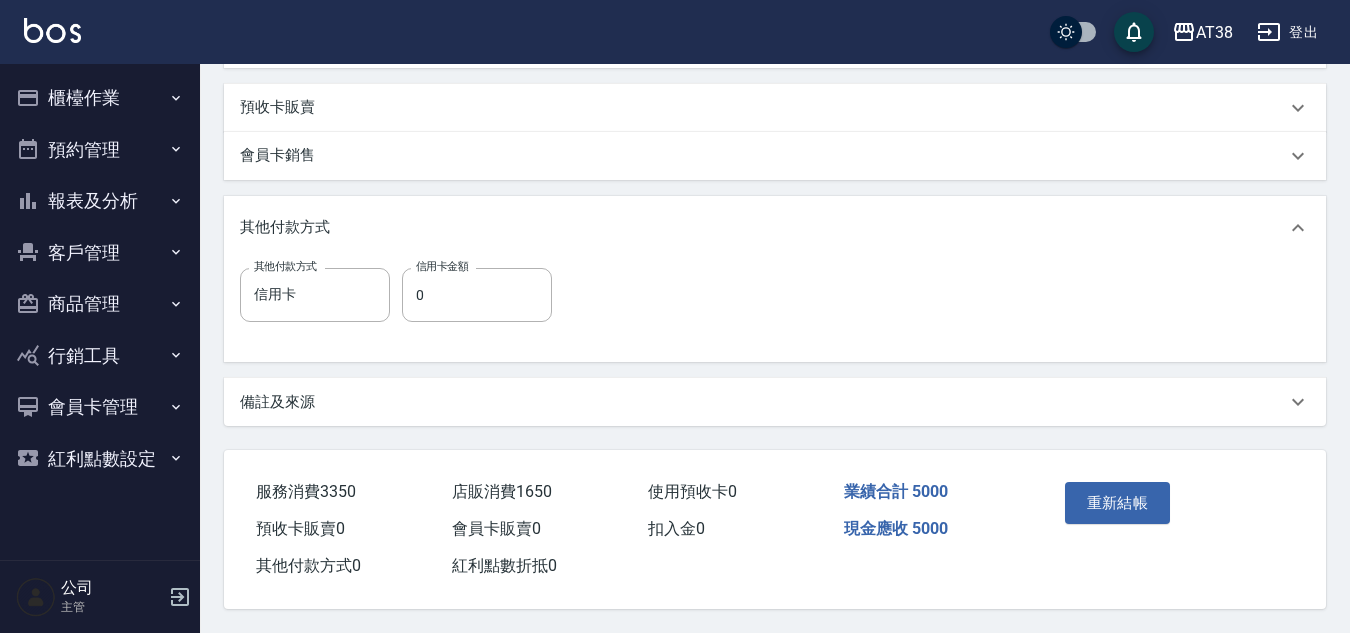 scroll, scrollTop: 1005, scrollLeft: 0, axis: vertical 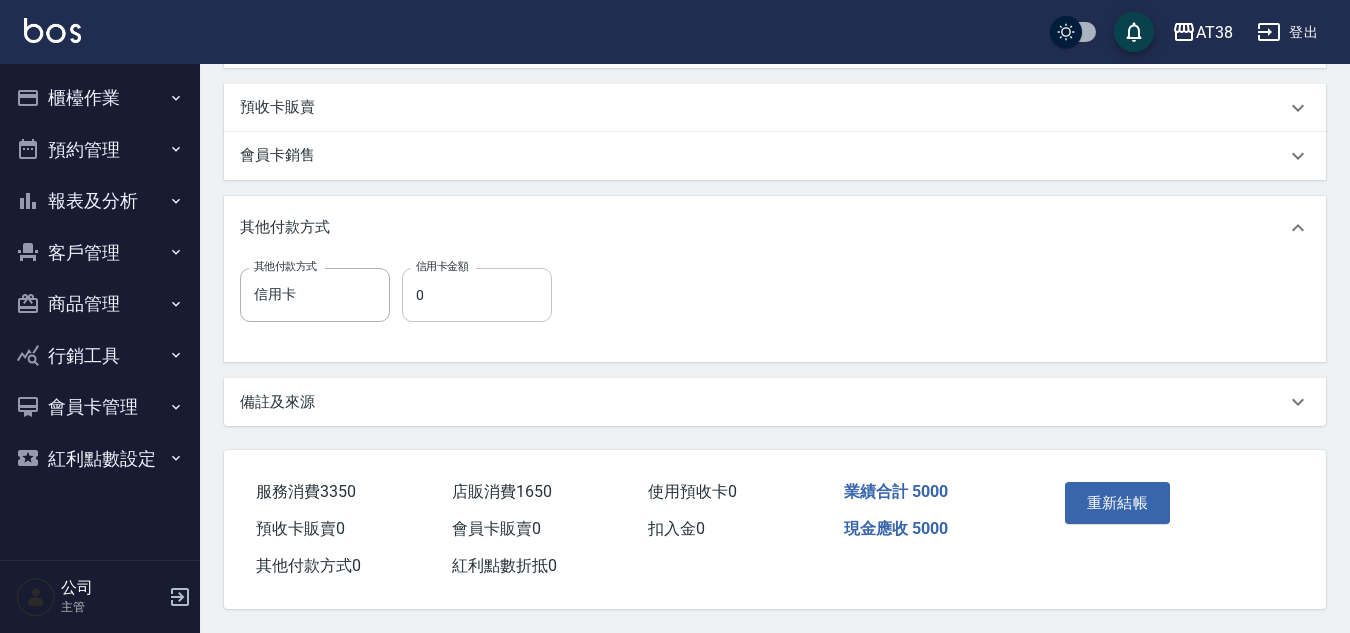 type on "900" 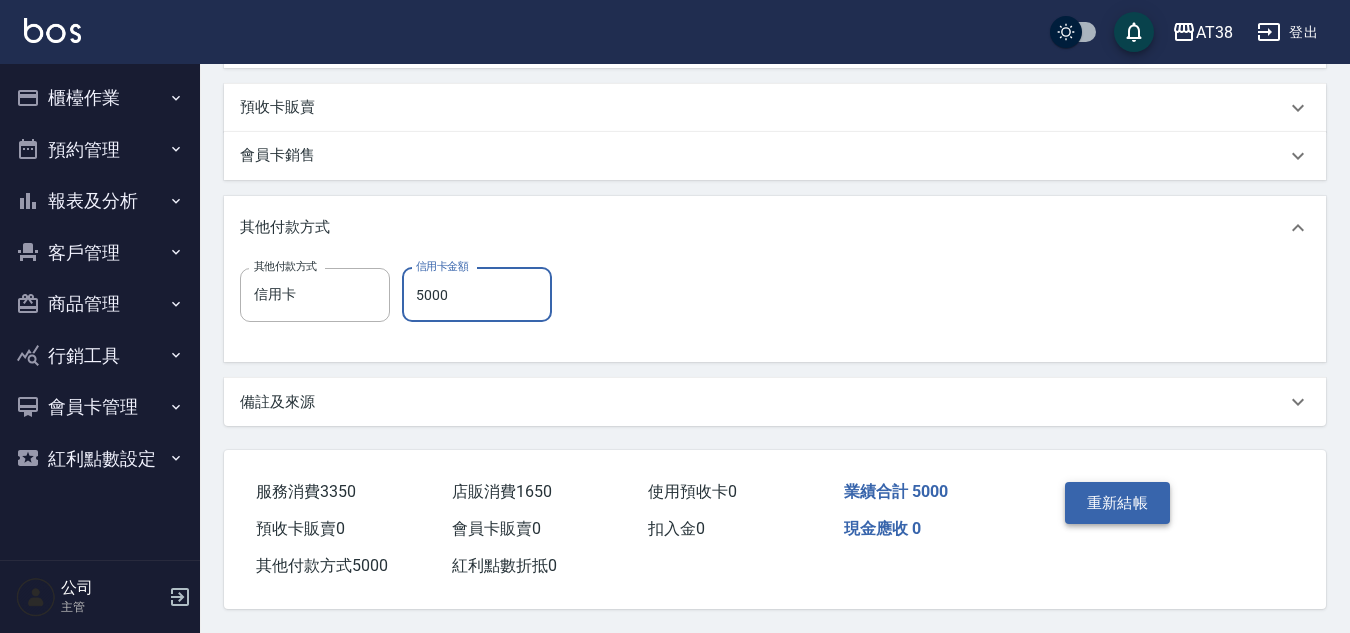 type on "5000" 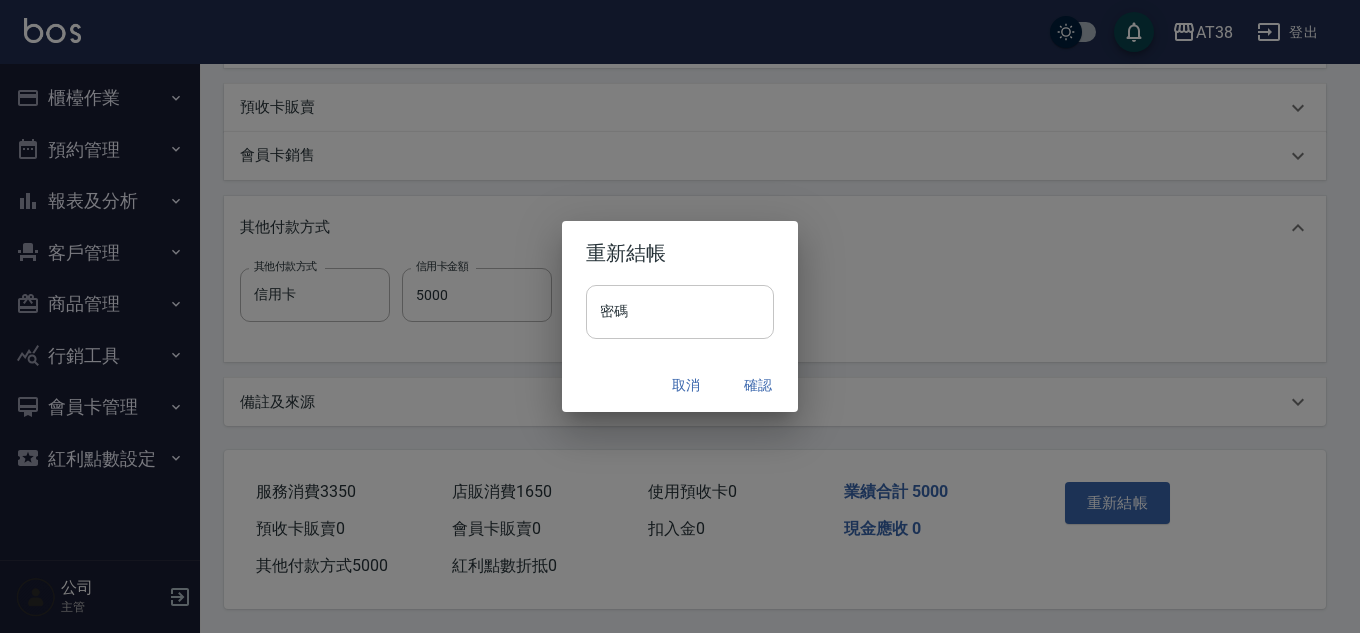 click on "密碼" at bounding box center (680, 312) 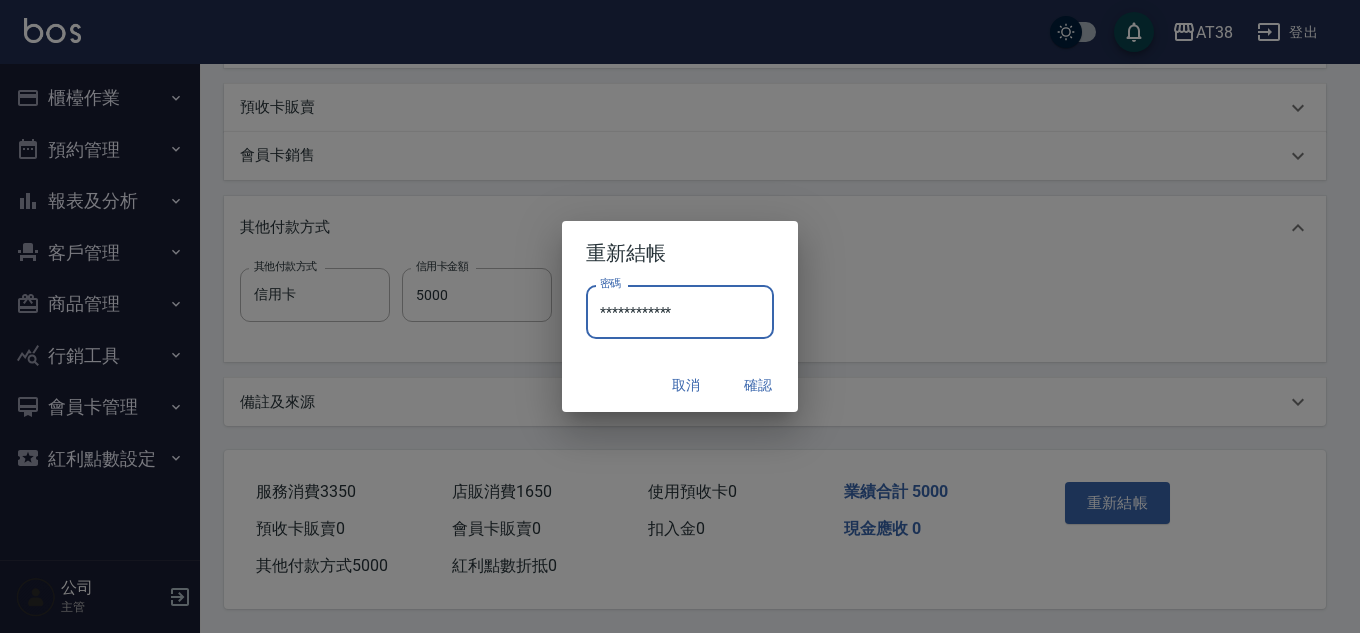 type on "**********" 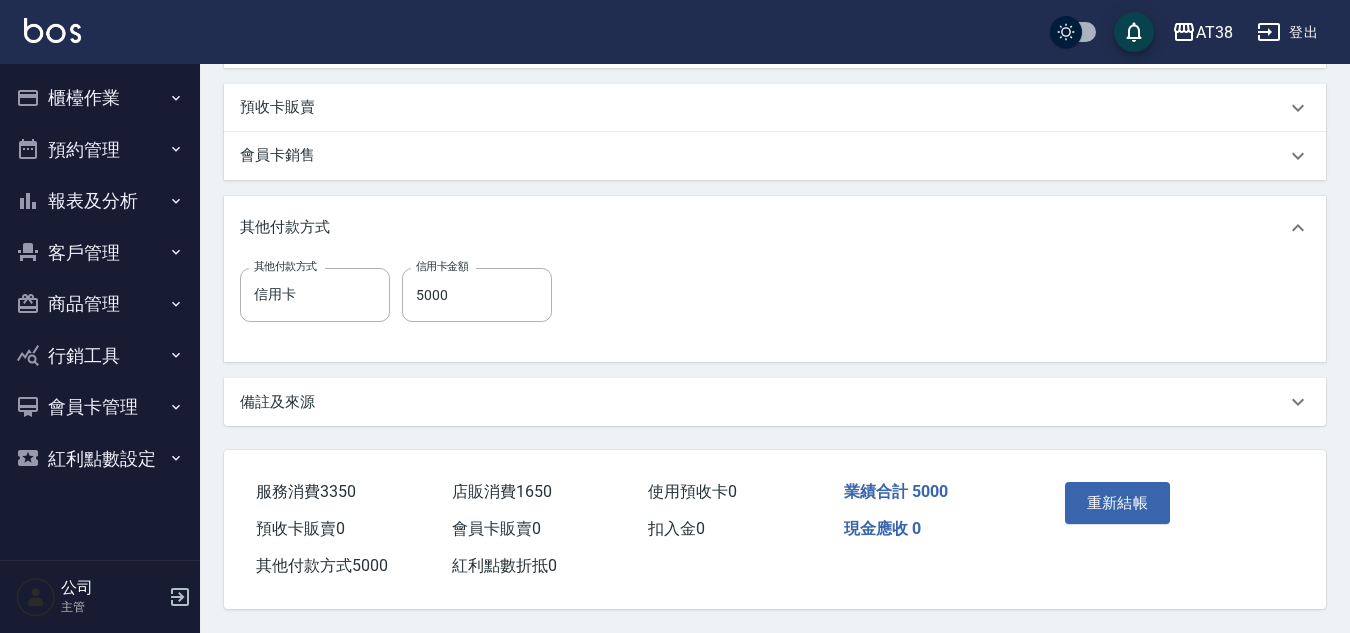 click on "登出" at bounding box center (1287, 32) 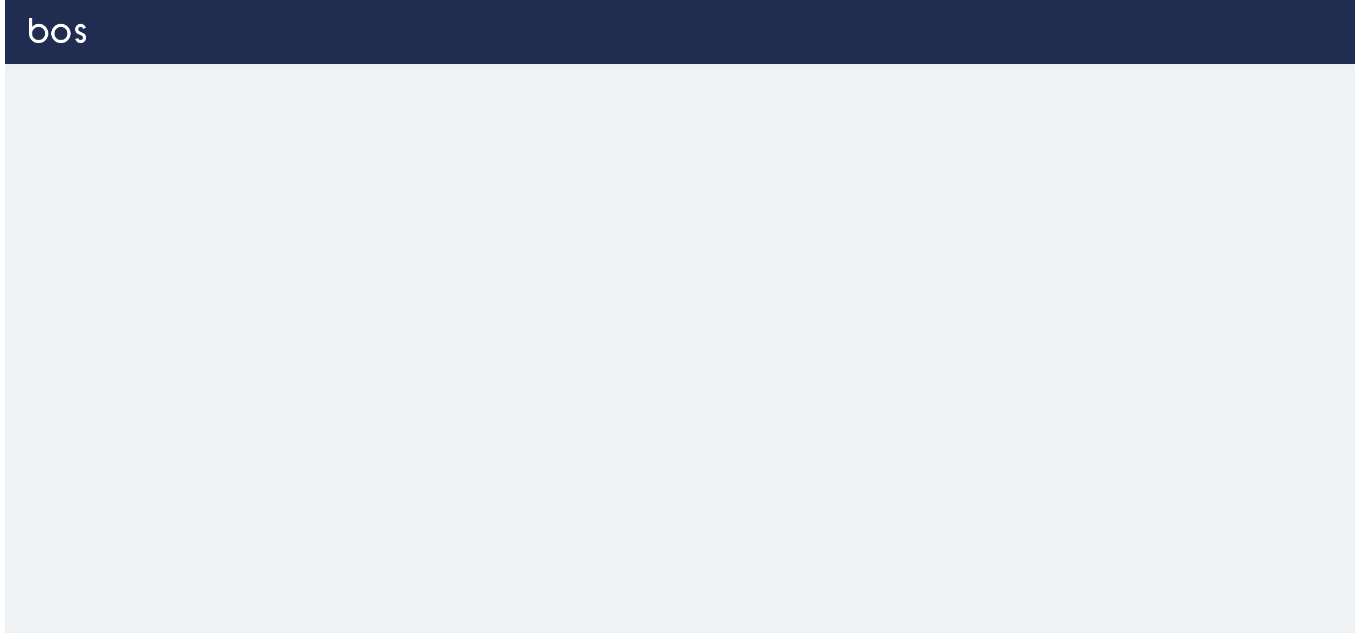scroll, scrollTop: 0, scrollLeft: 0, axis: both 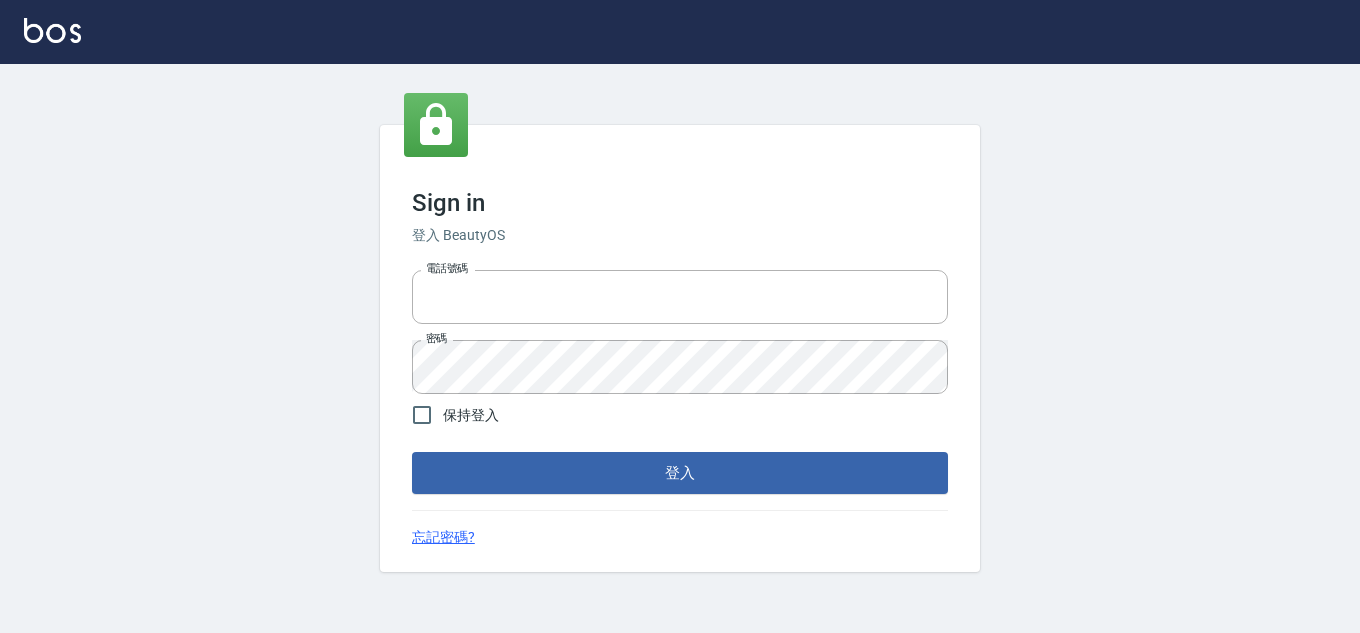 type on "28822767" 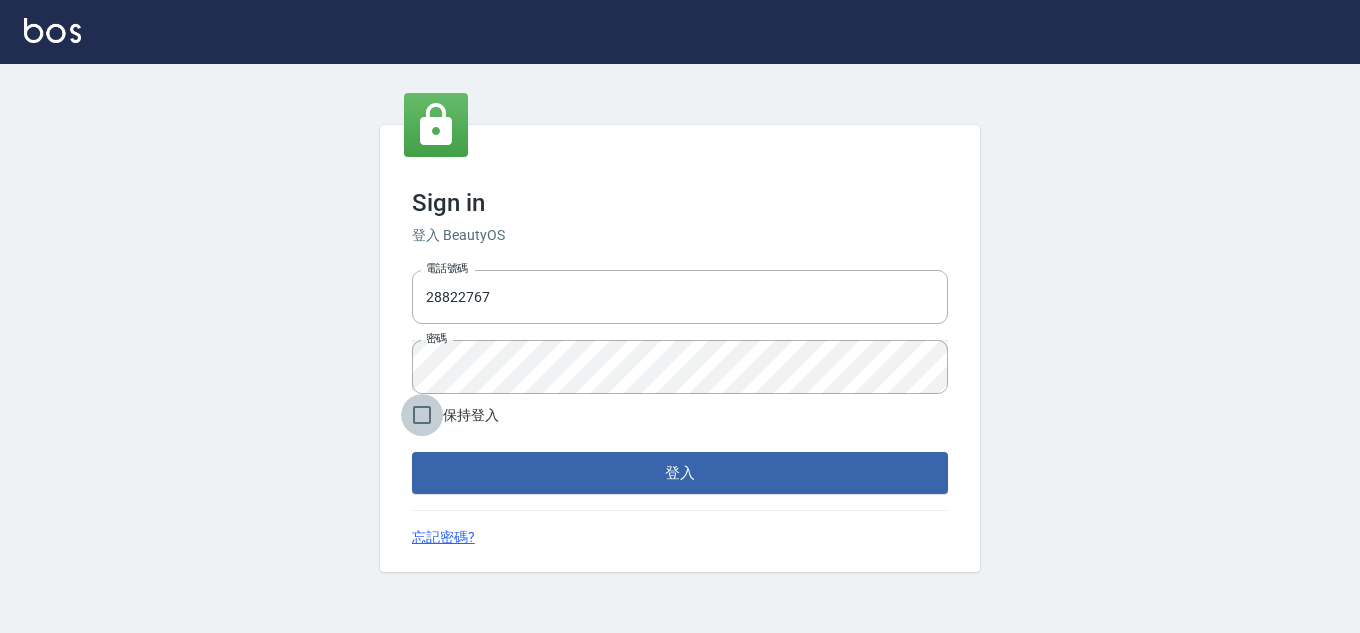 click on "保持登入" at bounding box center (422, 415) 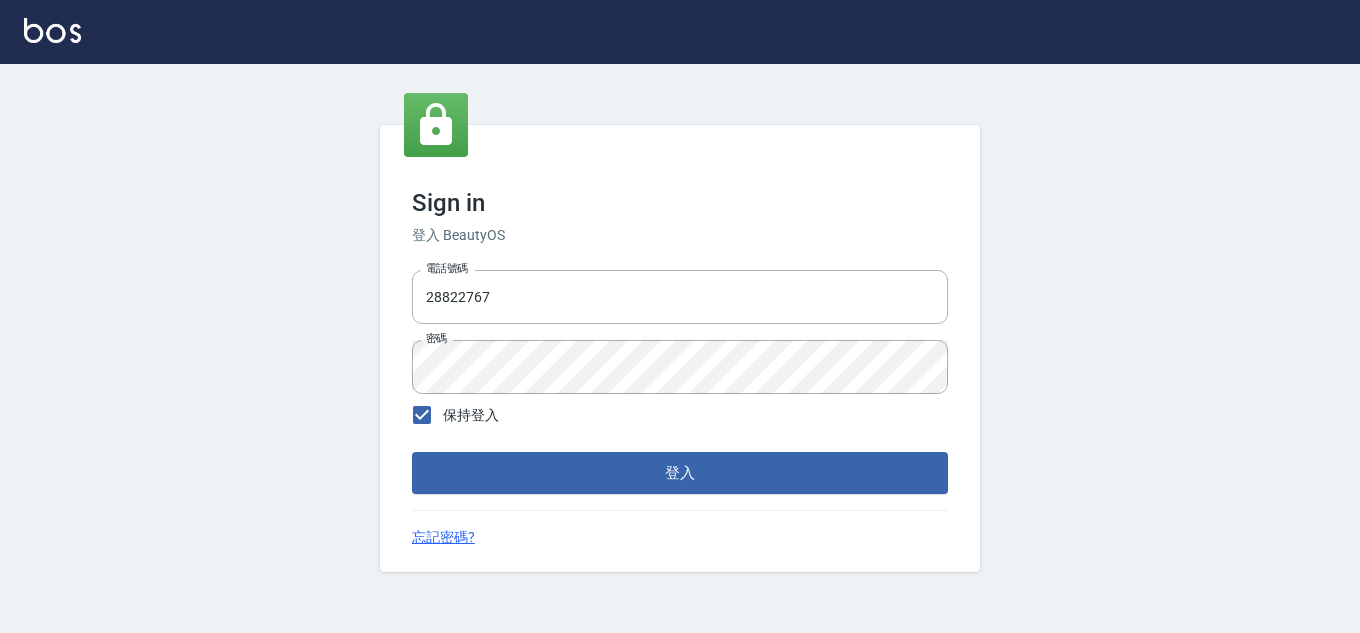 click on "登入" at bounding box center [680, 473] 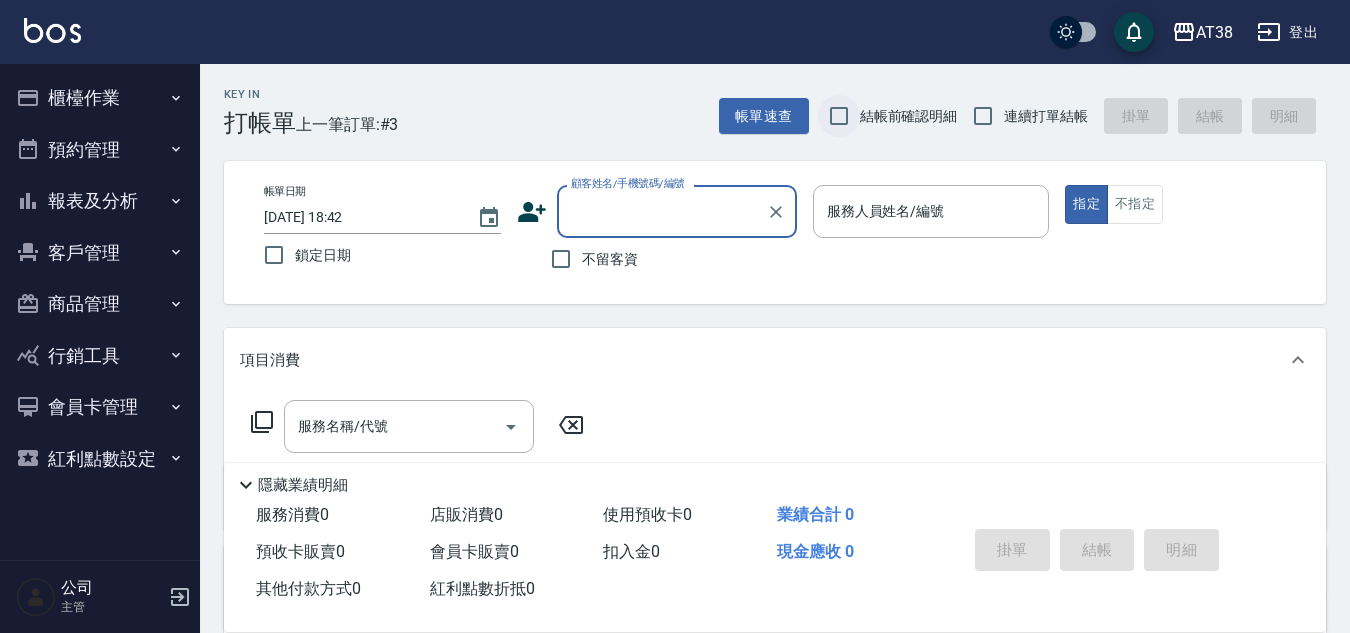 click on "結帳前確認明細" at bounding box center (839, 116) 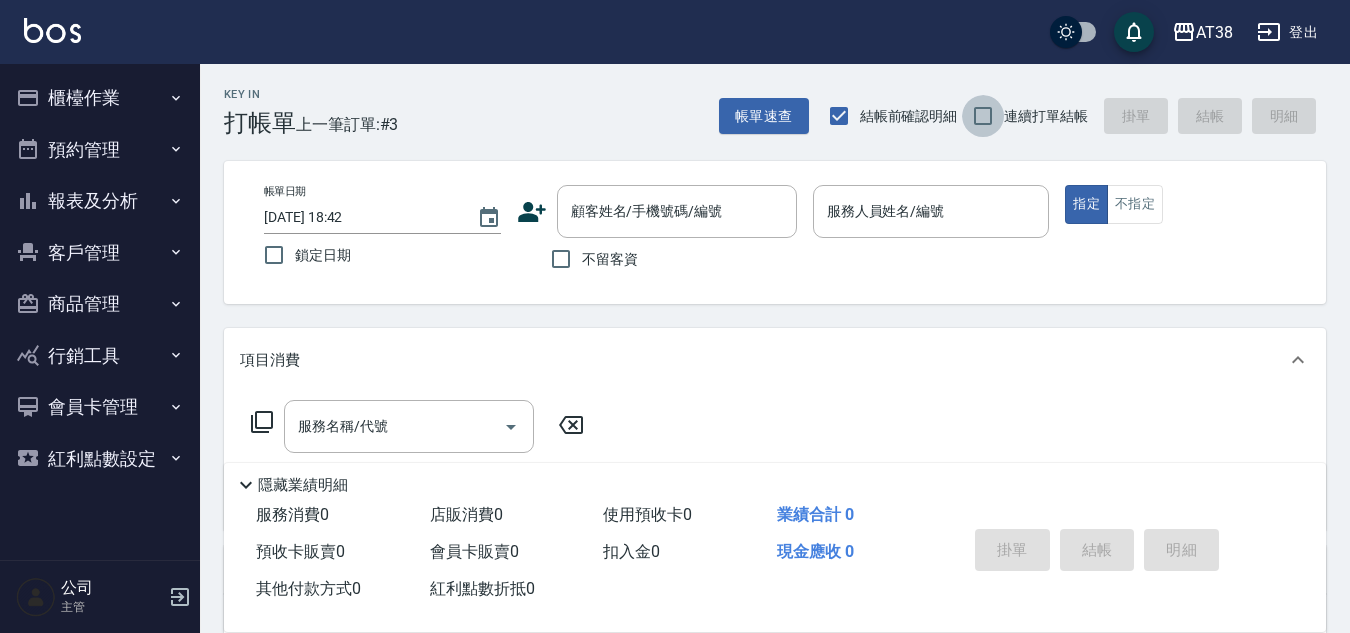 click on "連續打單結帳" at bounding box center [983, 116] 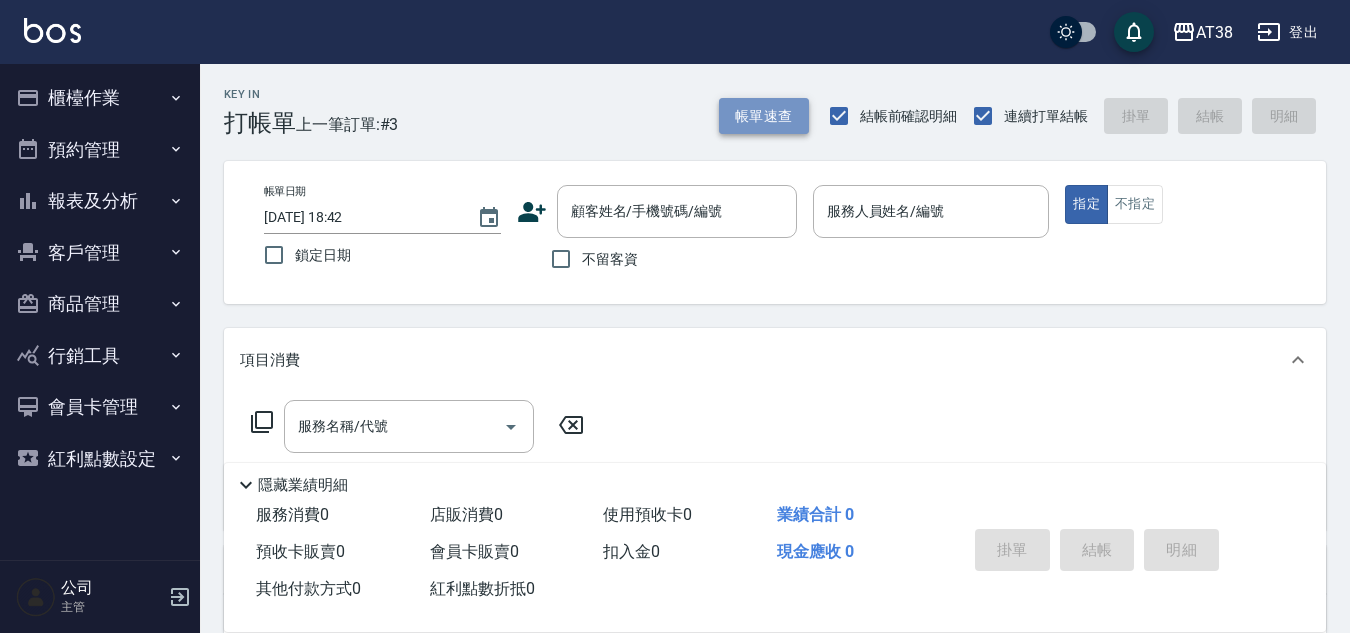 click on "帳單速查" at bounding box center (764, 116) 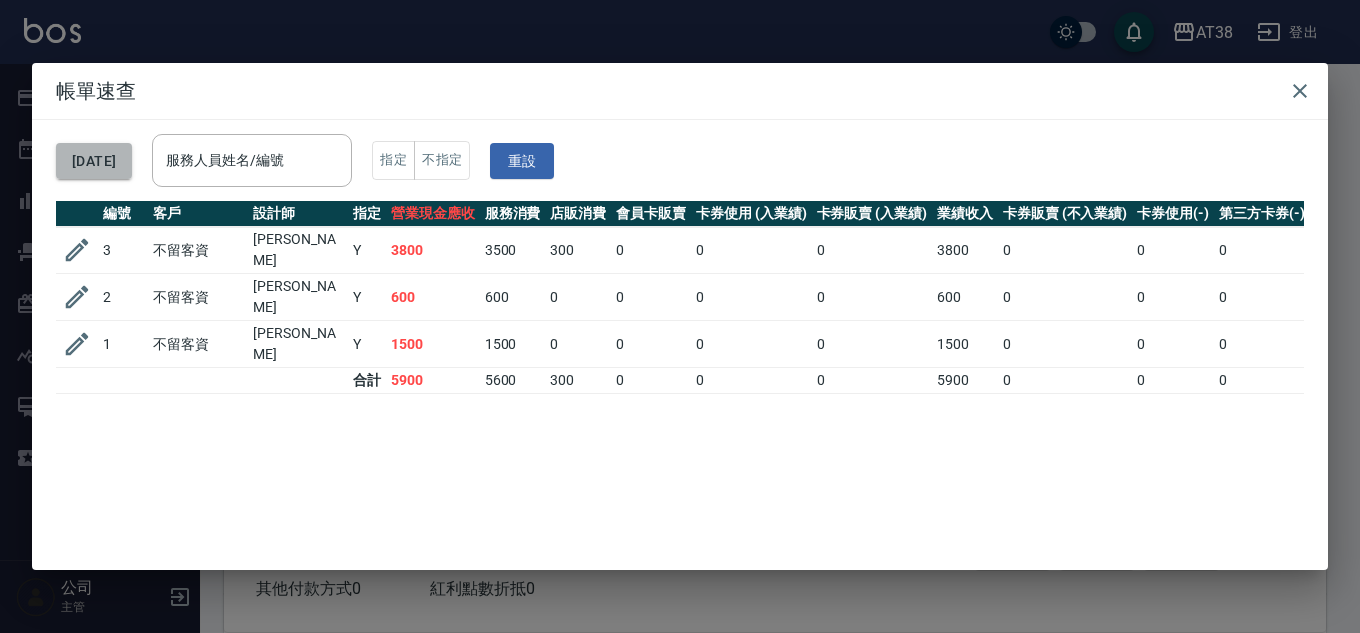 click on "[DATE]" at bounding box center [94, 161] 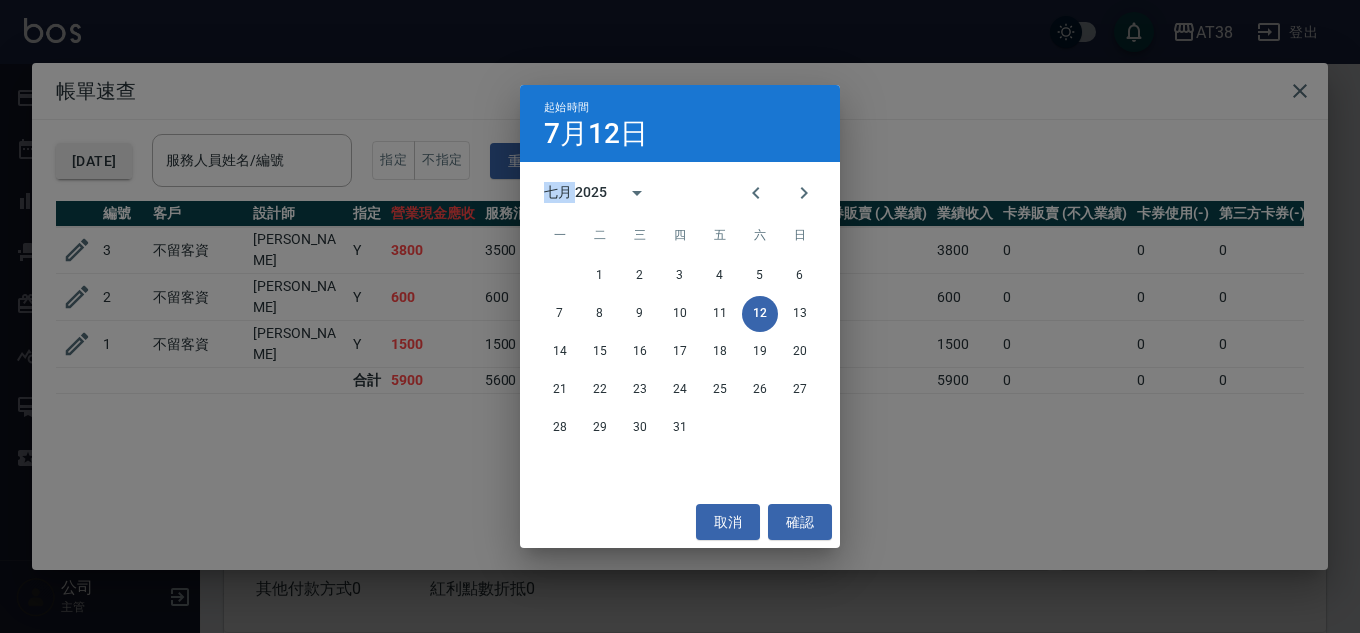 click on "起始時間 7月12日 七月 2025 一 二 三 四 五 六 日 1 2 3 4 5 6 7 8 9 10 11 12 13 14 15 16 17 18 19 20 21 22 23 24 25 26 27 28 29 30 31 取消 確認" at bounding box center (680, 316) 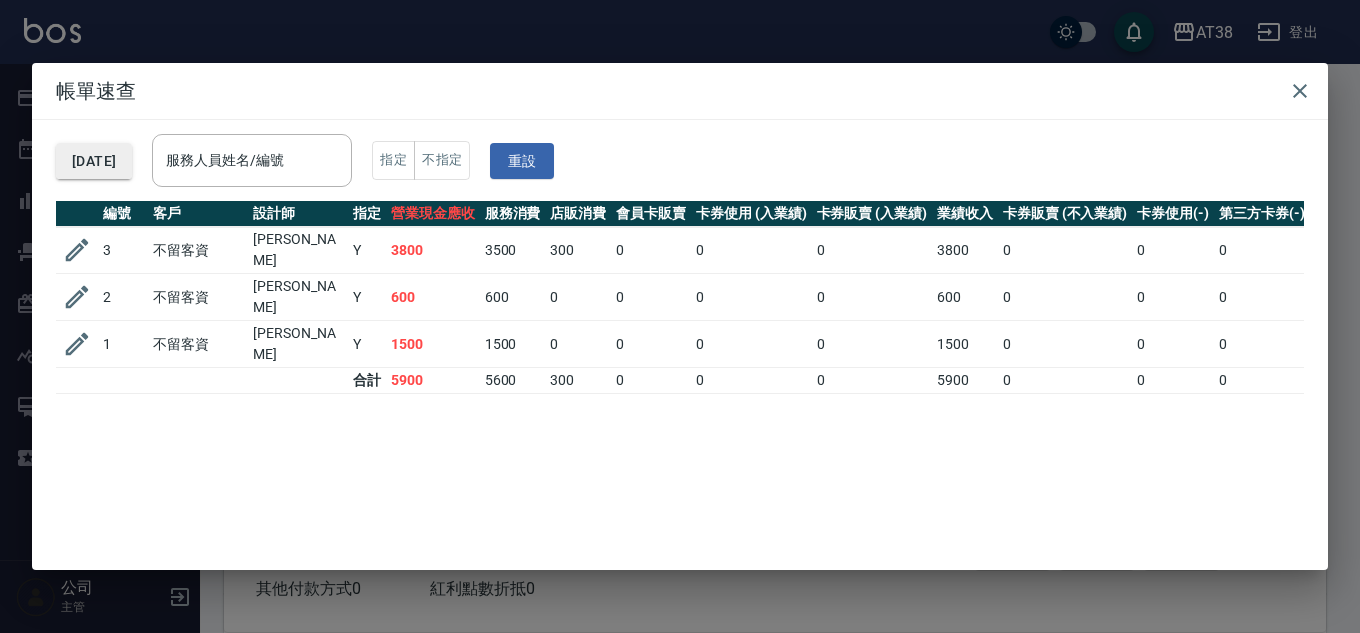 click on "[DATE]" at bounding box center (94, 161) 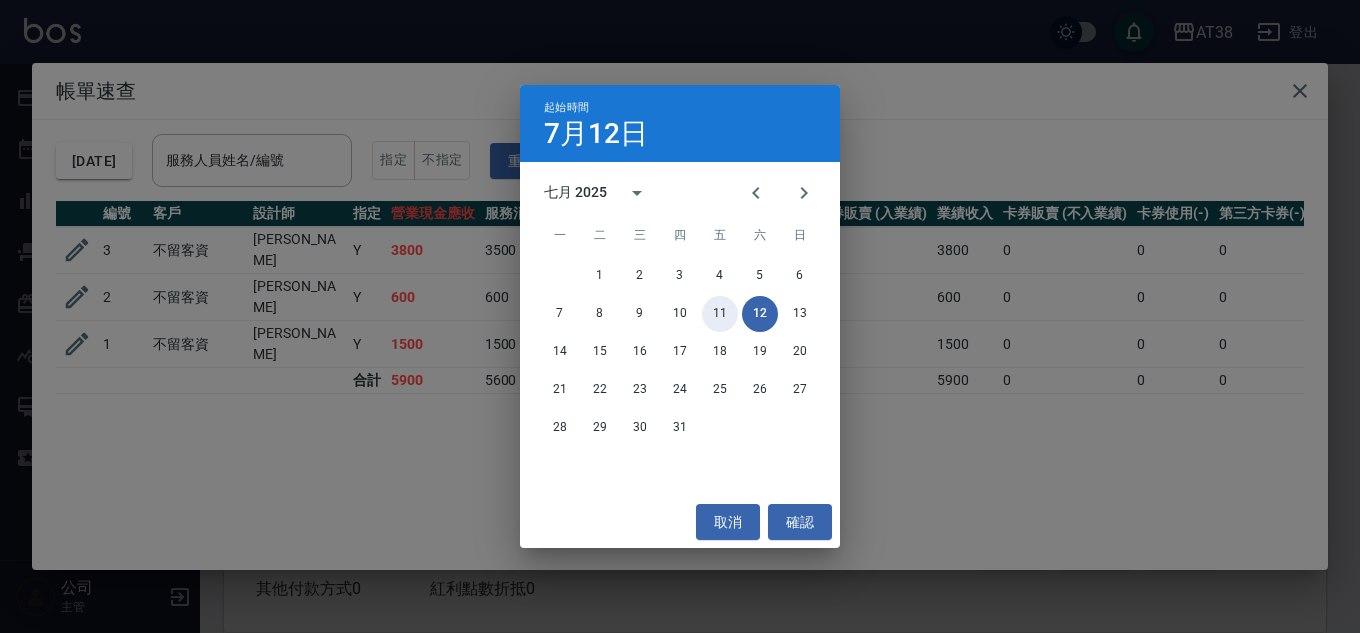 click on "11" at bounding box center [720, 314] 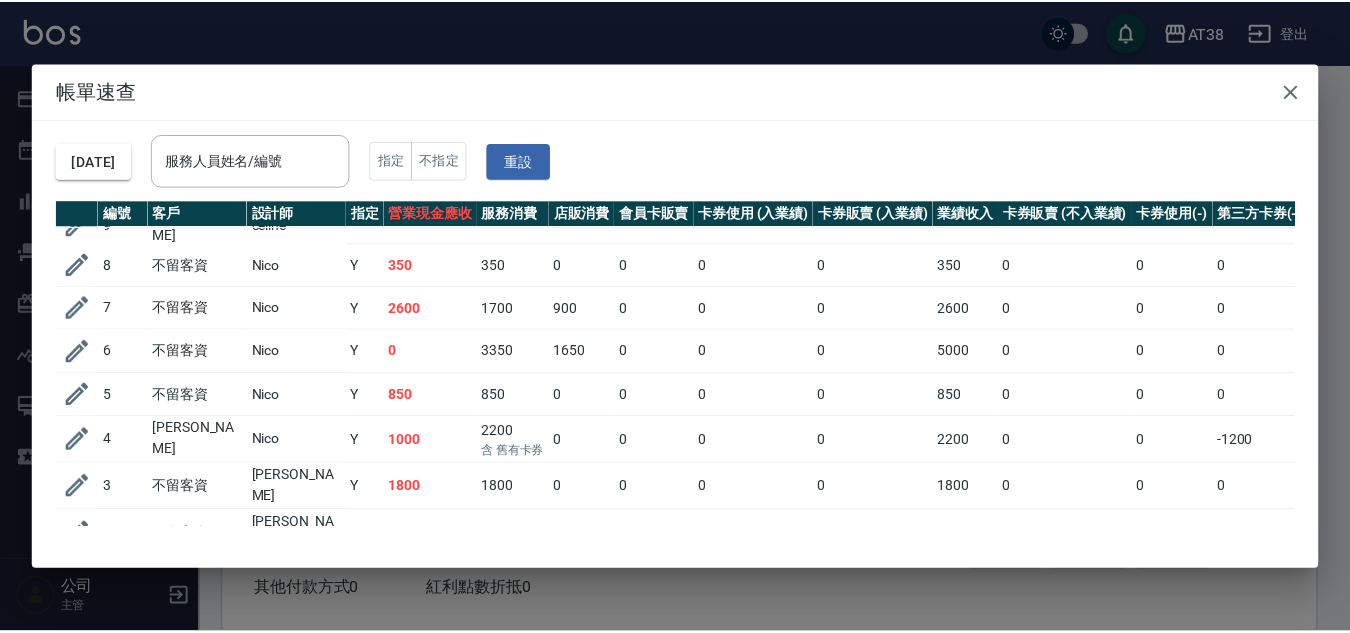 scroll, scrollTop: 300, scrollLeft: 0, axis: vertical 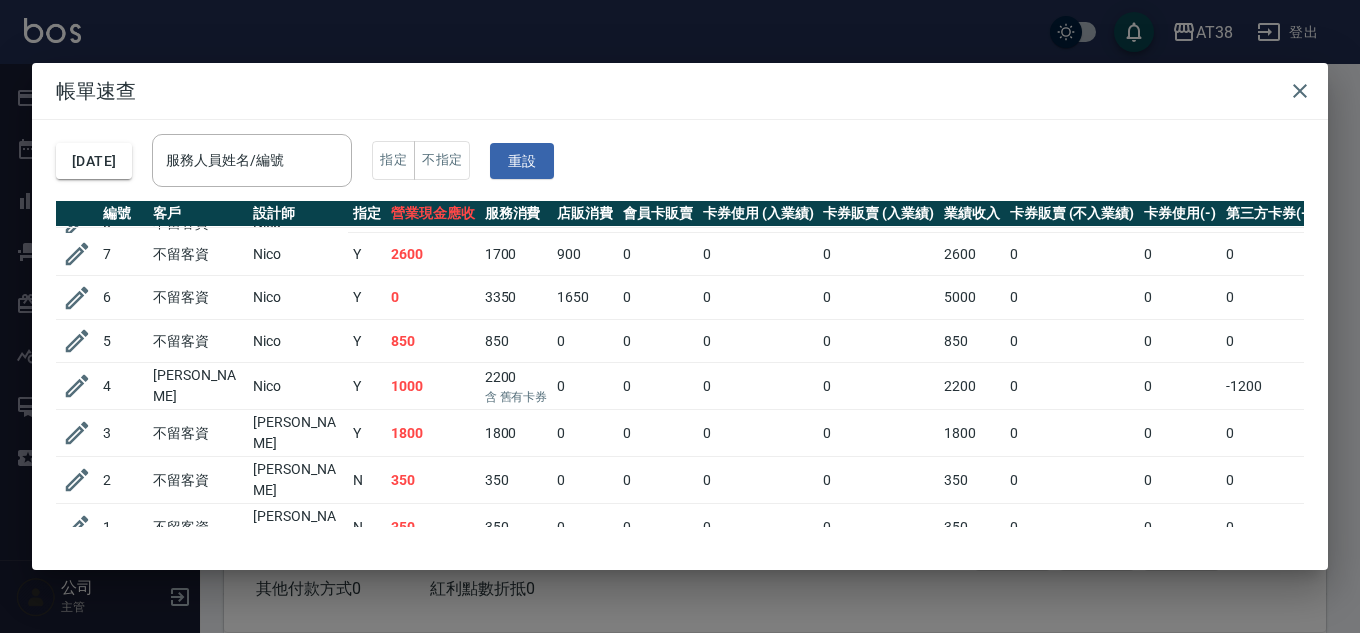 click 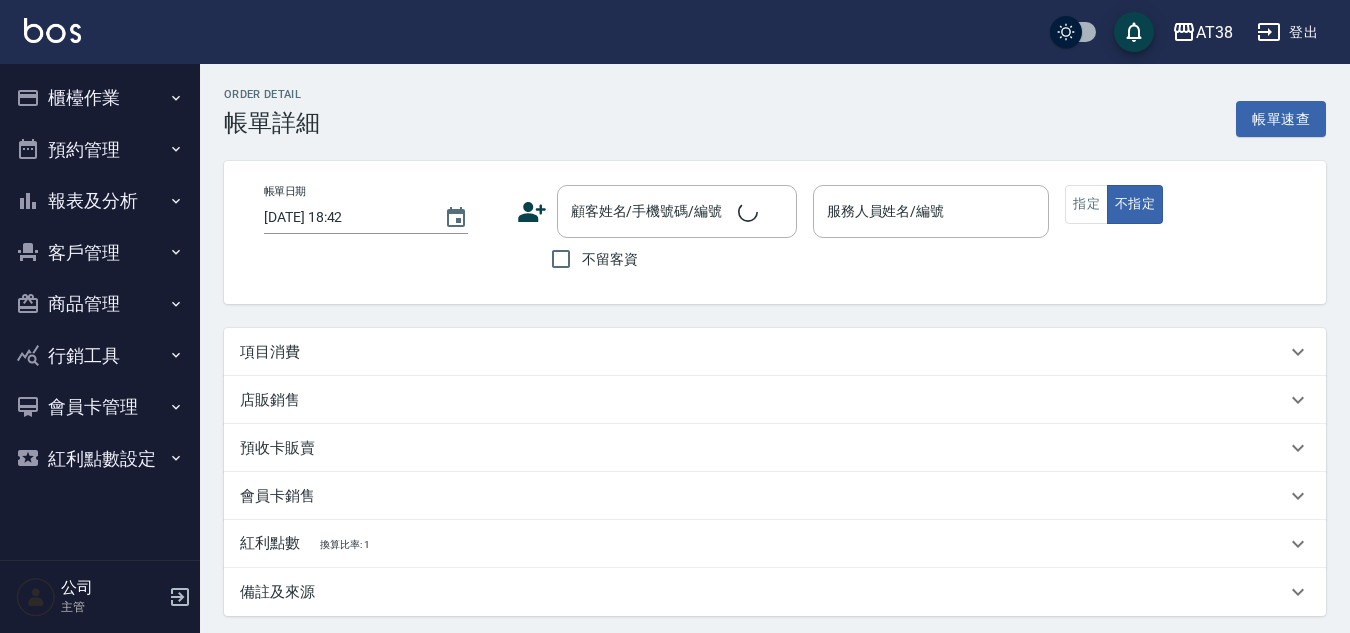 type on "[DATE] 19:56" 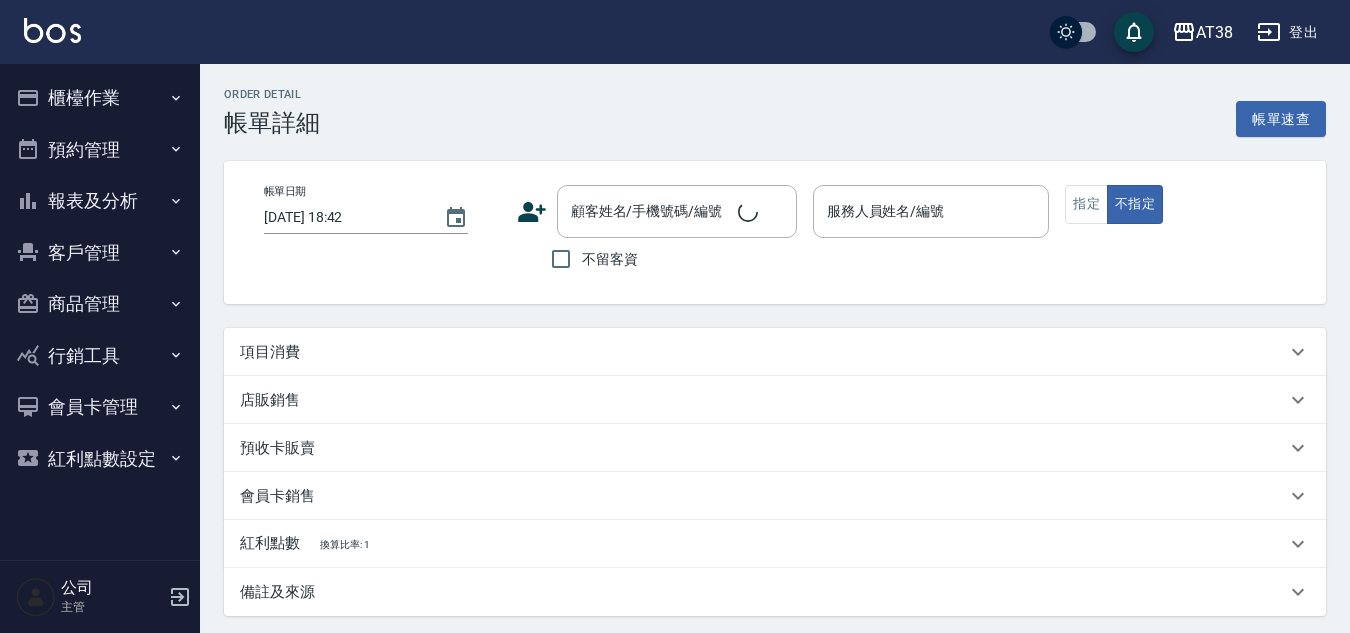 checkbox on "true" 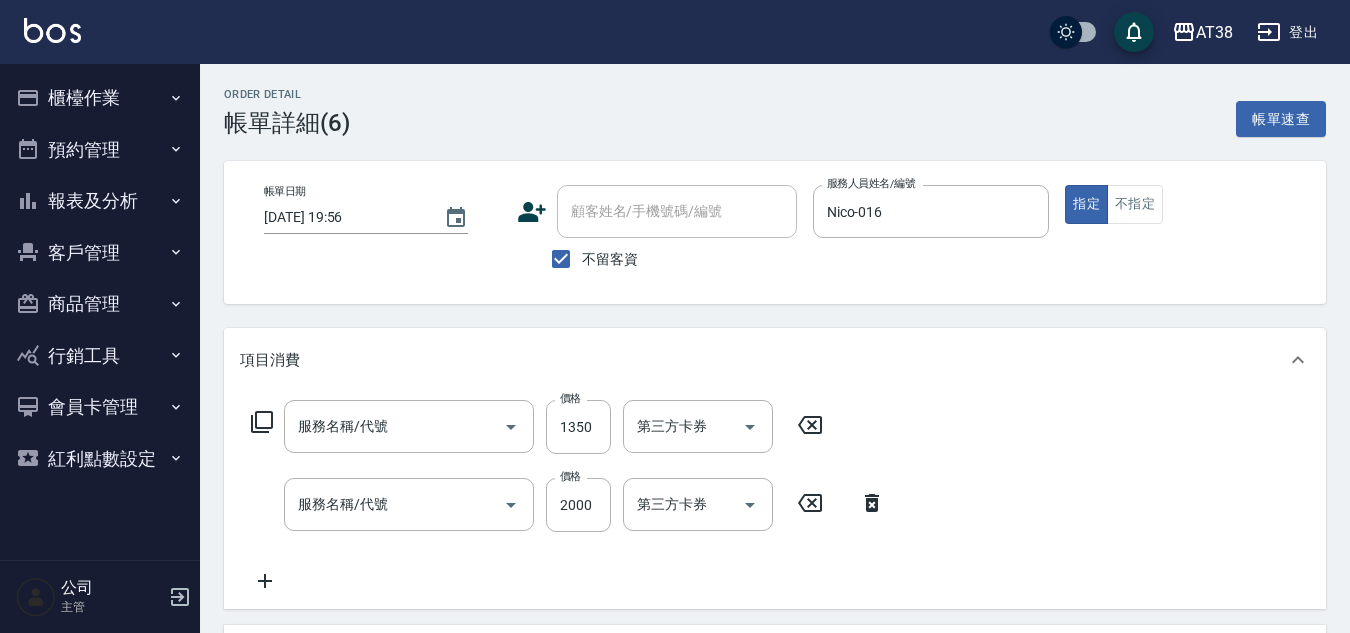 scroll, scrollTop: 0, scrollLeft: 0, axis: both 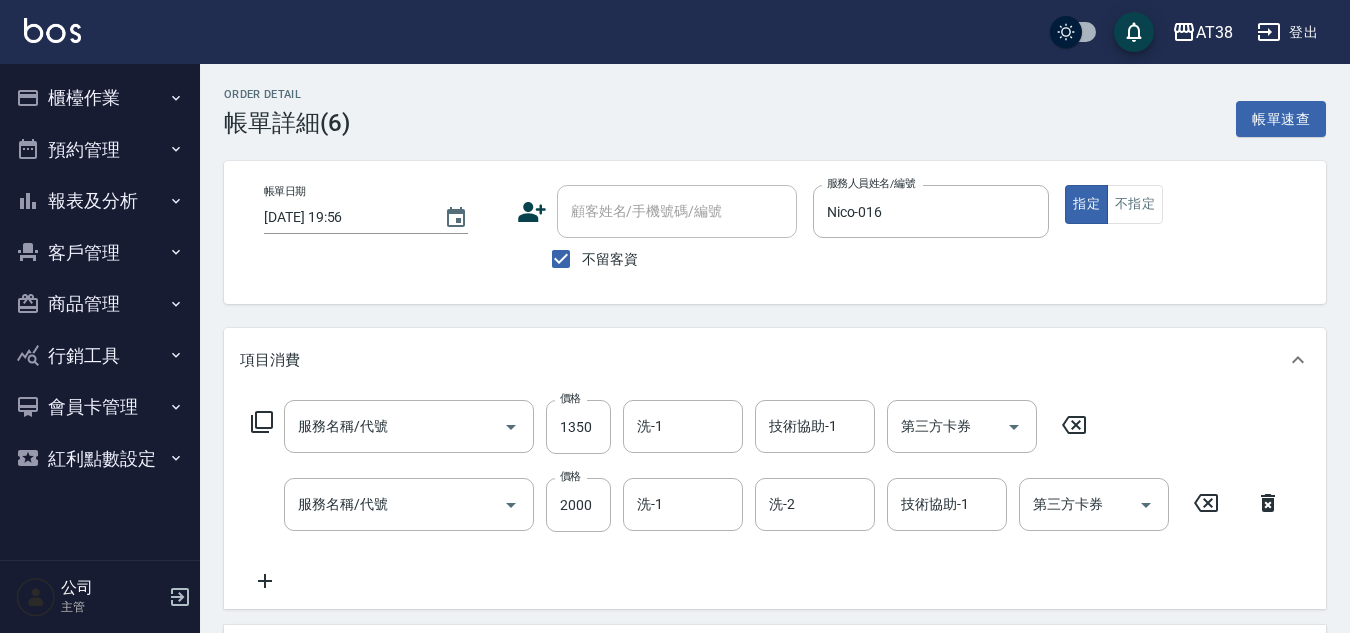 type on "染髮(長)(514)" 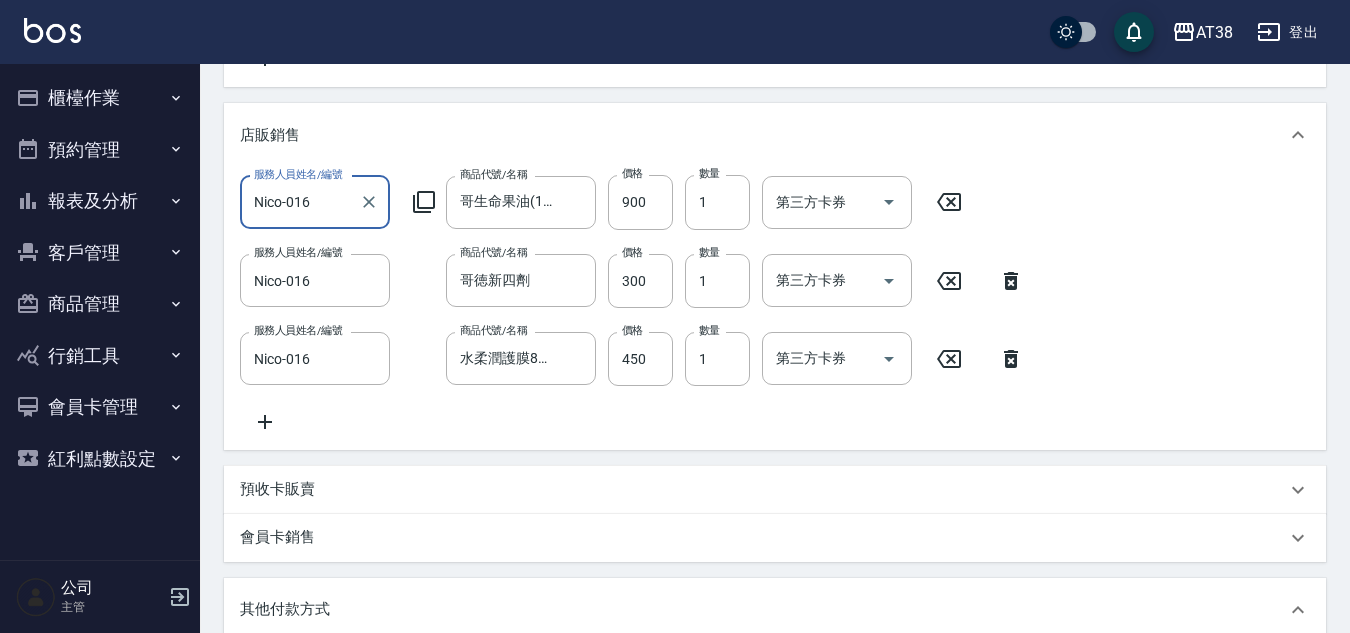 scroll, scrollTop: 428, scrollLeft: 0, axis: vertical 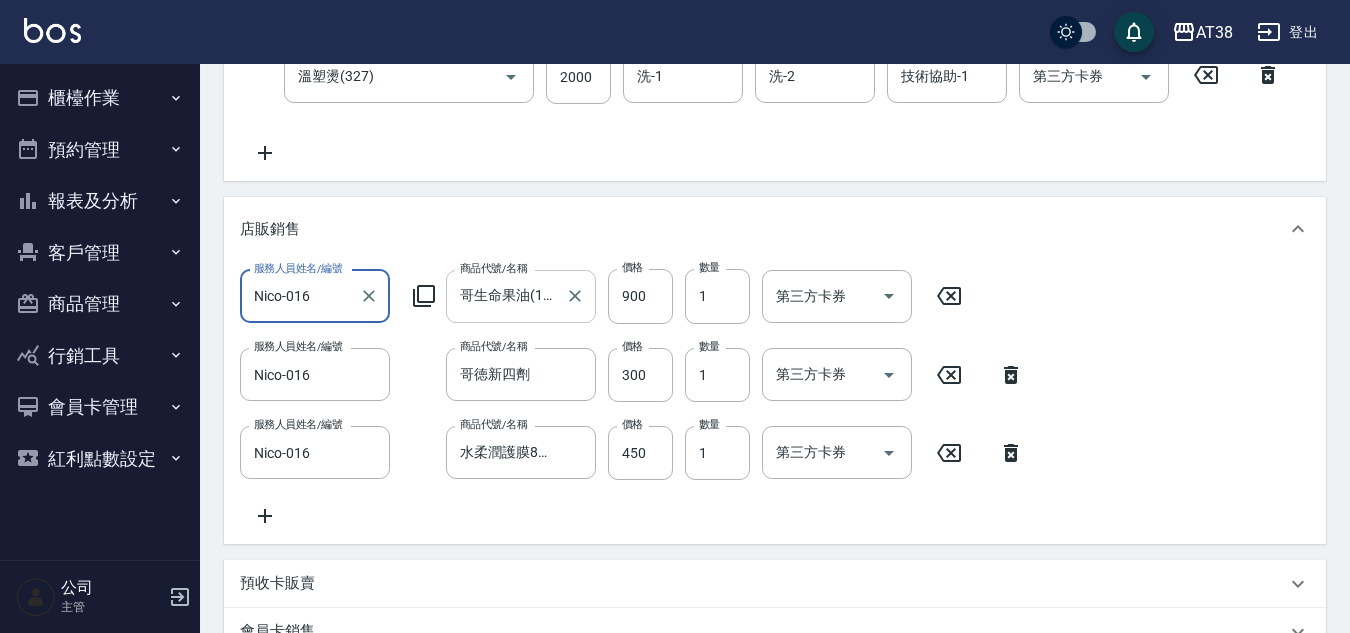 click on "哥生命果油(1200)" at bounding box center [506, 296] 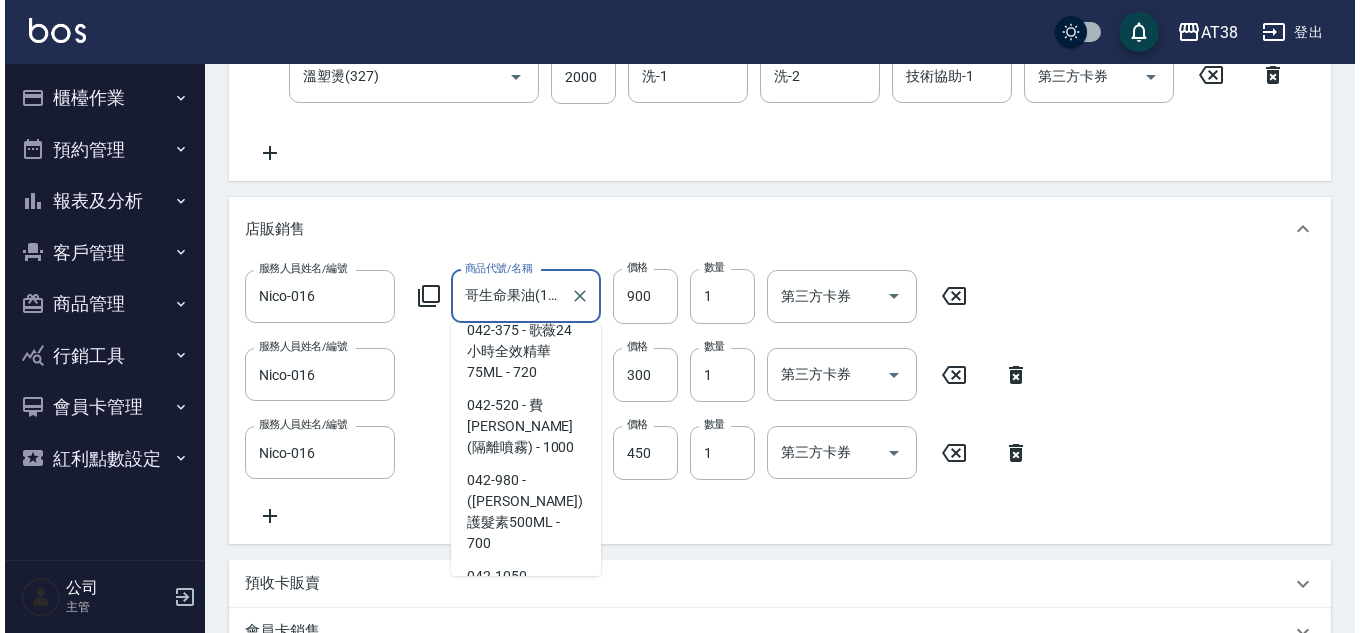 scroll, scrollTop: 5578, scrollLeft: 0, axis: vertical 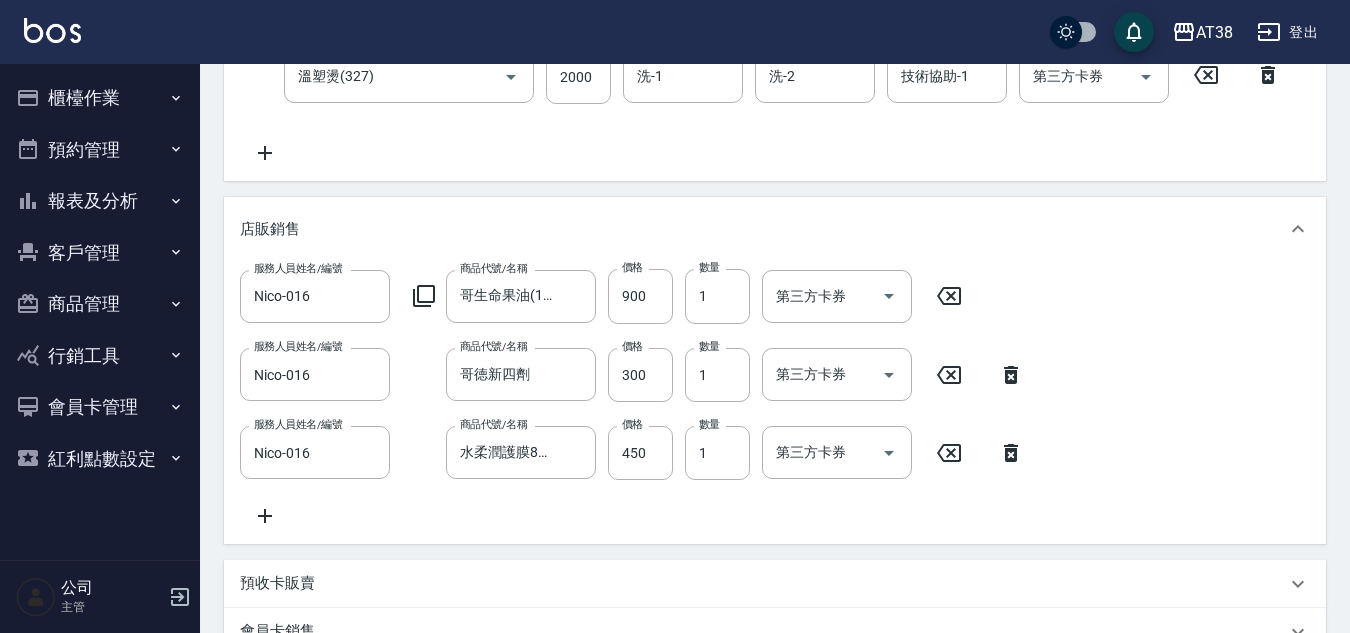 click 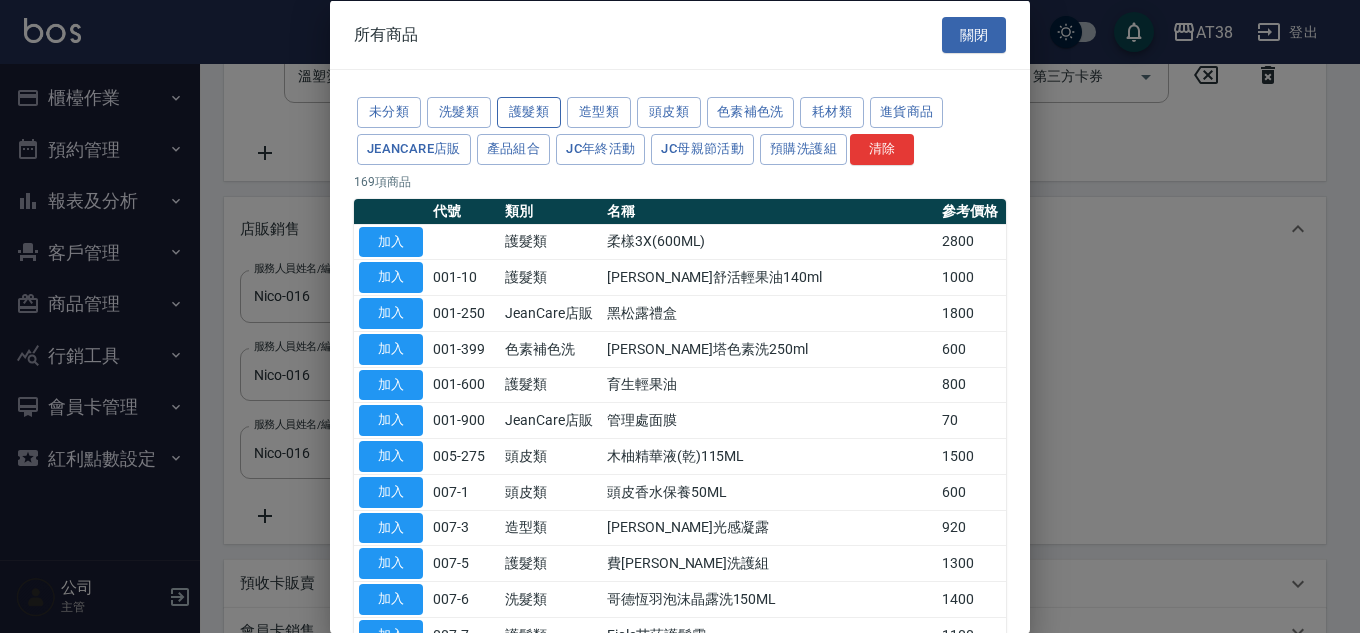 click on "護髮類" at bounding box center [529, 112] 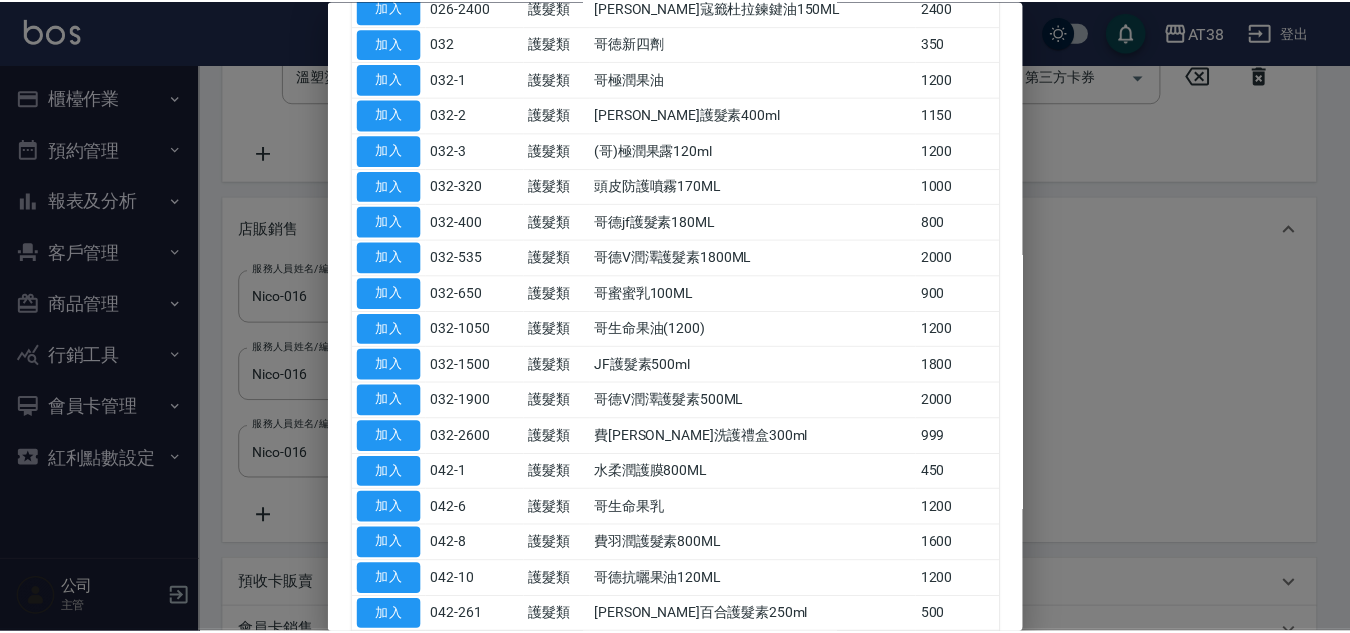 scroll, scrollTop: 800, scrollLeft: 0, axis: vertical 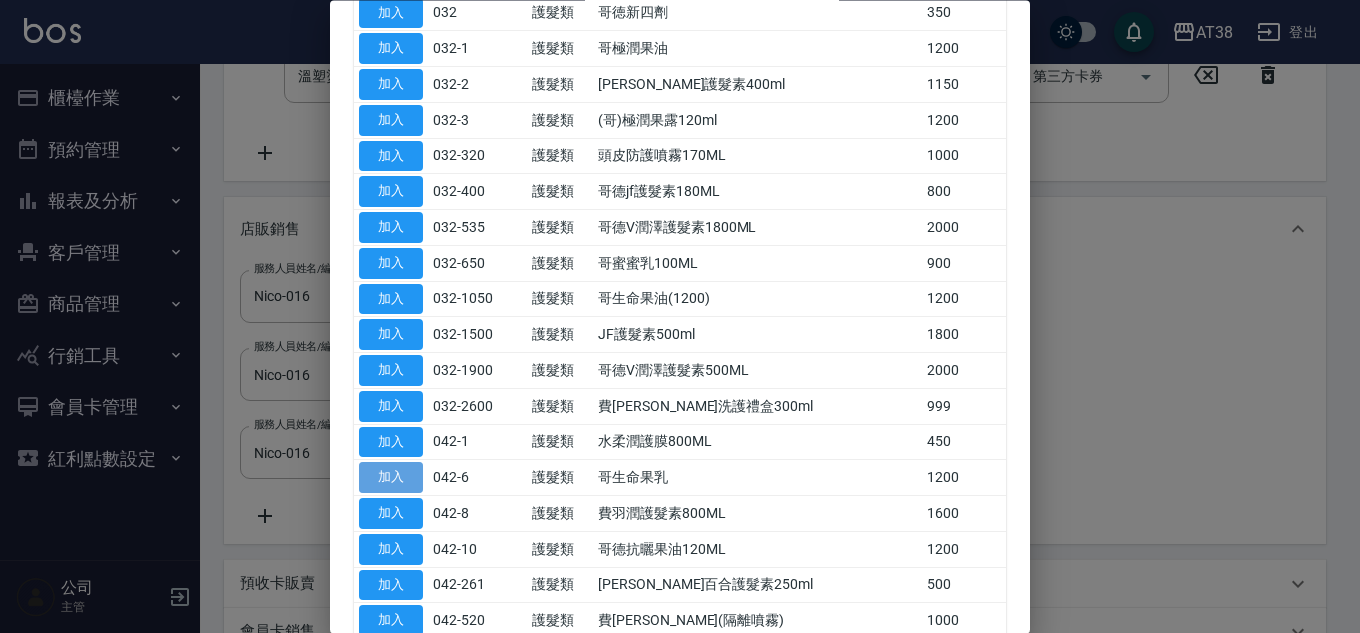 click on "加入" at bounding box center [391, 478] 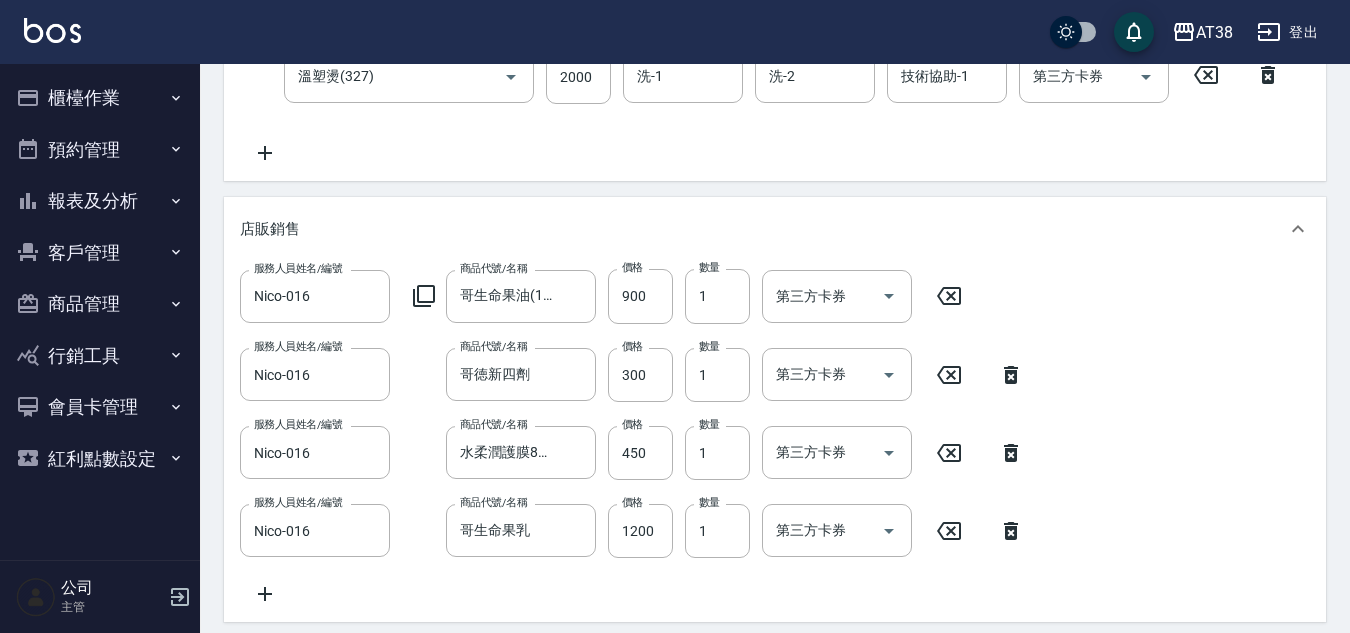 click 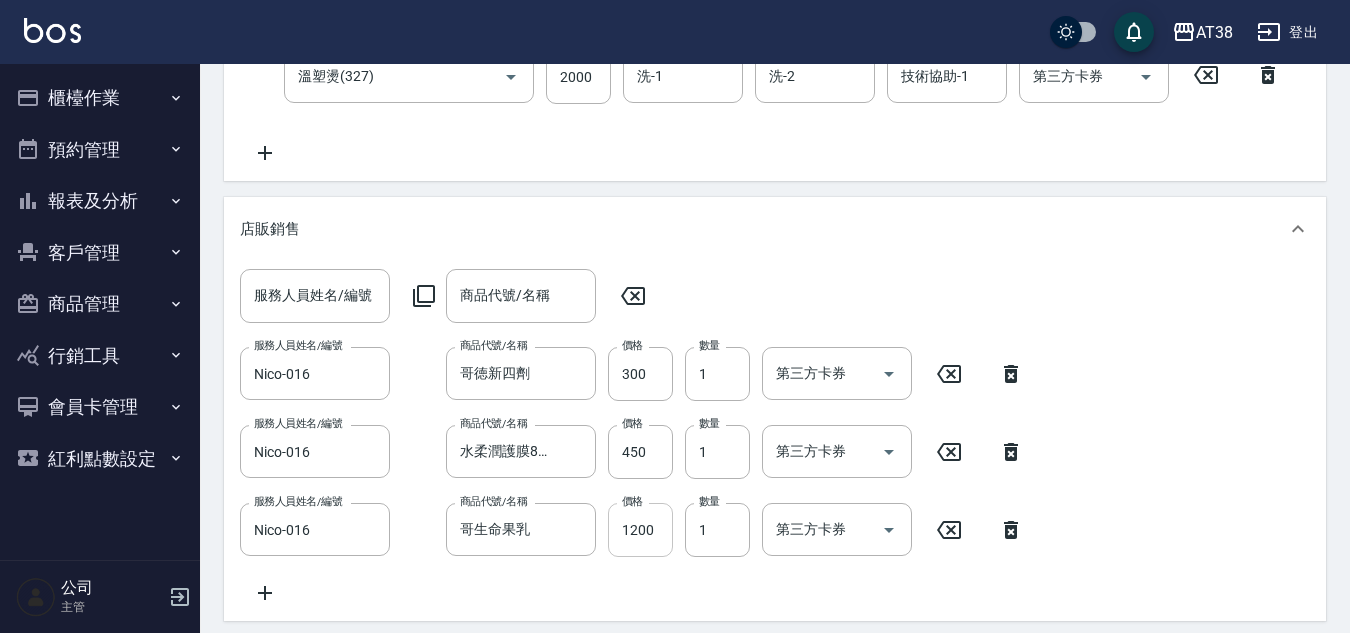 click on "1200" at bounding box center (640, 530) 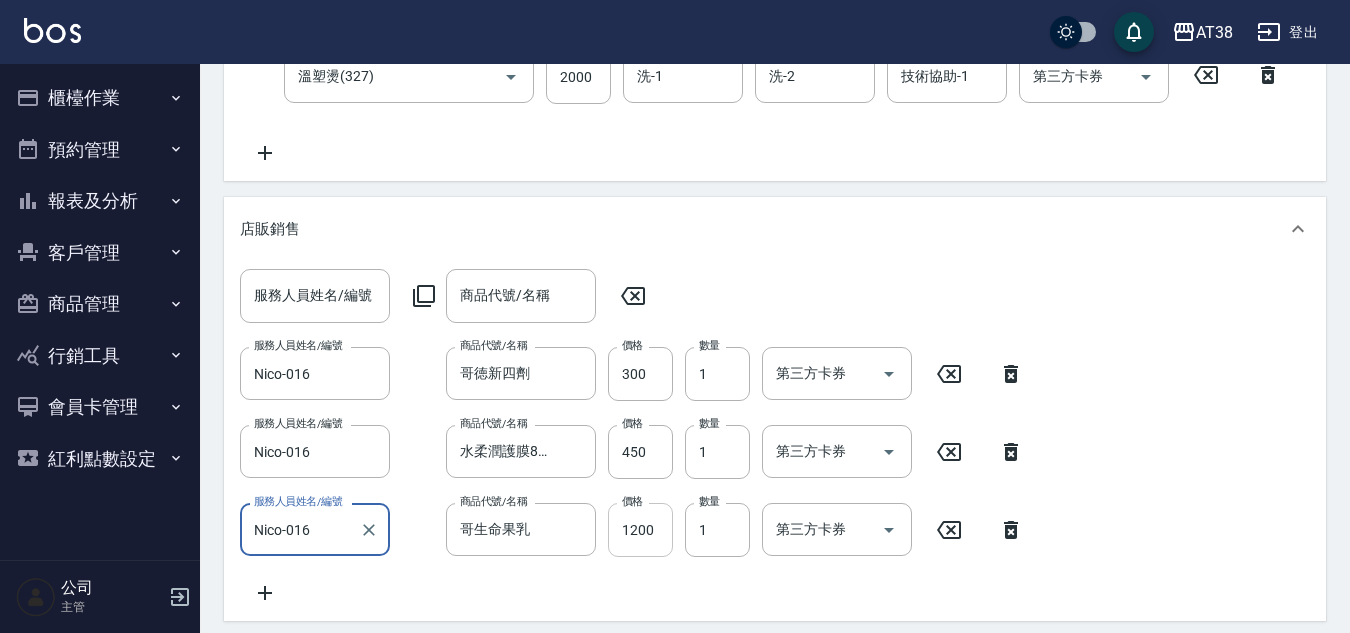 click on "1200" at bounding box center [640, 530] 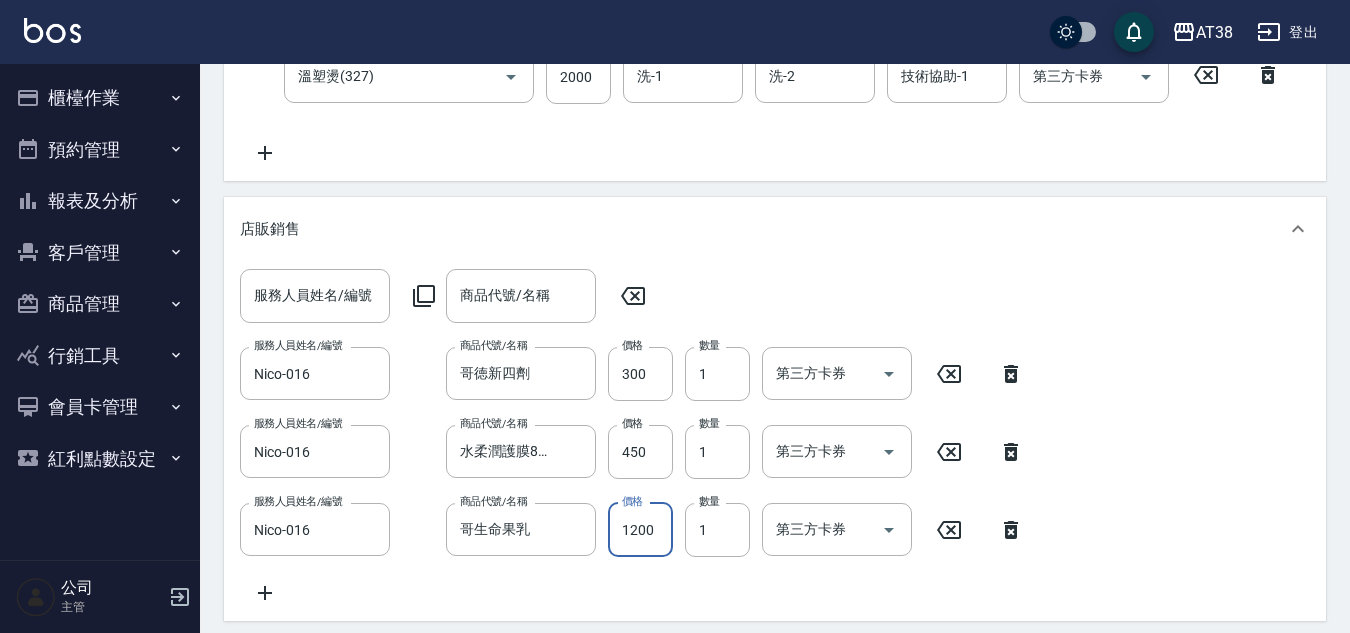 type on "9" 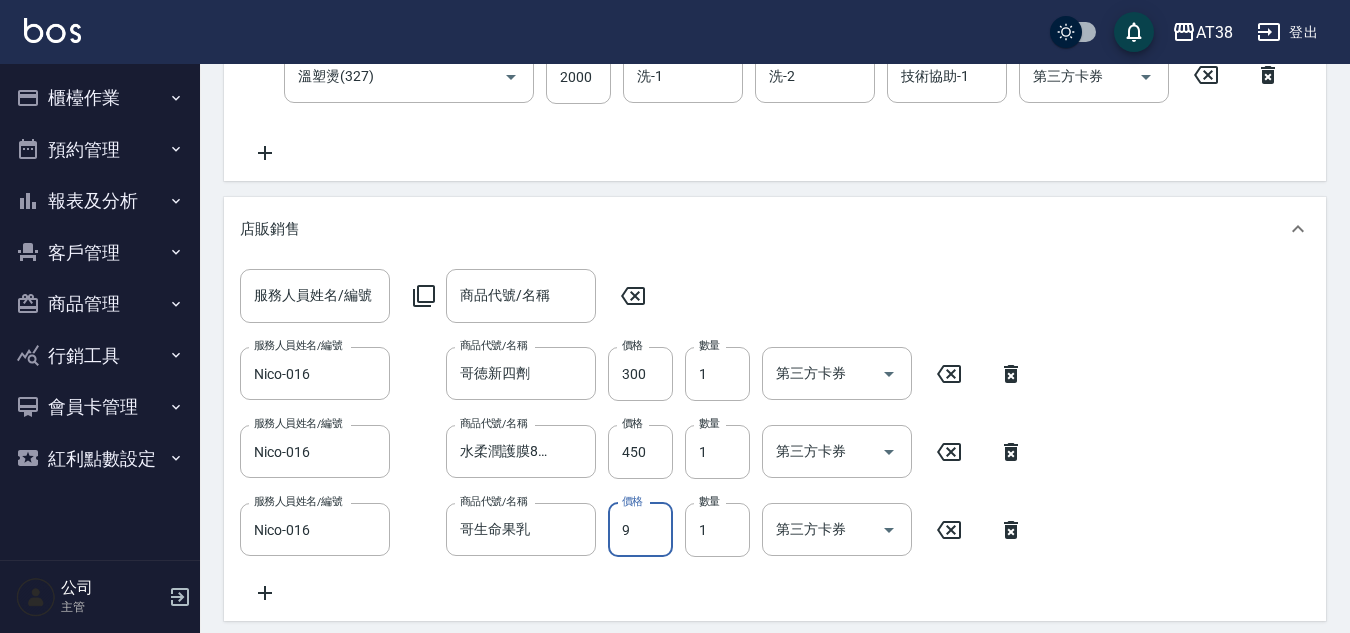 type on "0" 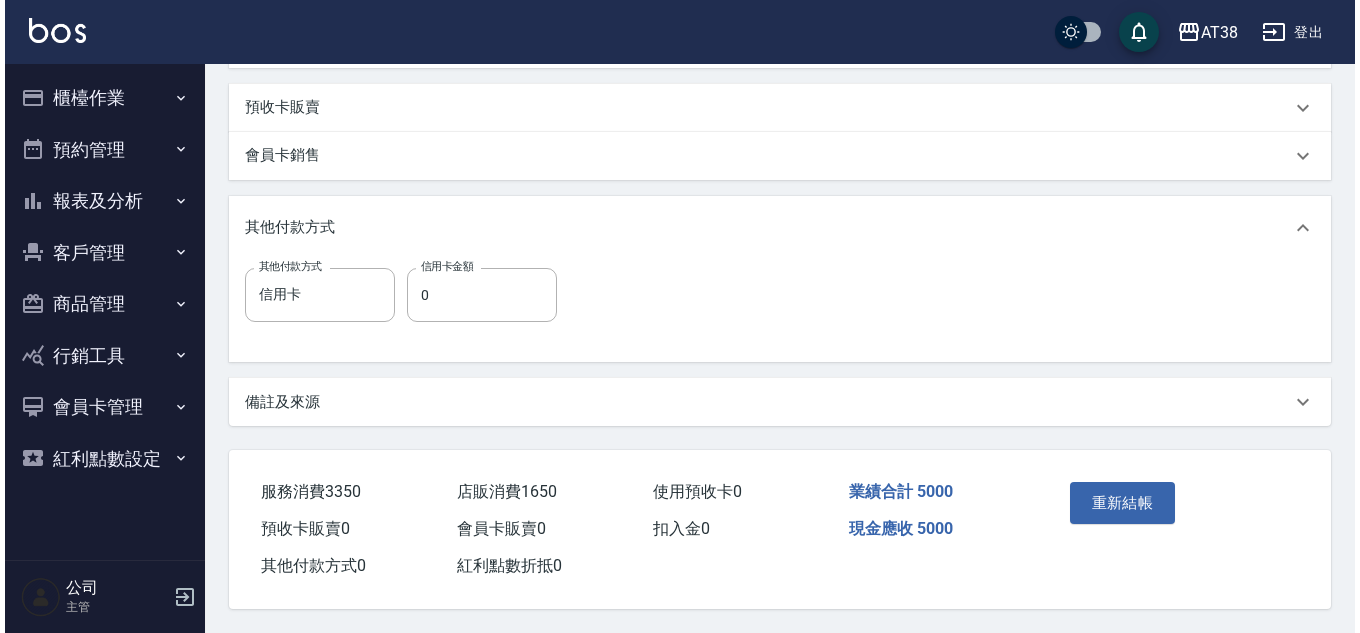 scroll, scrollTop: 1005, scrollLeft: 0, axis: vertical 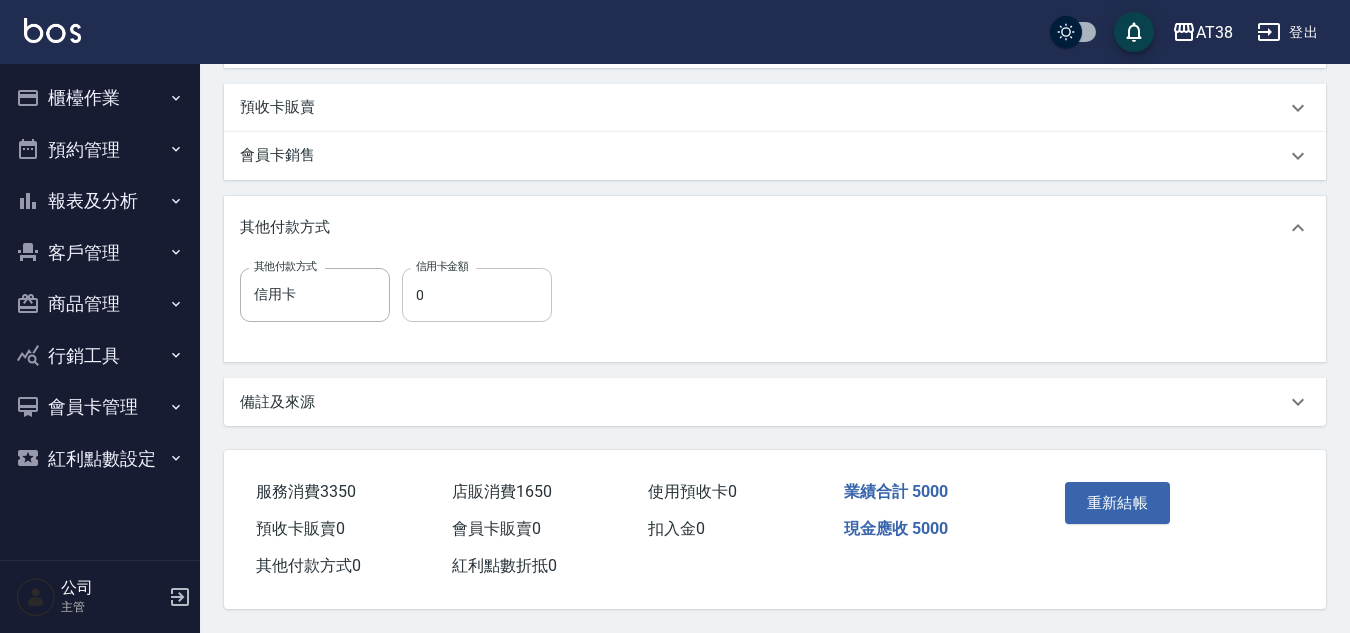 type on "900" 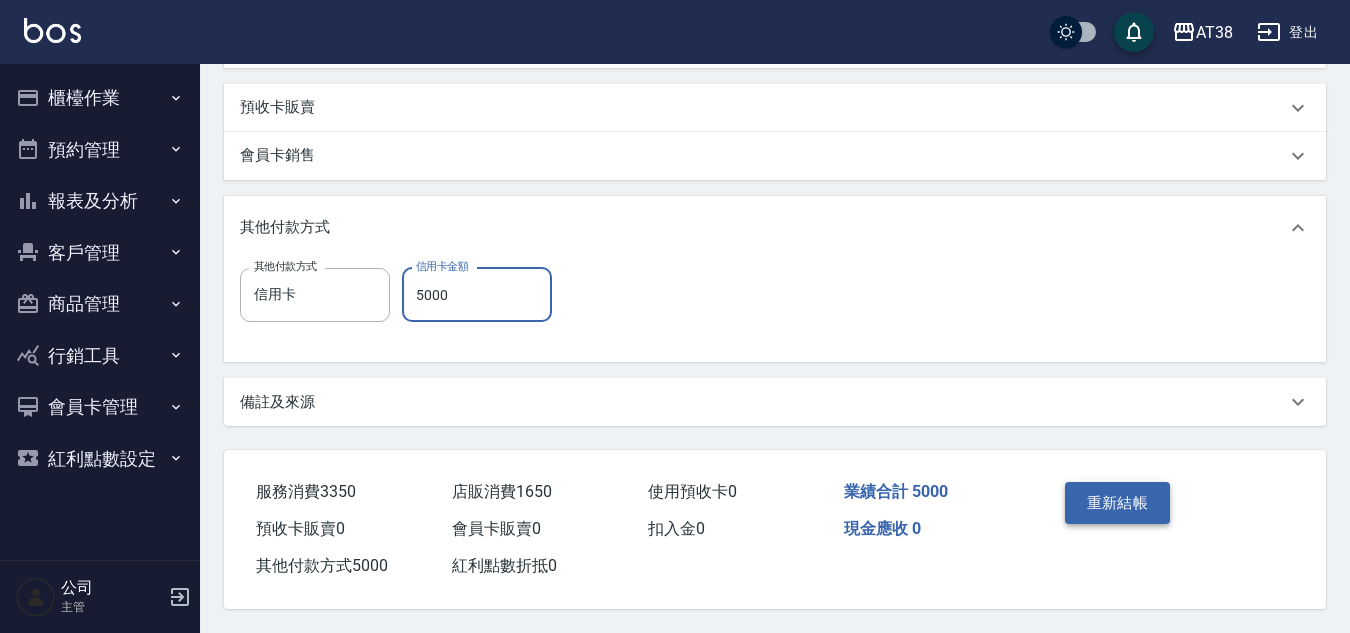 type on "5000" 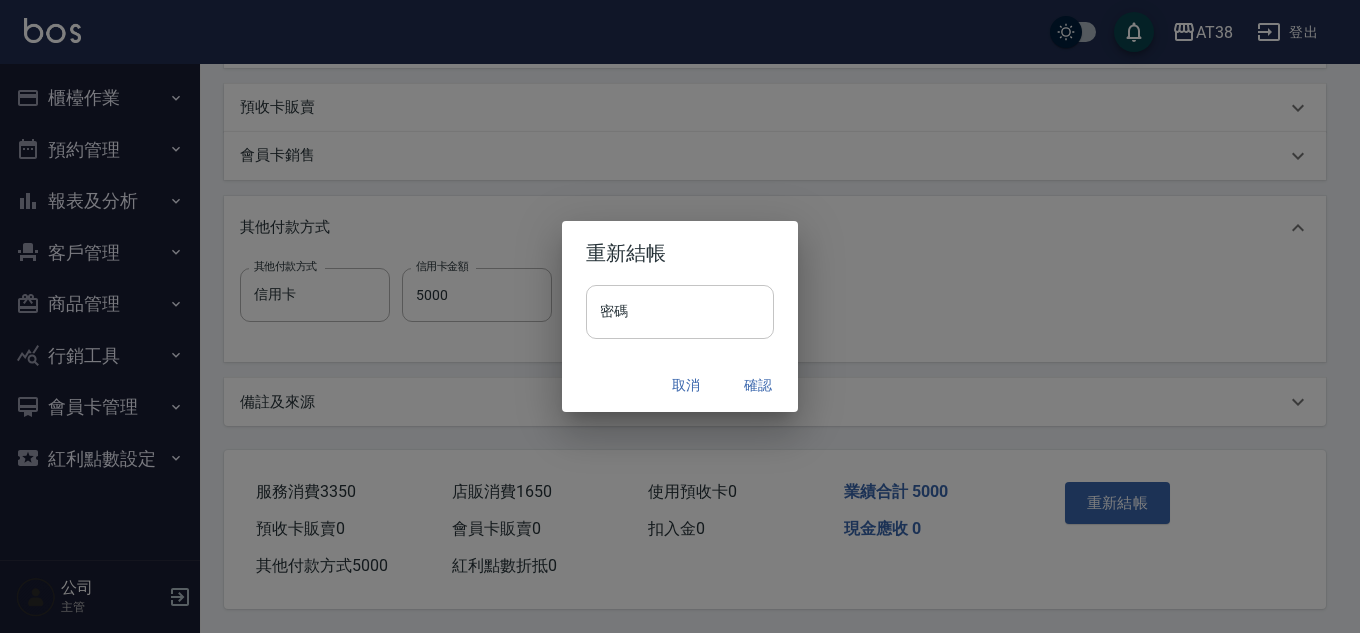 click on "密碼" at bounding box center [680, 312] 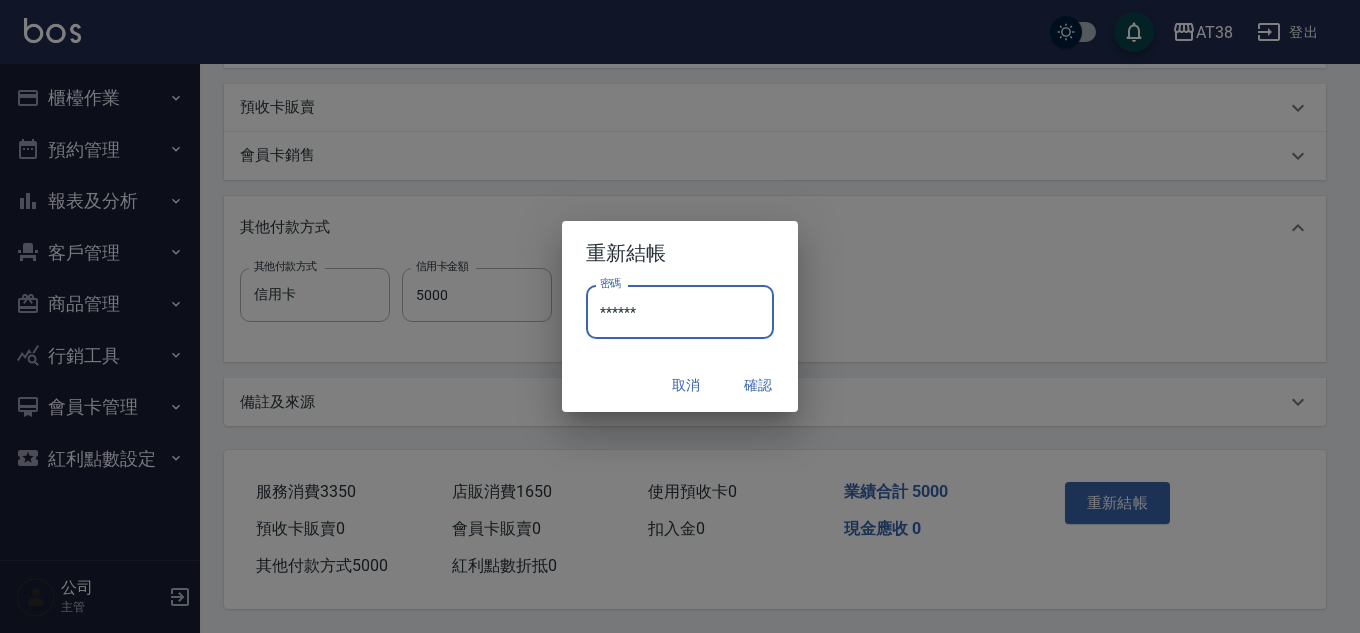 type on "******" 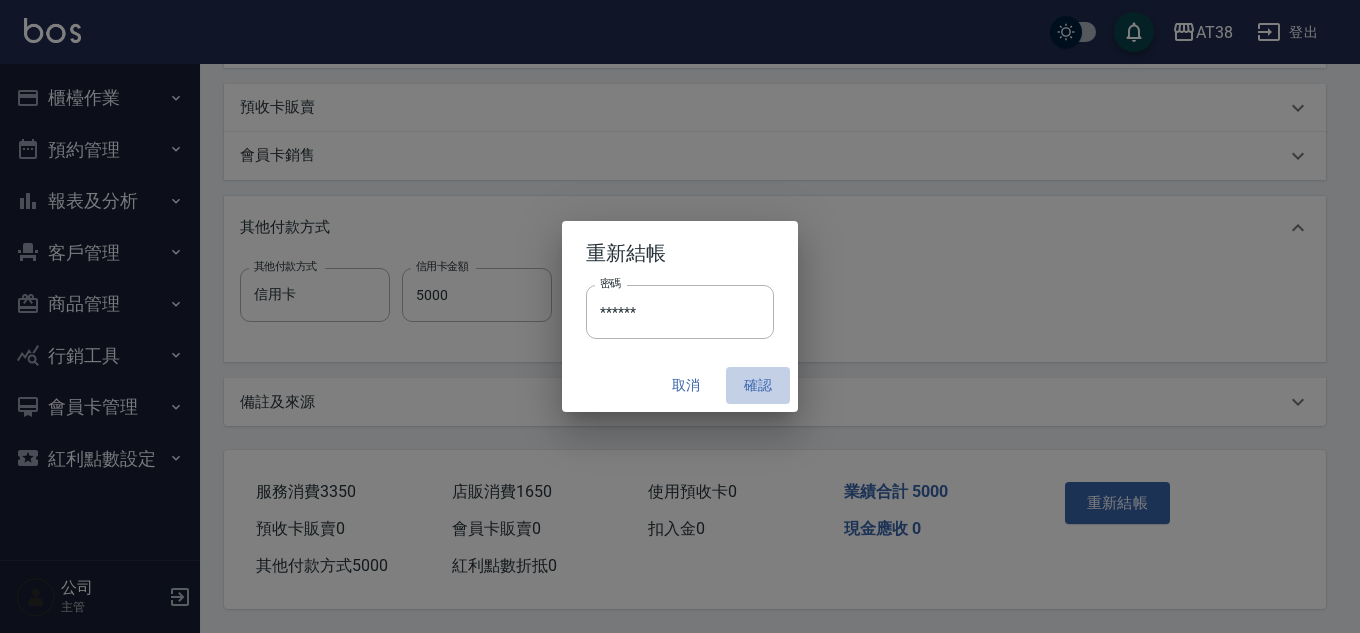 click on "確認" at bounding box center [758, 385] 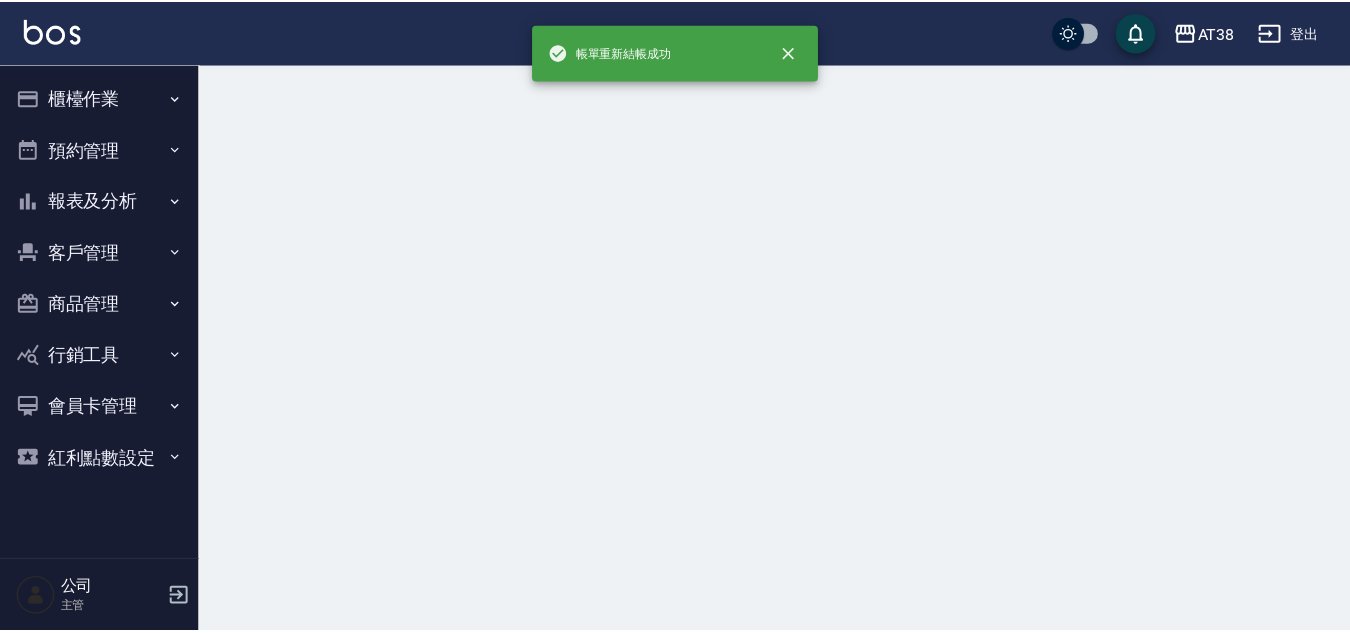 scroll, scrollTop: 0, scrollLeft: 0, axis: both 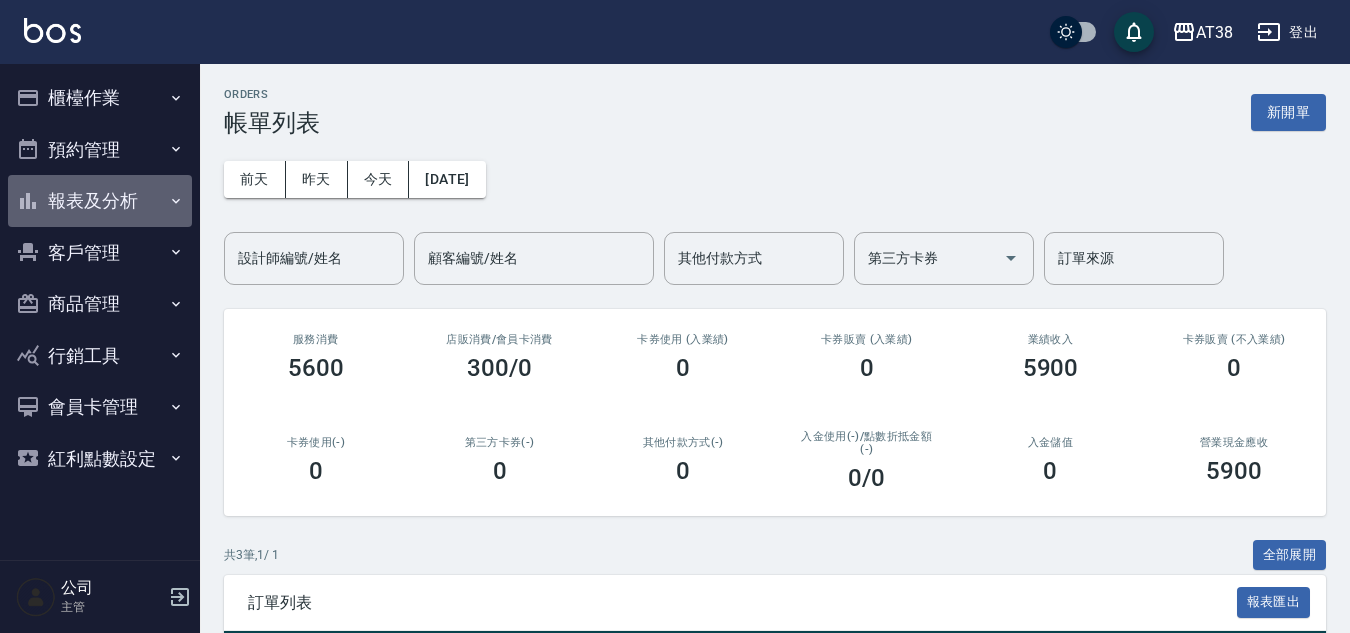 click on "報表及分析" at bounding box center (100, 201) 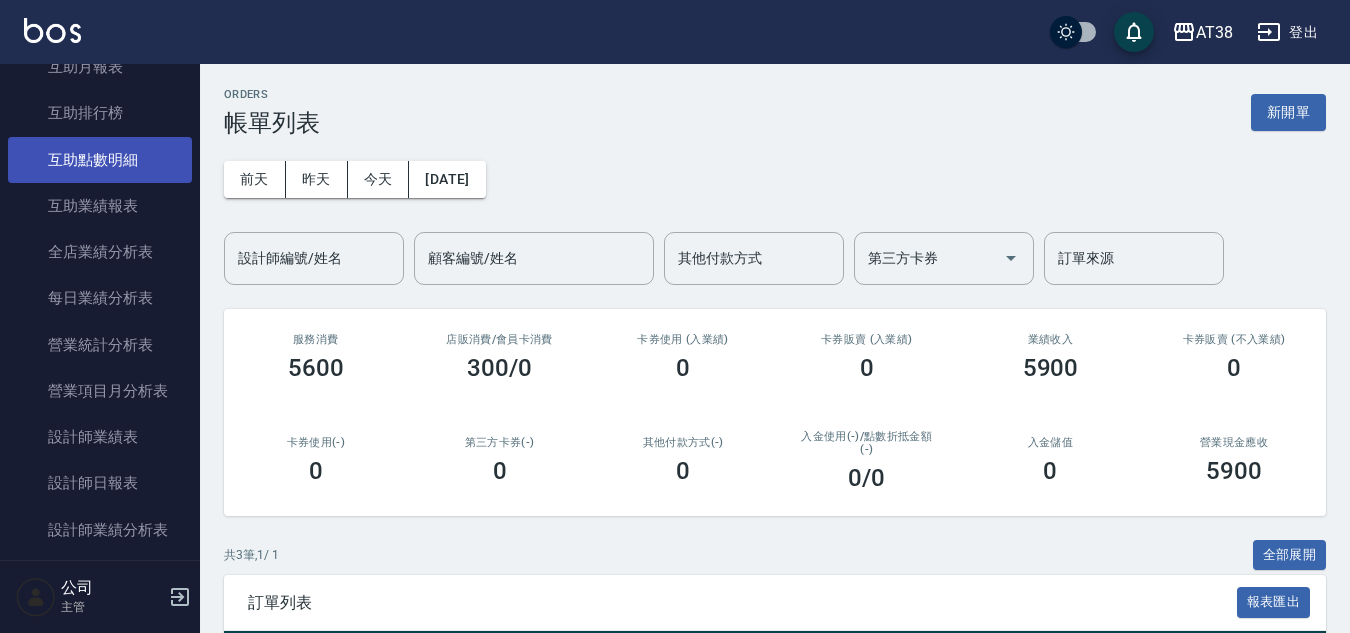 scroll, scrollTop: 500, scrollLeft: 0, axis: vertical 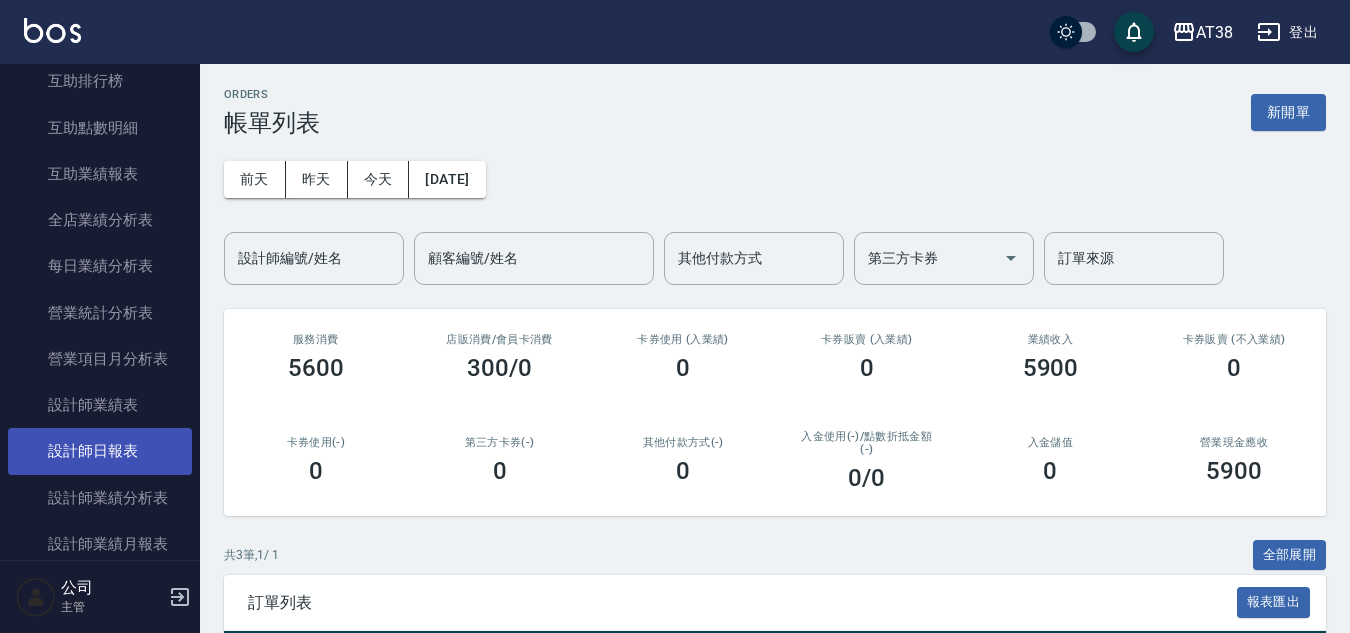 click on "設計師日報表" at bounding box center [100, 451] 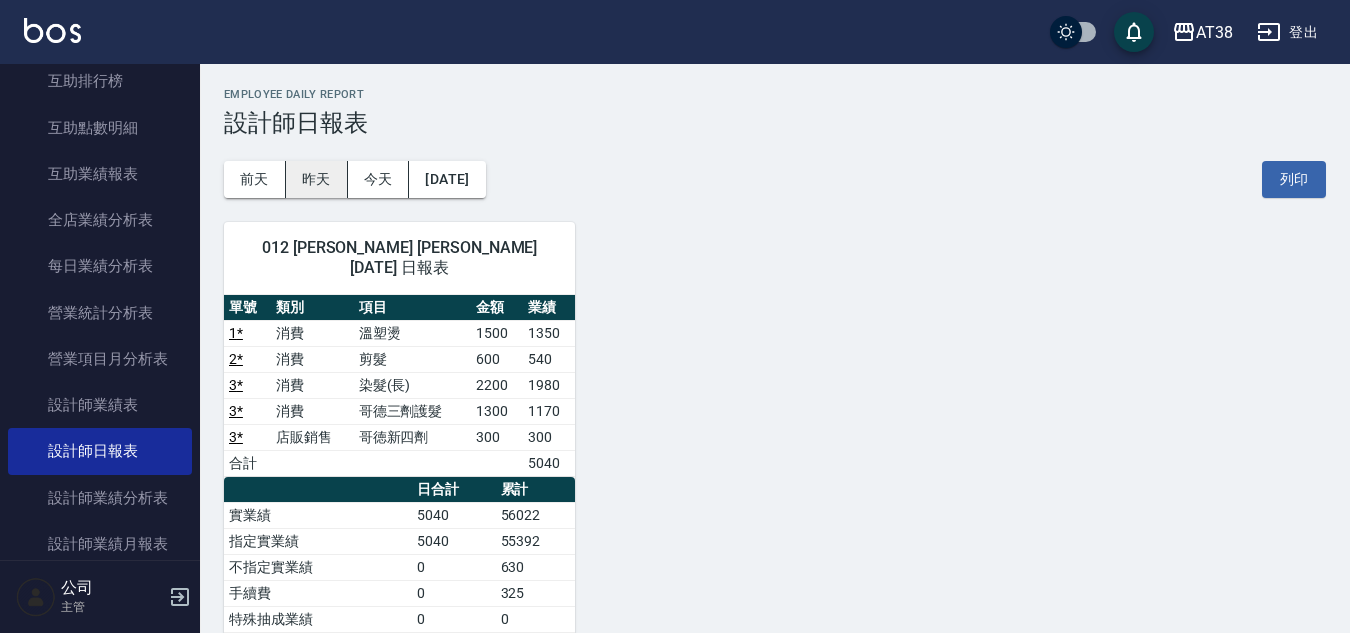 click on "昨天" at bounding box center (317, 179) 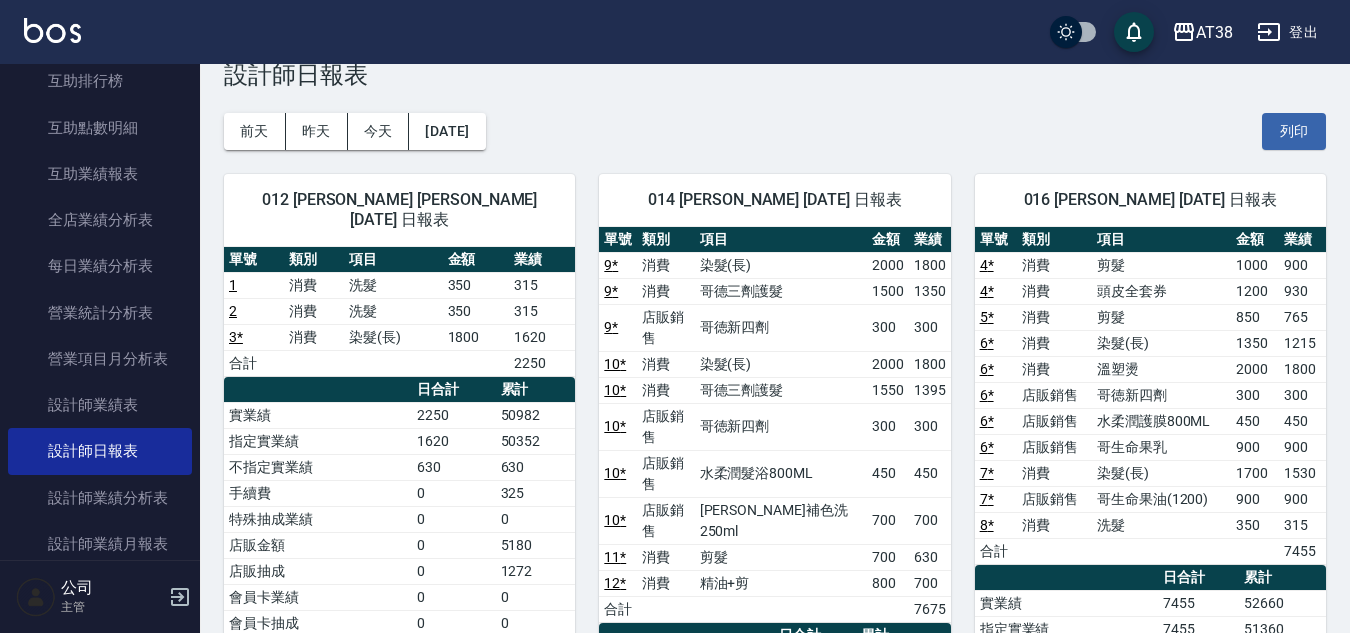 scroll, scrollTop: 0, scrollLeft: 0, axis: both 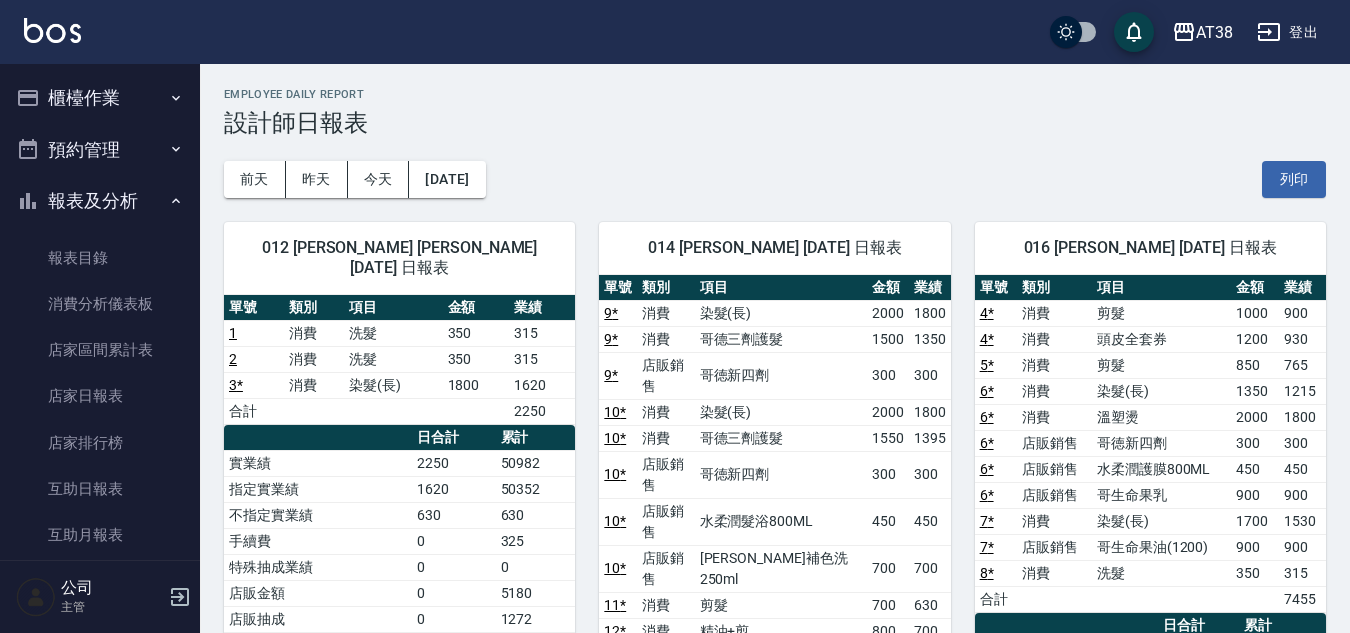 click on "櫃檯作業" at bounding box center (100, 98) 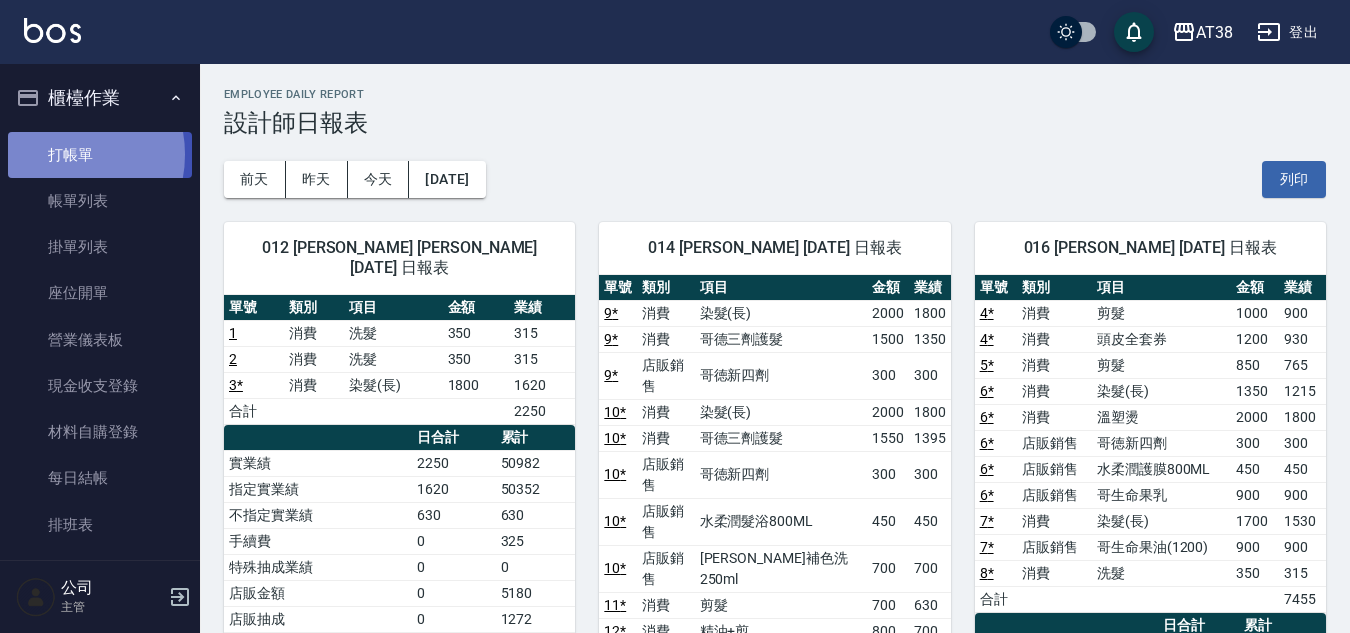 click on "打帳單" at bounding box center (100, 155) 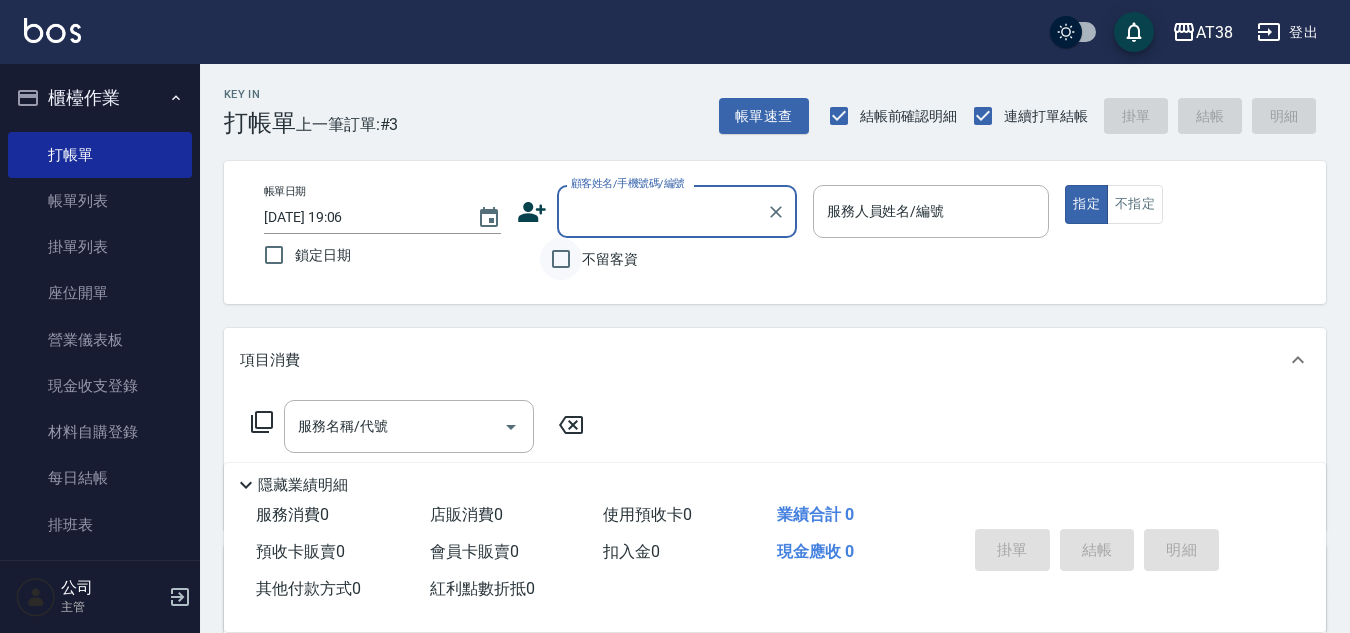 click on "不留客資" at bounding box center (561, 259) 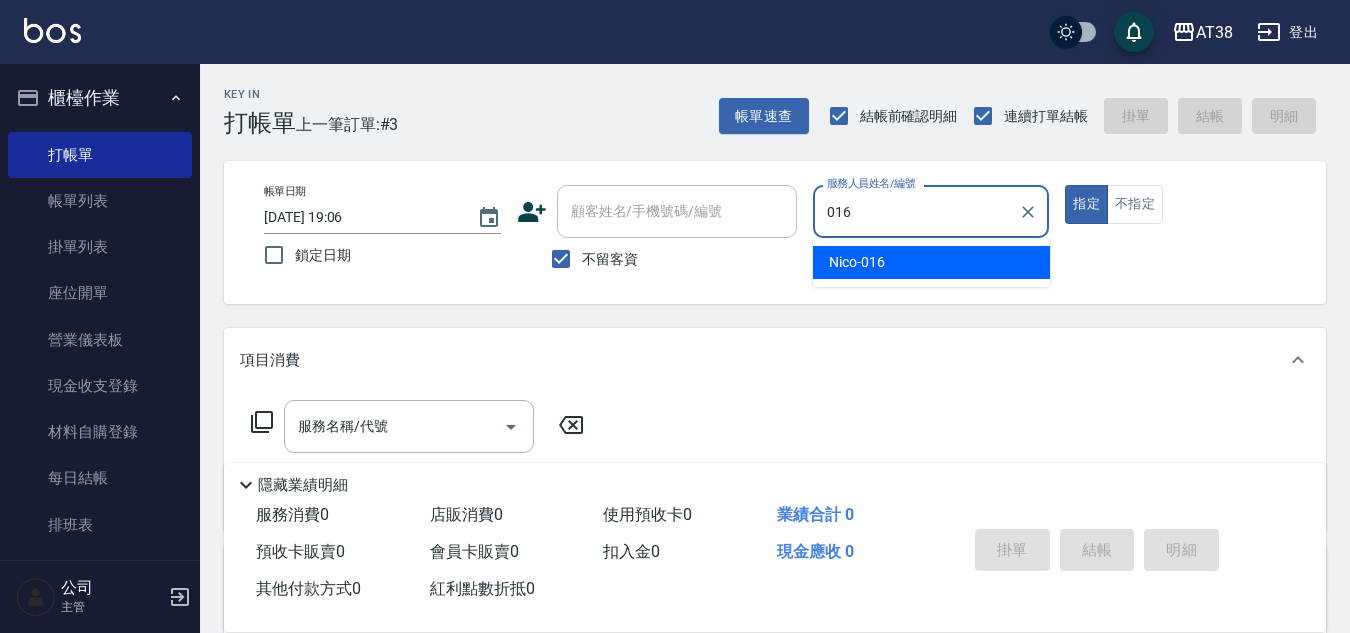 type on "Nico-016" 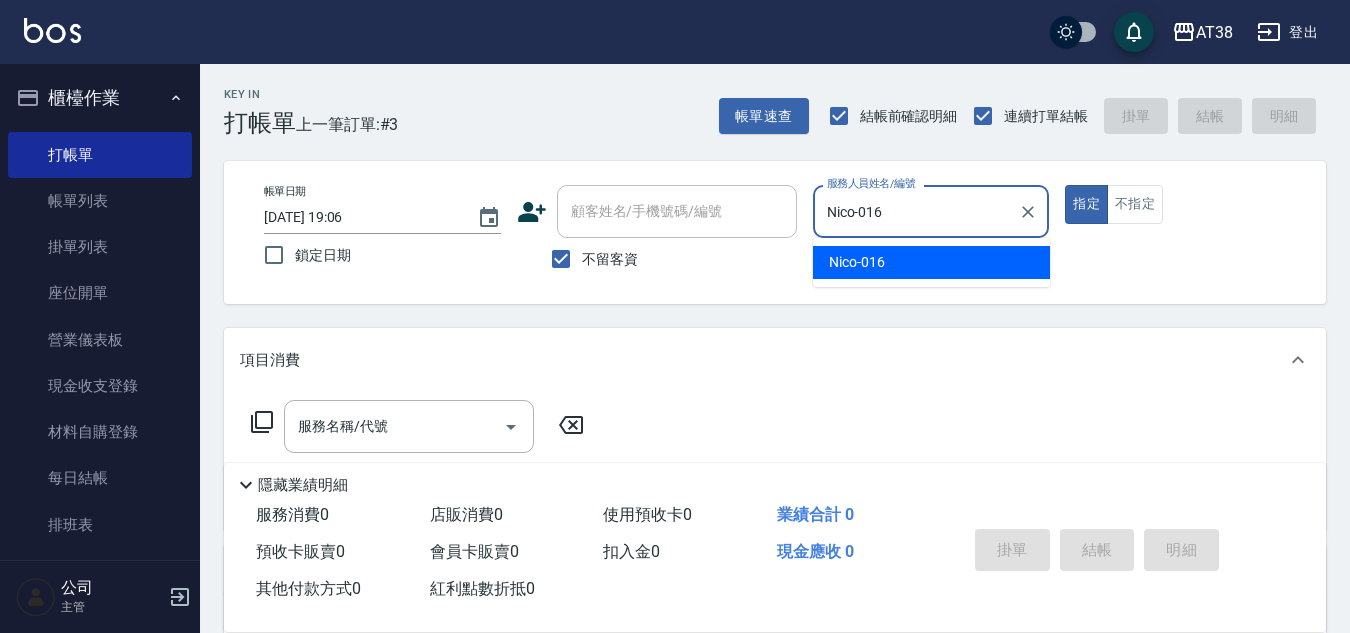 type on "true" 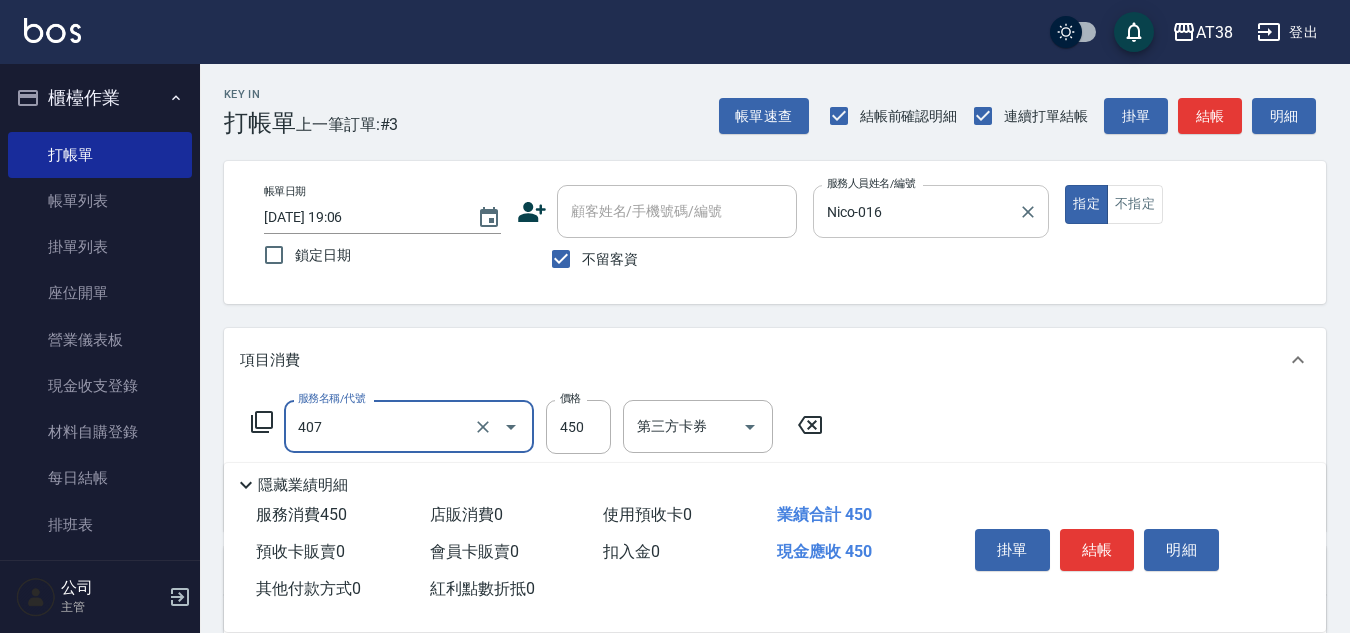 type on "剪髮(407)" 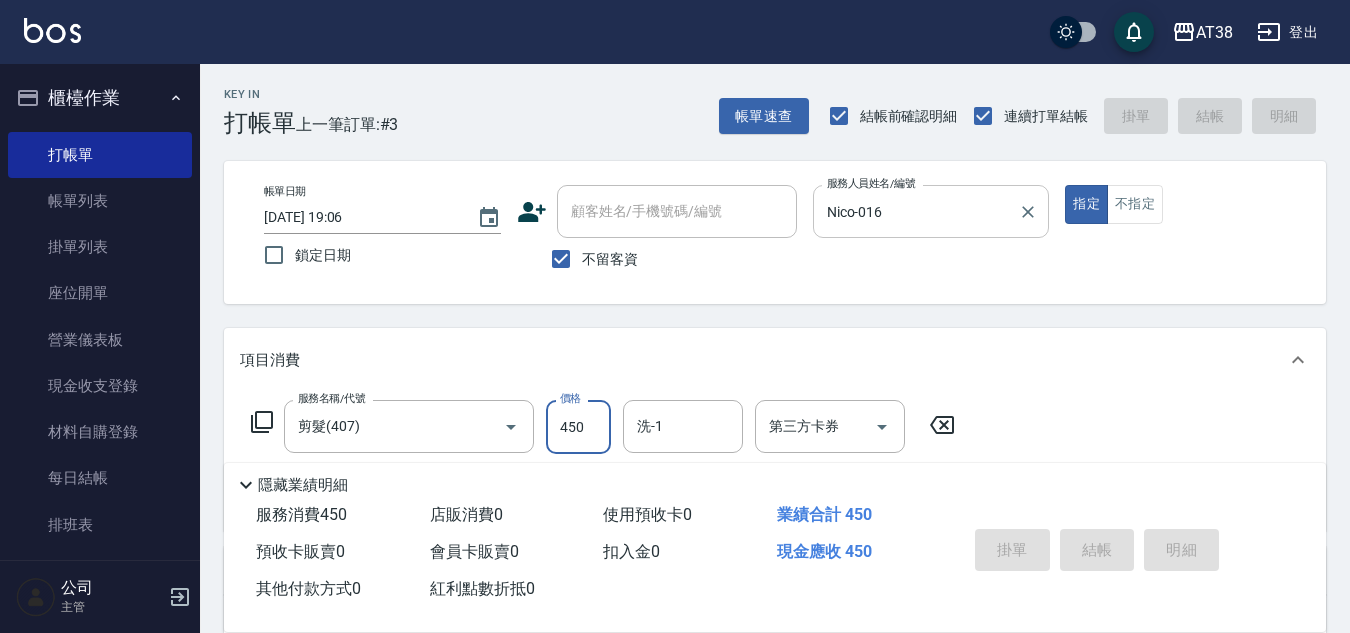 type on "2025/07/12 19:07" 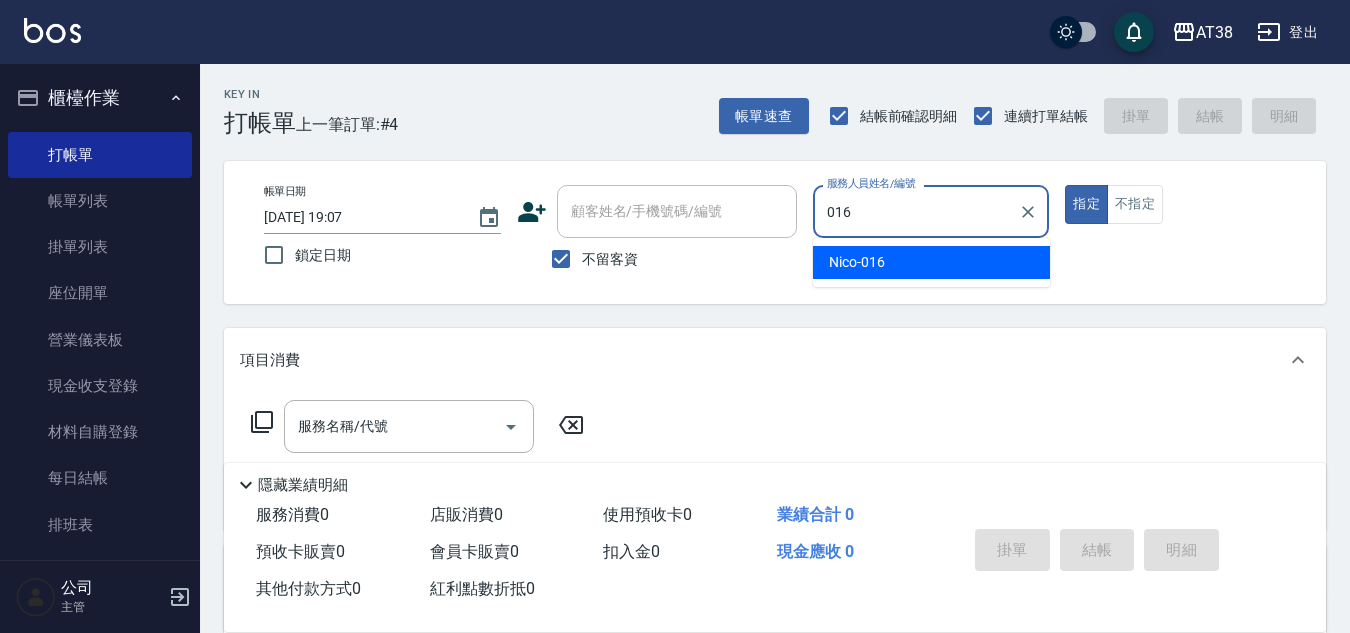 type on "Nico-016" 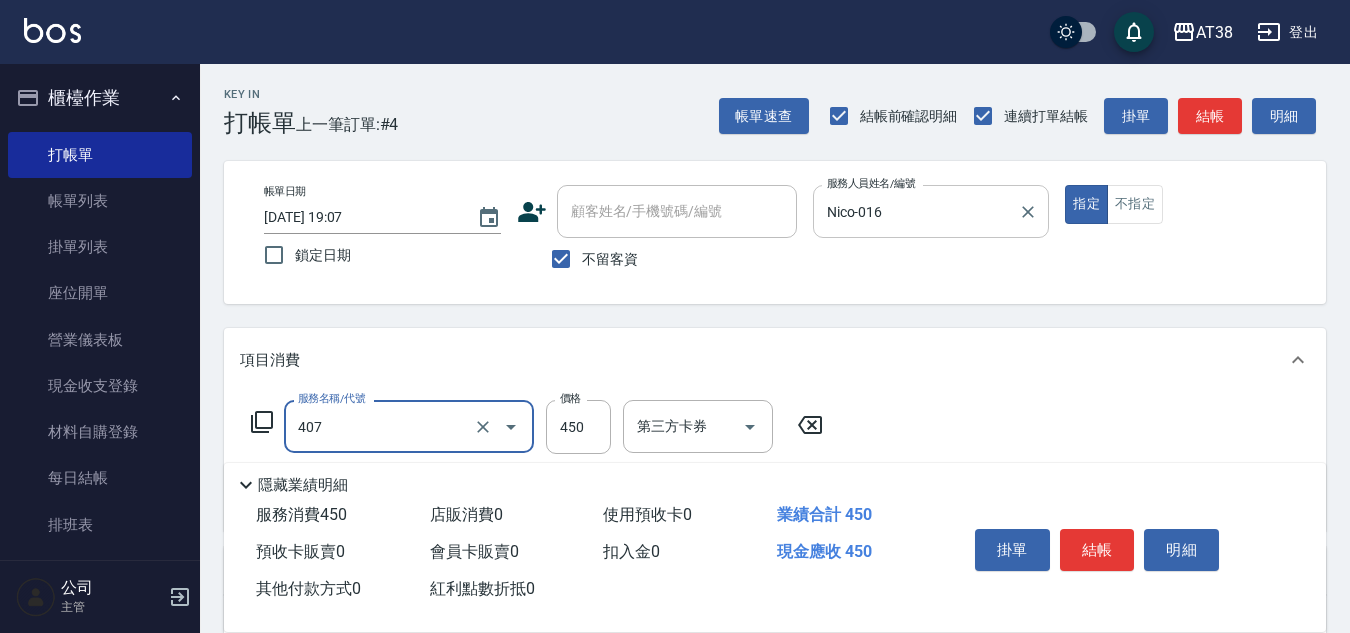 type on "剪髮(407)" 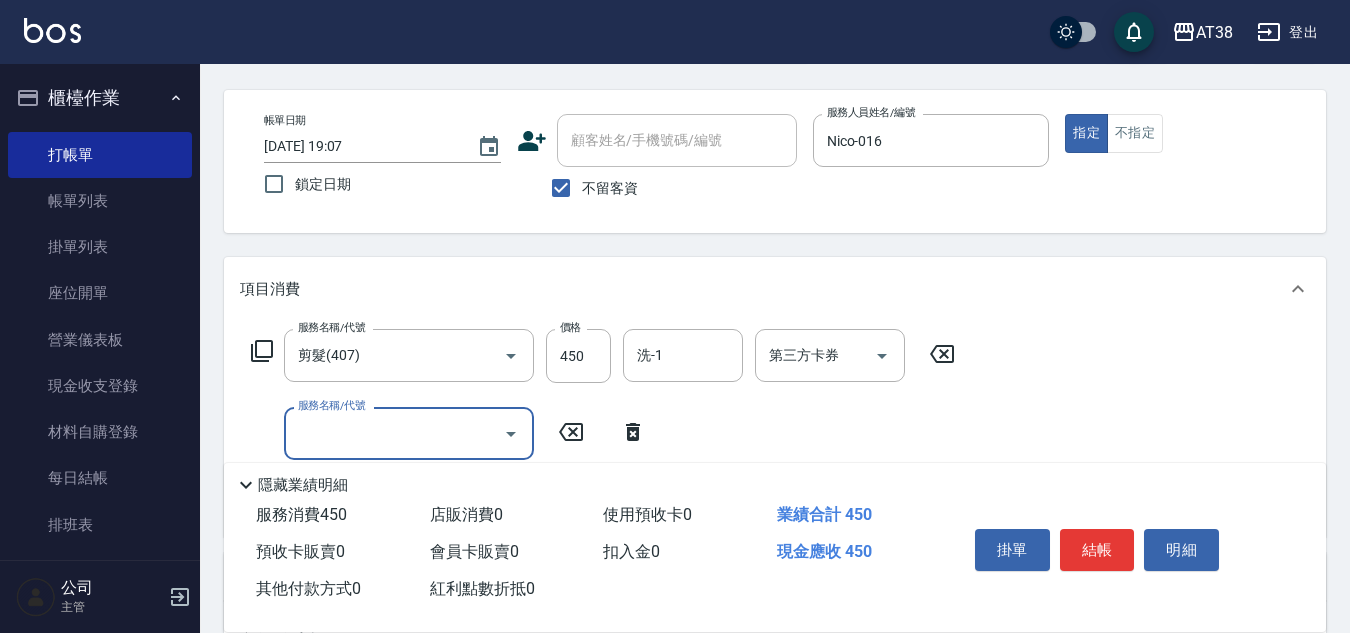 scroll, scrollTop: 200, scrollLeft: 0, axis: vertical 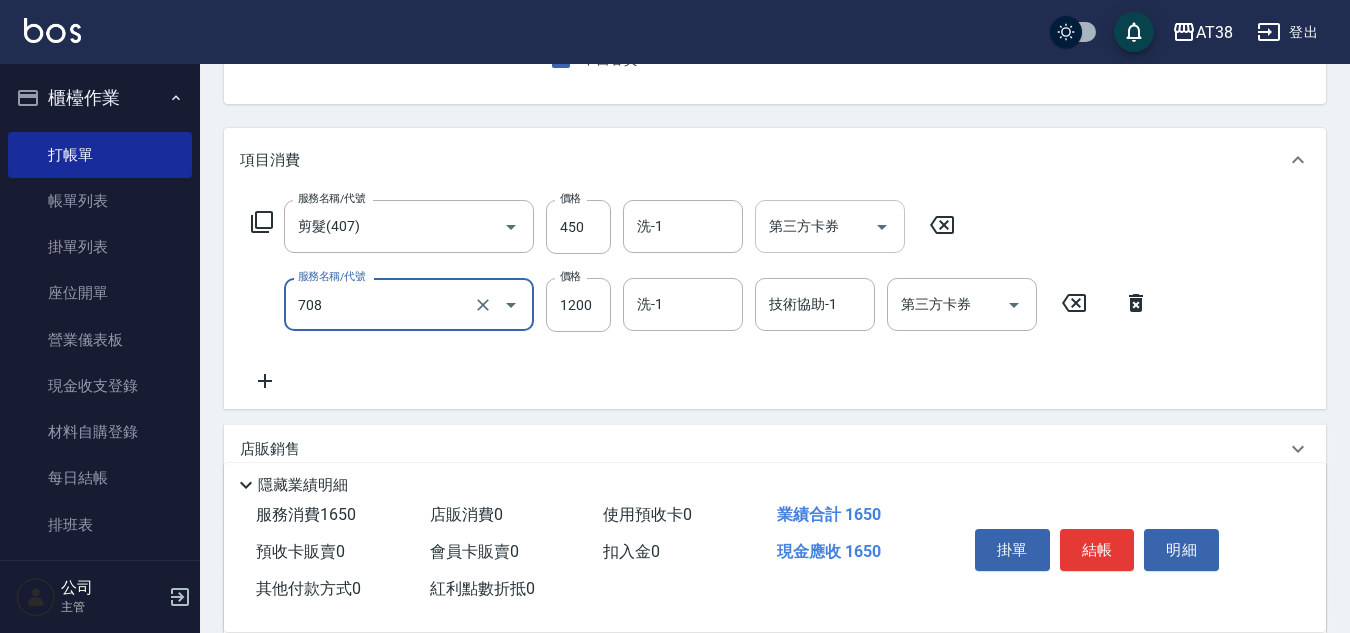 type on "哥德三劑護髮(708)" 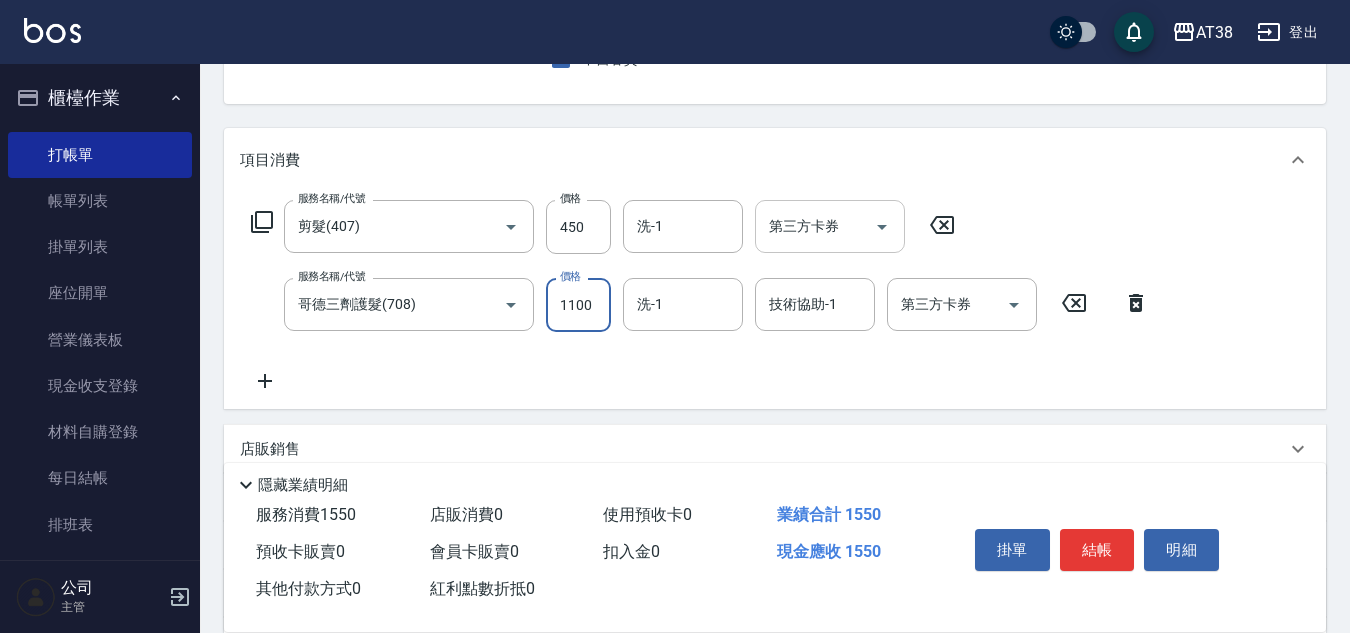 type on "1100" 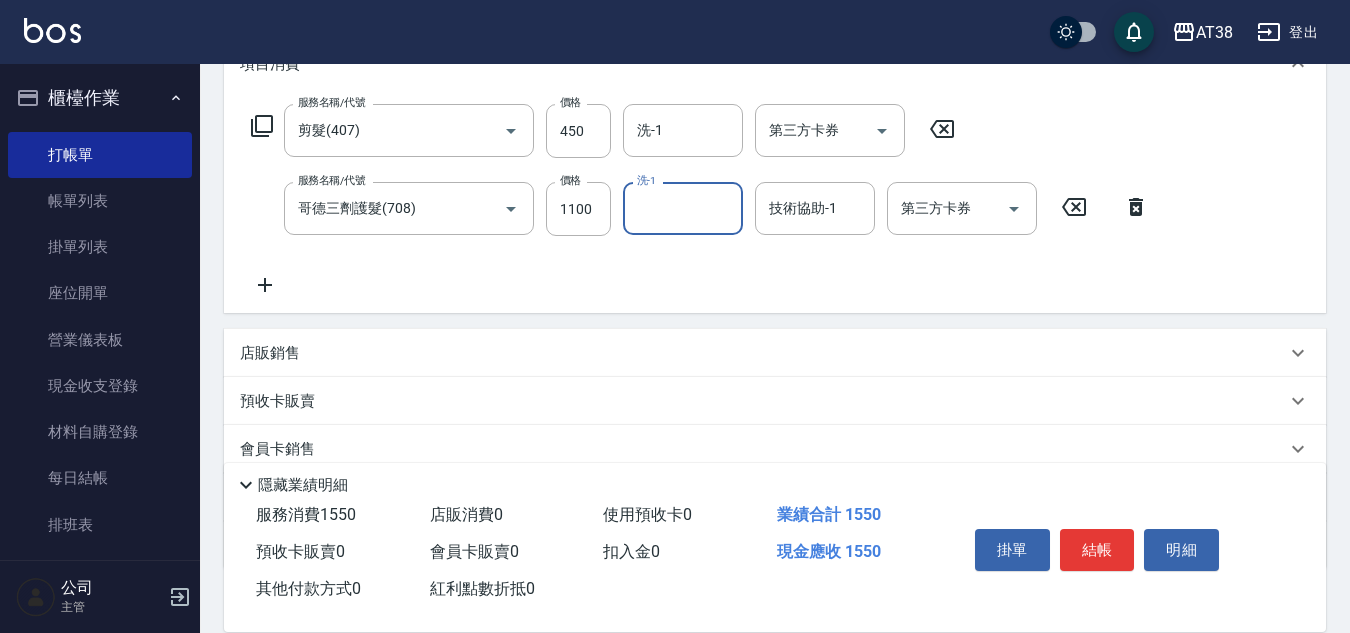 scroll, scrollTop: 424, scrollLeft: 0, axis: vertical 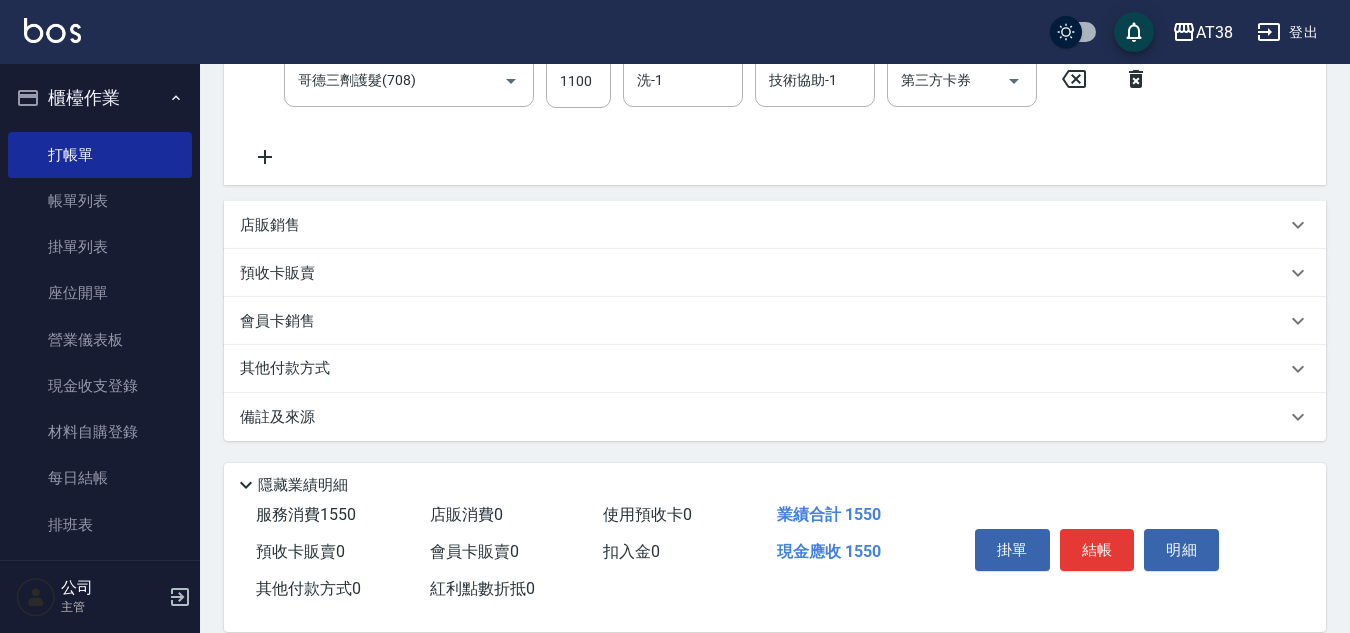 click on "店販銷售" at bounding box center (270, 225) 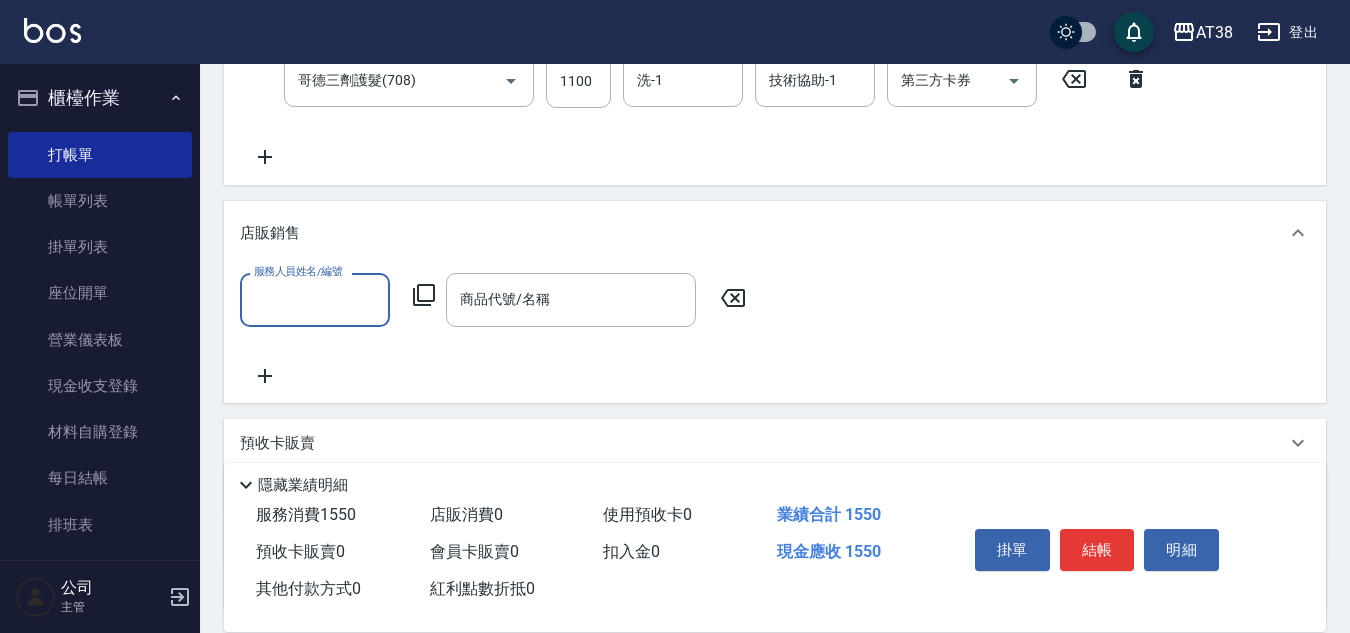scroll, scrollTop: 0, scrollLeft: 0, axis: both 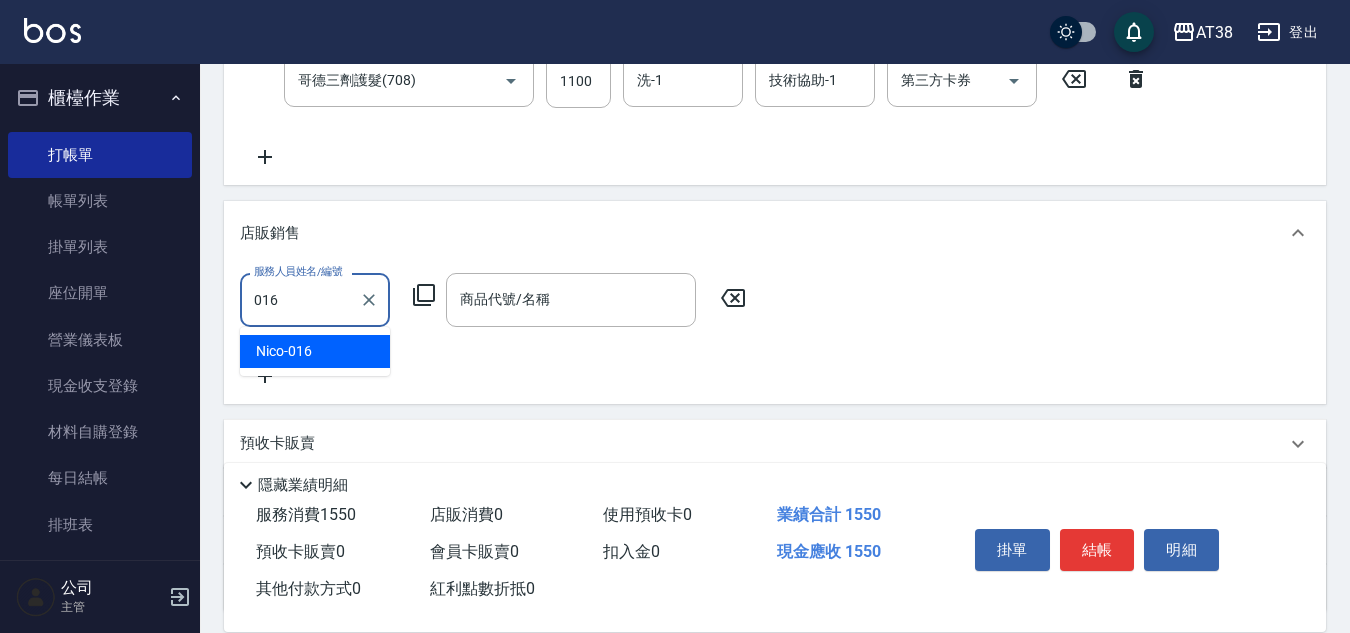 type on "Nico-016" 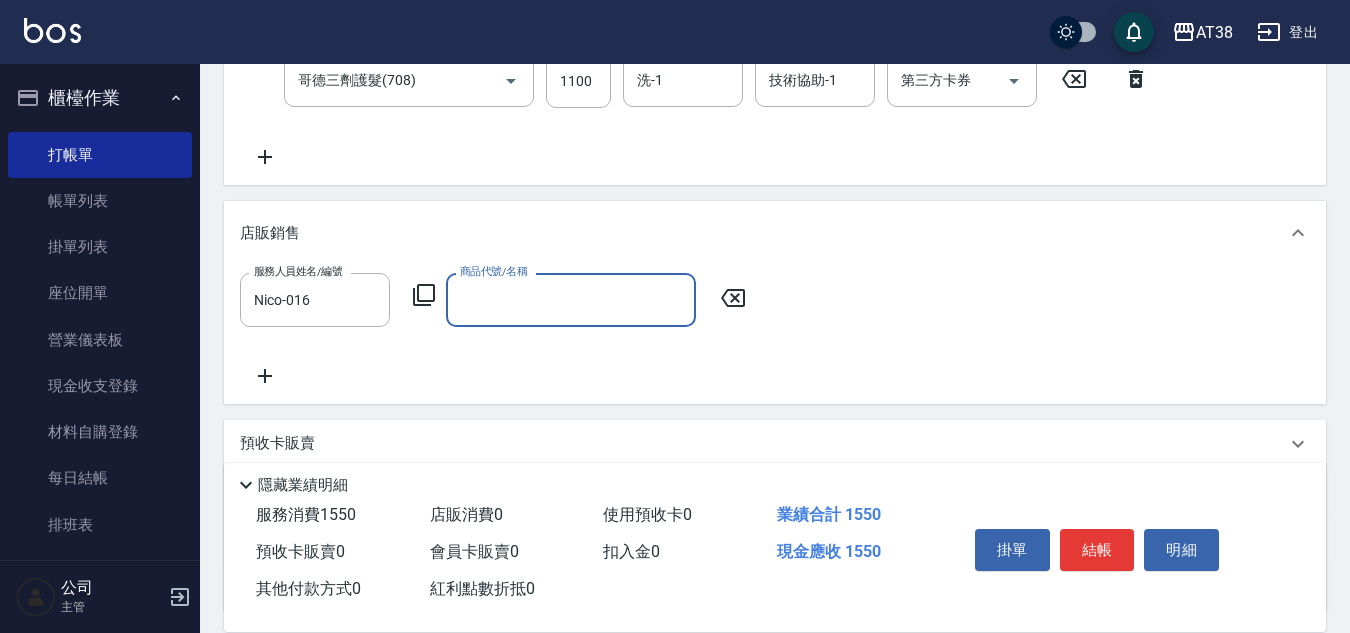 click 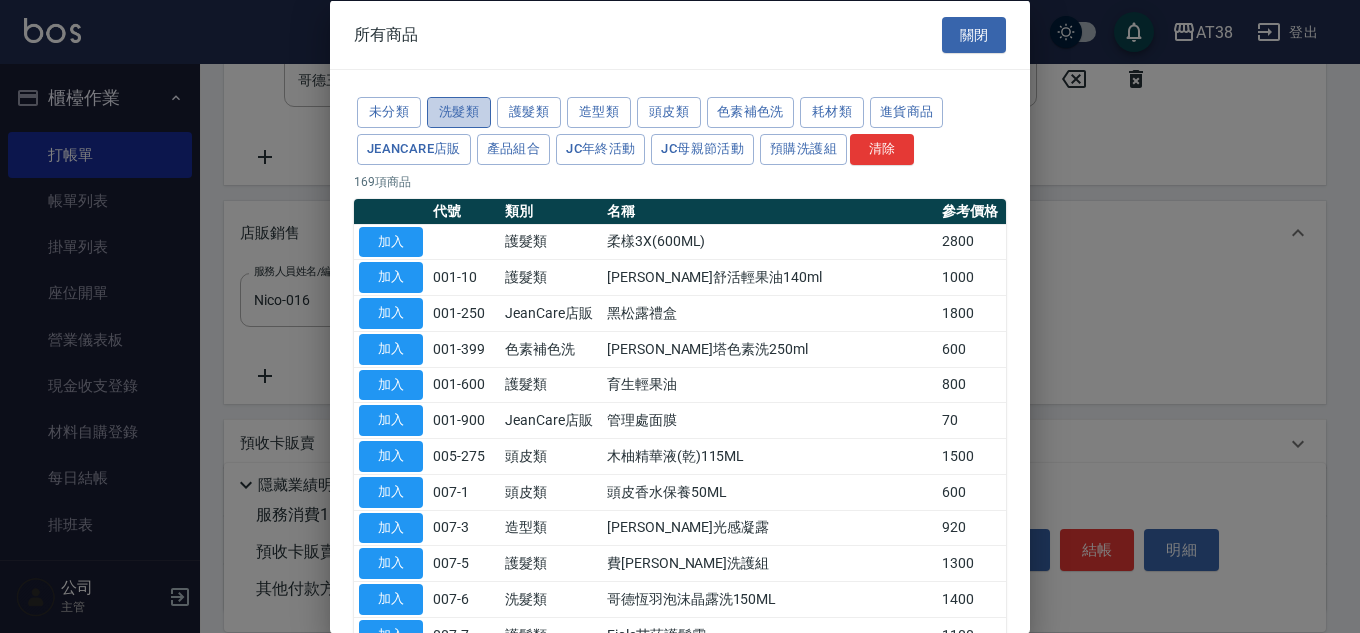 click on "洗髮類" at bounding box center [459, 112] 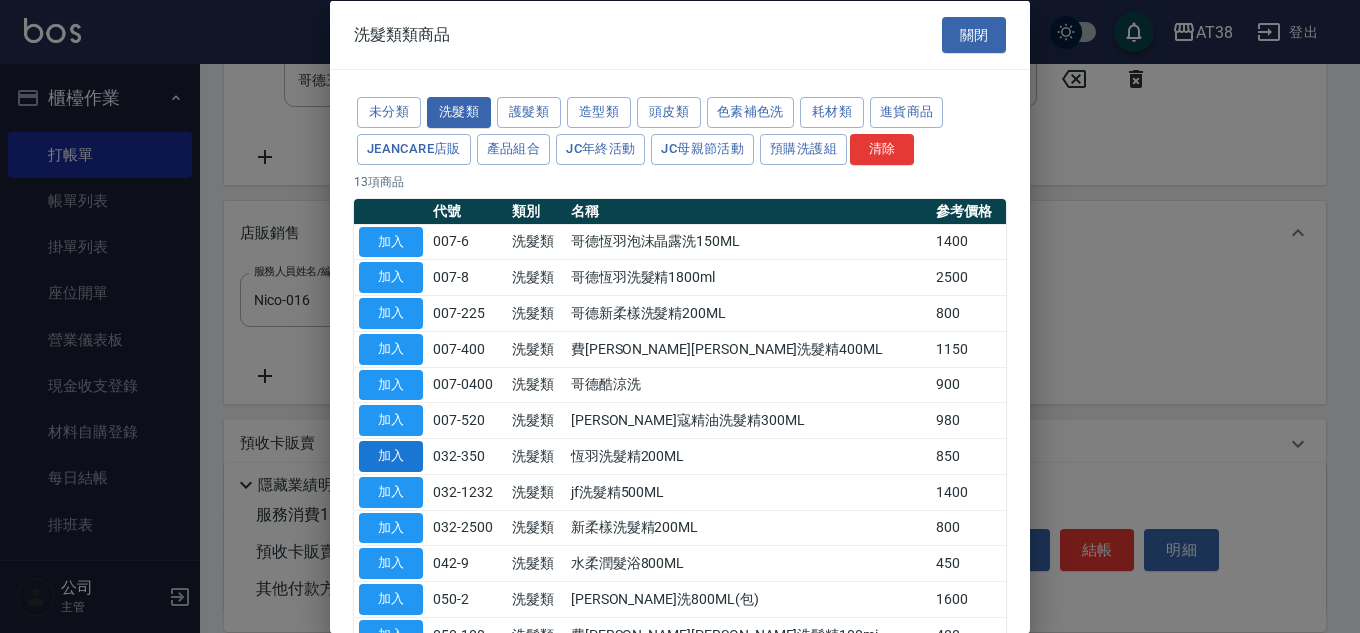 click on "加入" at bounding box center [391, 456] 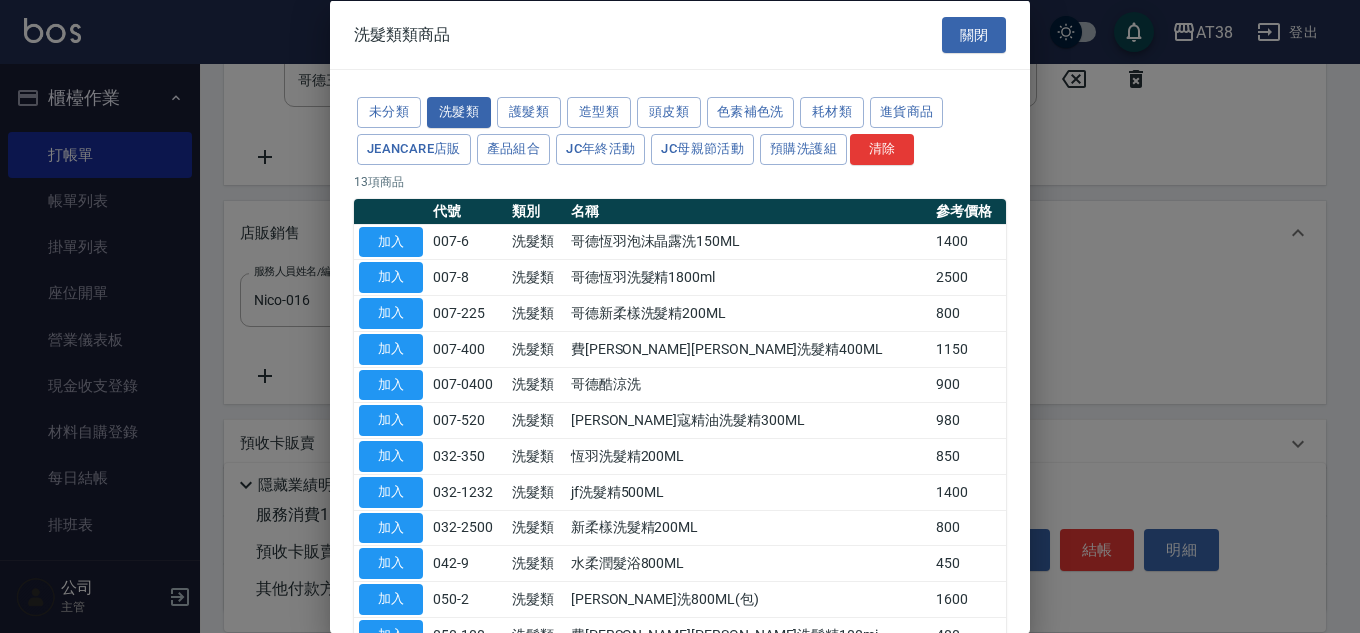 type on "恆羽洗髮精200ML" 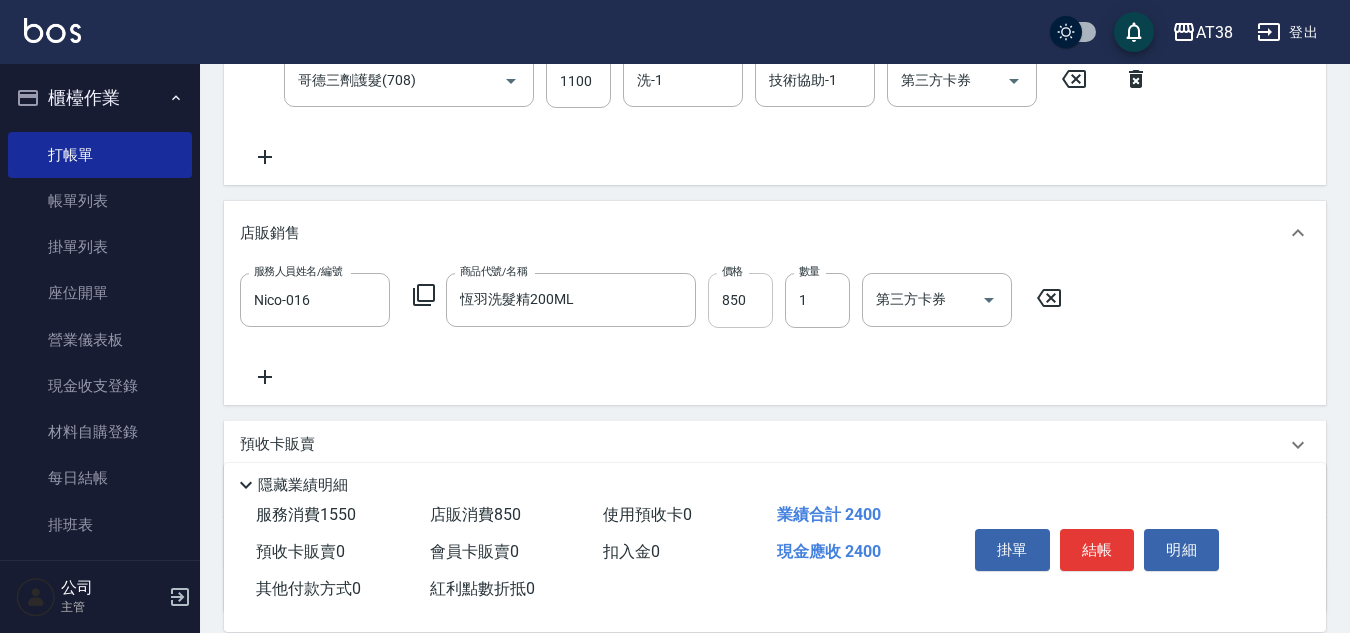 click on "850" at bounding box center (740, 300) 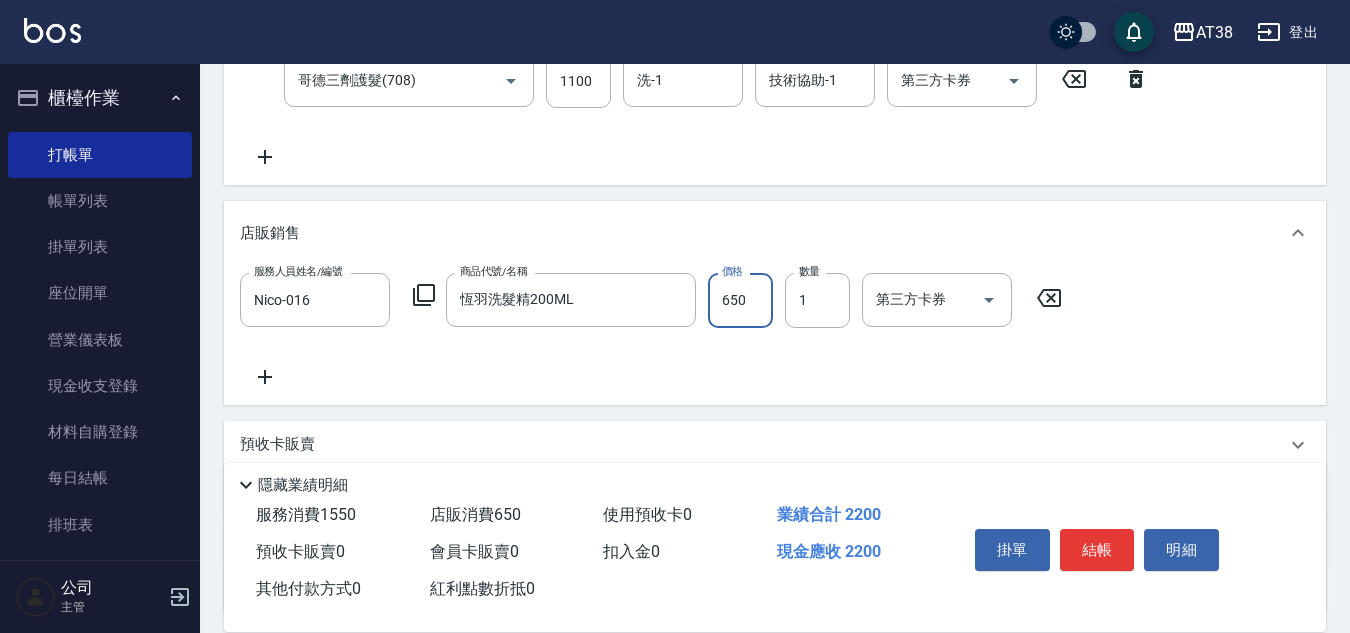 type on "650" 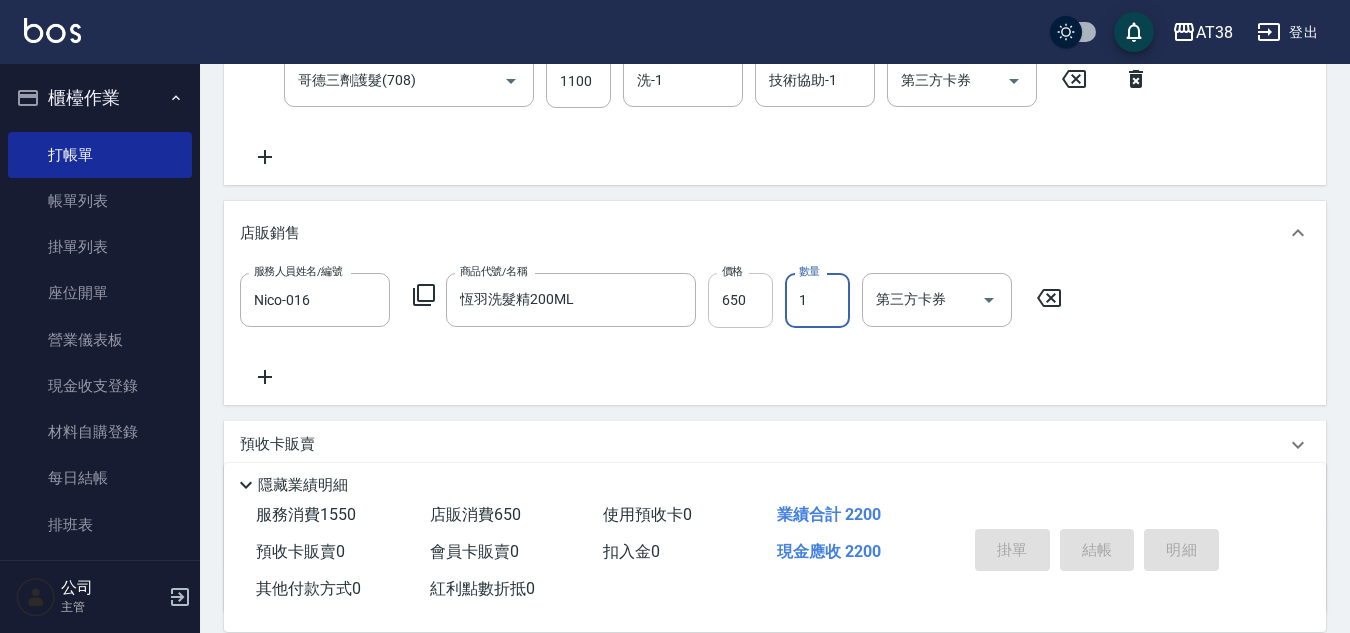 type on "2025/07/12 19:08" 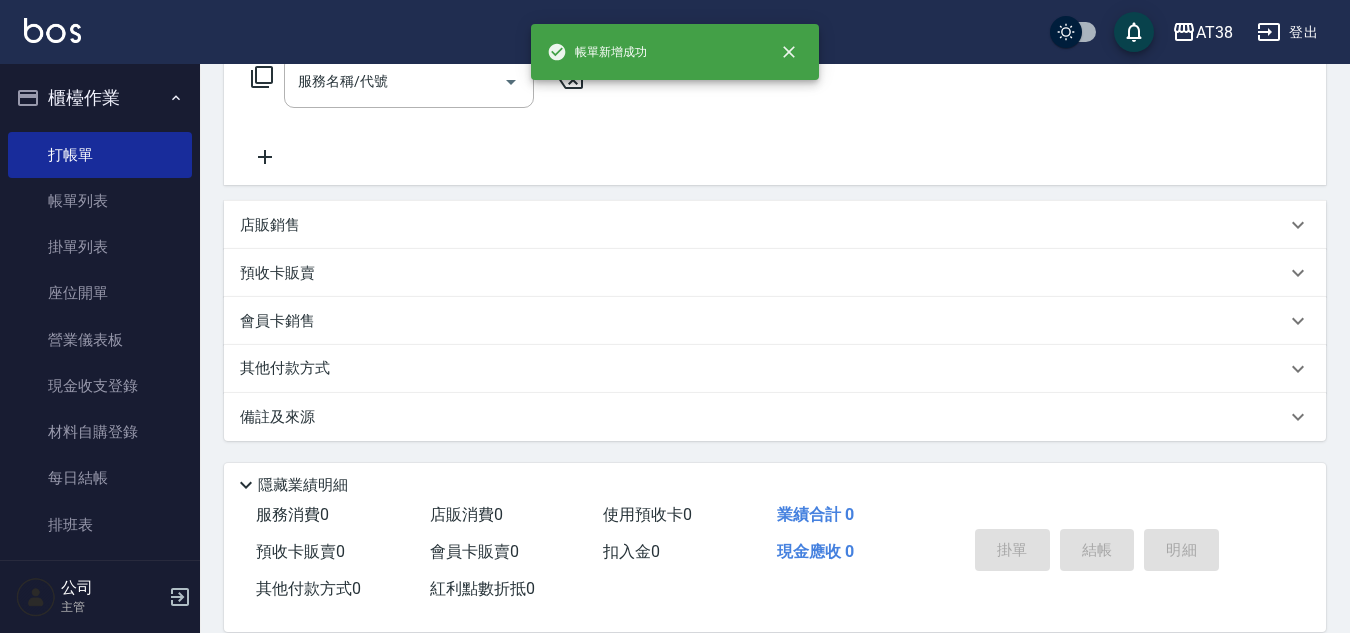 scroll, scrollTop: 0, scrollLeft: 0, axis: both 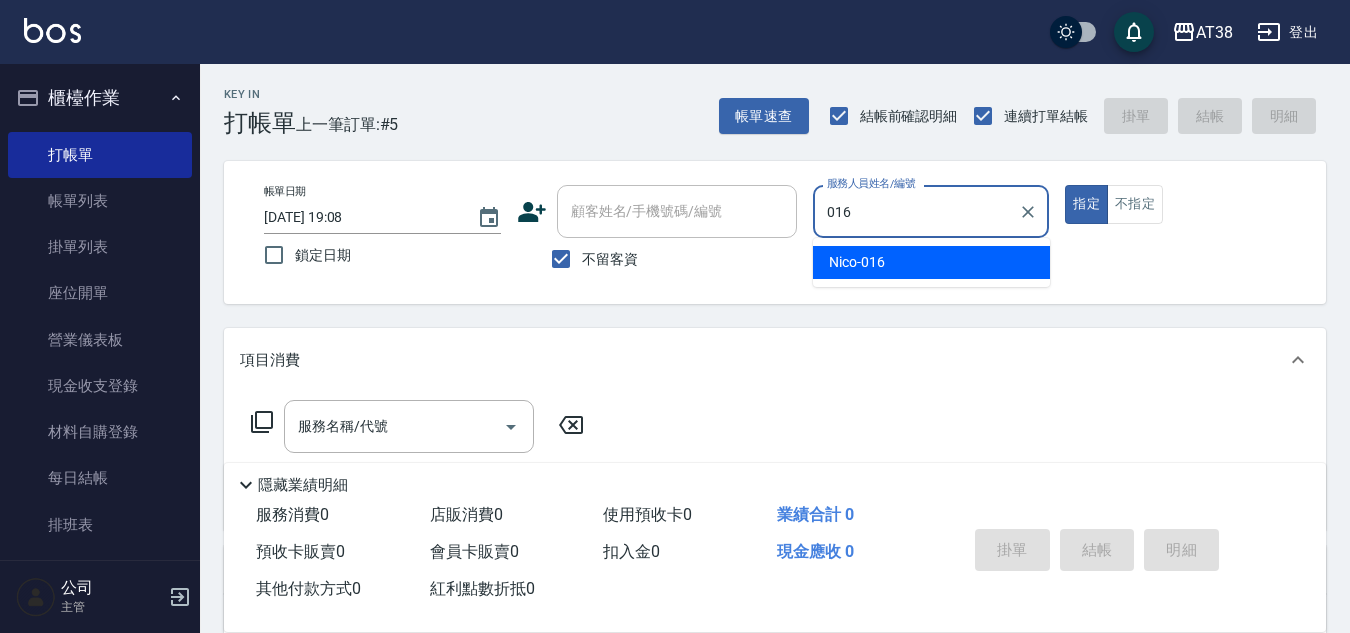 type on "Nico-016" 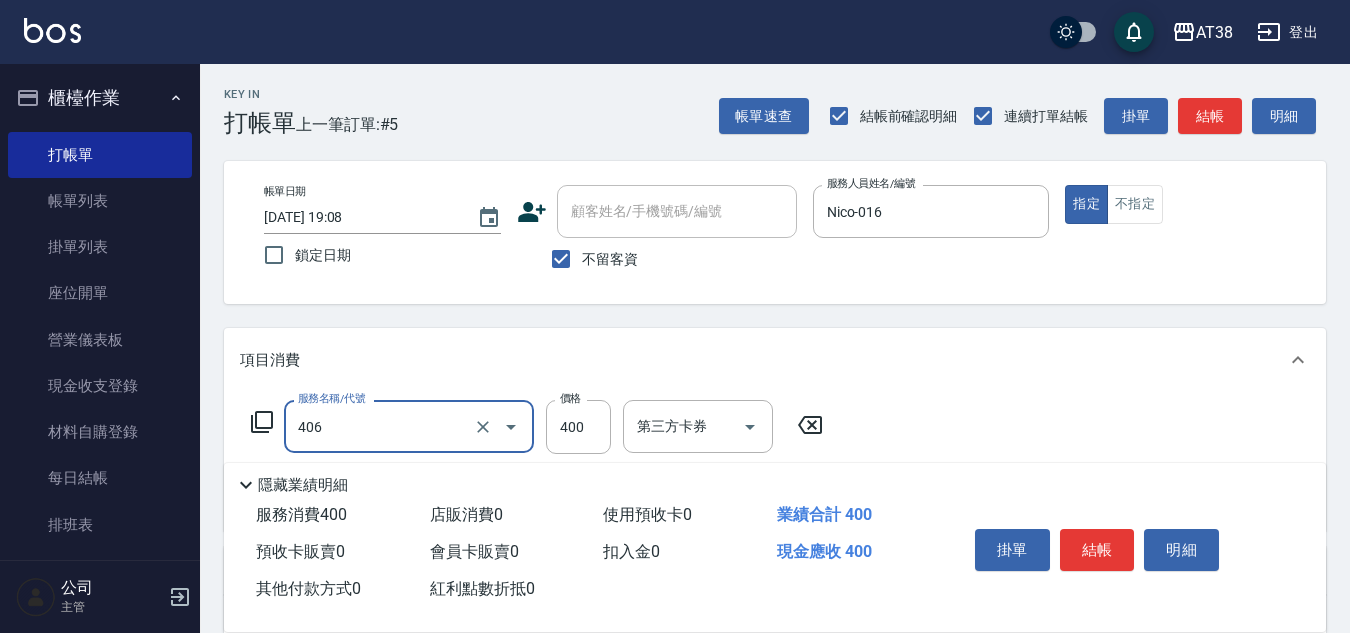 type on "剪髮(406)" 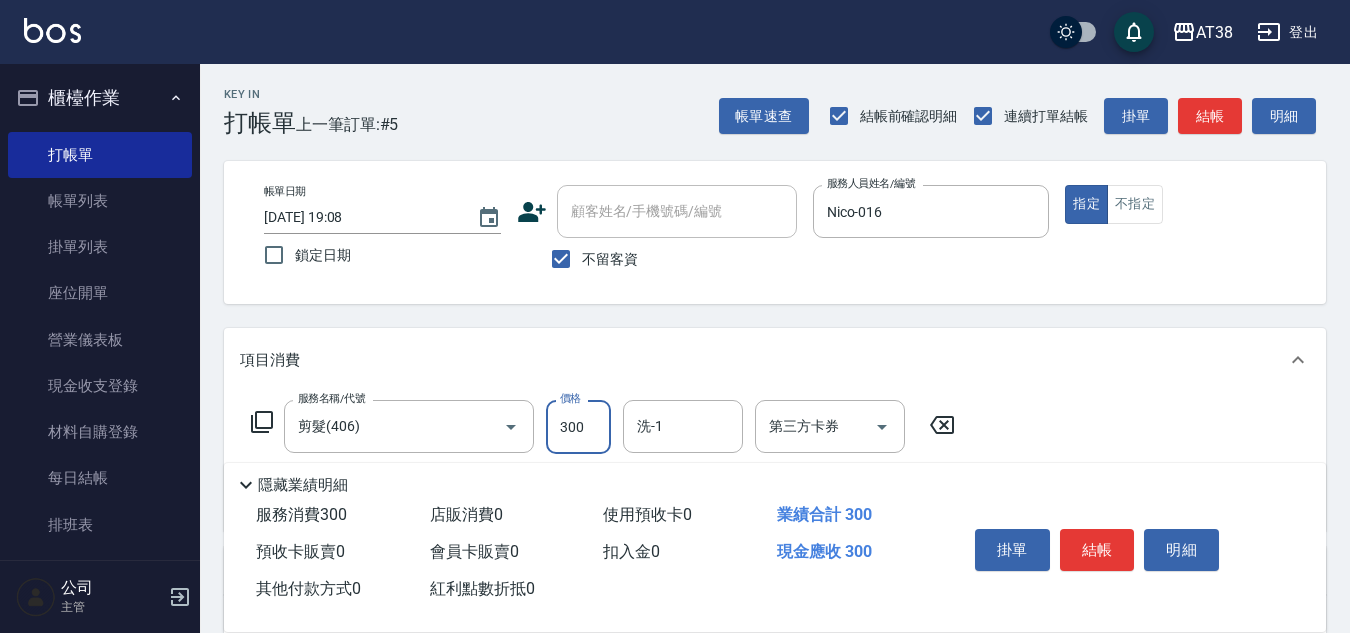 type on "300" 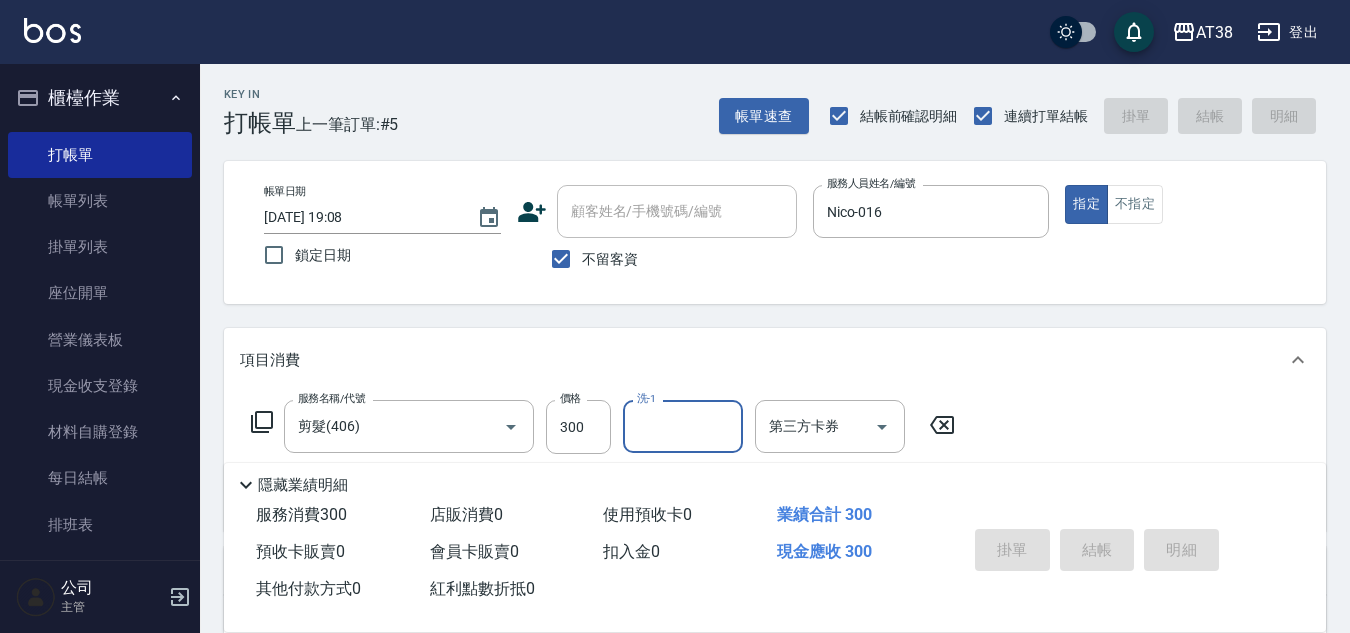 type 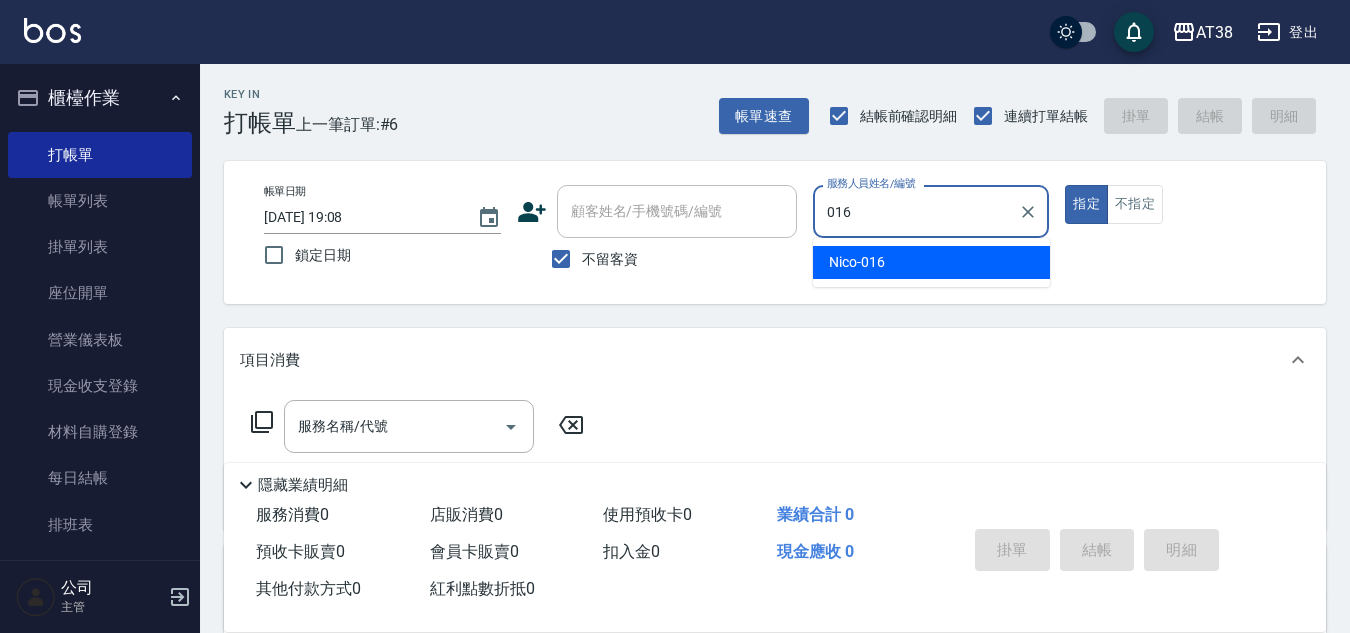 type on "Nico-016" 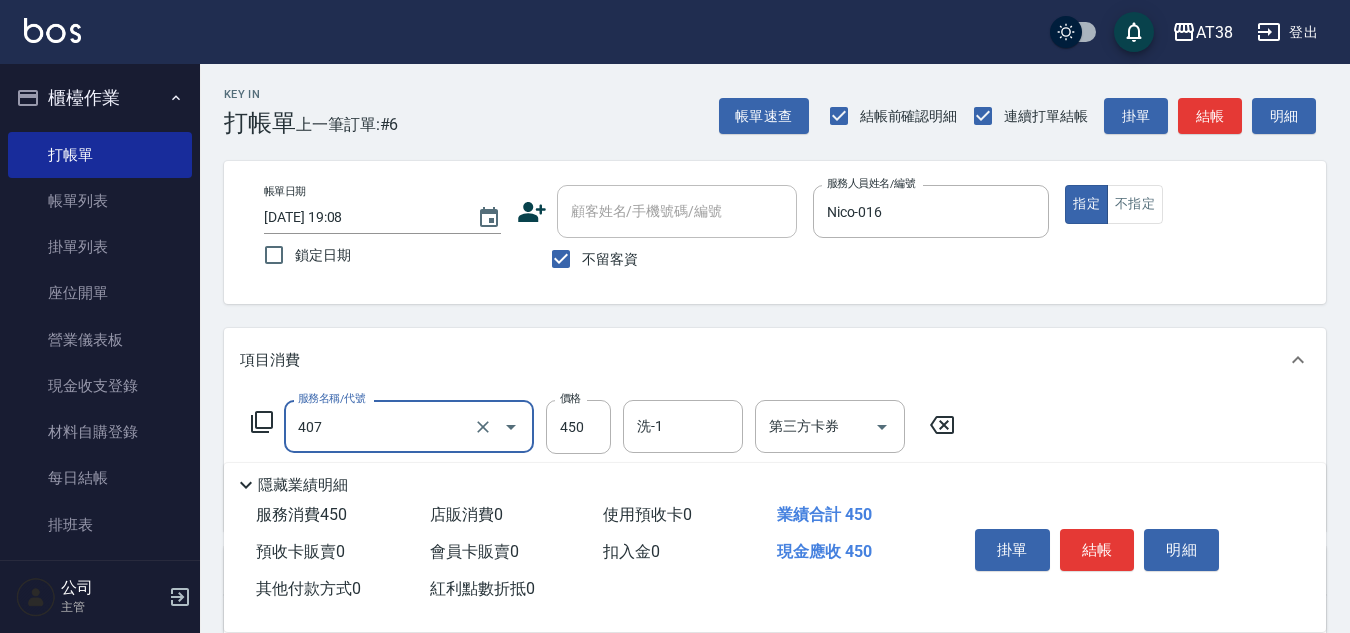 type on "剪髮(407)" 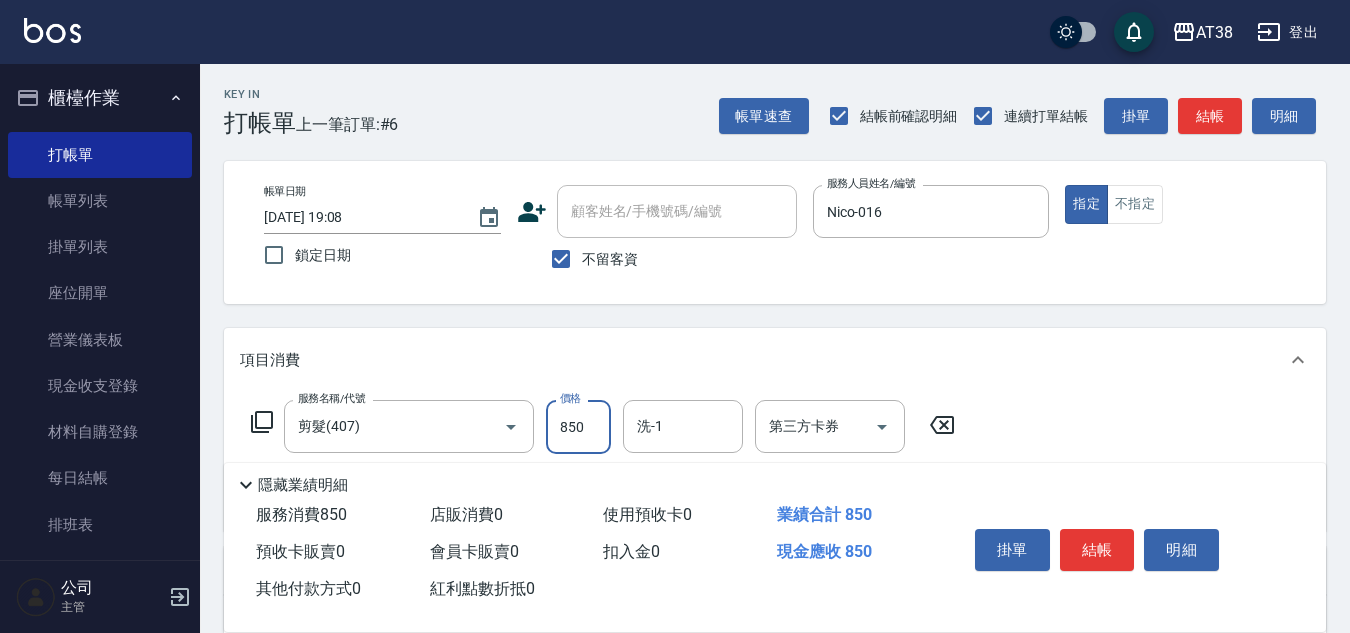 type on "850" 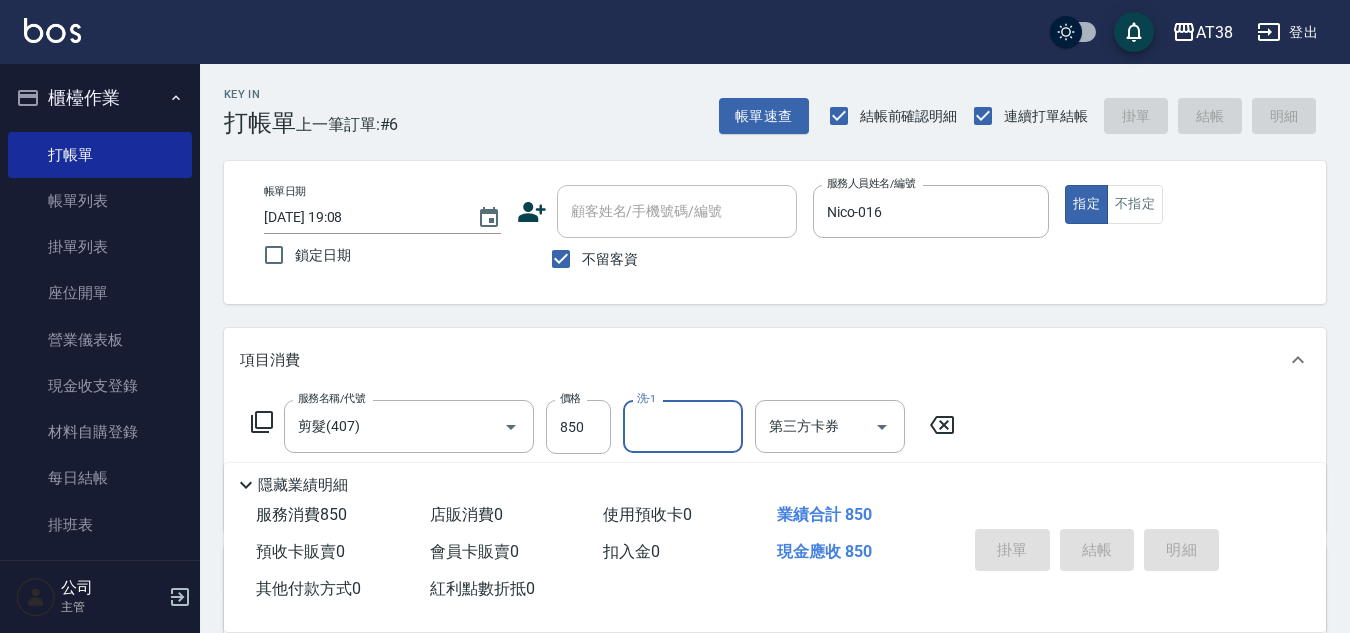 type on "2025/07/12 19:09" 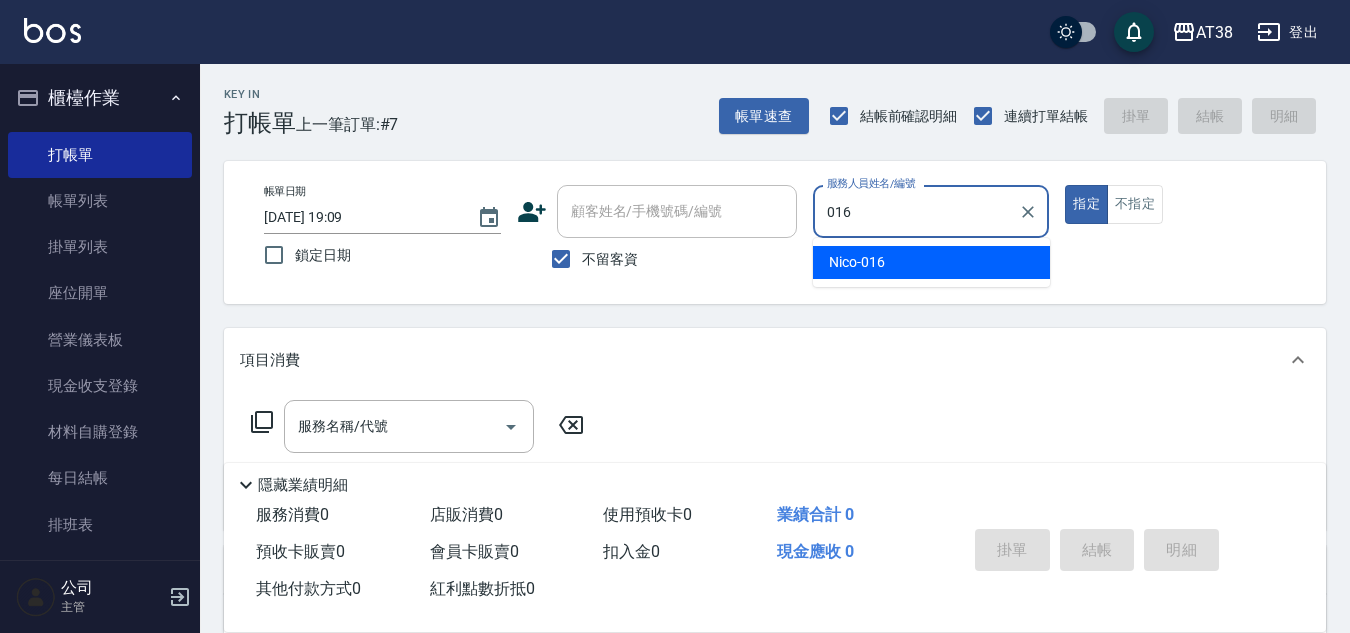 type on "Nico-016" 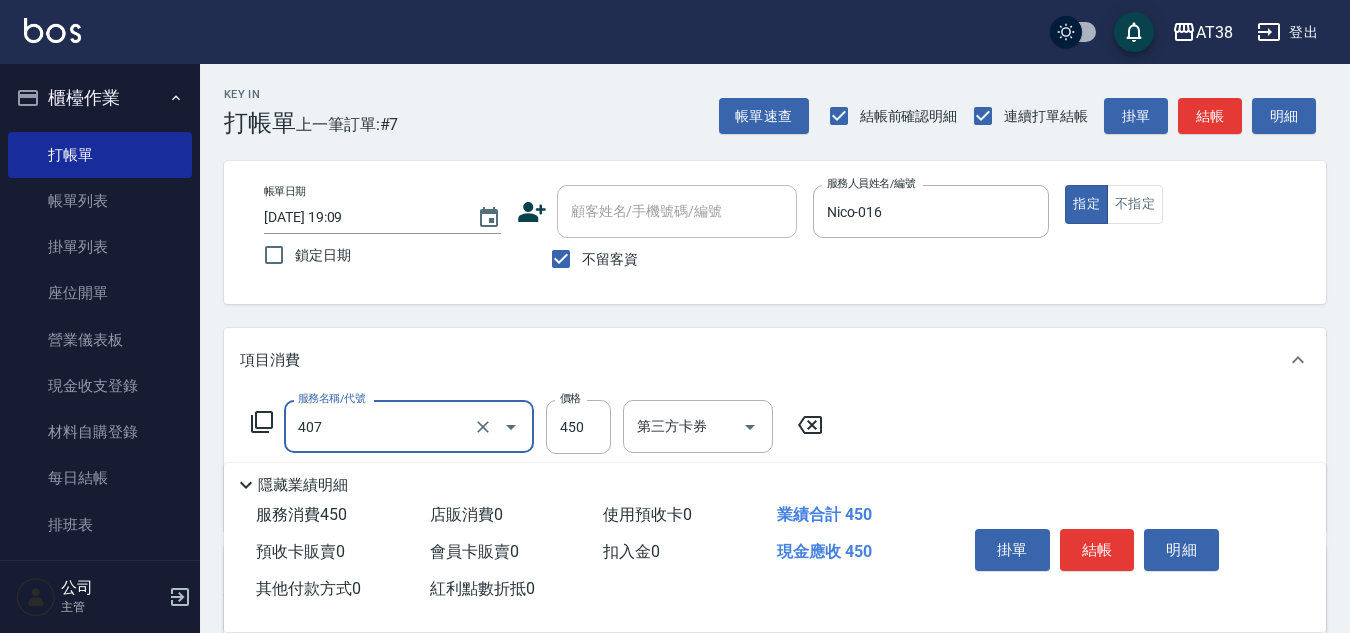 type on "剪髮(407)" 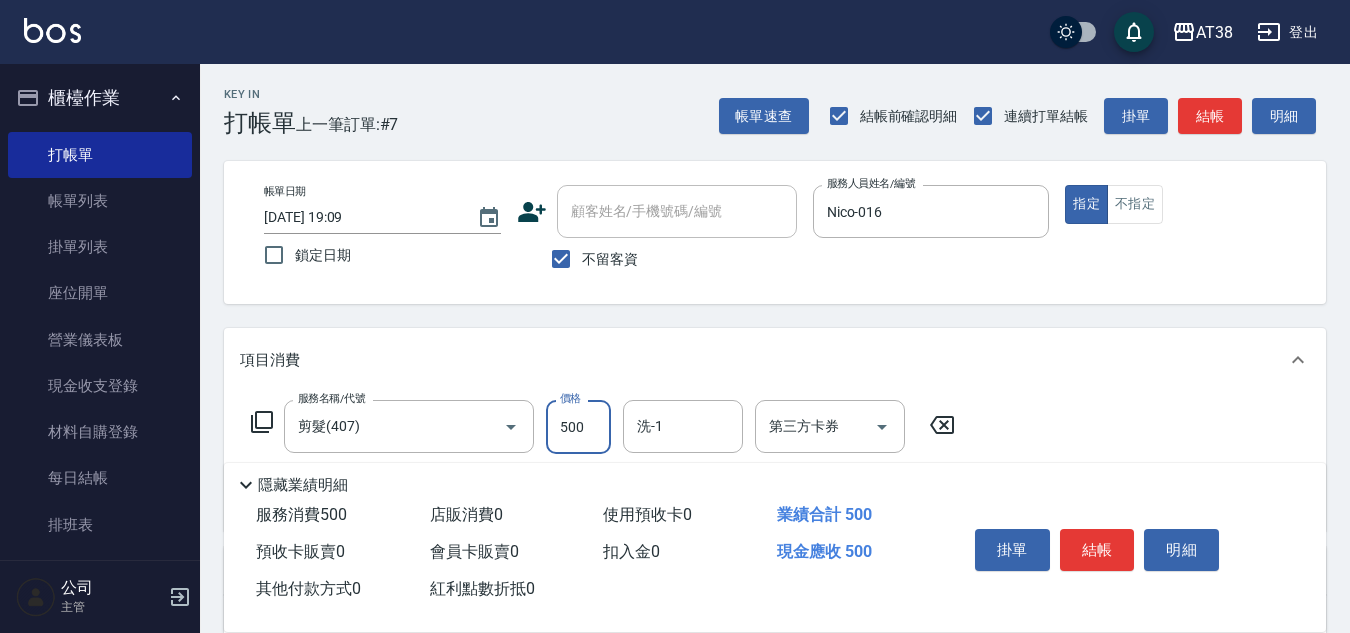 type on "500" 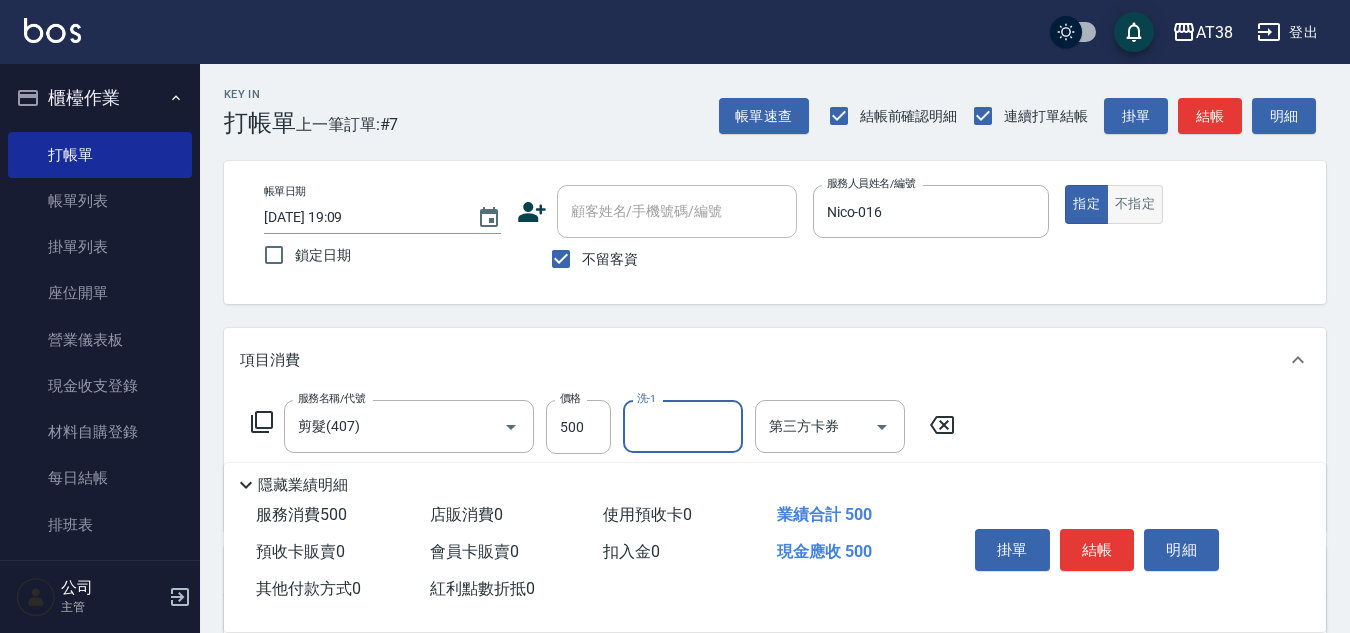 click on "不指定" at bounding box center [1135, 204] 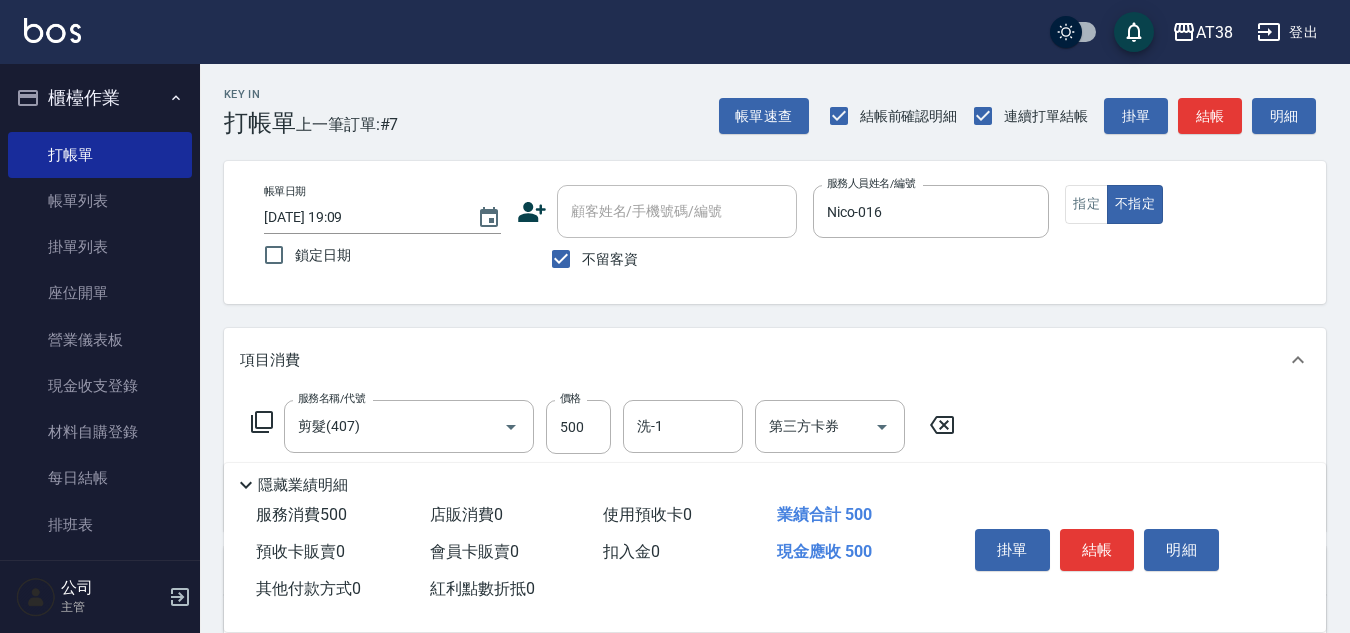 type on "false" 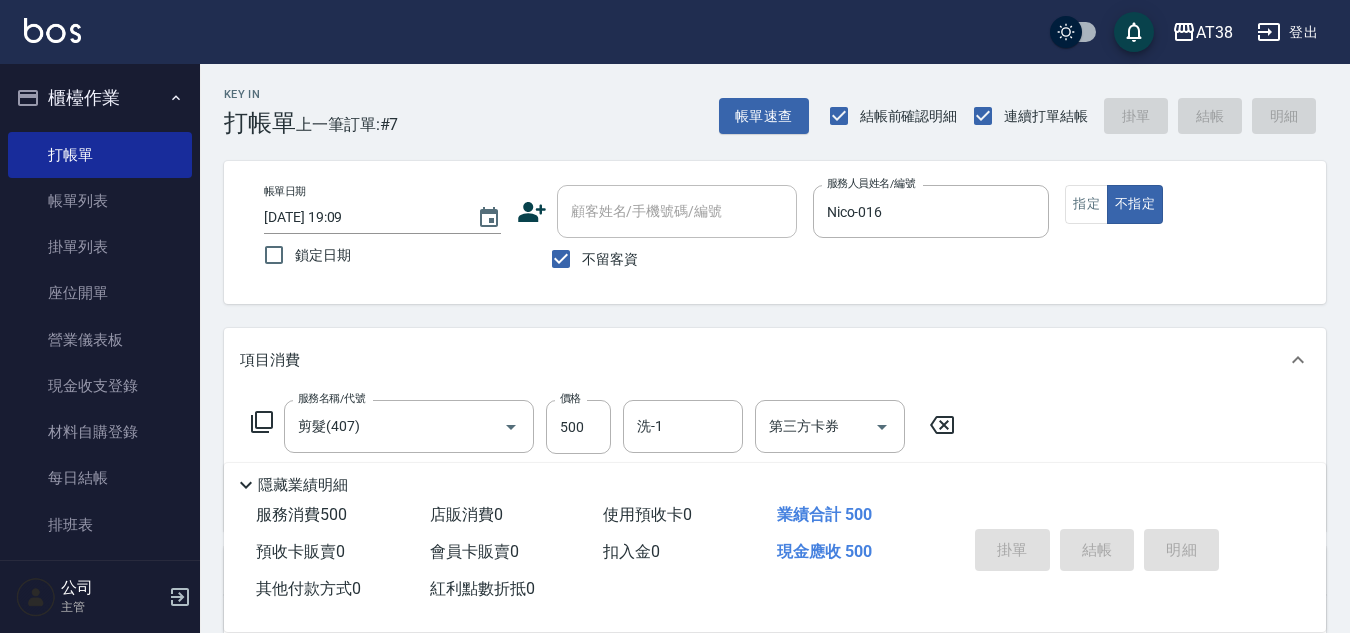 type 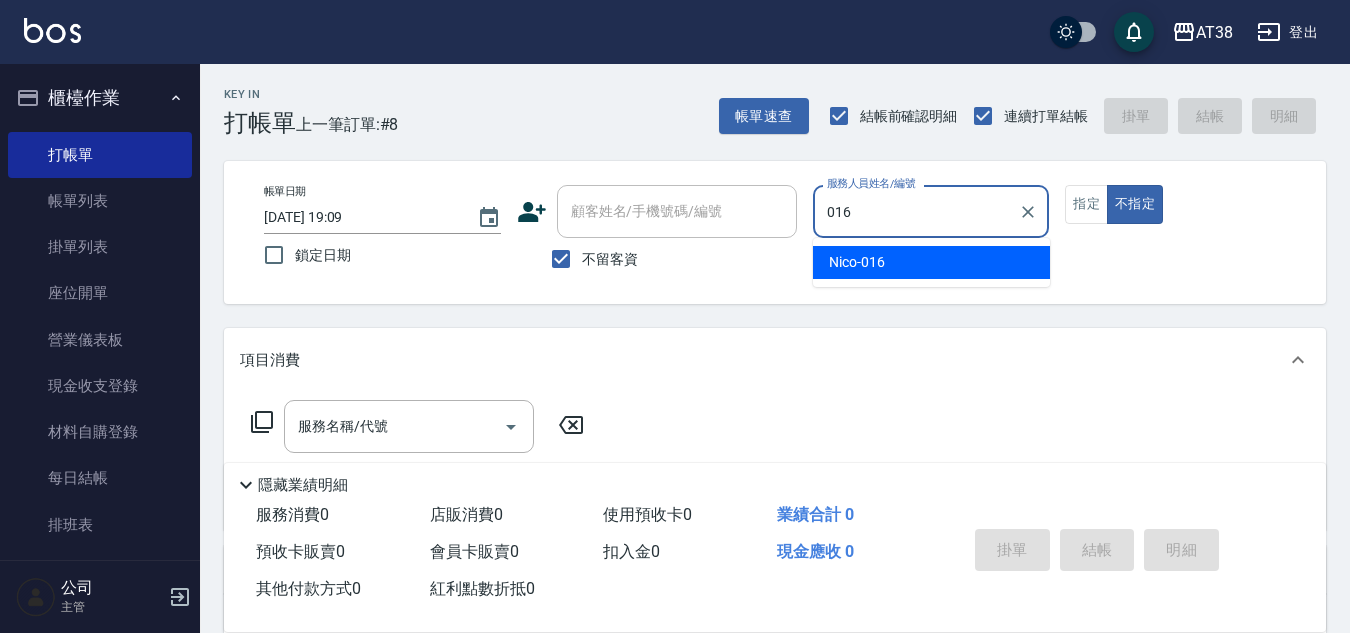 type on "Nico-016" 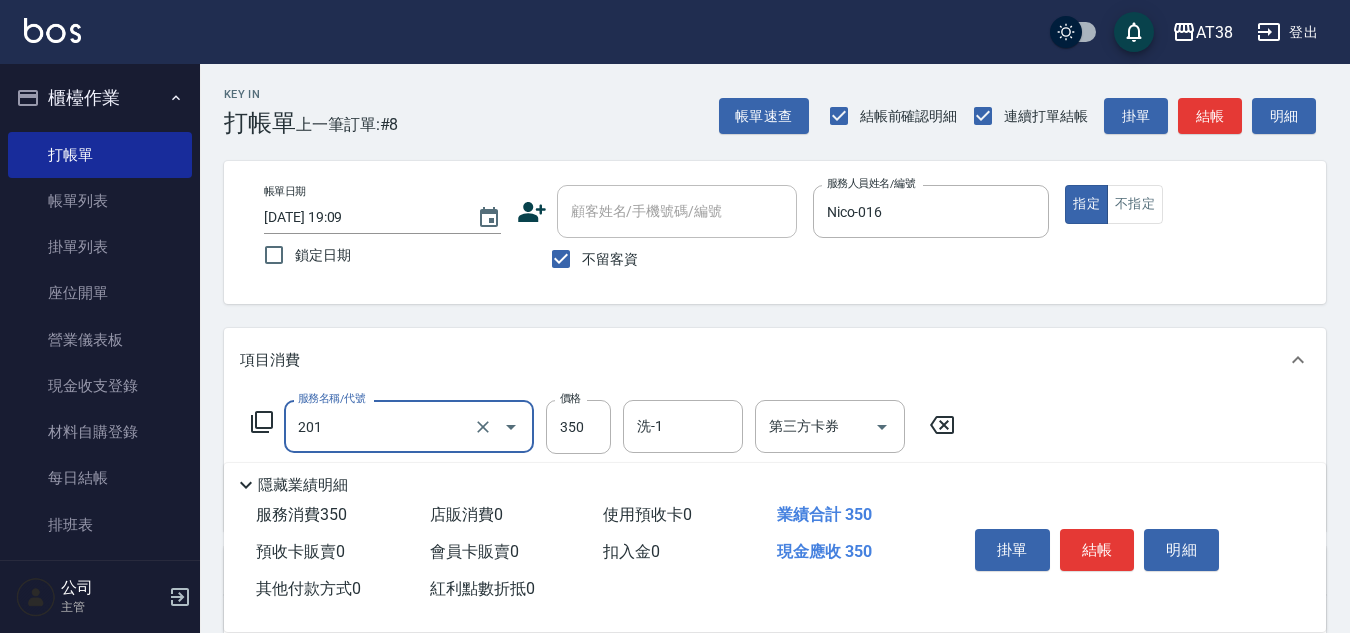 type on "洗髮(201)" 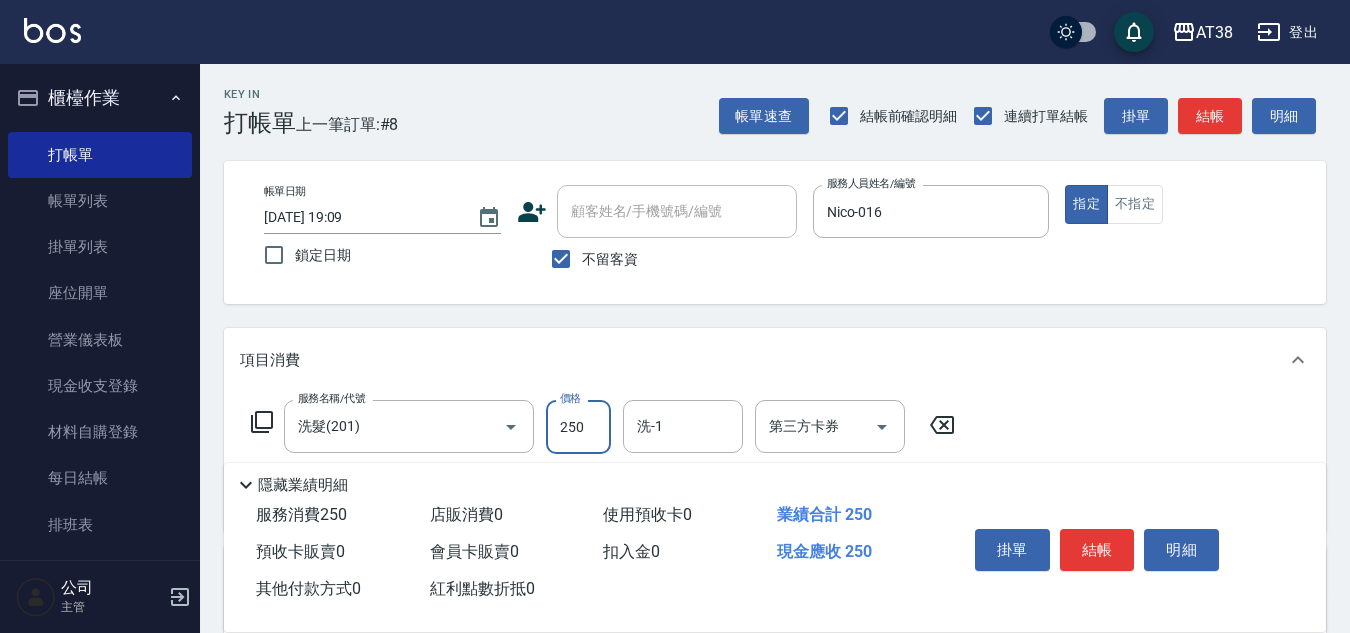 type on "250" 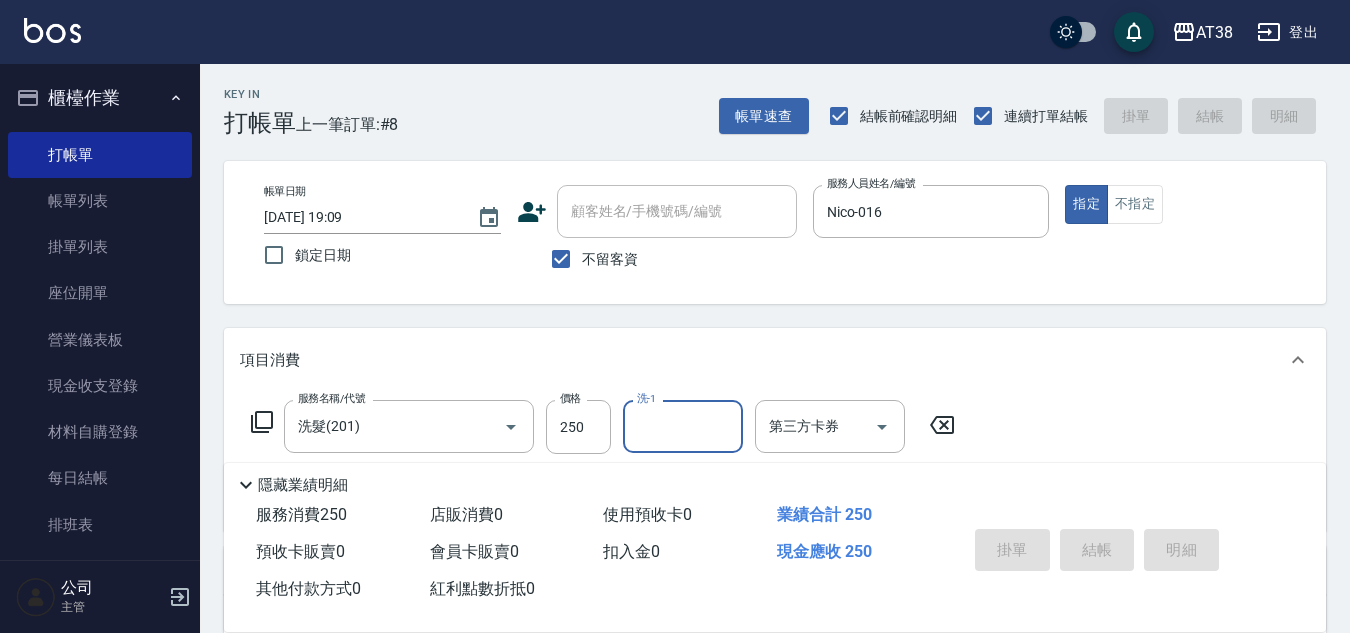 type 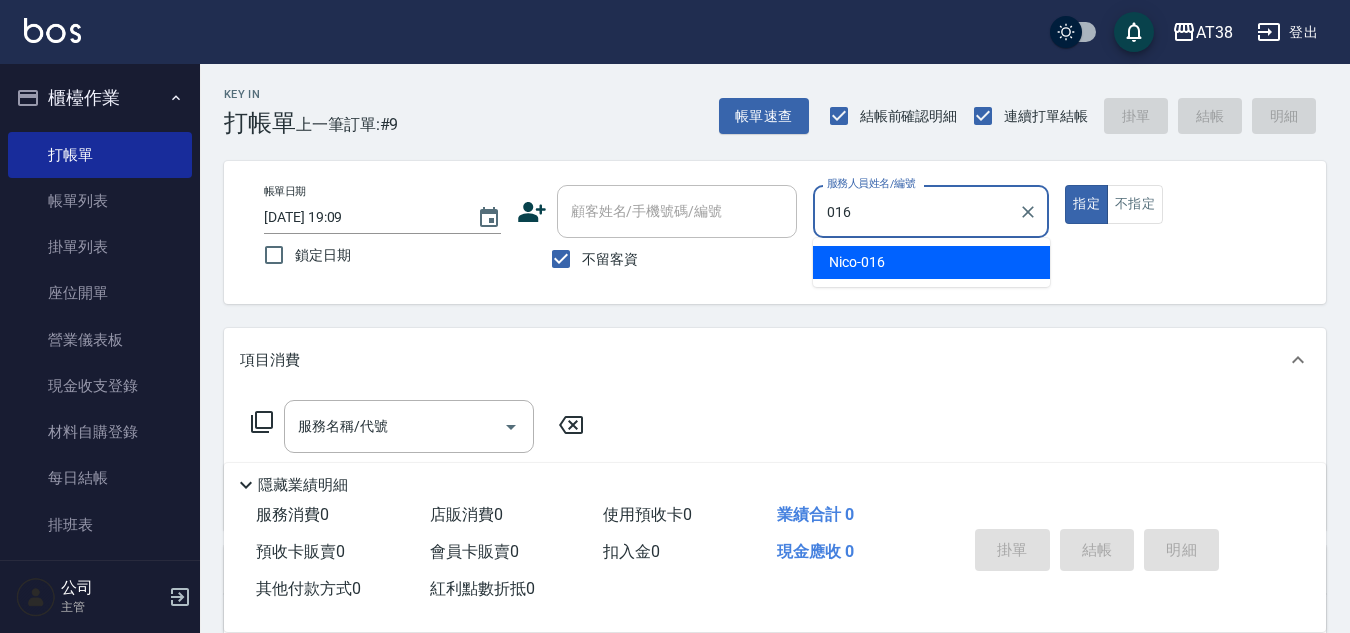 type on "Nico-016" 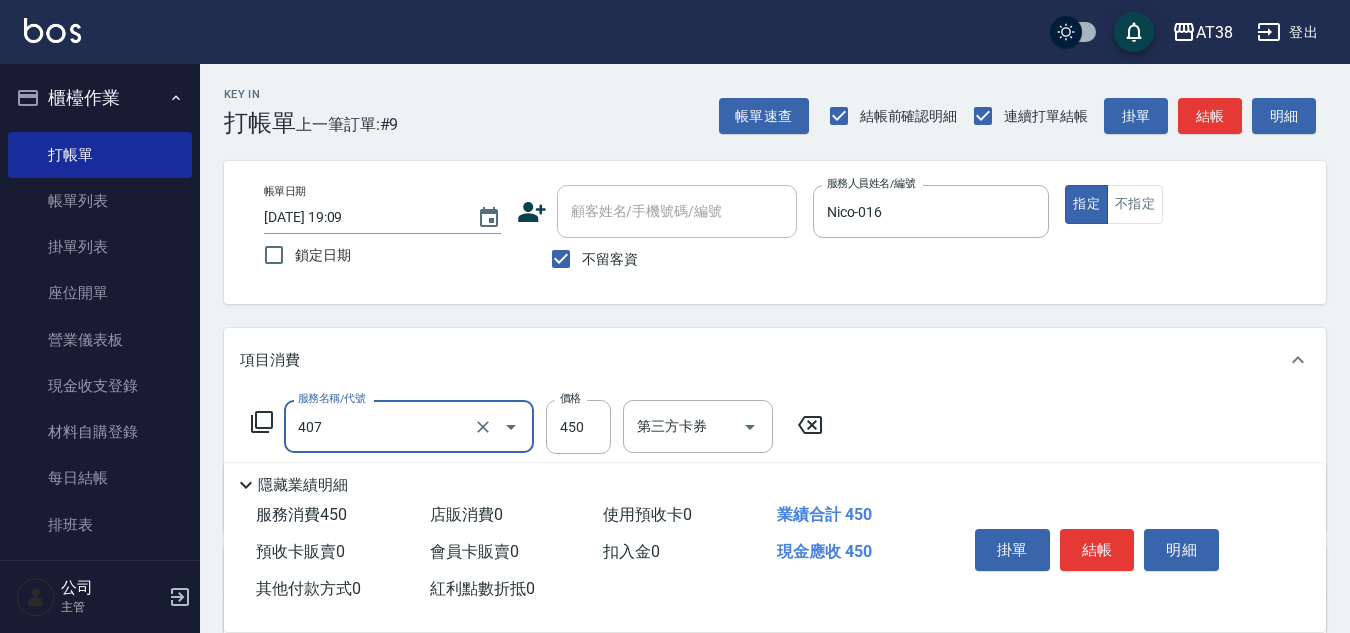 type on "剪髮(407)" 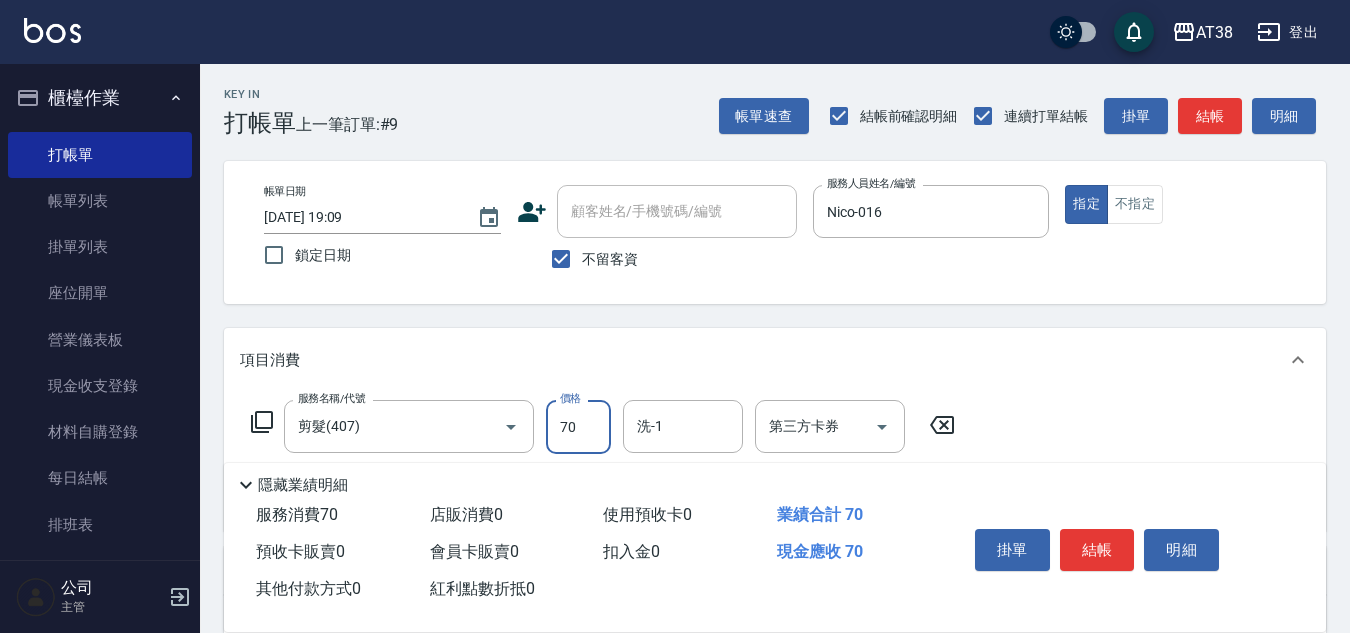 type on "700" 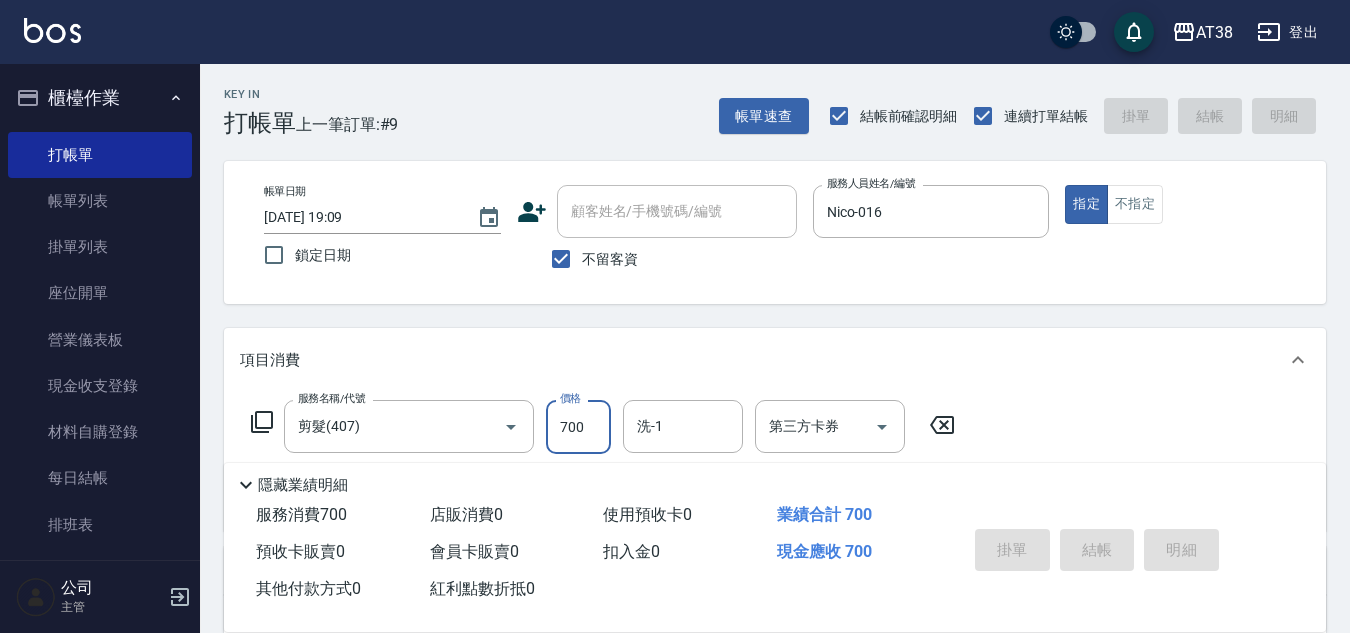 type 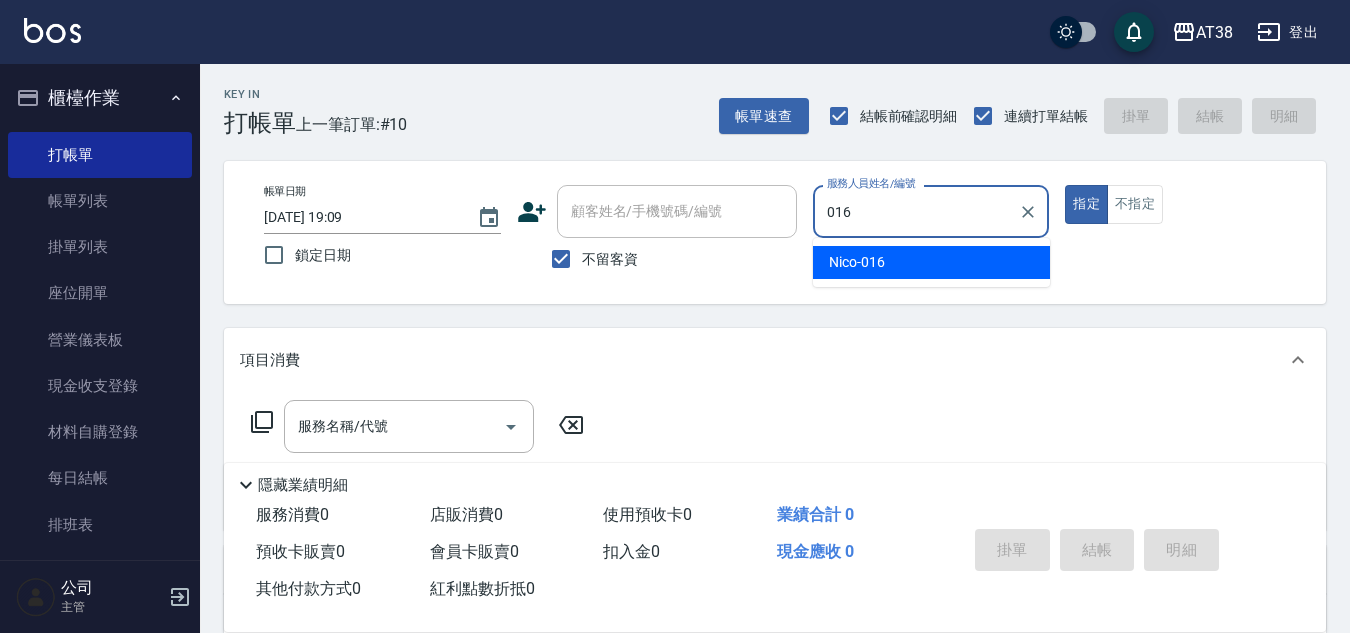 type on "Nico-016" 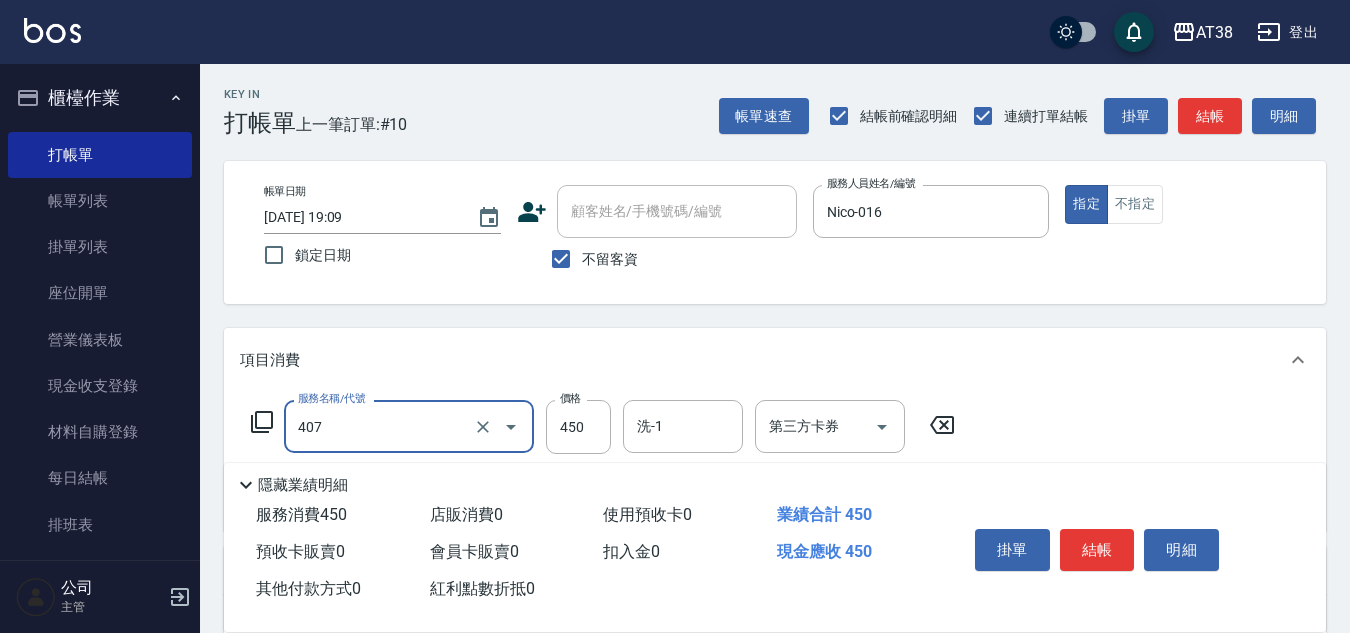 type on "剪髮(407)" 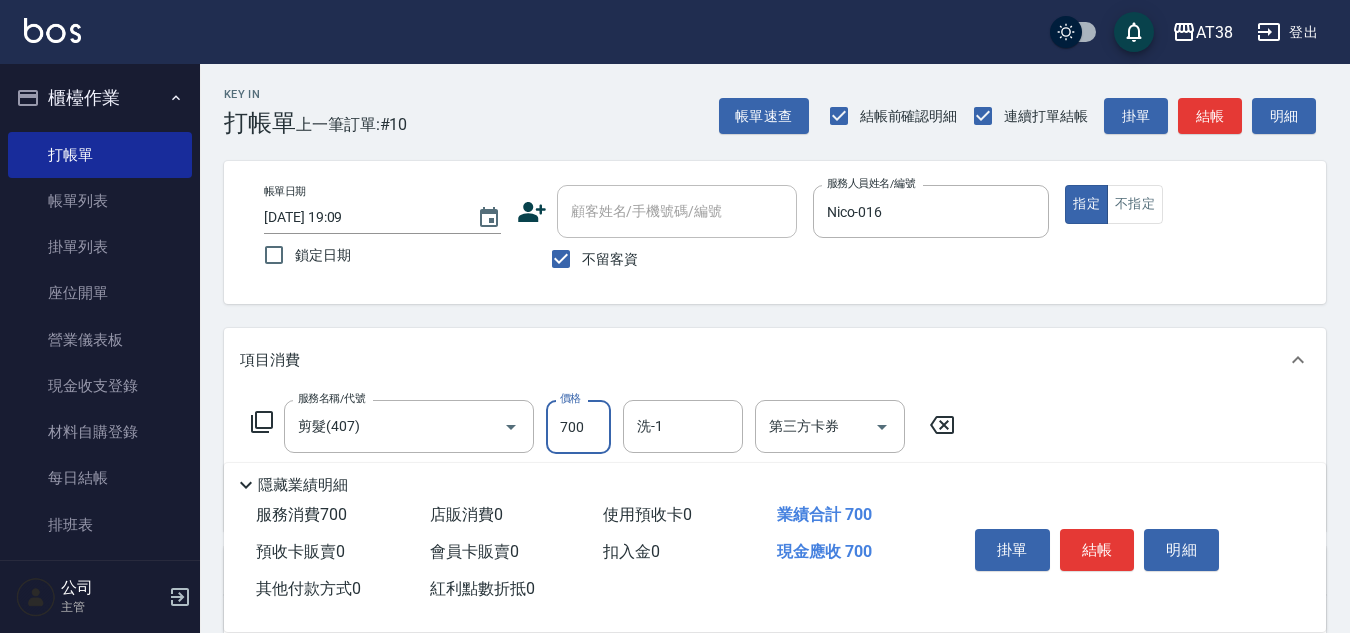type on "700" 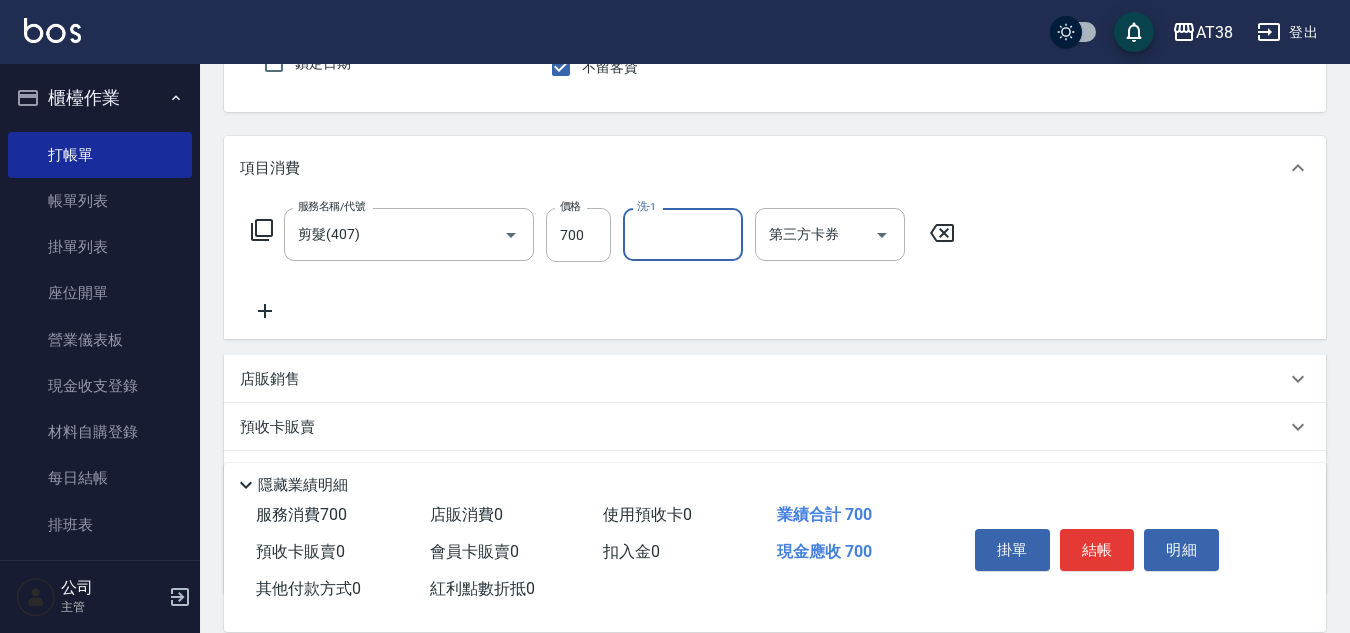 scroll, scrollTop: 200, scrollLeft: 0, axis: vertical 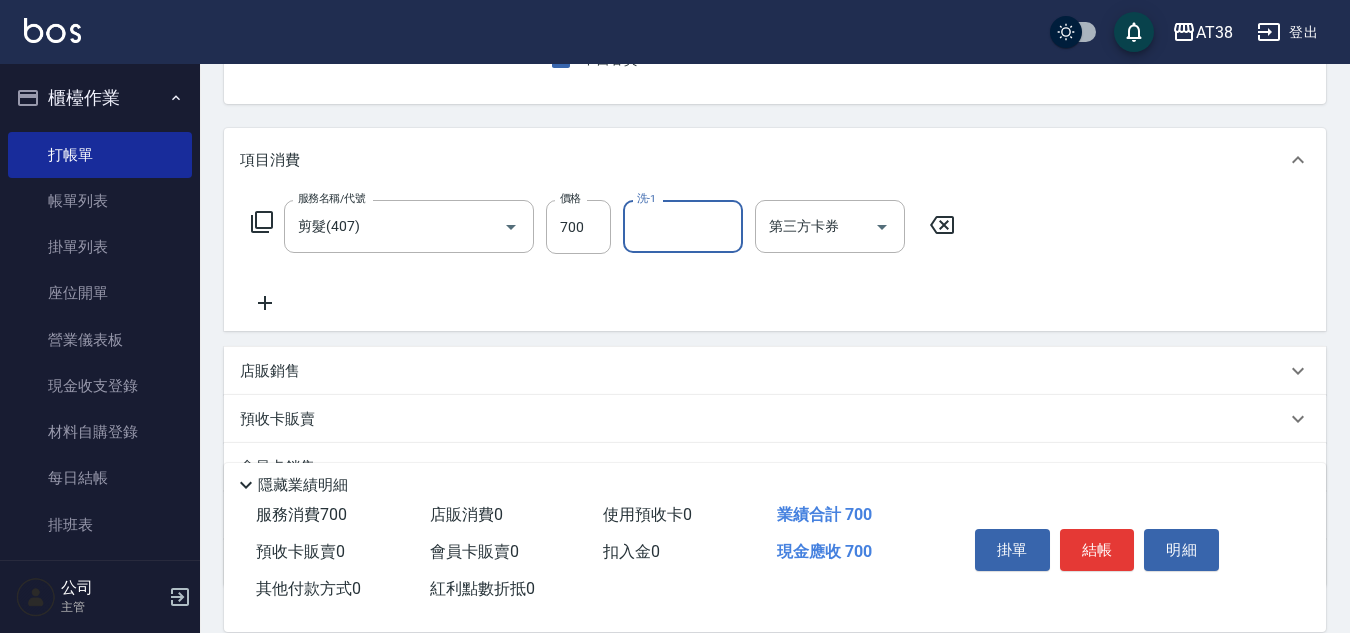 click on "店販銷售" at bounding box center [270, 371] 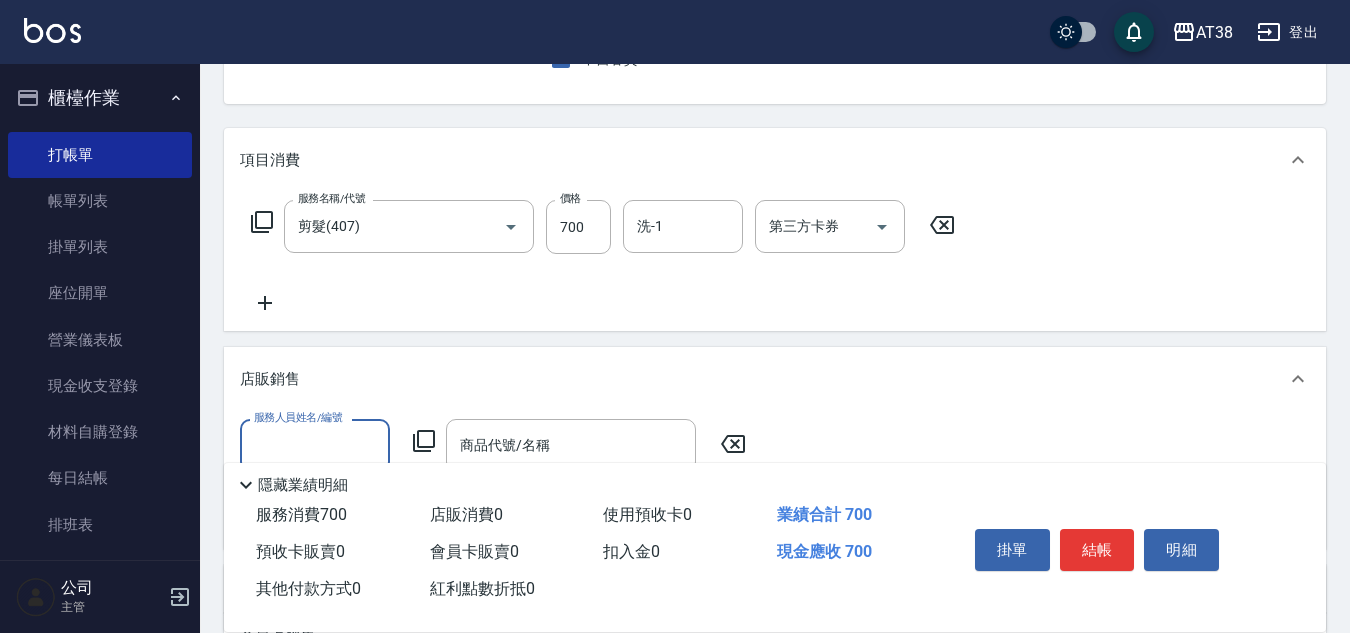 scroll, scrollTop: 0, scrollLeft: 0, axis: both 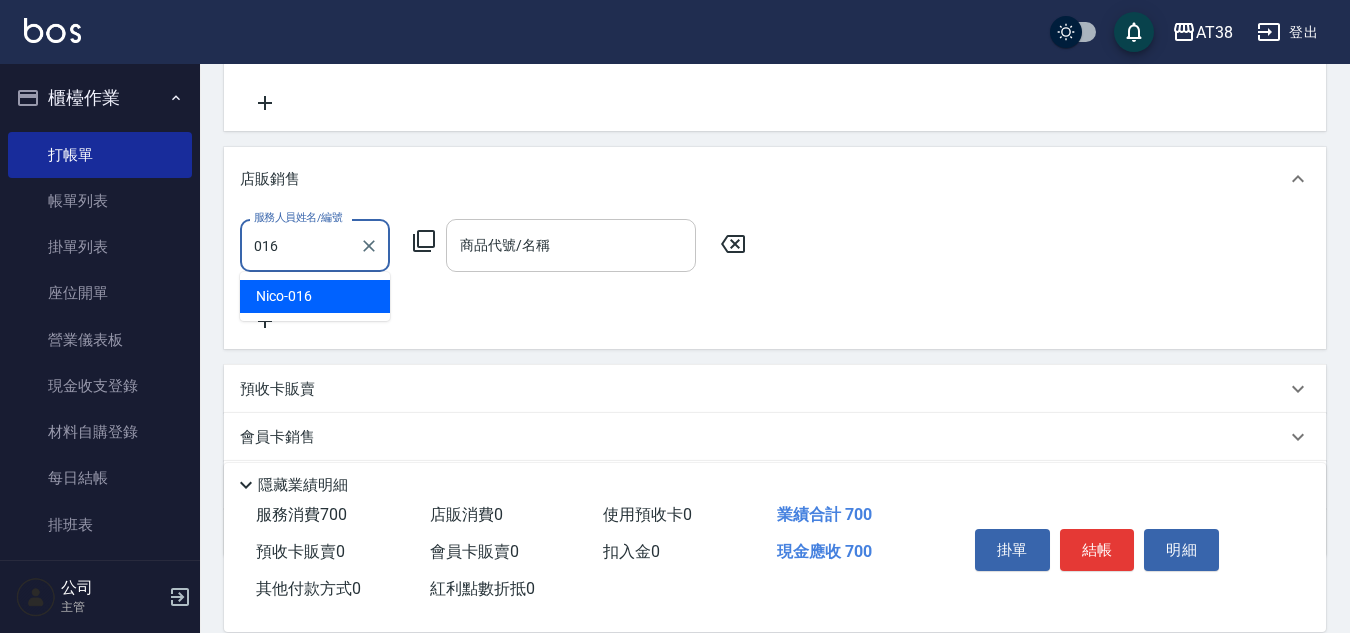type on "Nico-016" 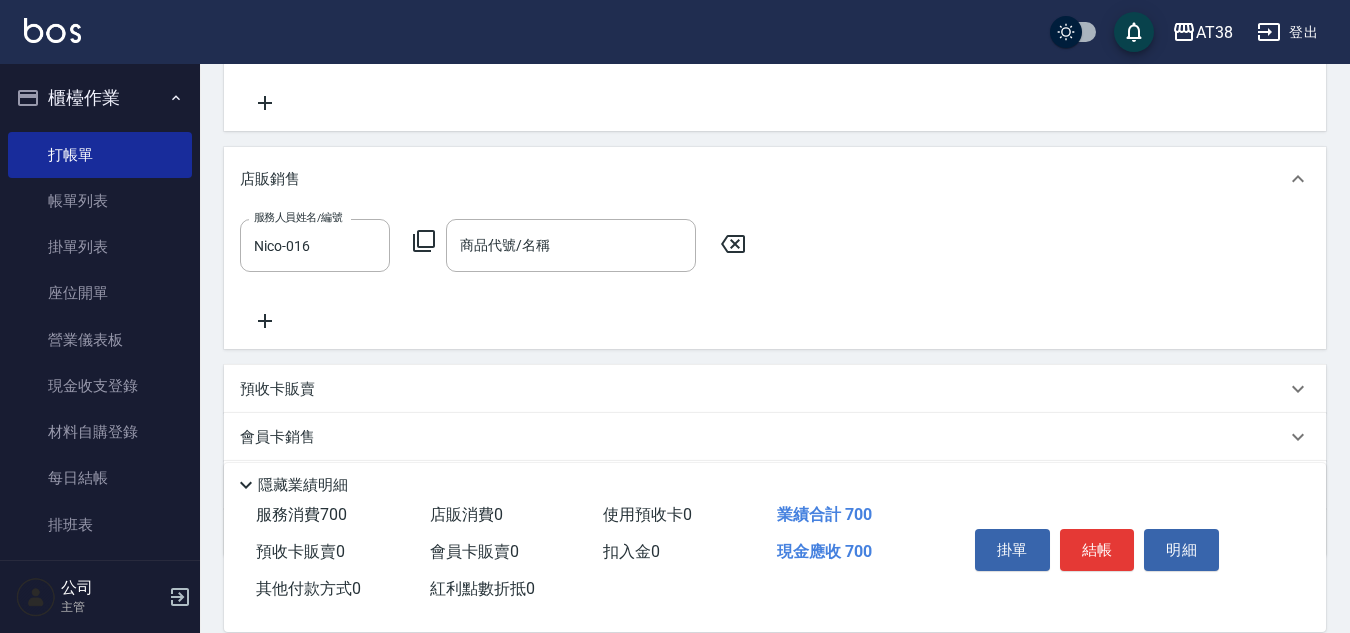 click 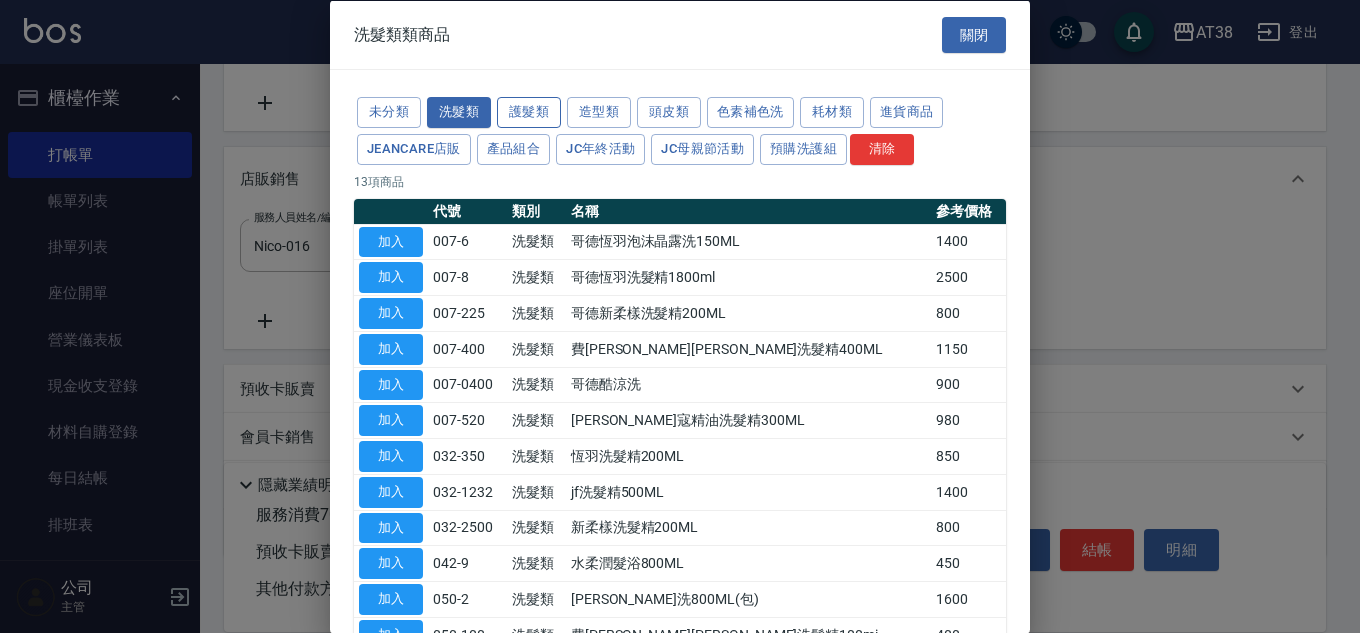click on "護髮類" at bounding box center (529, 112) 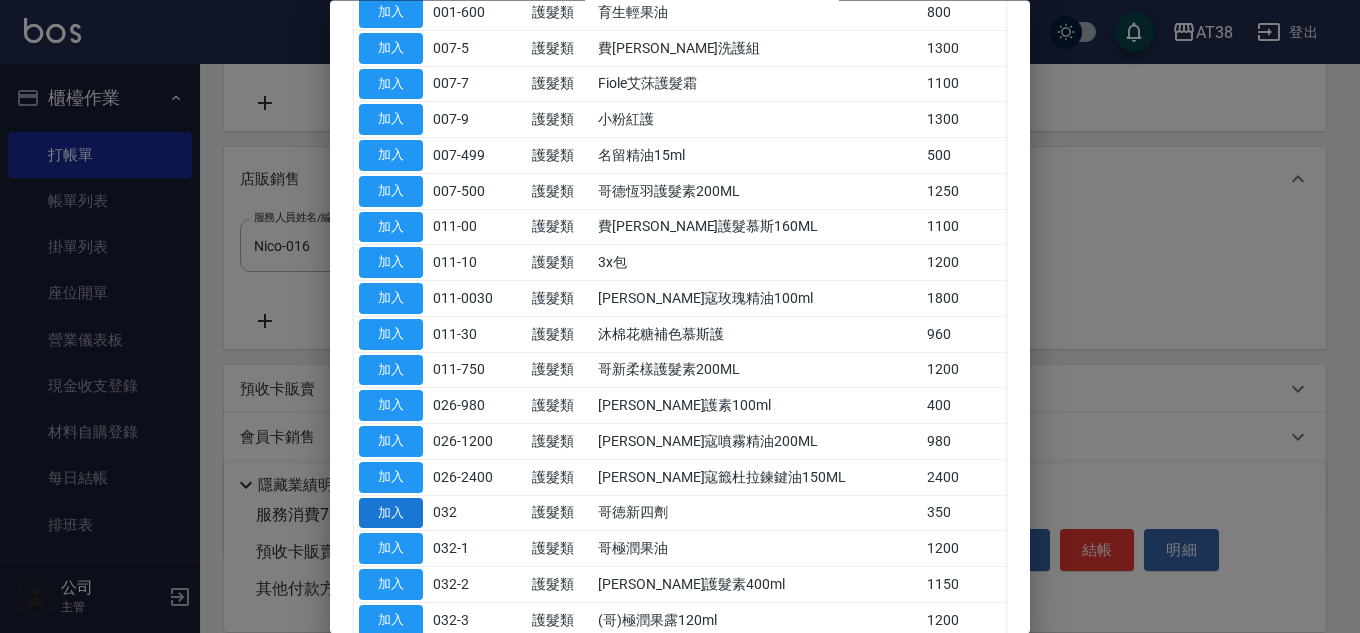 scroll, scrollTop: 400, scrollLeft: 0, axis: vertical 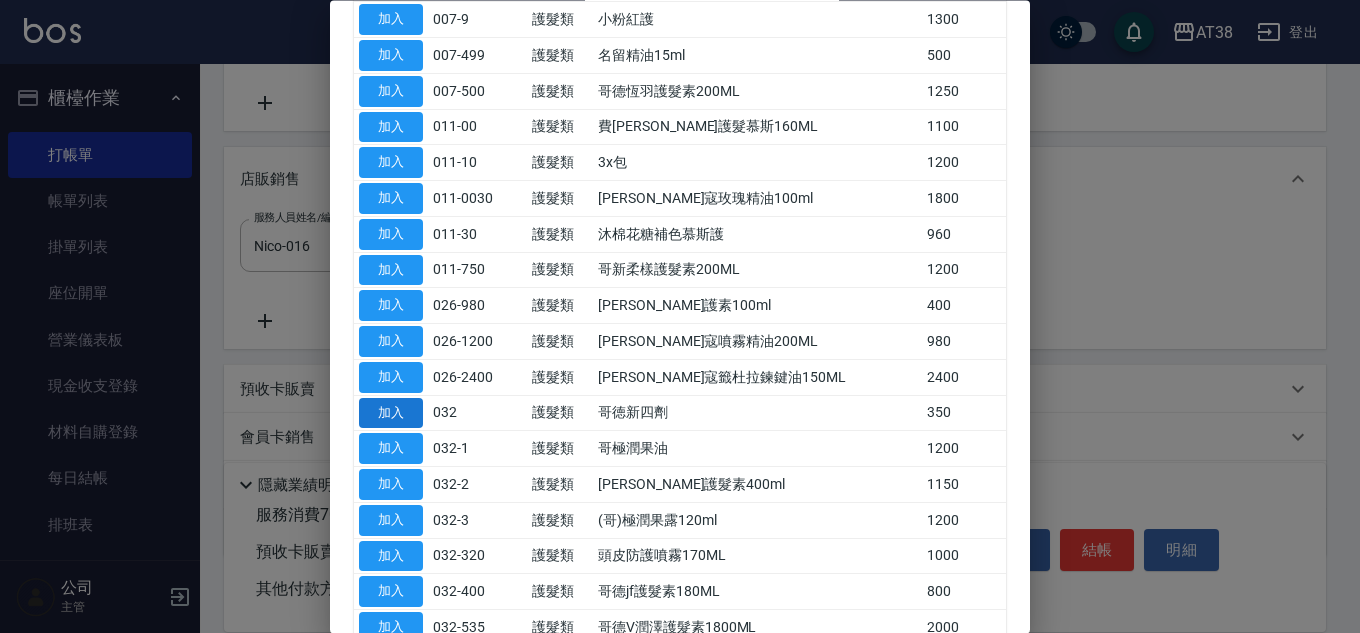 click on "加入" at bounding box center [391, 520] 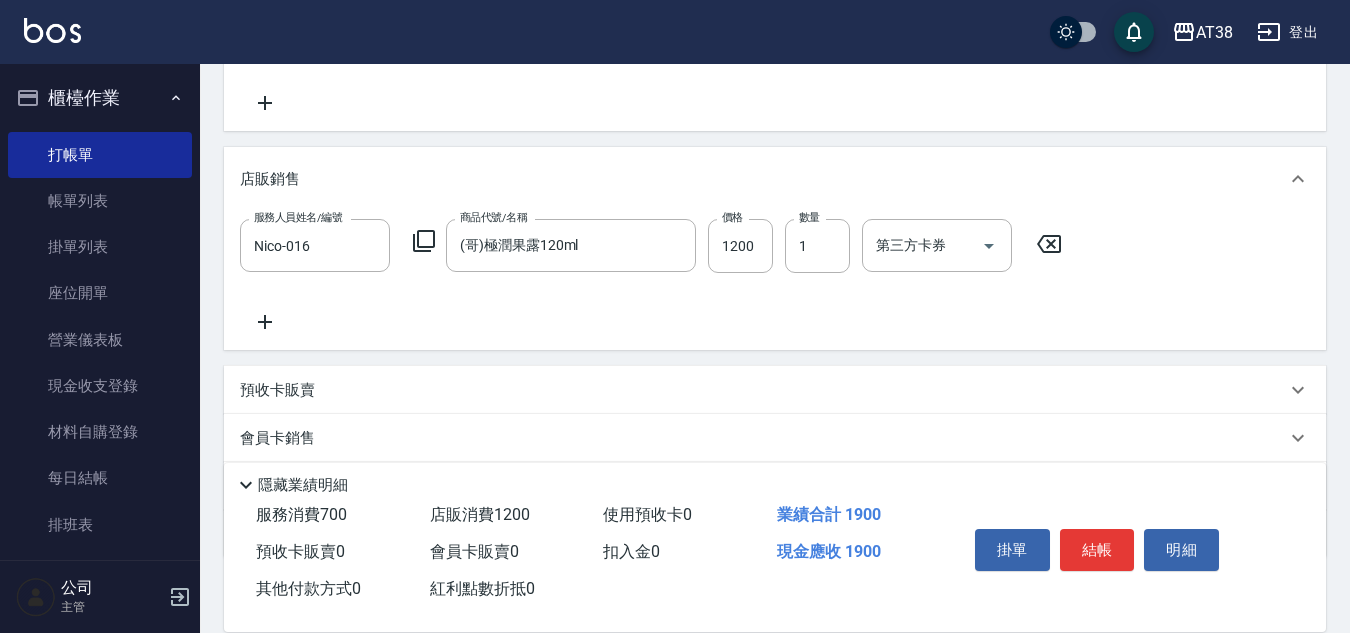 click 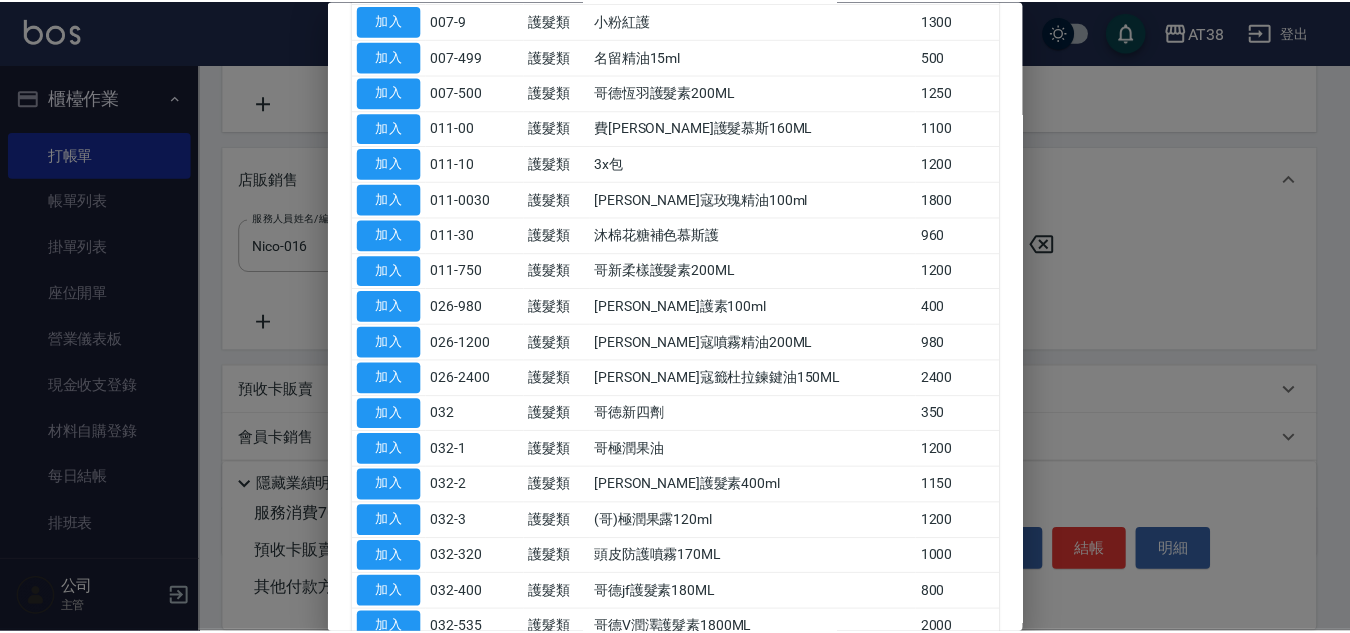 scroll, scrollTop: 400, scrollLeft: 0, axis: vertical 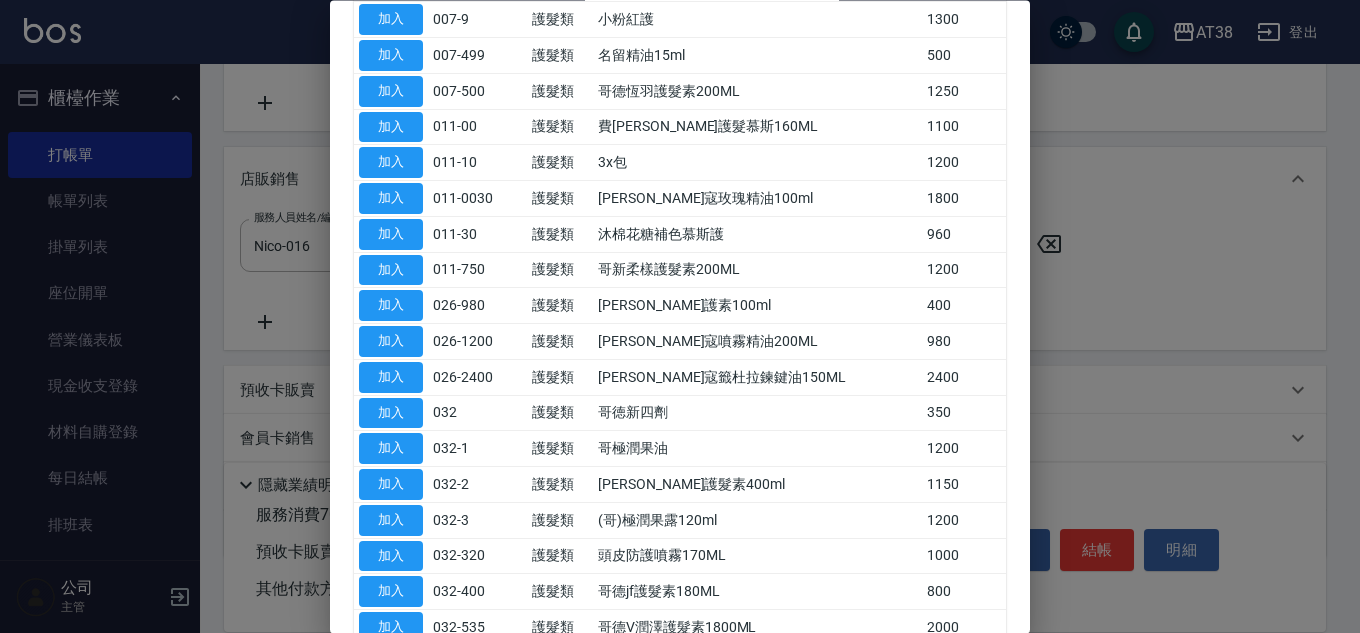 click on "加入" at bounding box center (391, 413) 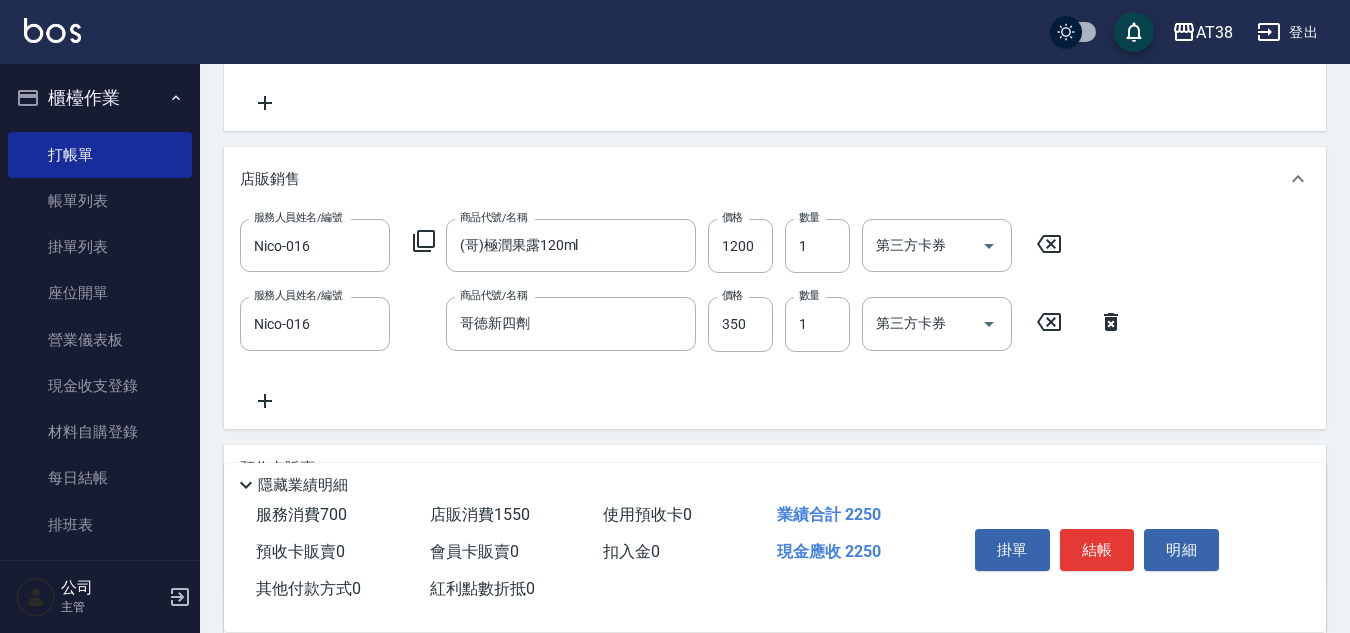 click 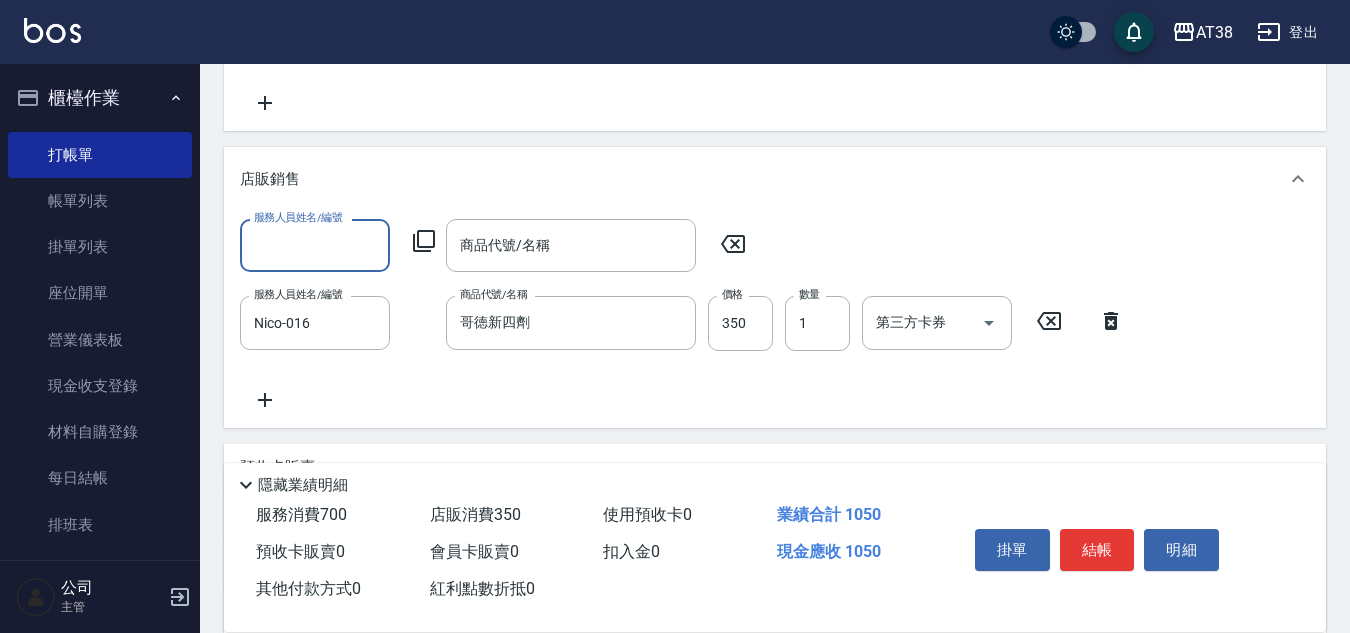 click 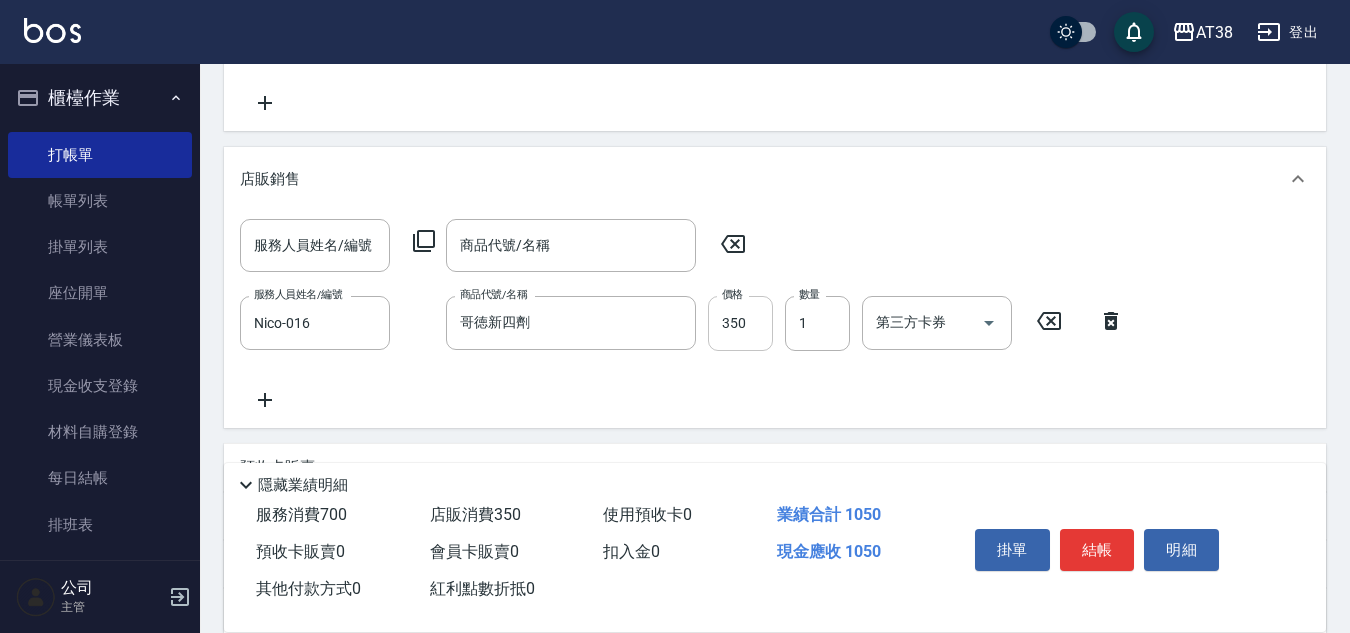 click on "350" at bounding box center (740, 323) 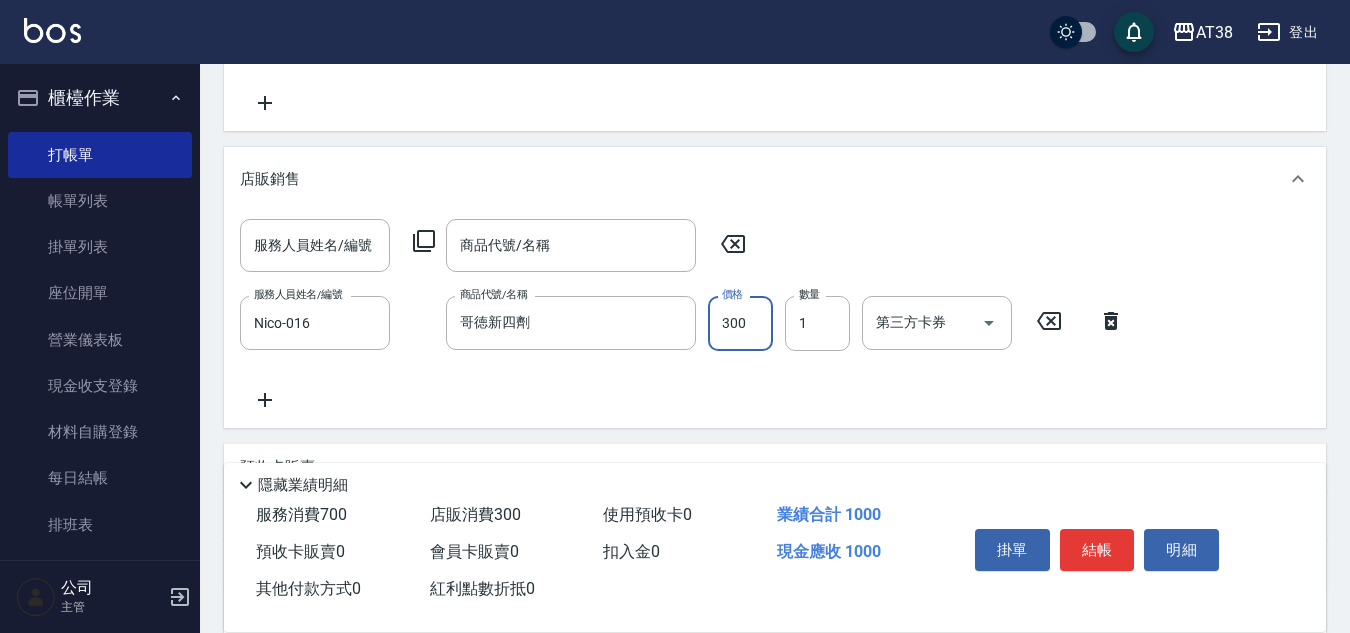 type on "300" 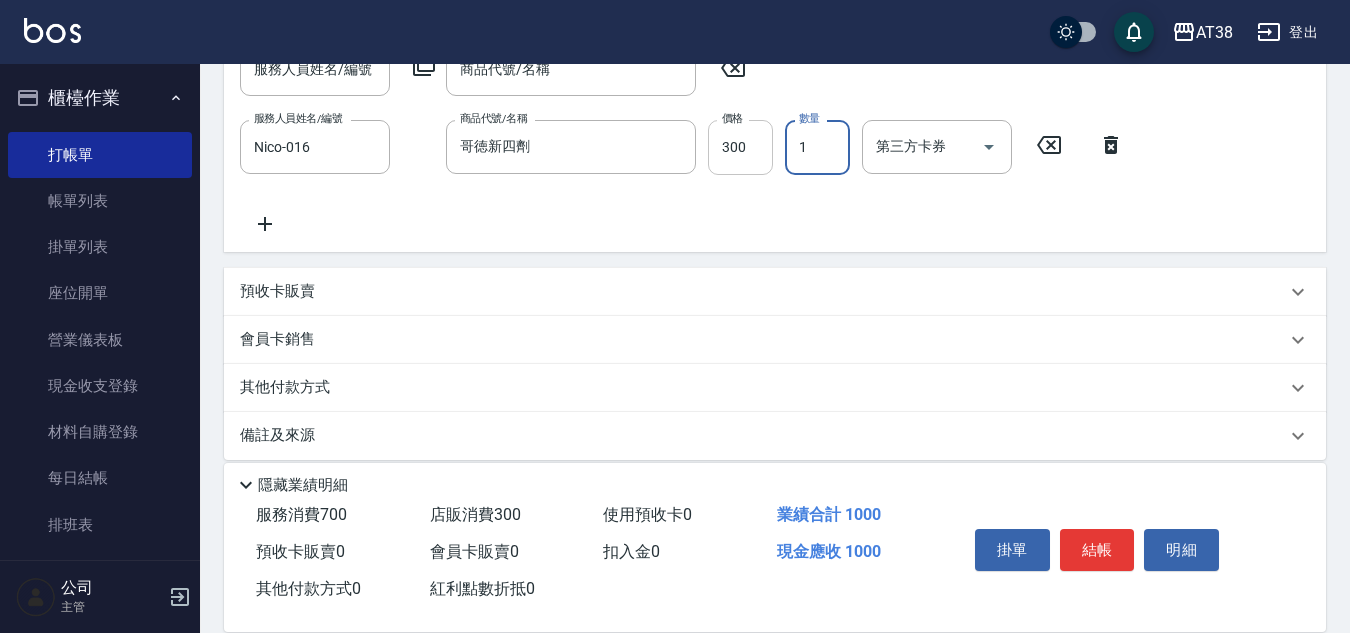 scroll, scrollTop: 595, scrollLeft: 0, axis: vertical 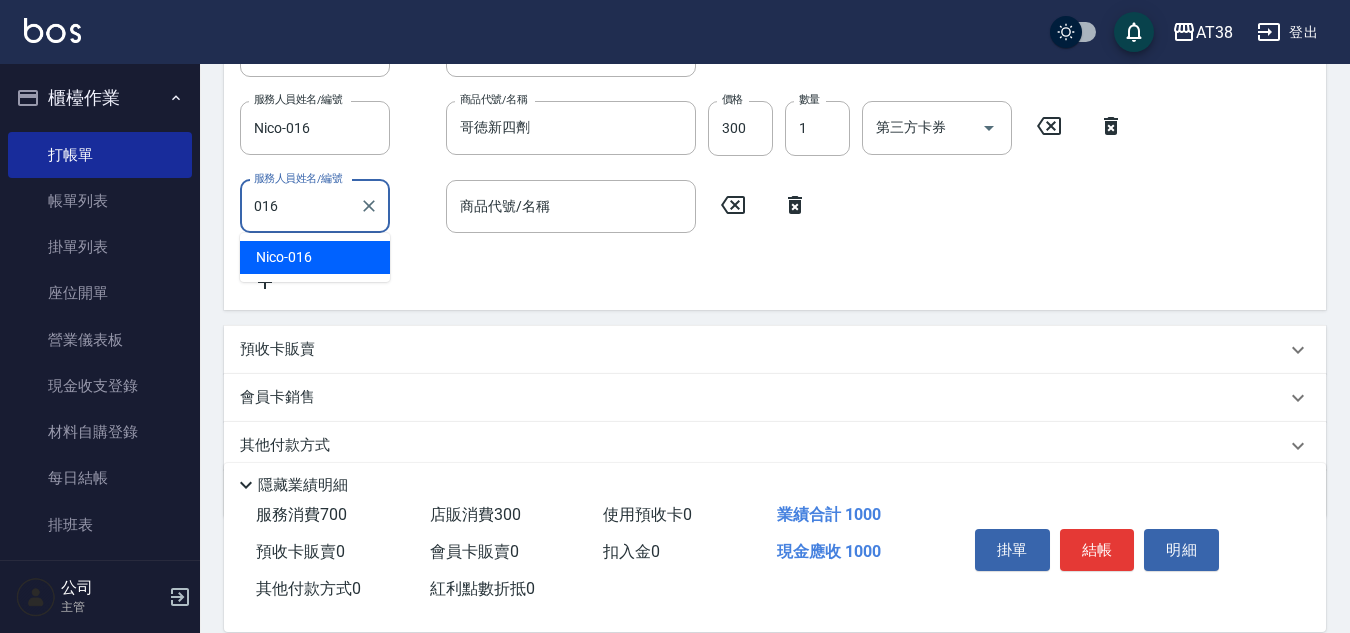 type on "Nico-016" 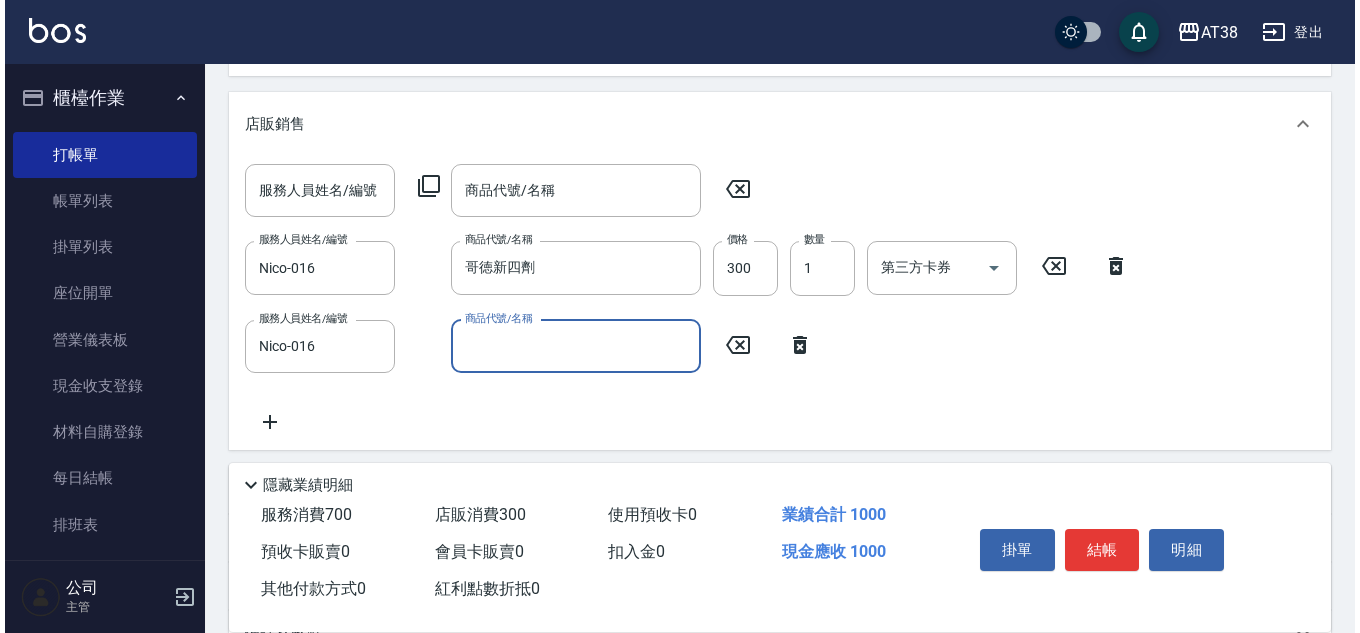 scroll, scrollTop: 395, scrollLeft: 0, axis: vertical 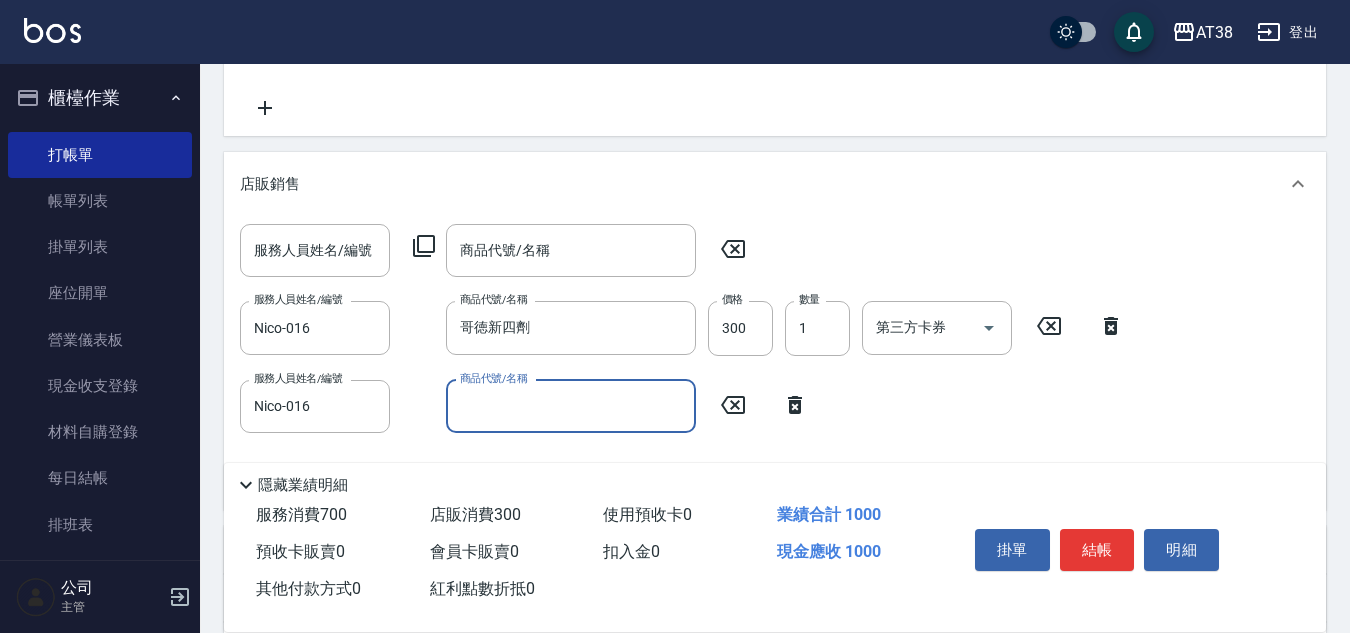 click 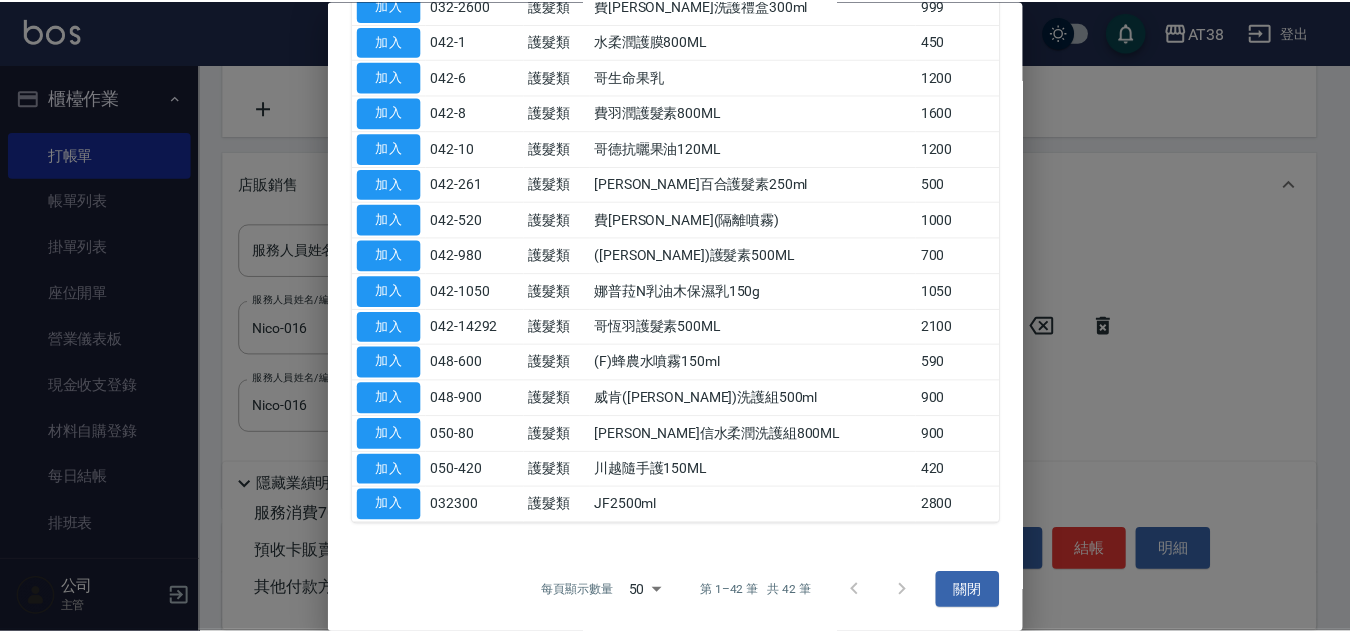 scroll, scrollTop: 1202, scrollLeft: 0, axis: vertical 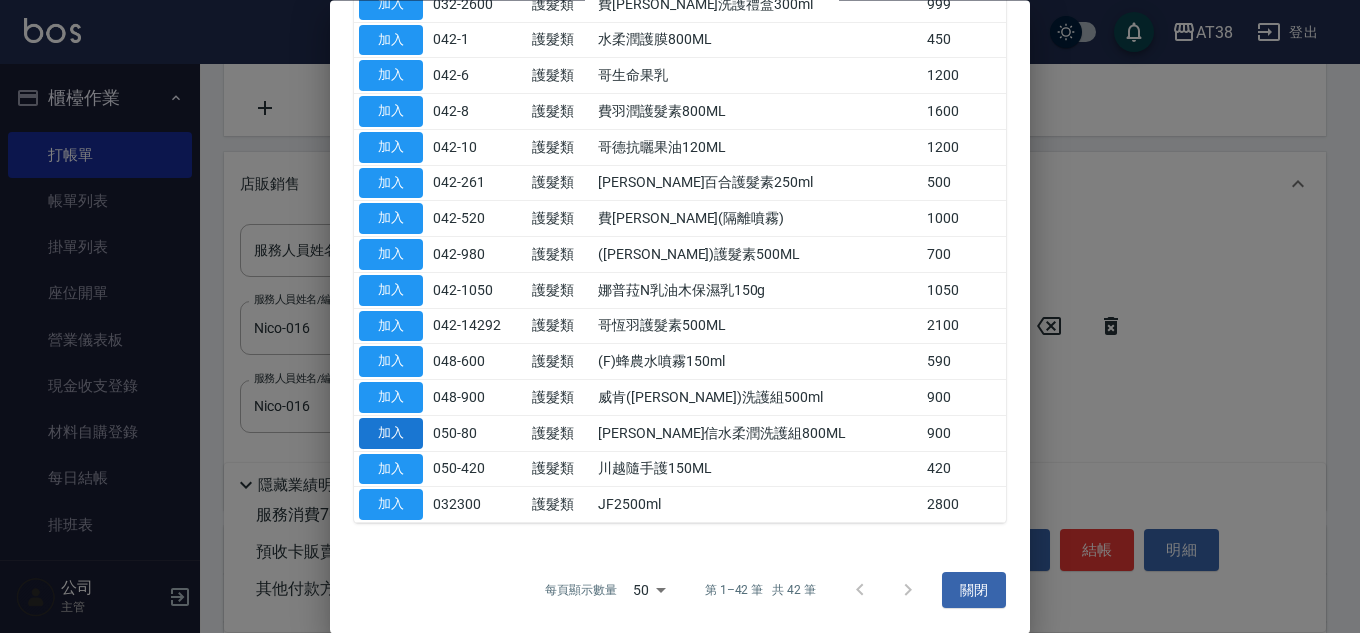 click on "加入" at bounding box center [391, 433] 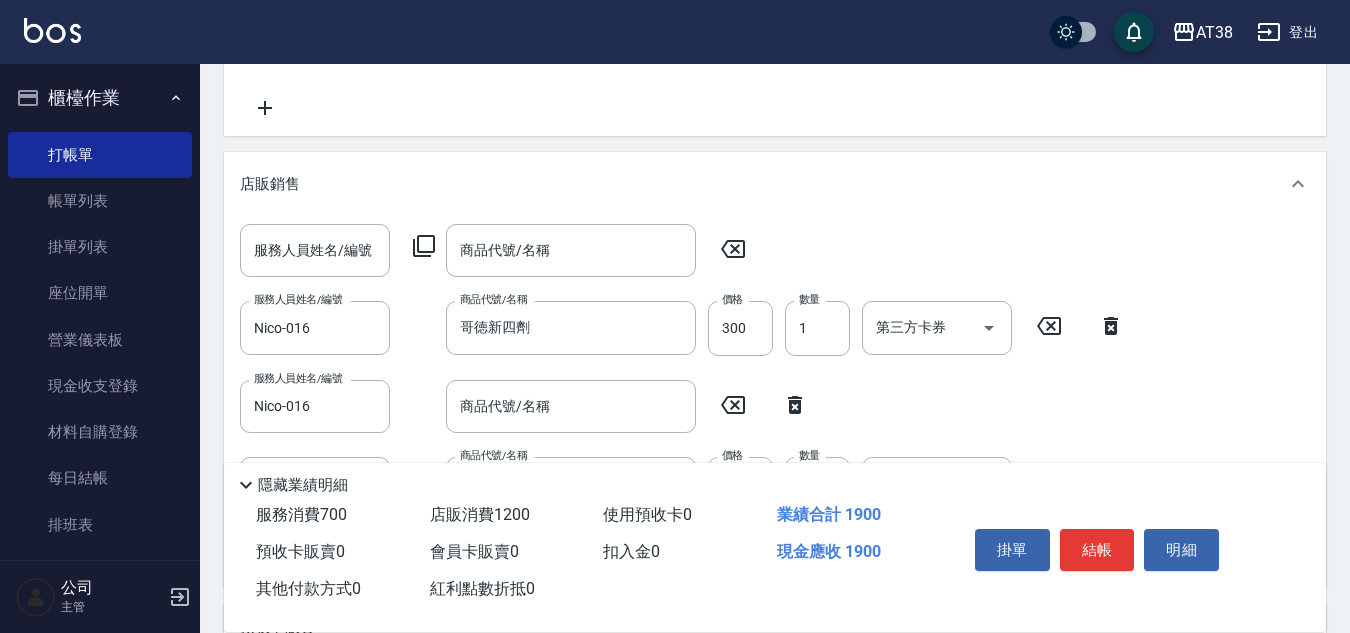 click 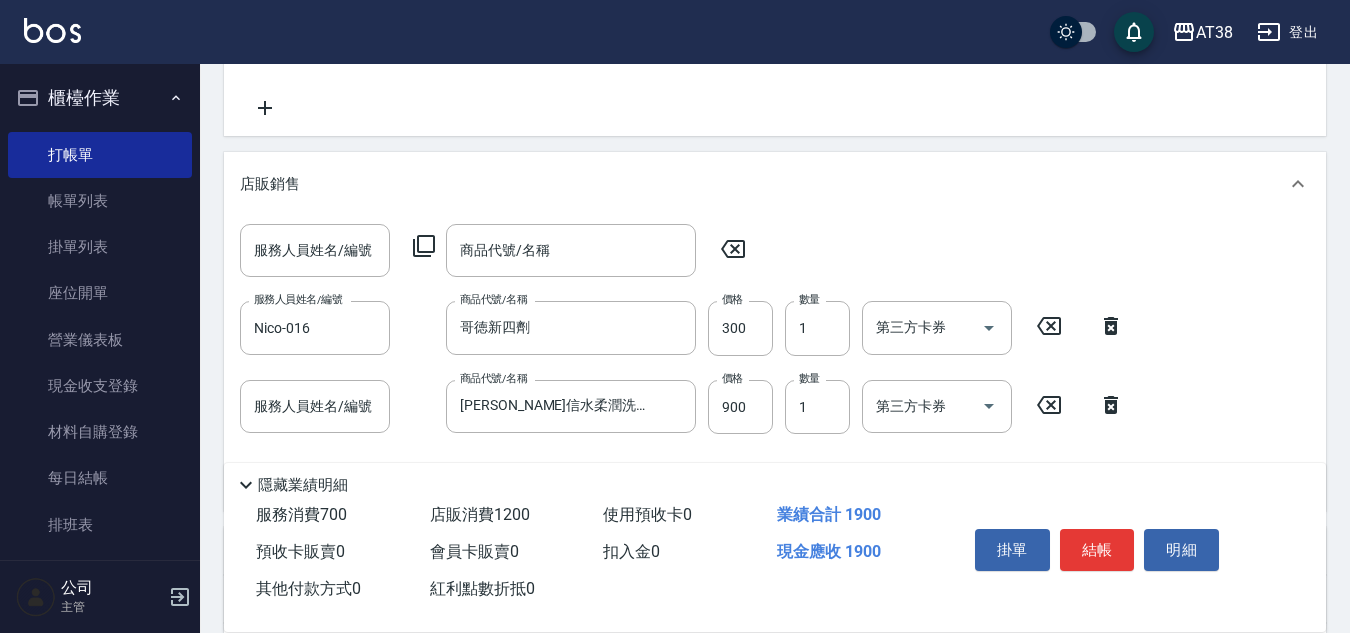 click 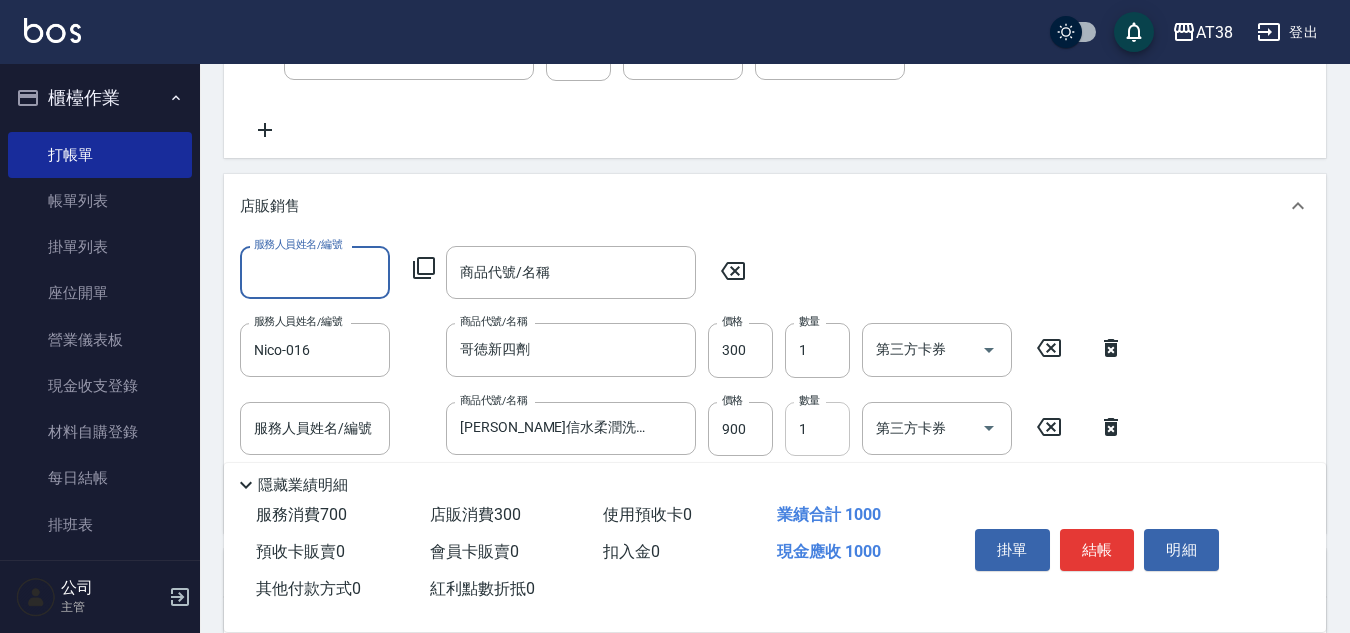 scroll, scrollTop: 473, scrollLeft: 0, axis: vertical 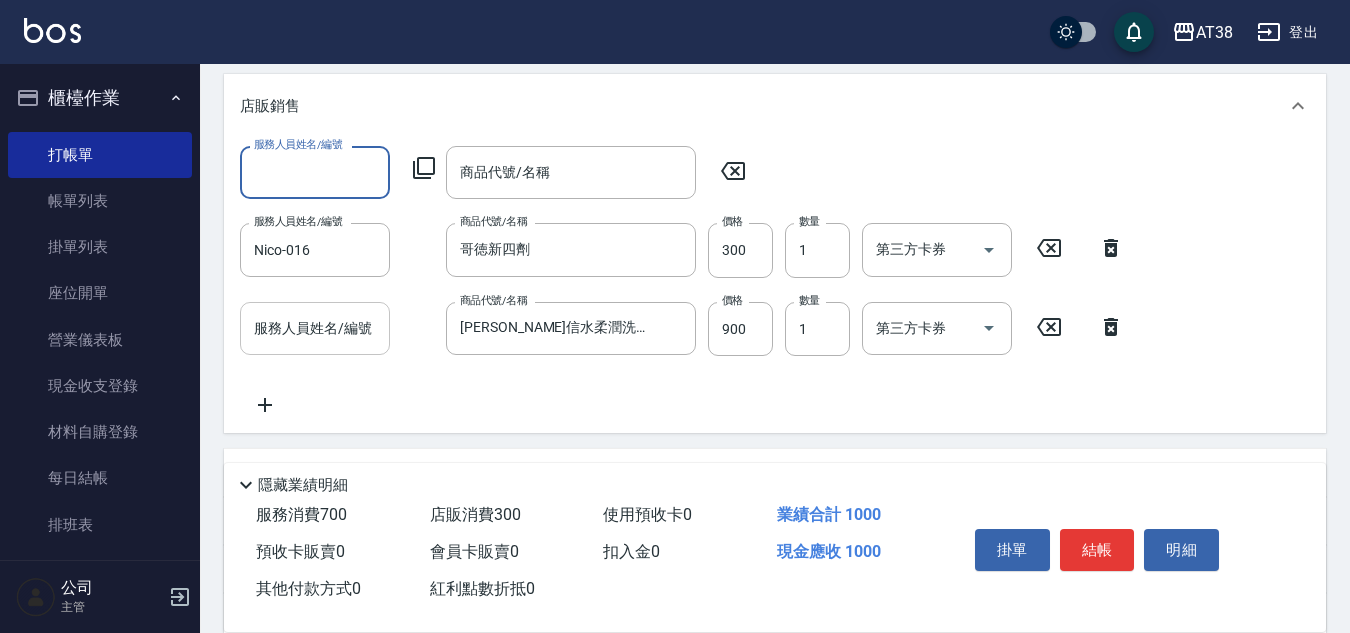 click on "服務人員姓名/編號" at bounding box center [315, 328] 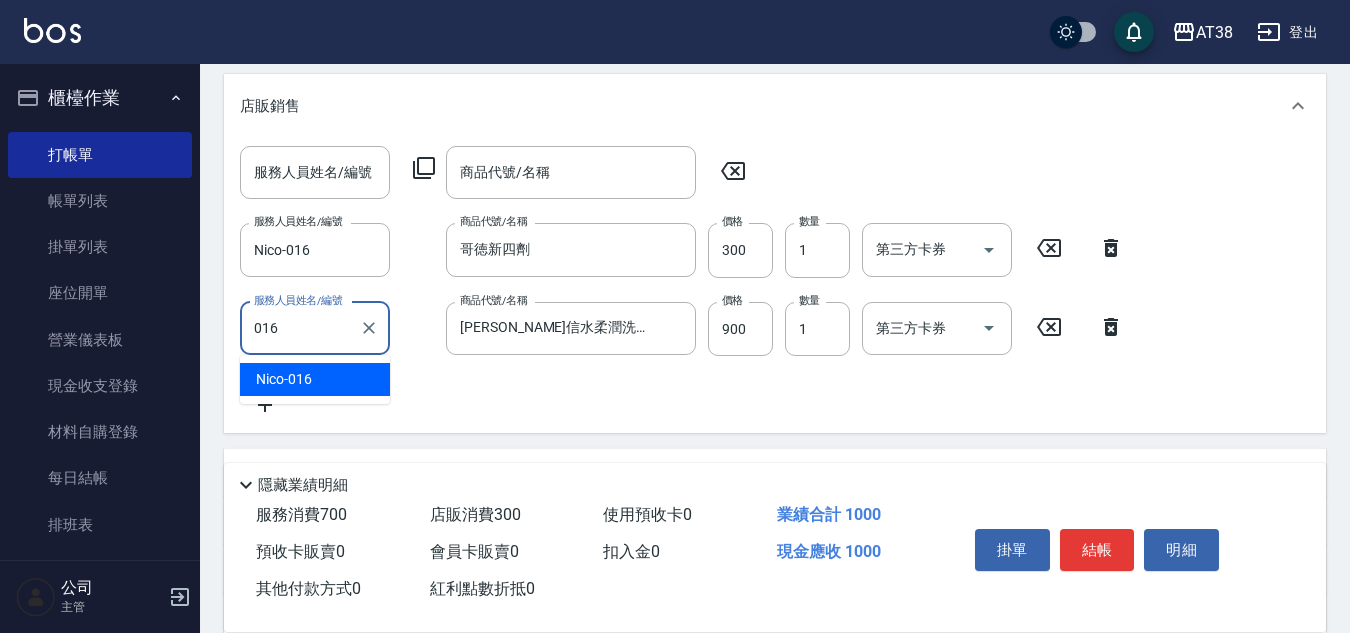 type on "Nico-016" 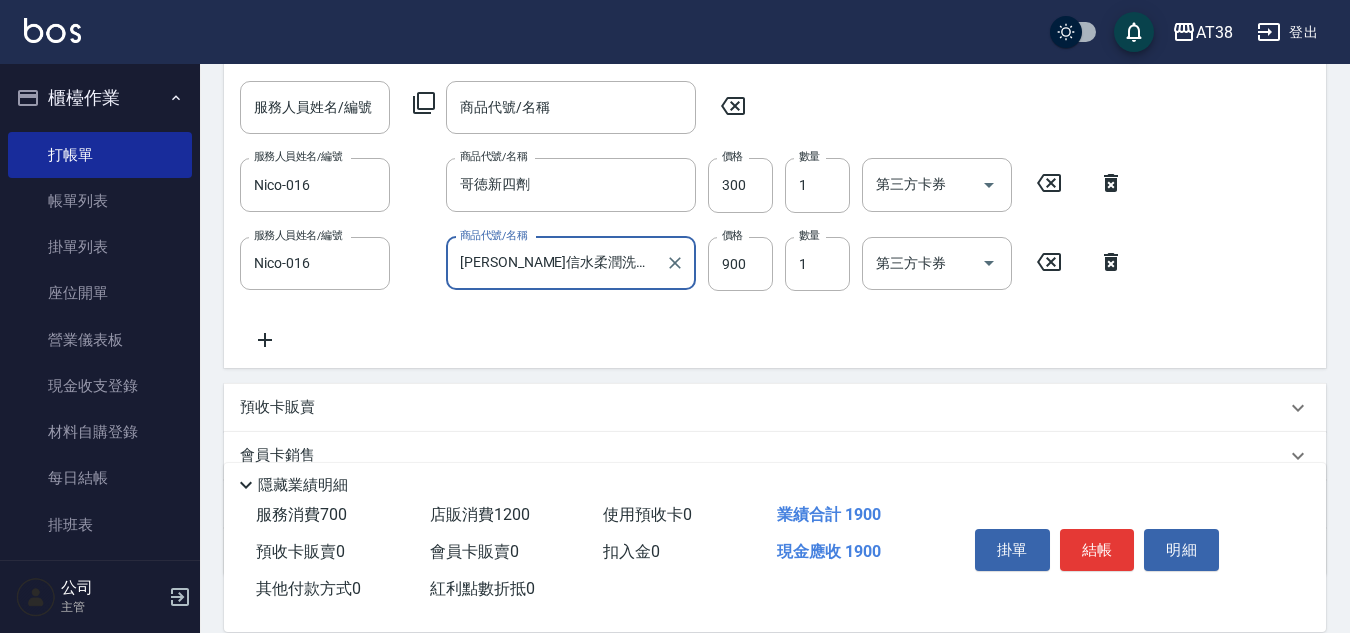 scroll, scrollTop: 573, scrollLeft: 0, axis: vertical 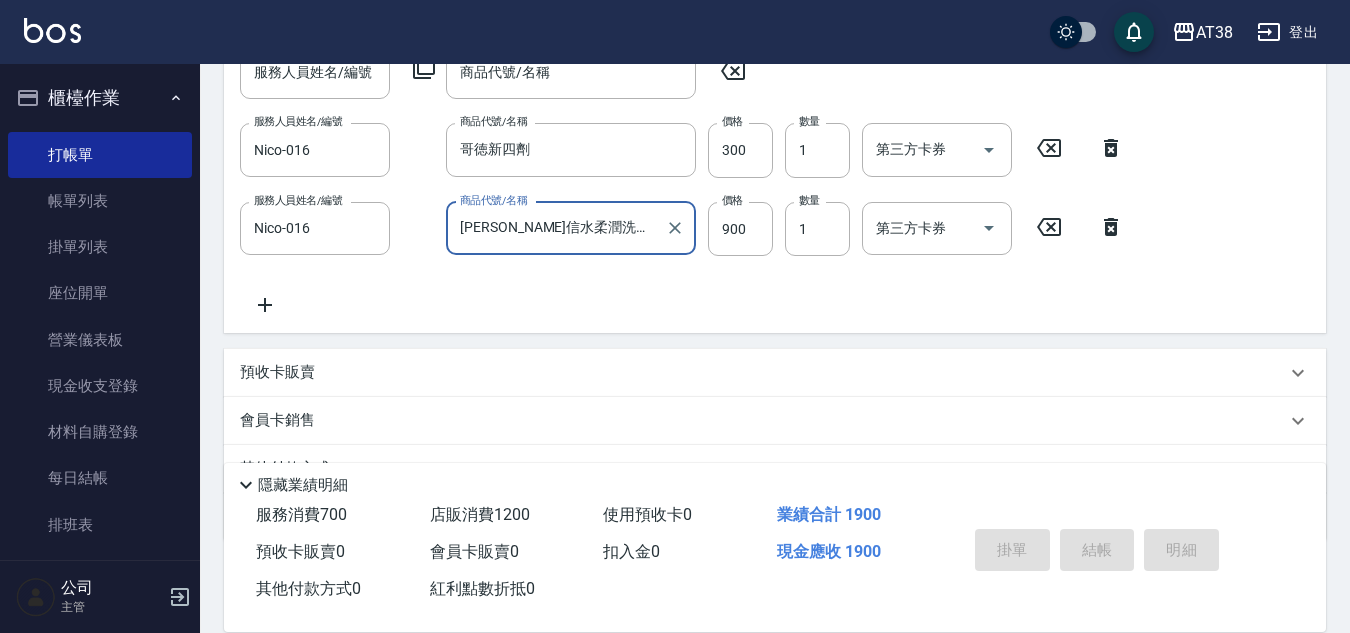 type on "2025/07/12 19:11" 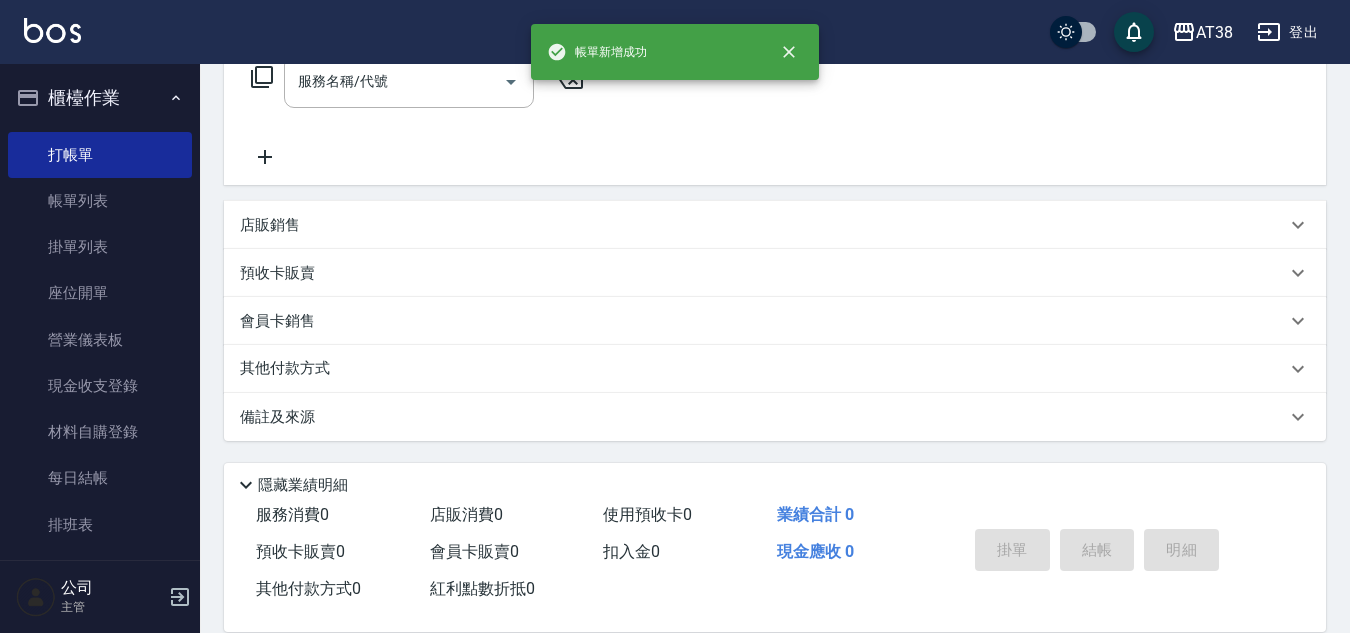 scroll, scrollTop: 0, scrollLeft: 0, axis: both 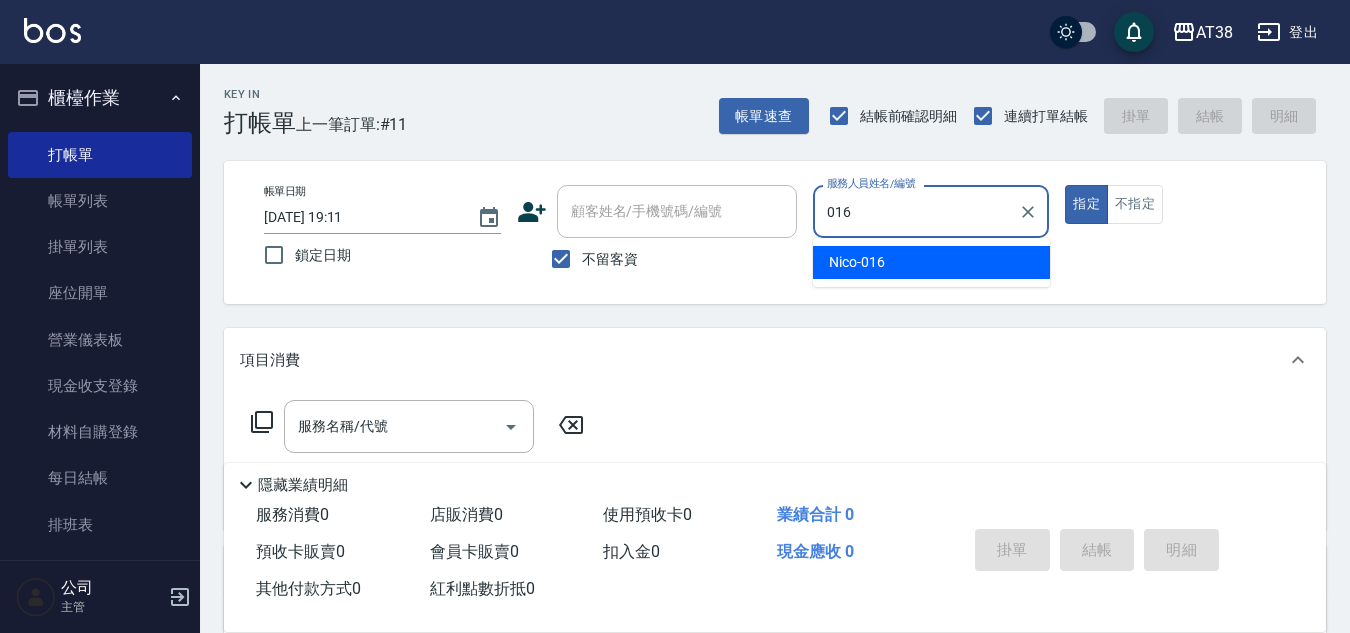 type on "Nico-016" 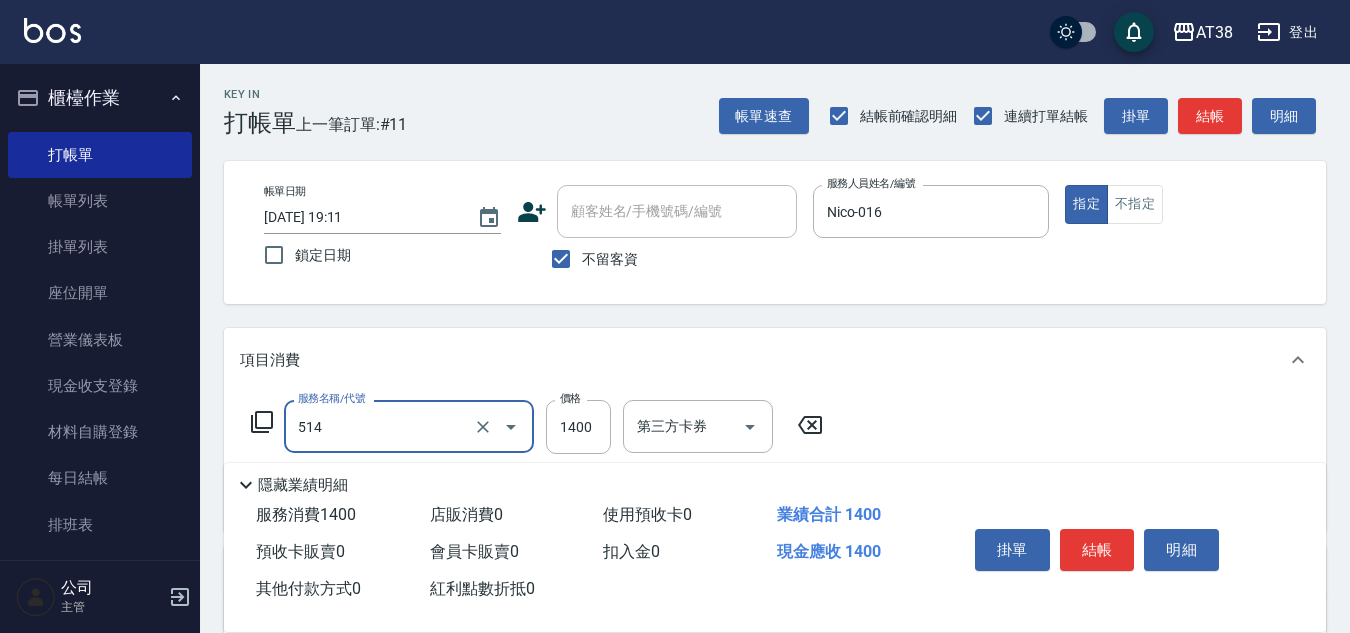 type on "染髮(長)(514)" 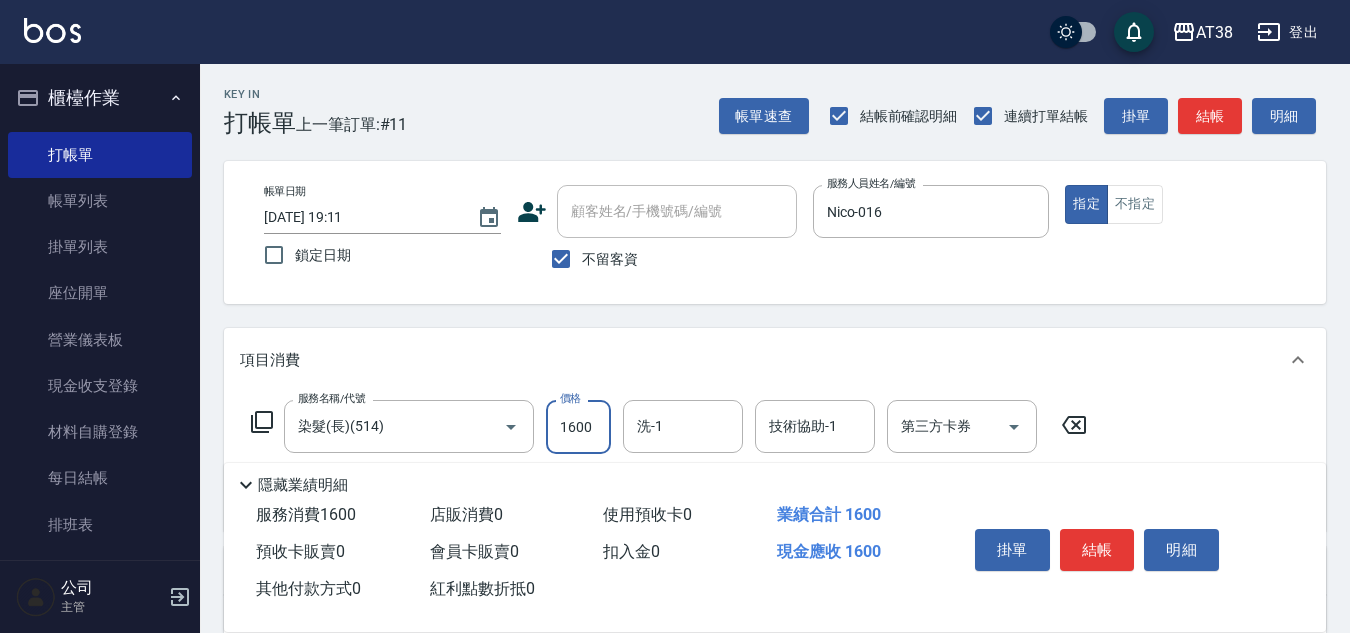 type on "1600" 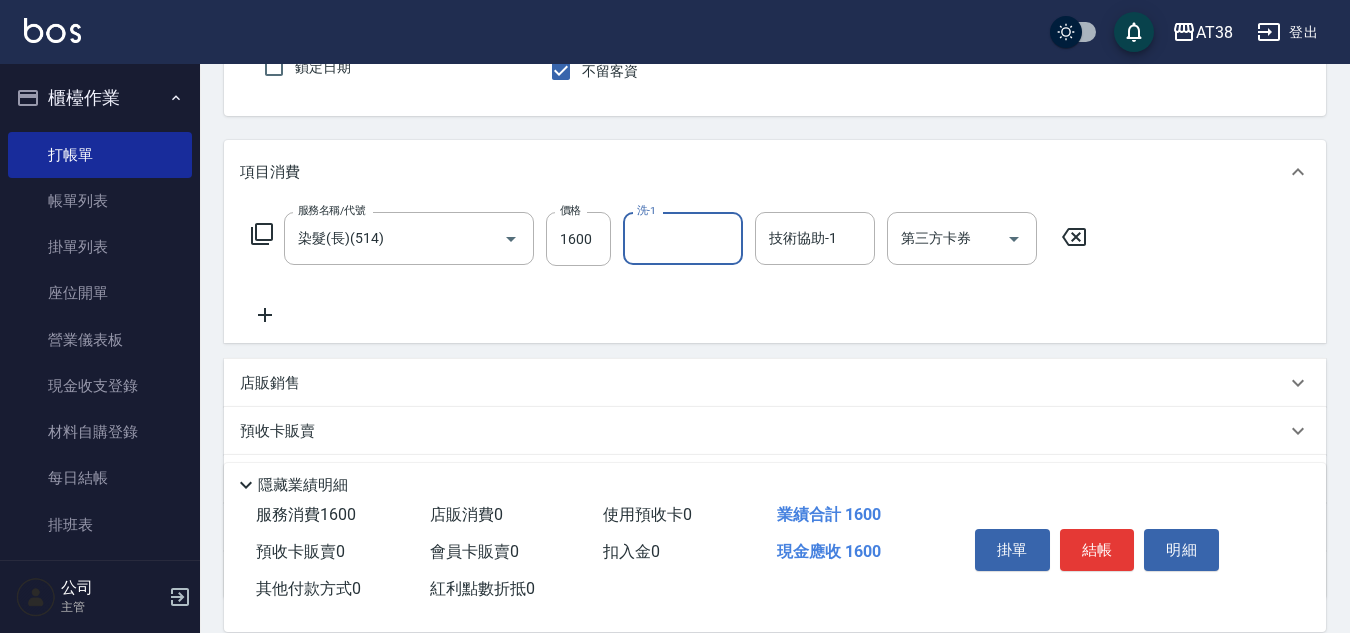 scroll, scrollTop: 200, scrollLeft: 0, axis: vertical 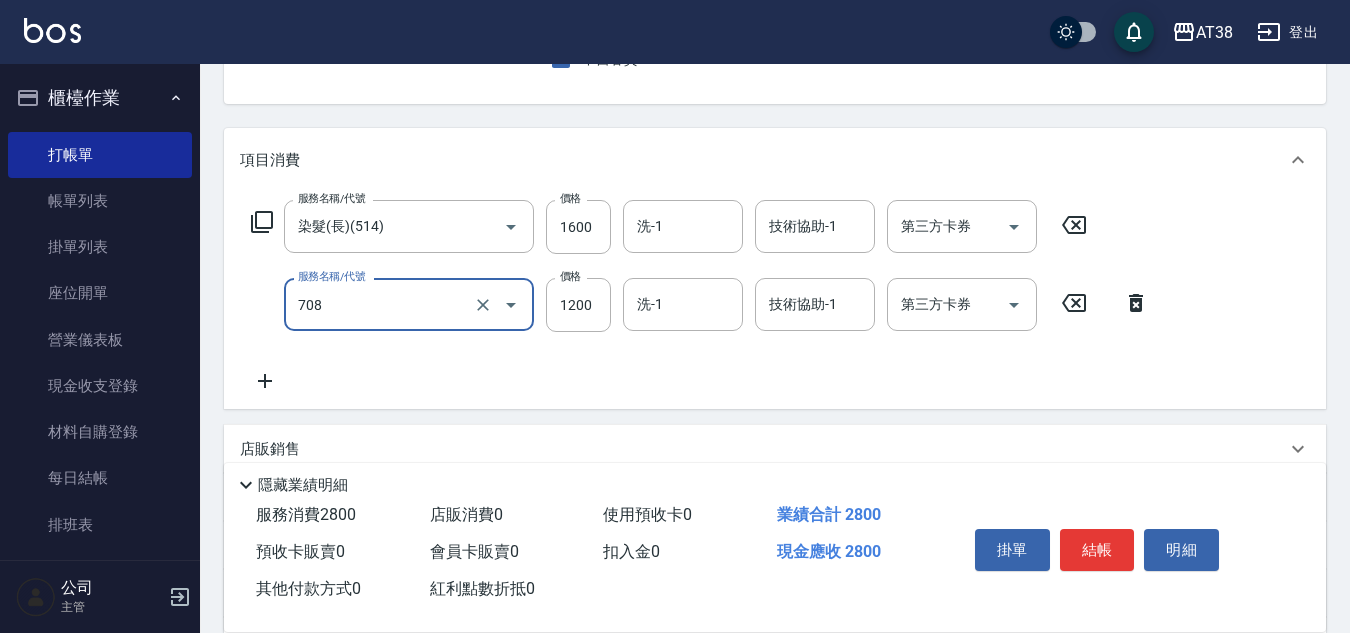 type on "哥德三劑護髮(708)" 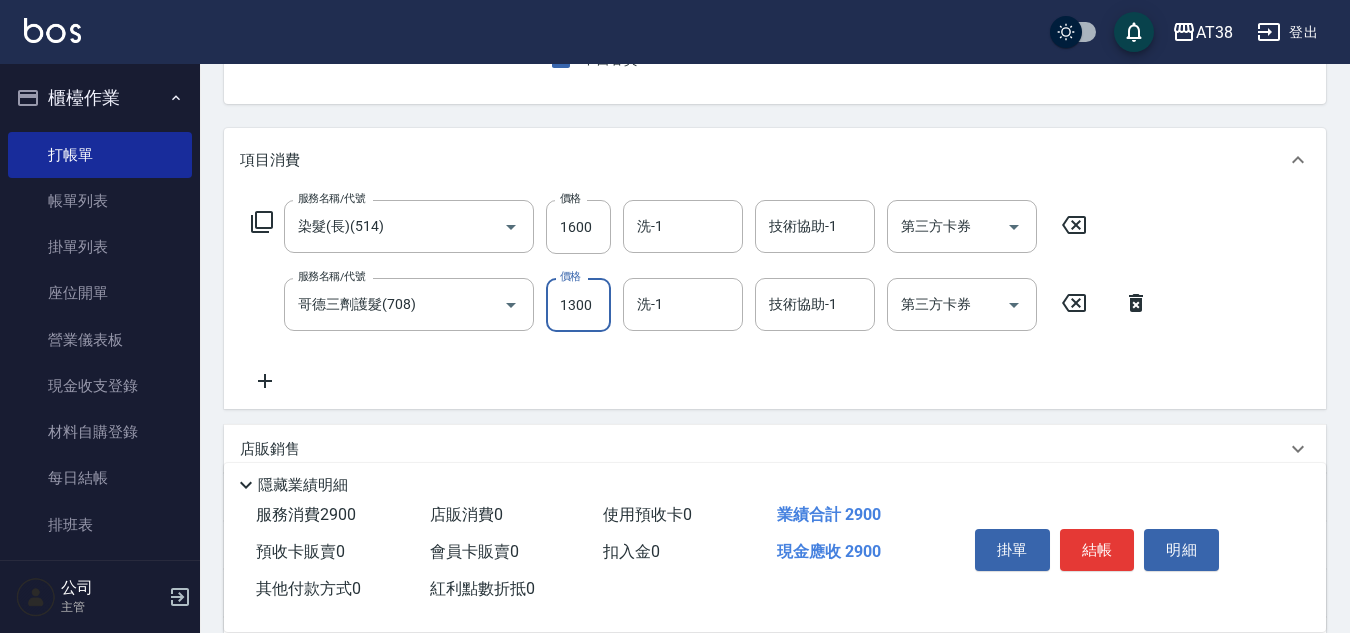 type on "1300" 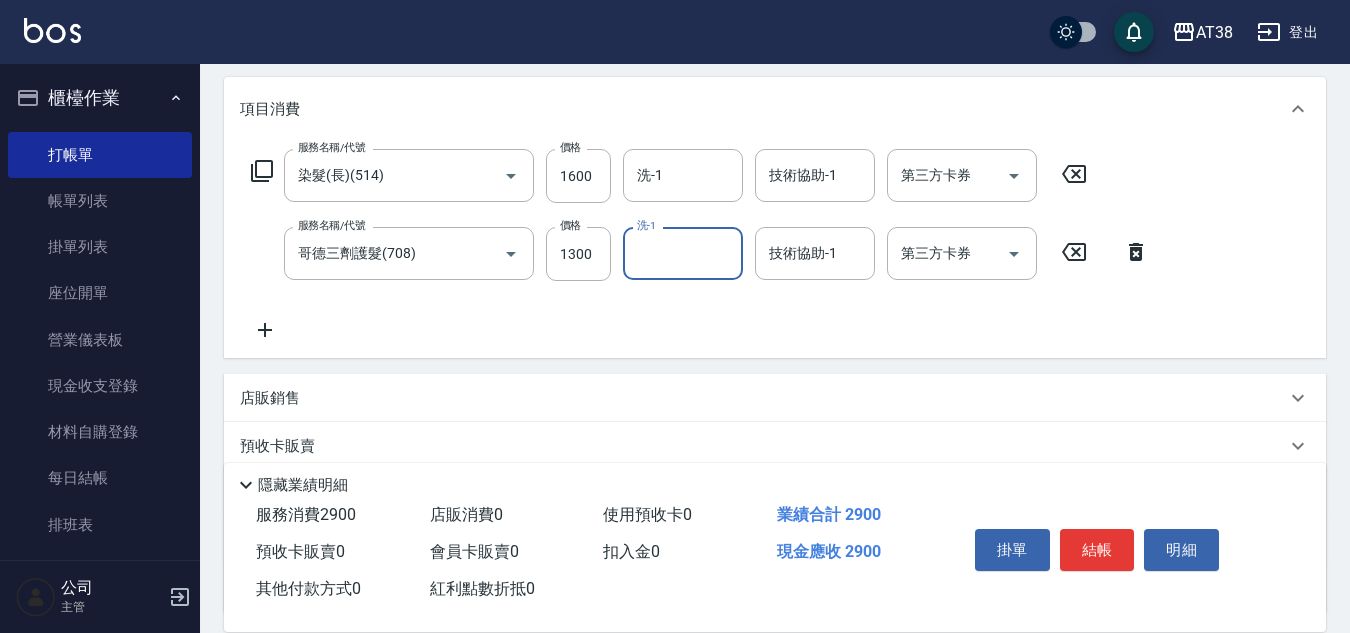scroll, scrollTop: 300, scrollLeft: 0, axis: vertical 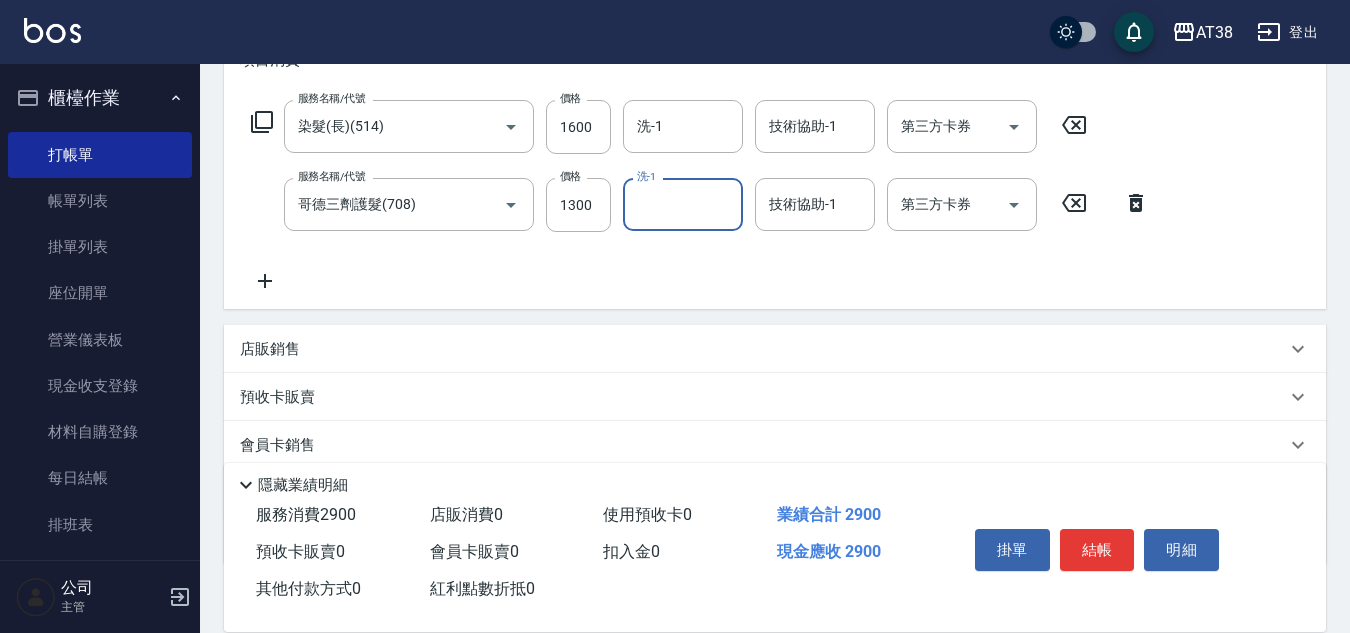 click on "店販銷售" at bounding box center [270, 349] 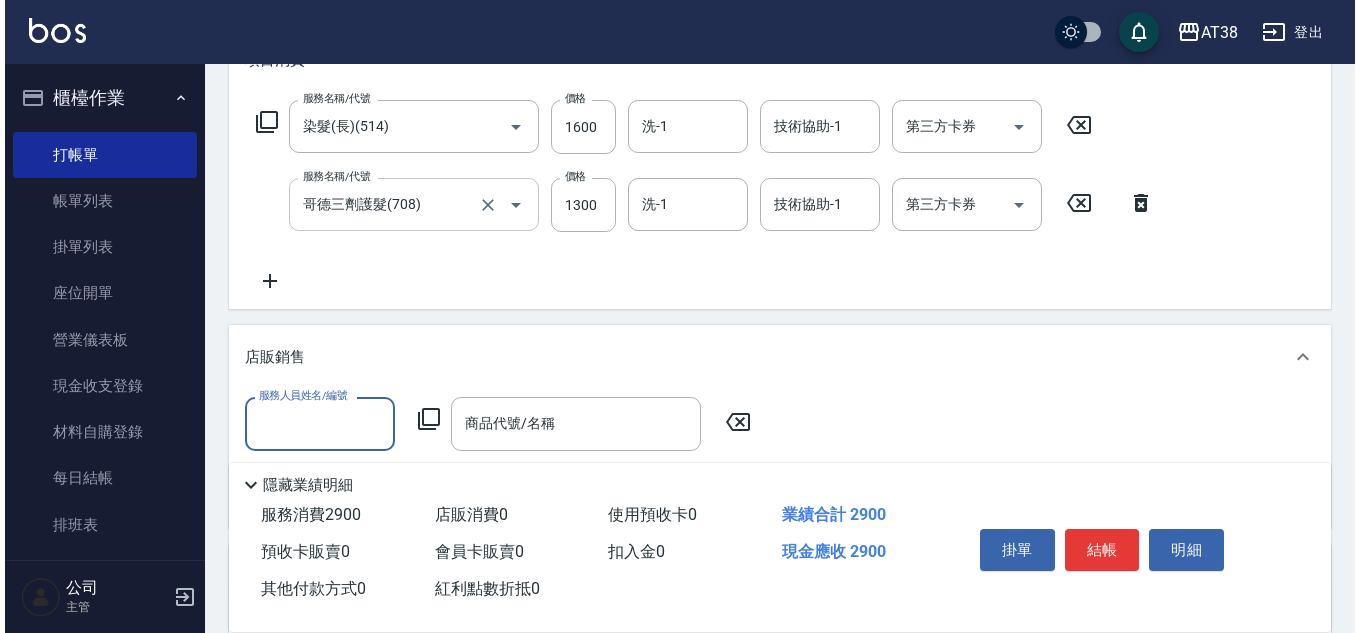 scroll, scrollTop: 0, scrollLeft: 0, axis: both 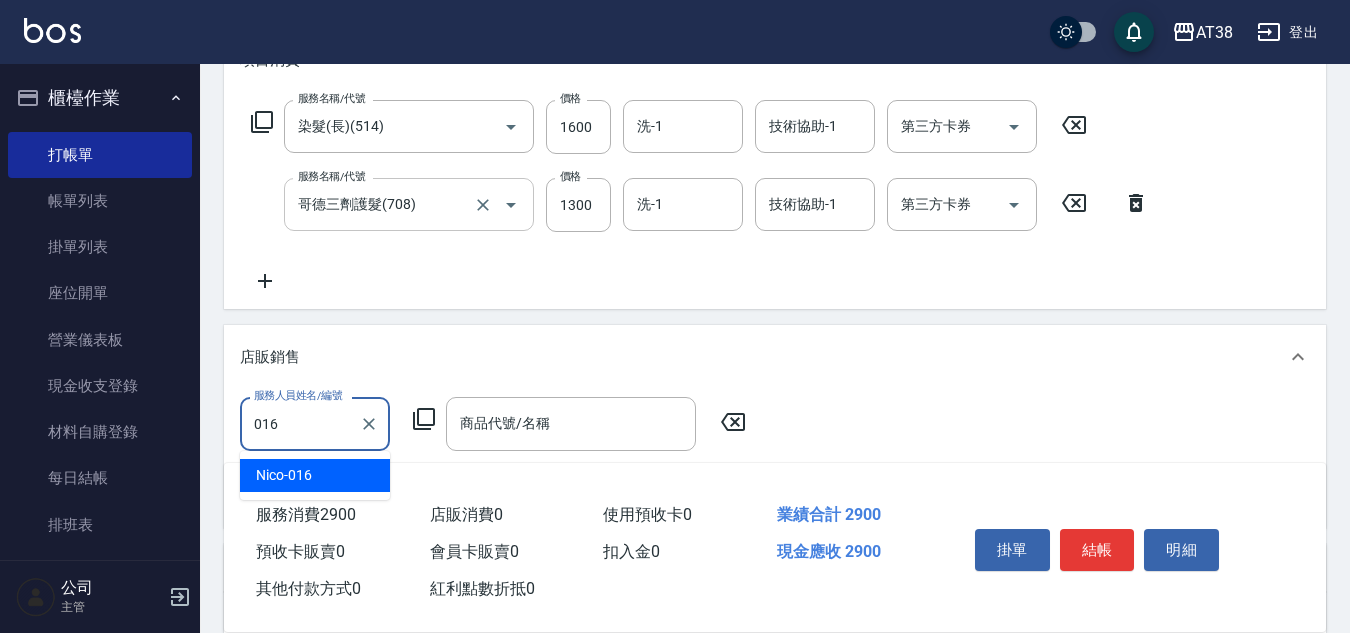 type on "Nico-016" 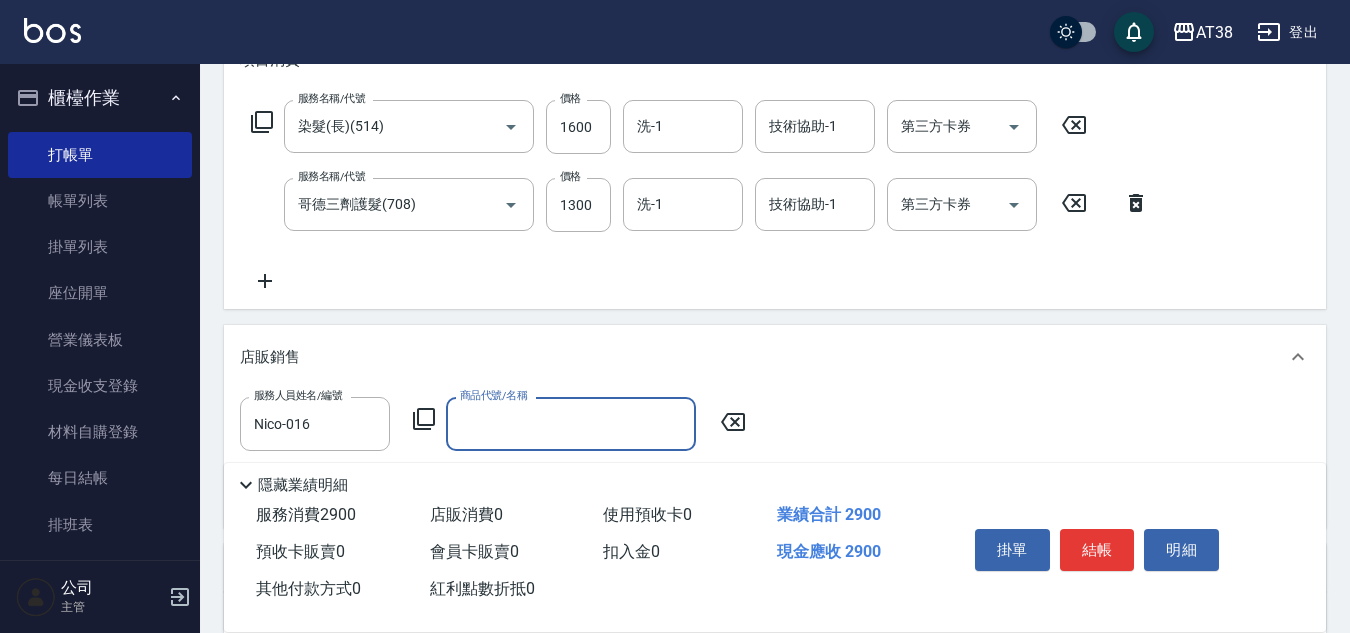 click 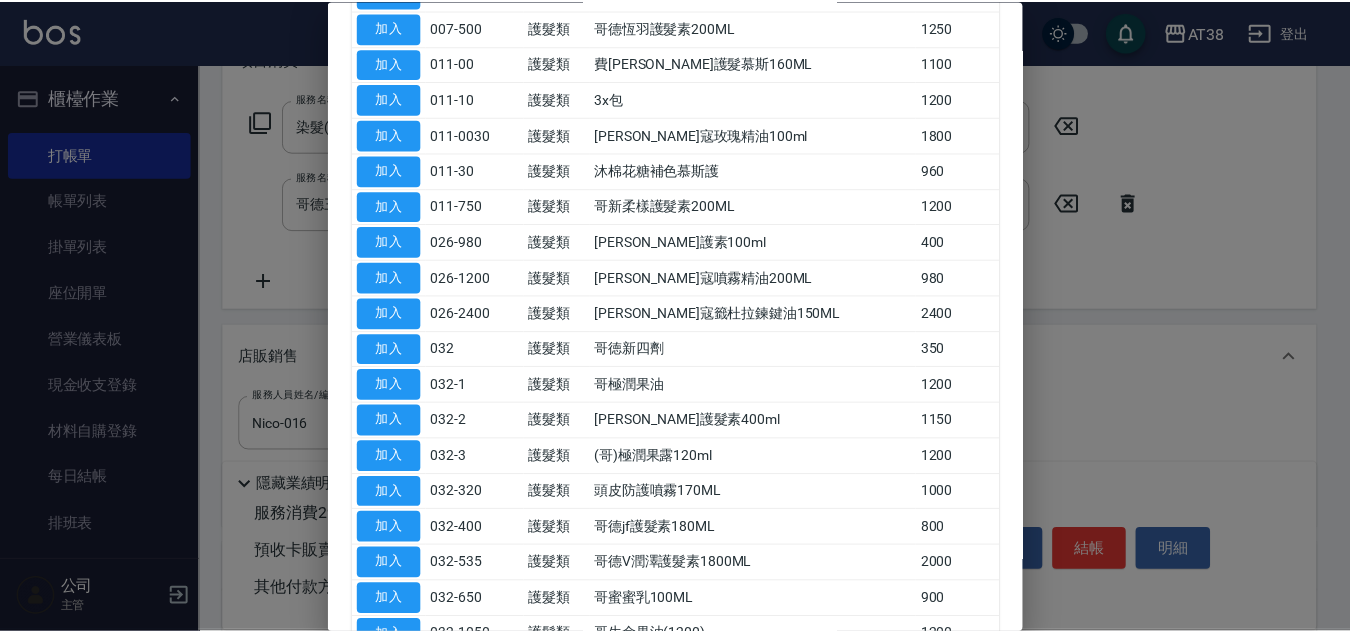 scroll, scrollTop: 500, scrollLeft: 0, axis: vertical 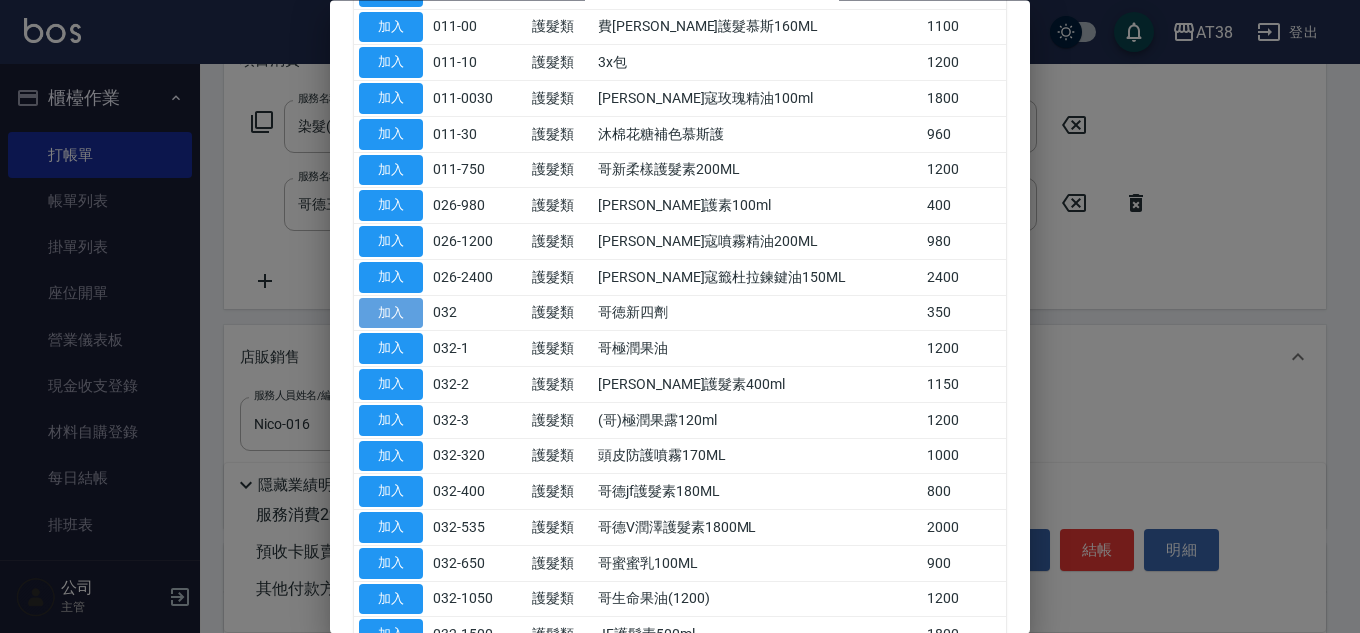 click on "加入" at bounding box center (391, 313) 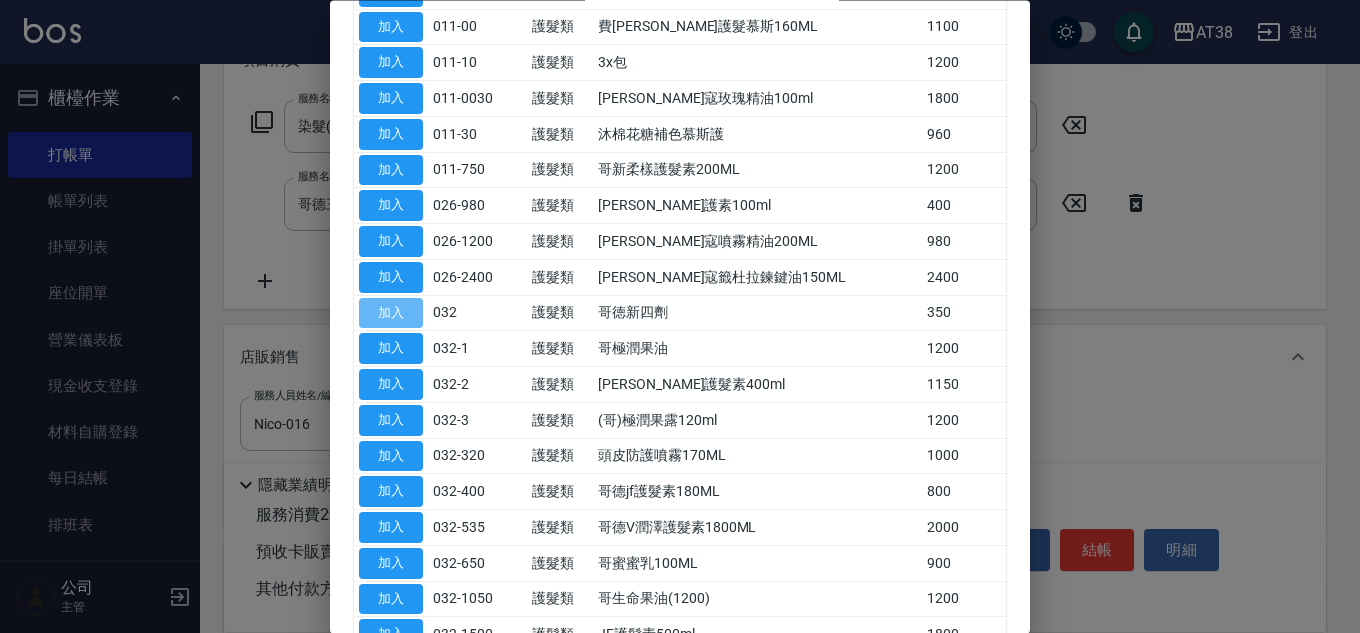 type on "哥徳新四劑" 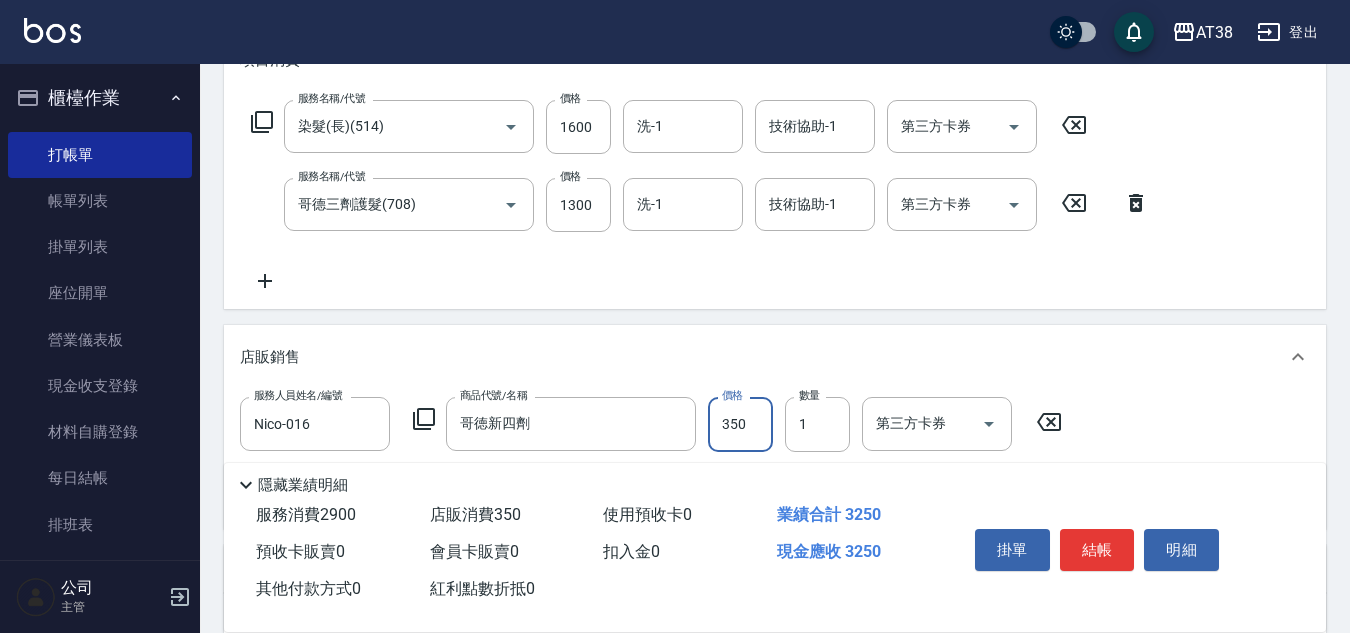 click on "350" at bounding box center (740, 424) 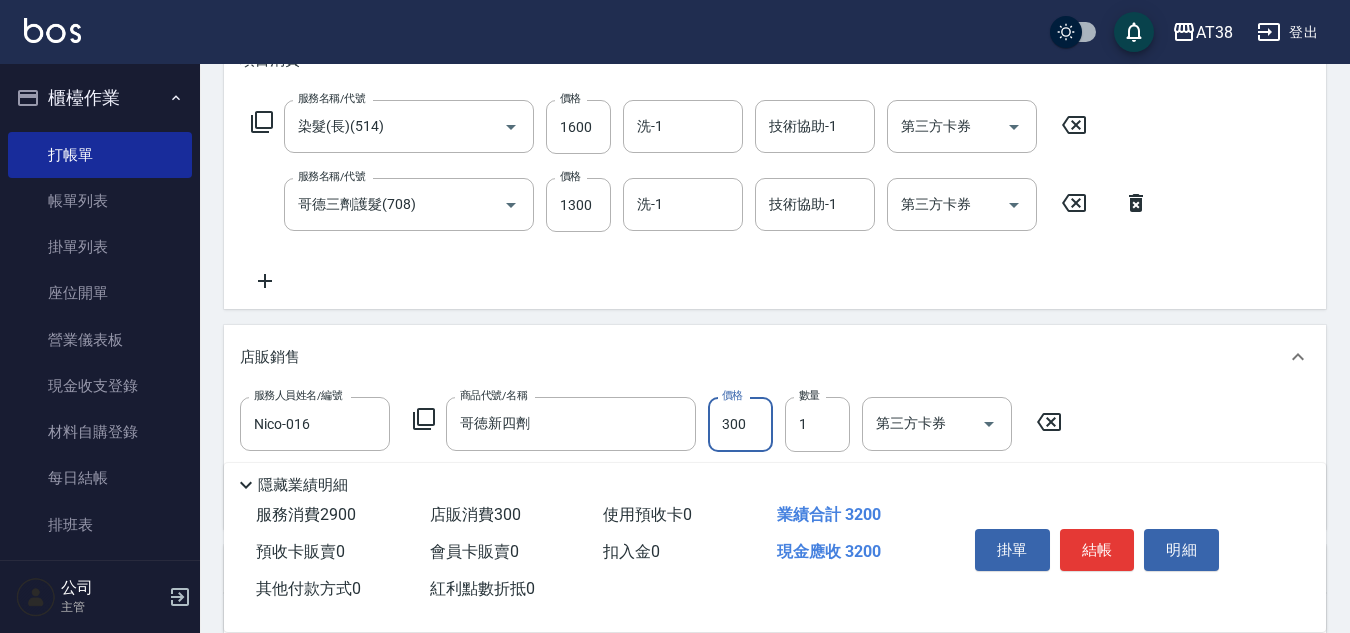 type on "300" 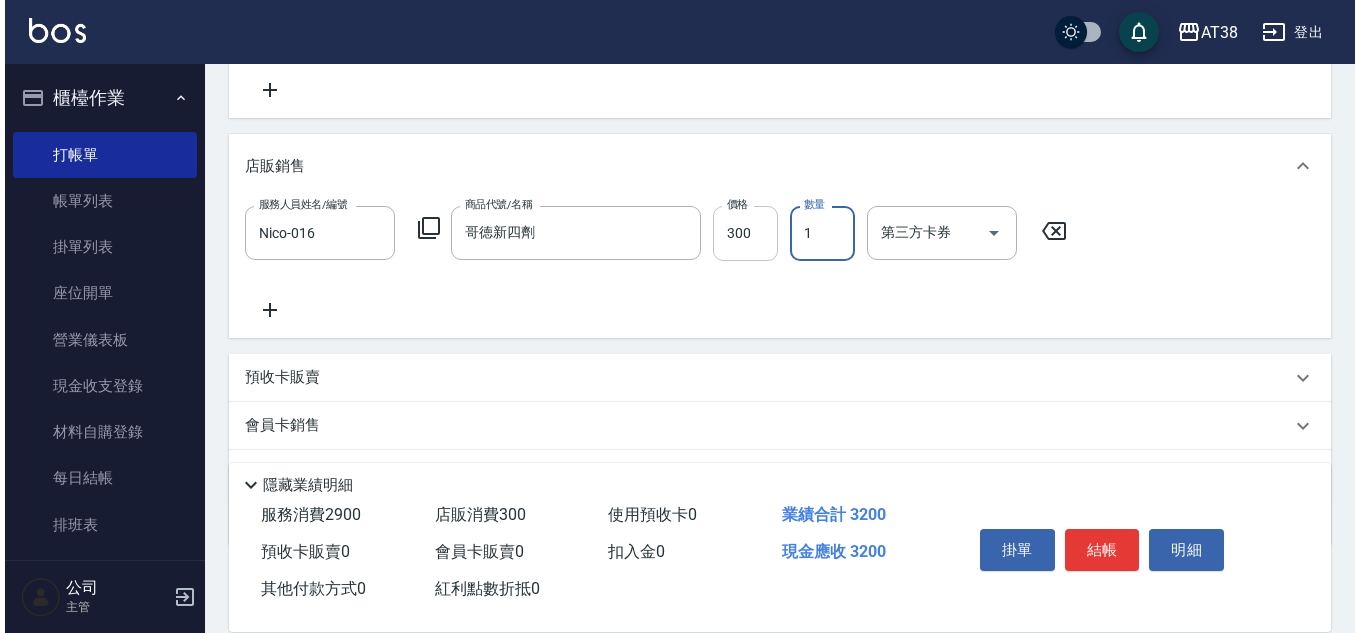 scroll, scrollTop: 500, scrollLeft: 0, axis: vertical 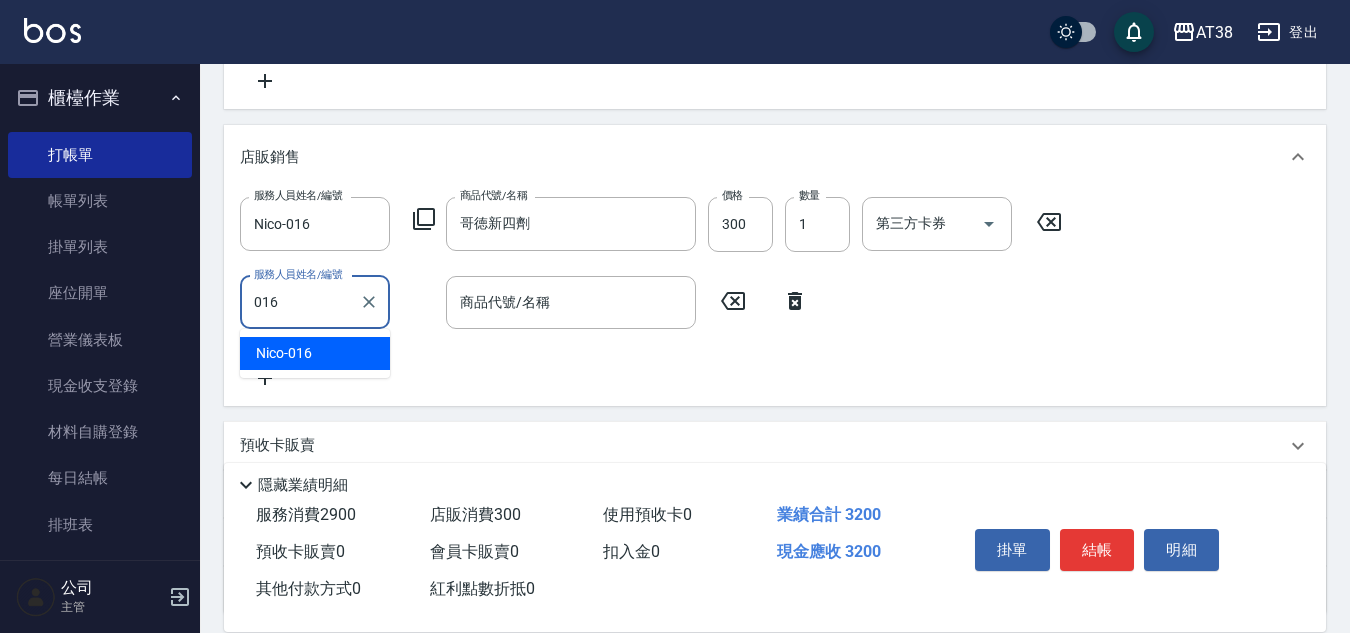 type on "Nico-016" 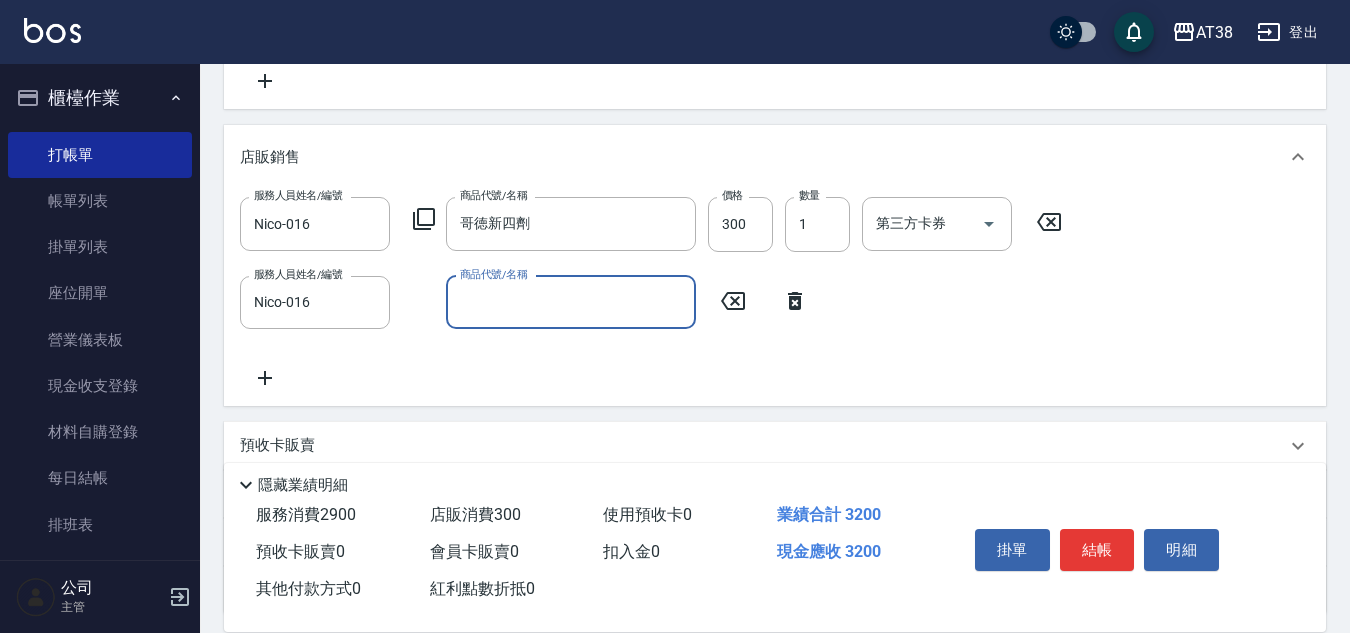 click 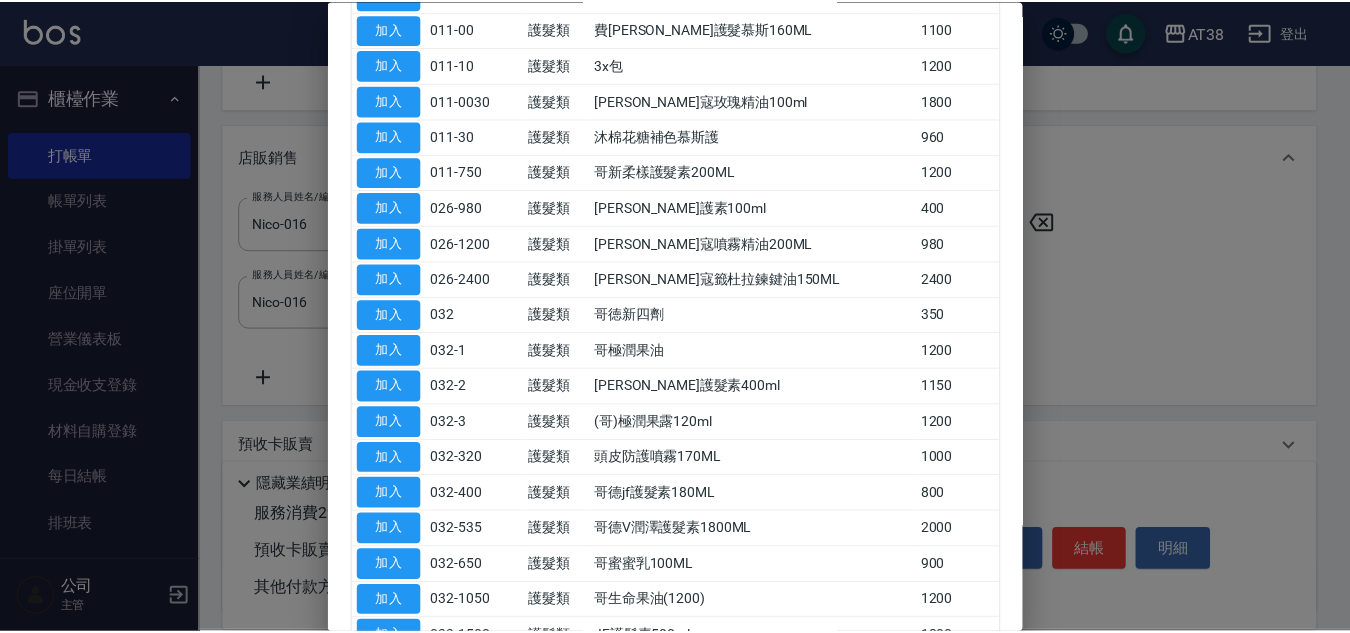 scroll, scrollTop: 700, scrollLeft: 0, axis: vertical 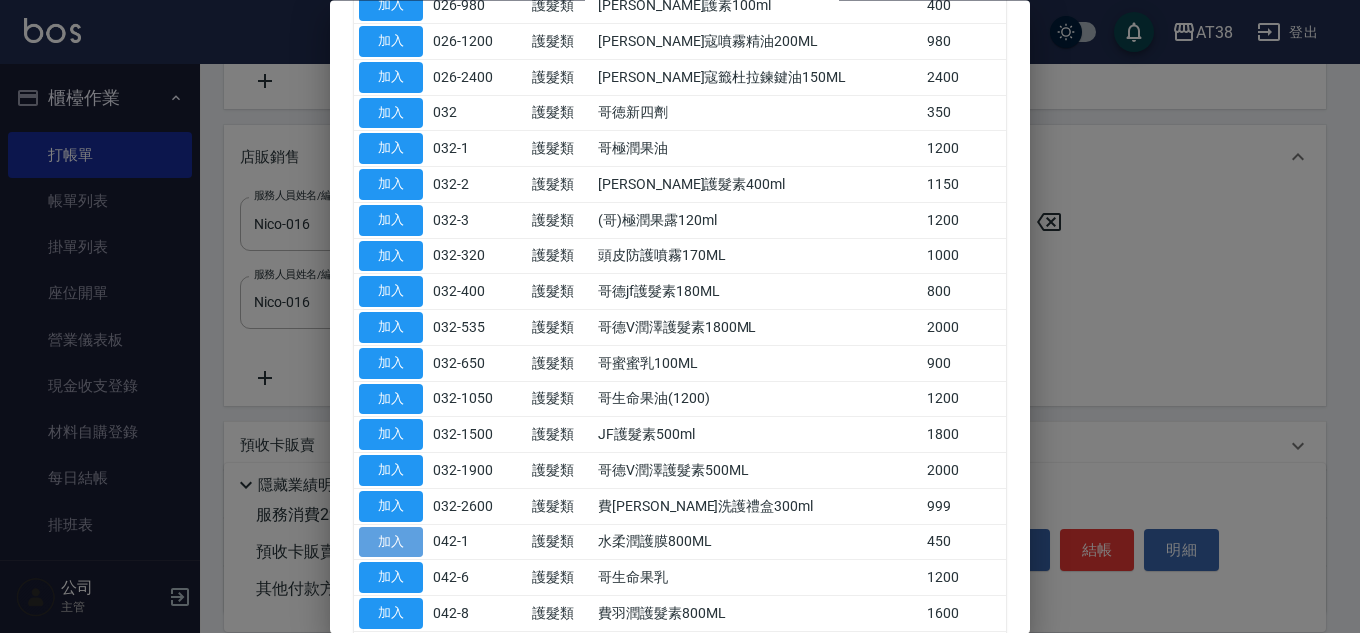 click on "加入" at bounding box center (391, 542) 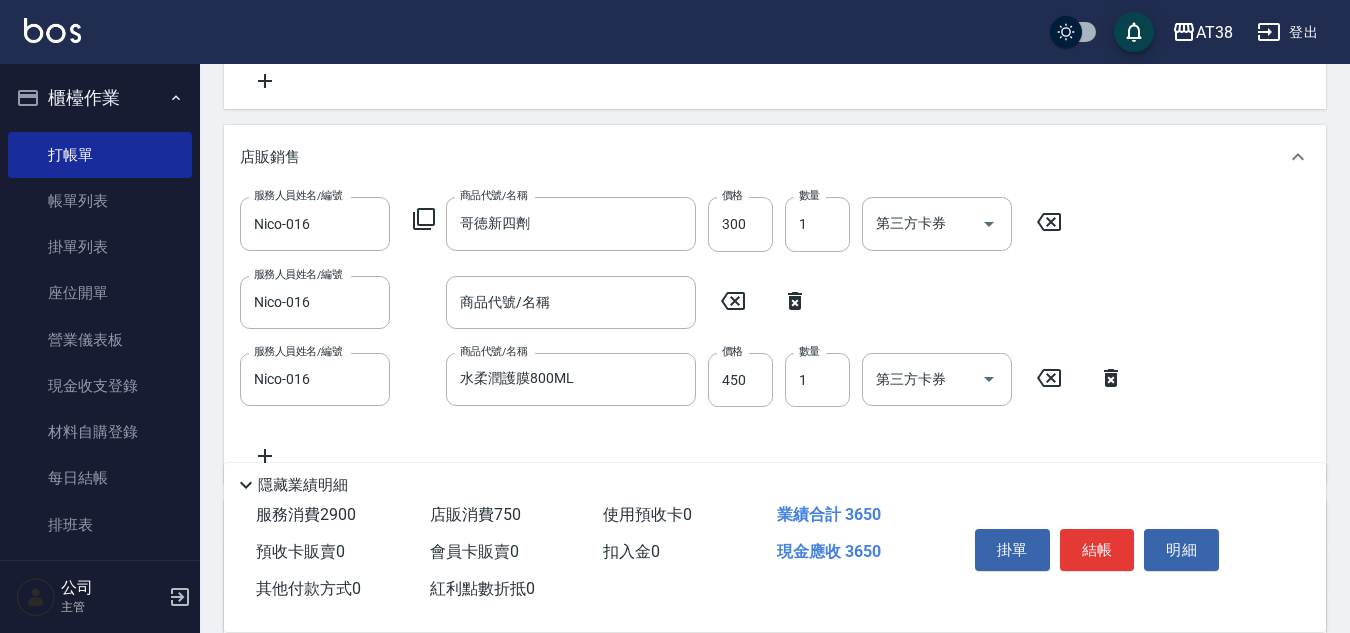 click 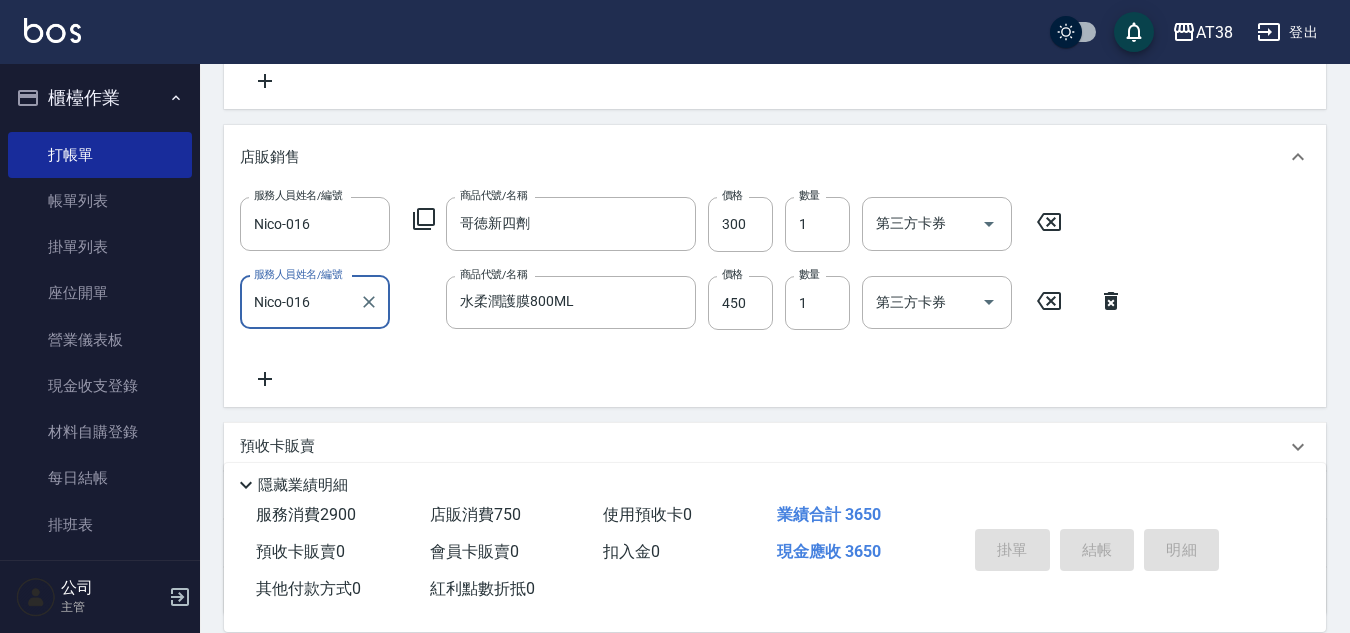 type on "2025/07/12 19:13" 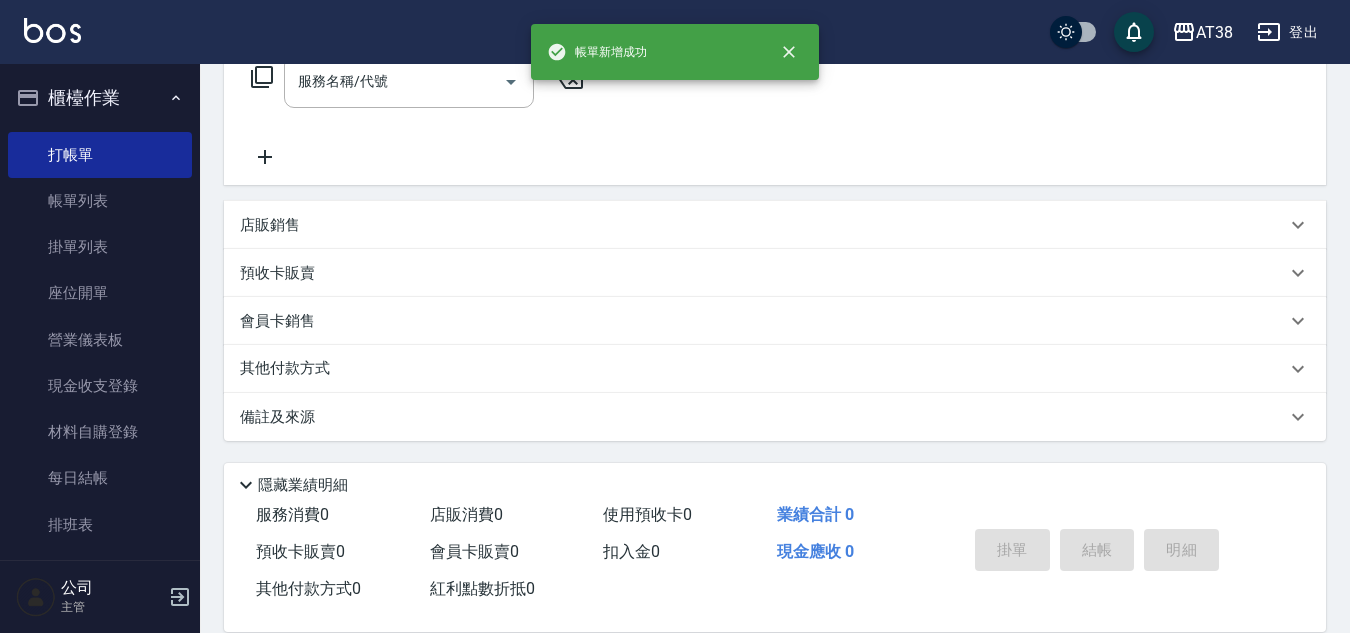 scroll, scrollTop: 0, scrollLeft: 0, axis: both 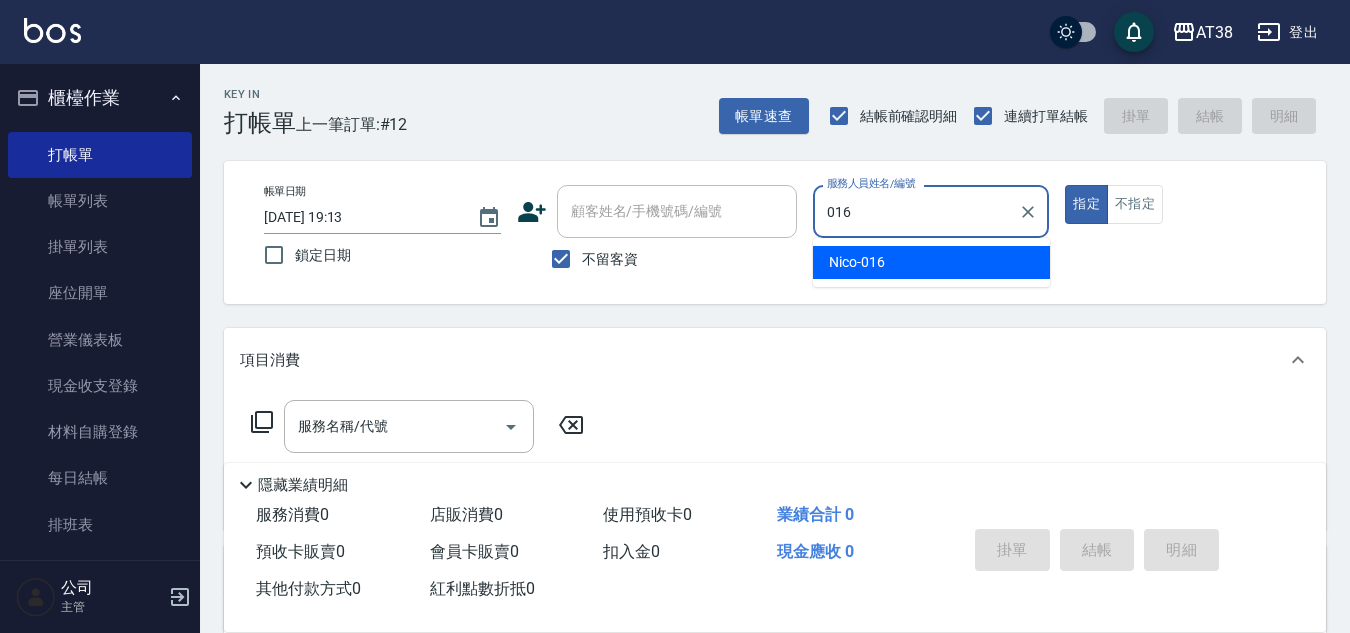 type on "Nico-016" 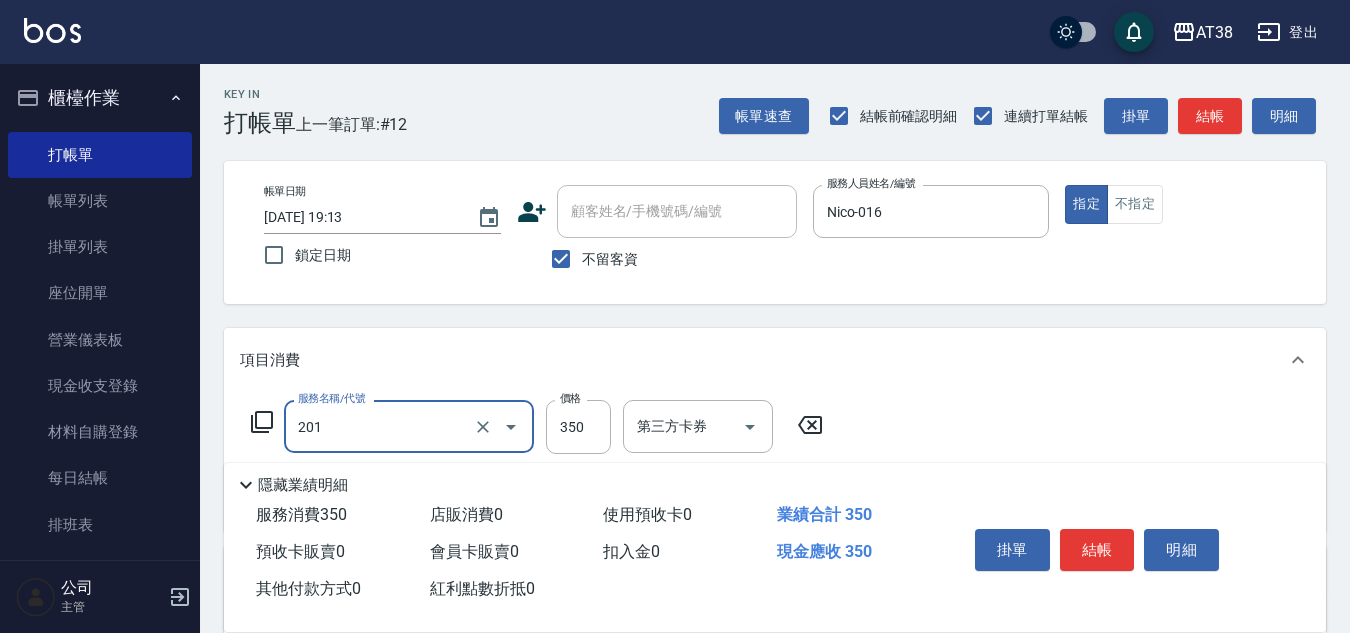 type on "洗髮(201)" 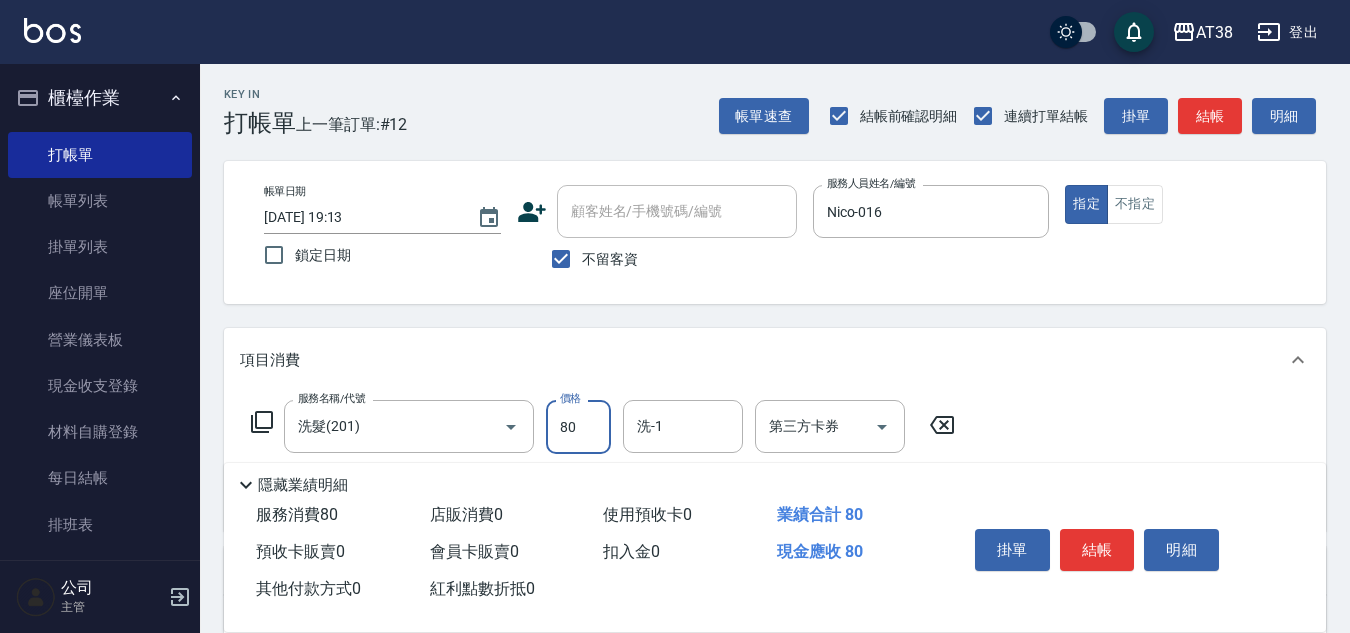 type on "800" 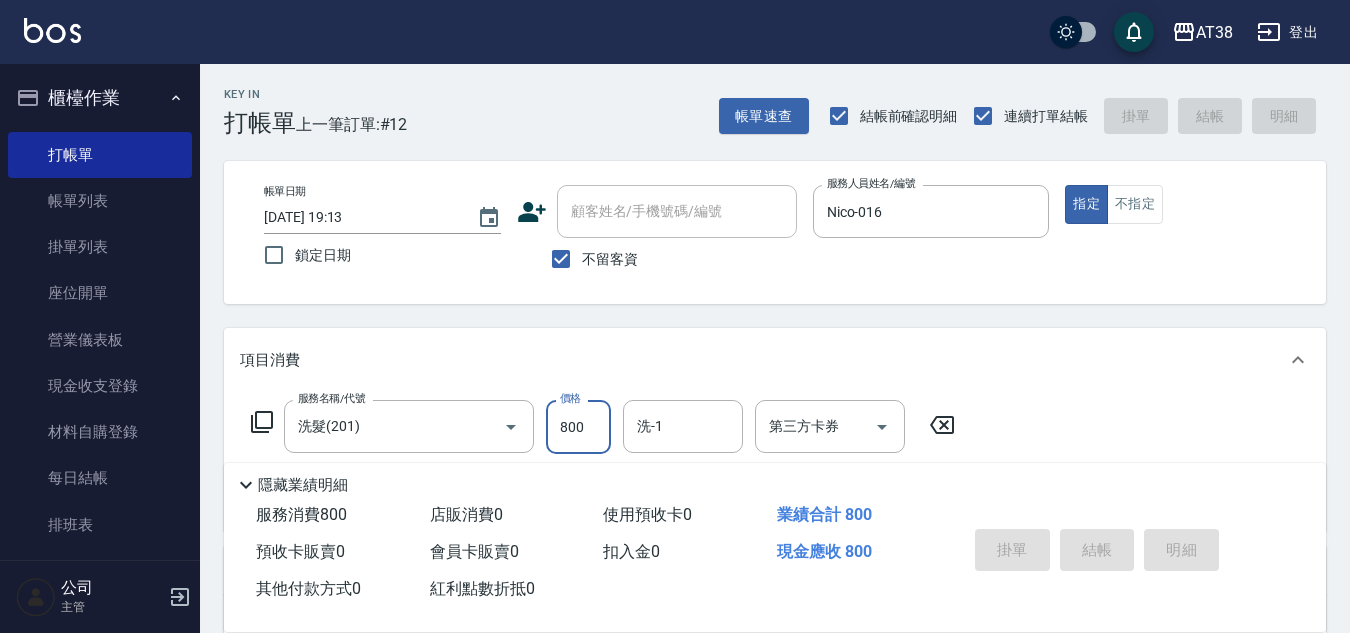 type on "2025/07/12 19:14" 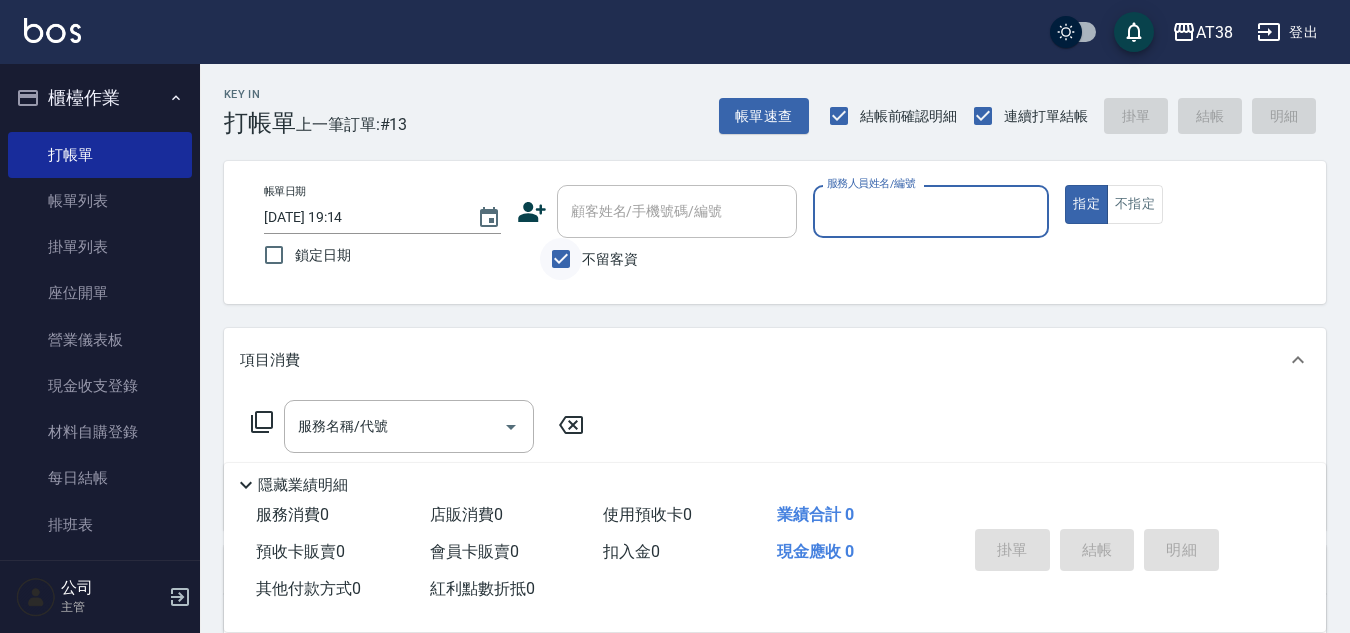 click on "不留客資" at bounding box center [561, 259] 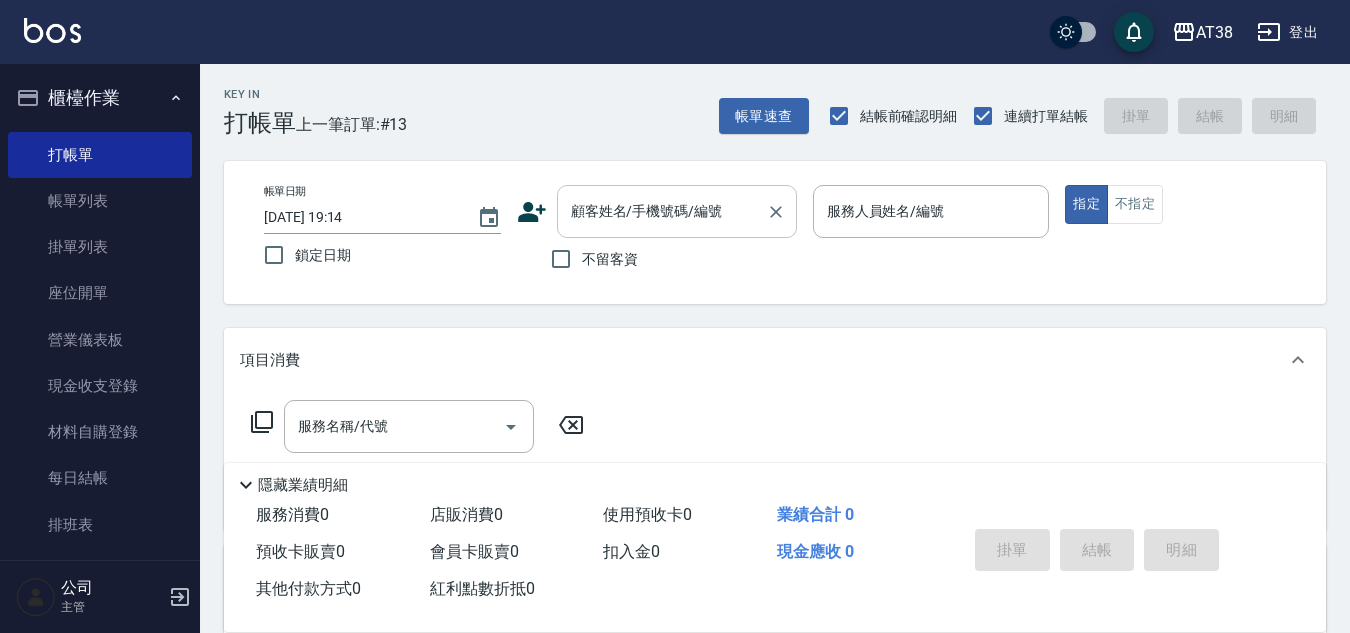 click on "顧客姓名/手機號碼/編號" at bounding box center [677, 211] 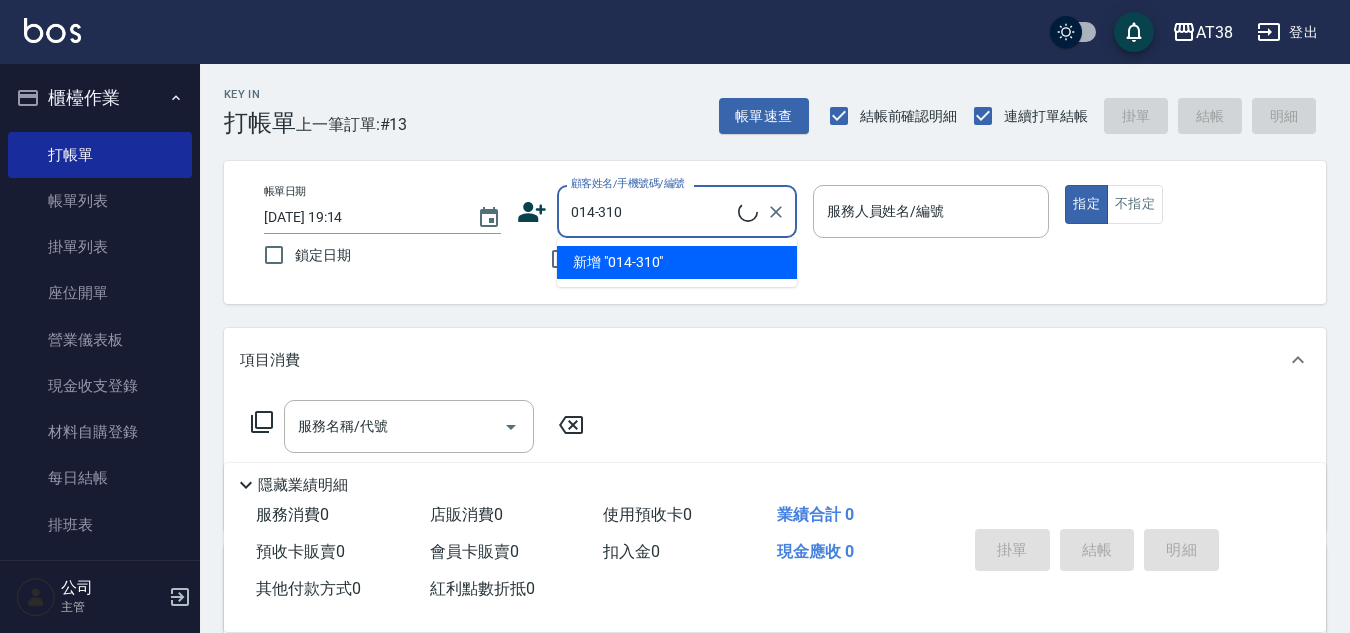 type on "李亭燕/0963315257/014-310" 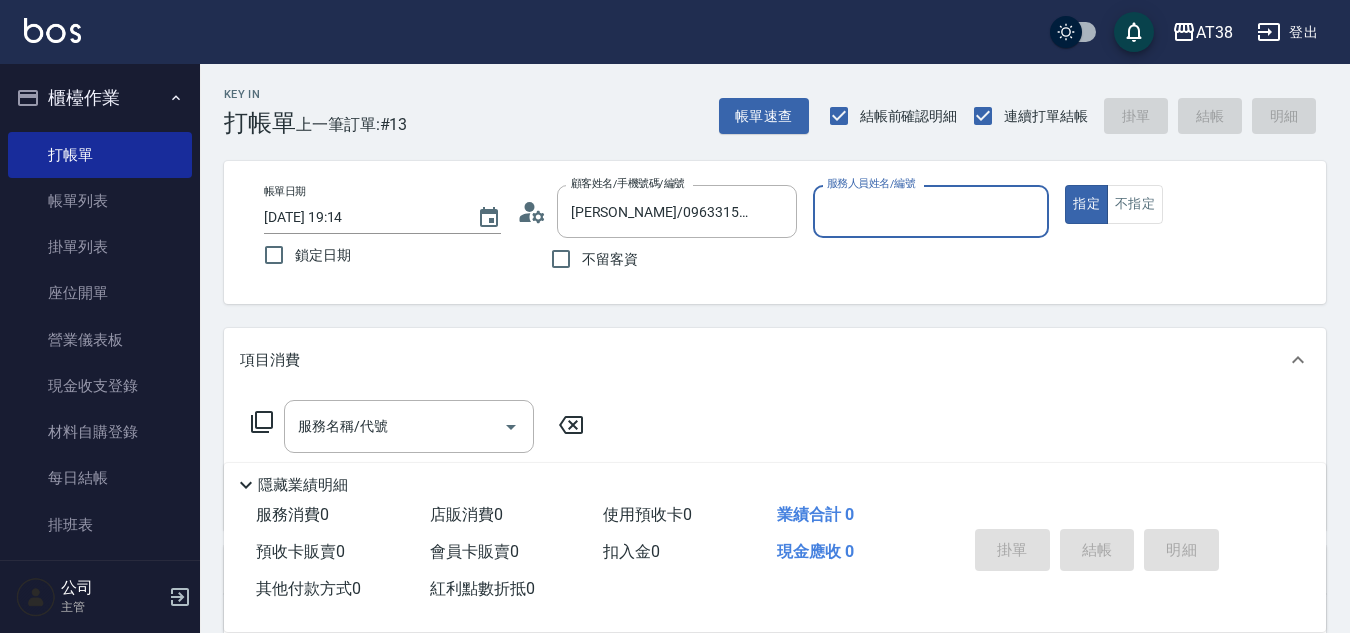 type on "Celine-014" 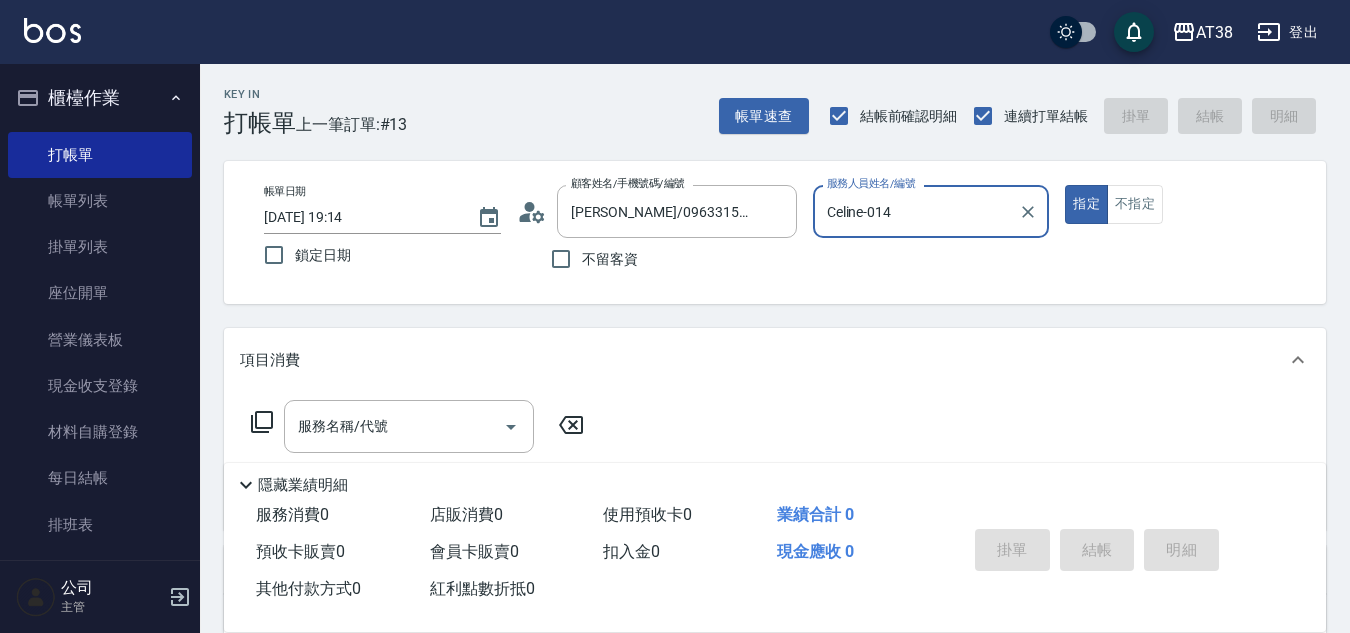 click on "指定" at bounding box center (1086, 204) 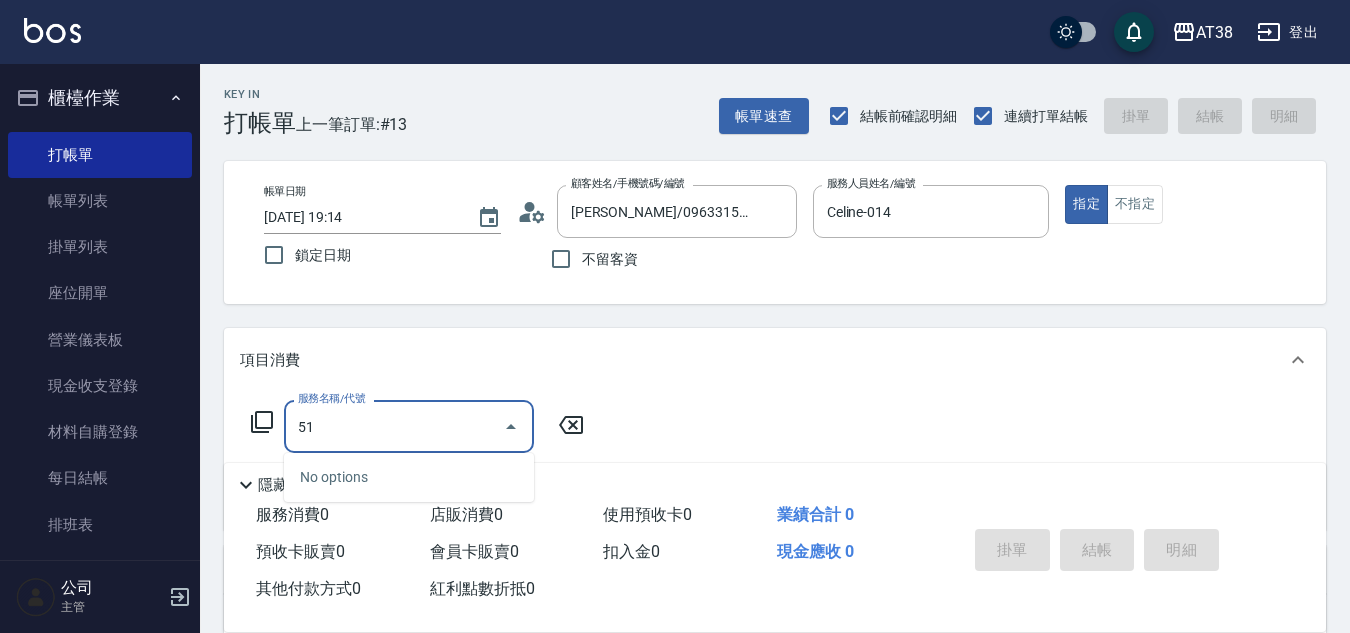 type on "514" 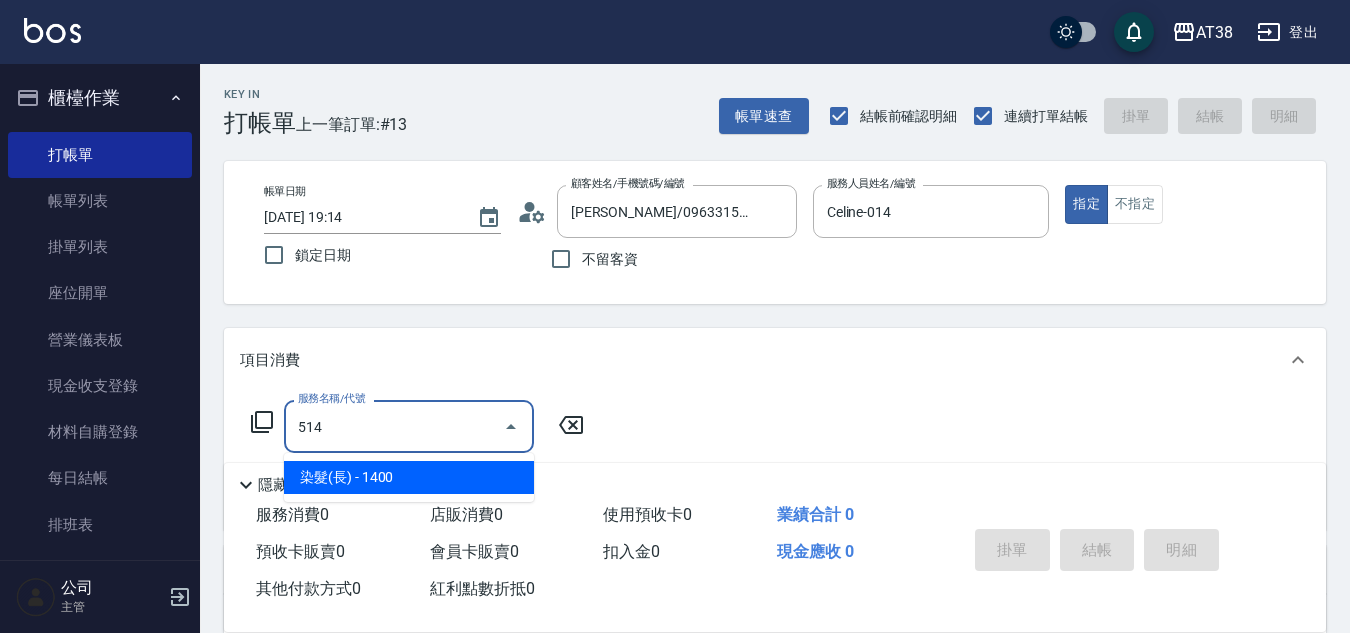 type on "140" 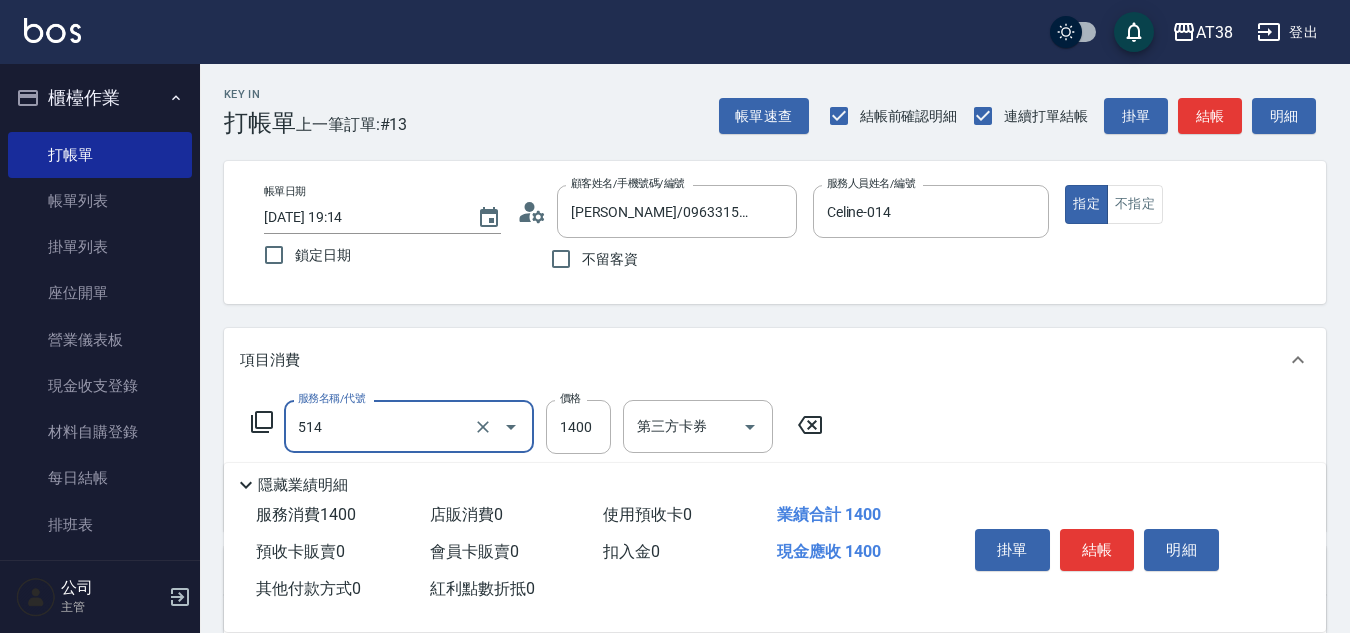 type on "染髮(長)(514)" 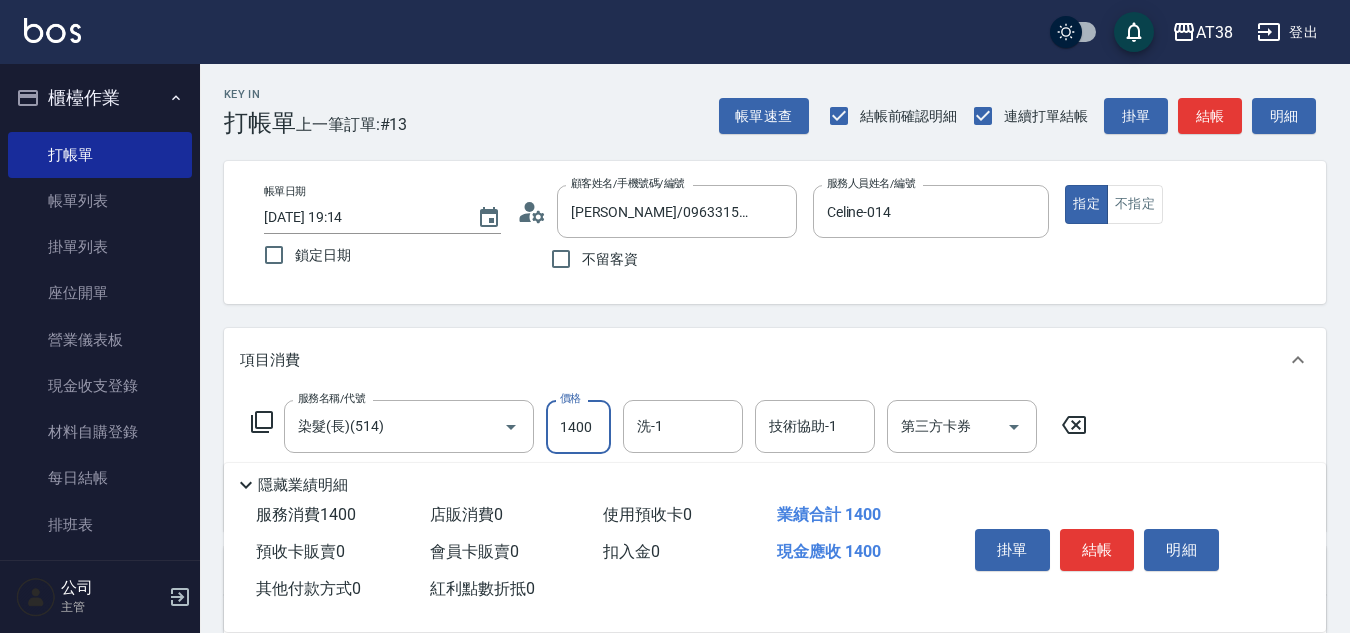 type on "0" 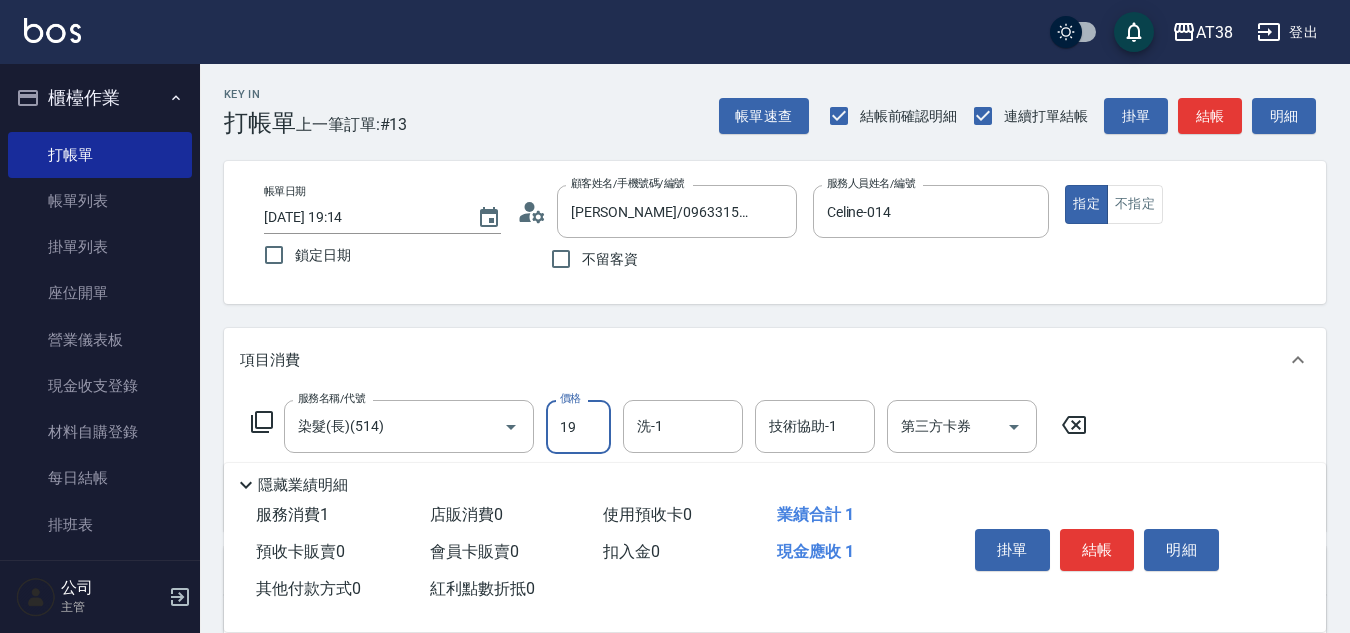 type on "198" 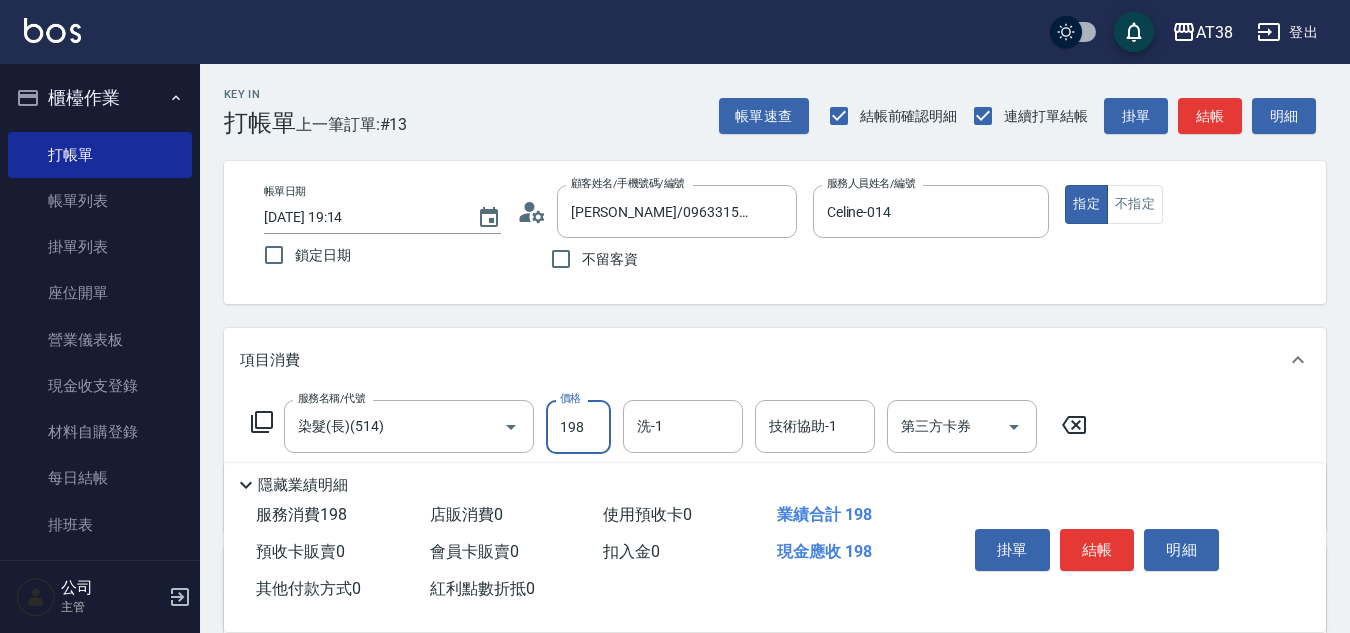 type on "190" 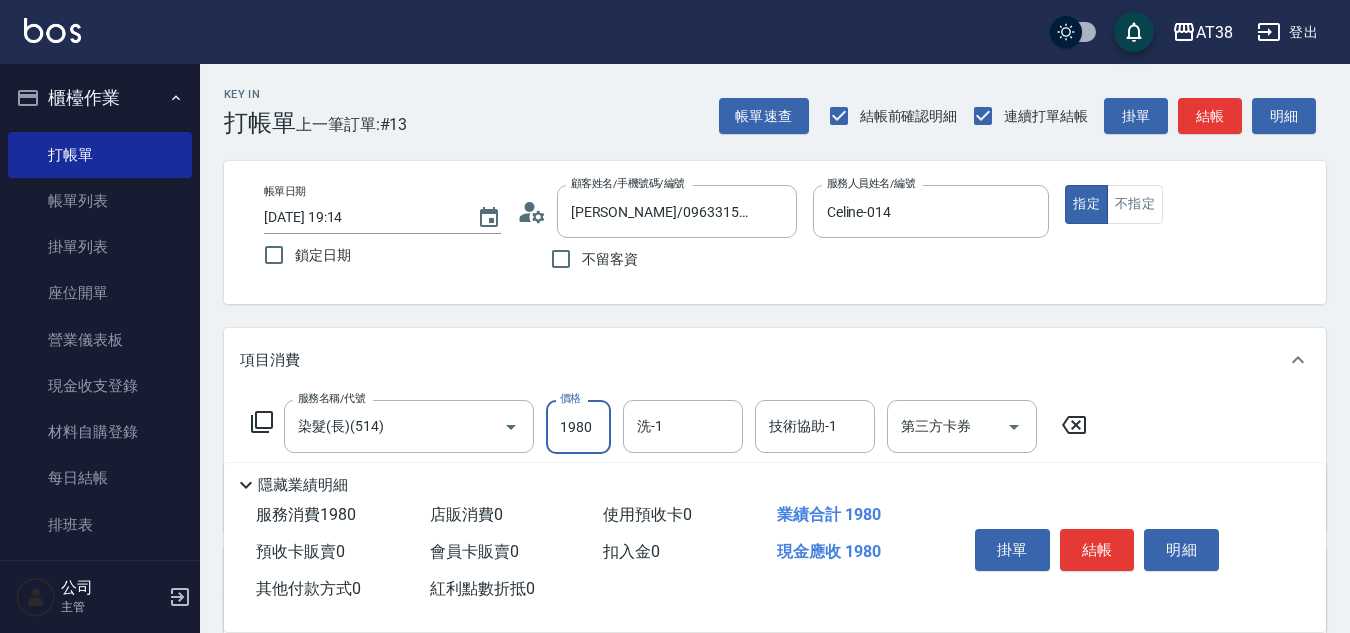 type on "1980" 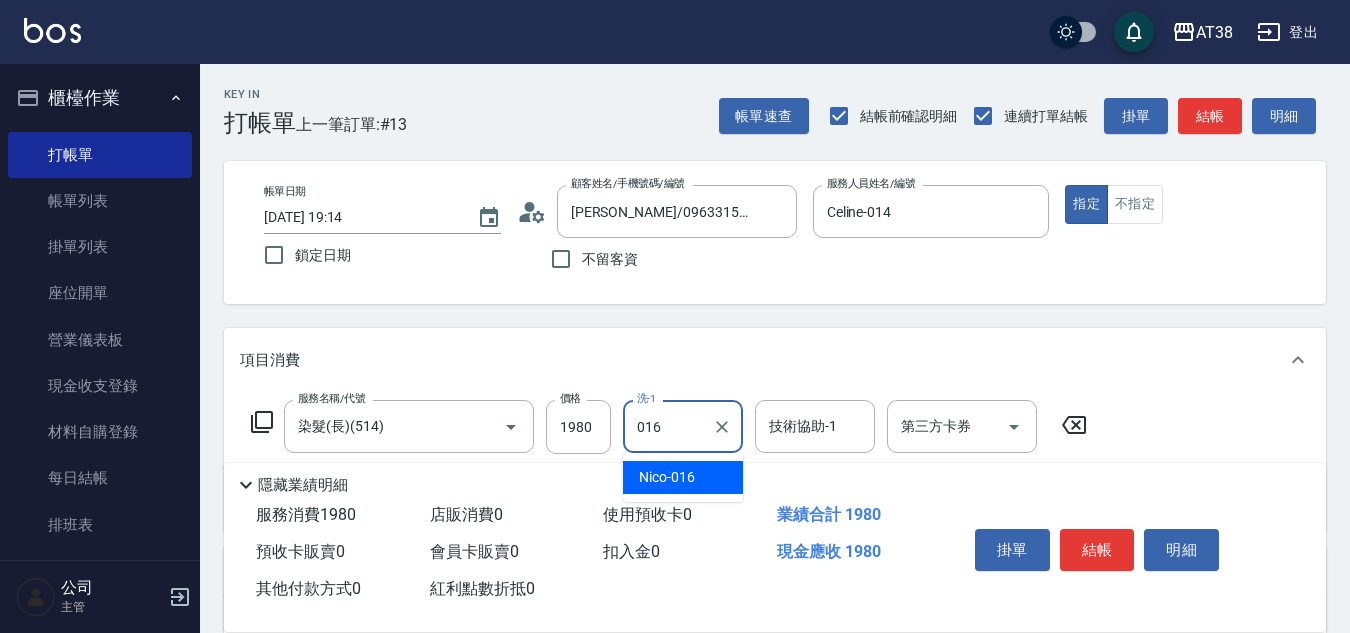 type on "Nico-016" 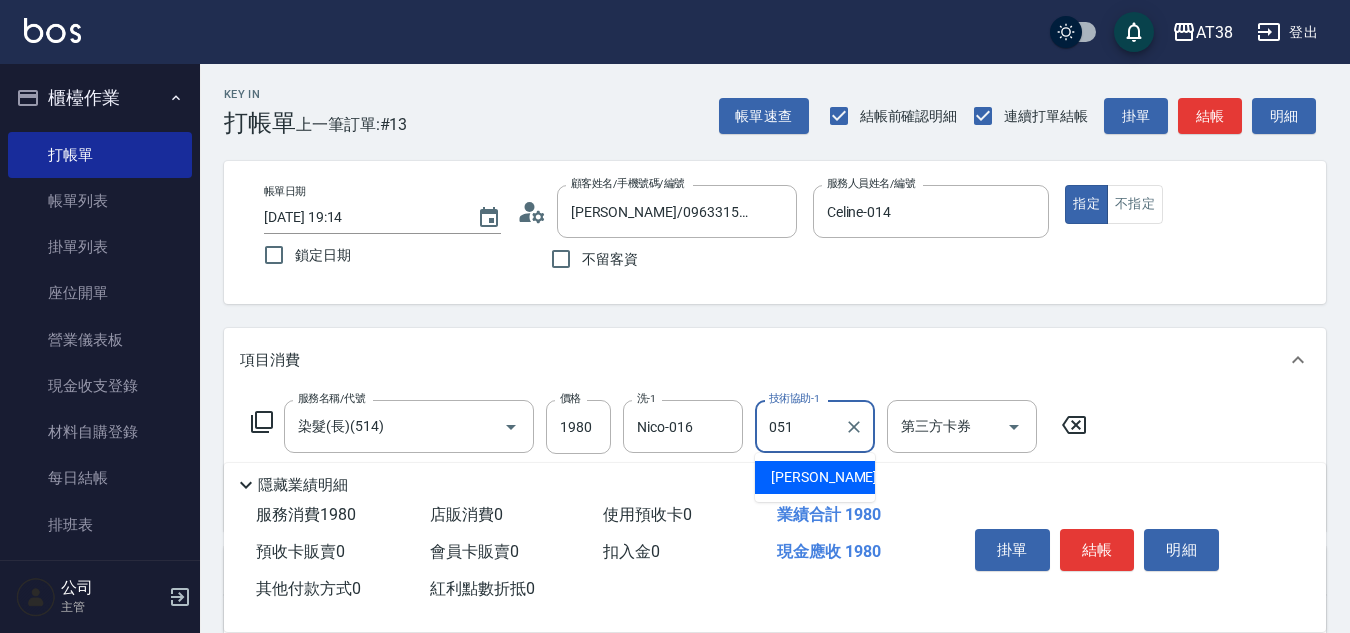 type on "[PERSON_NAME]君-051" 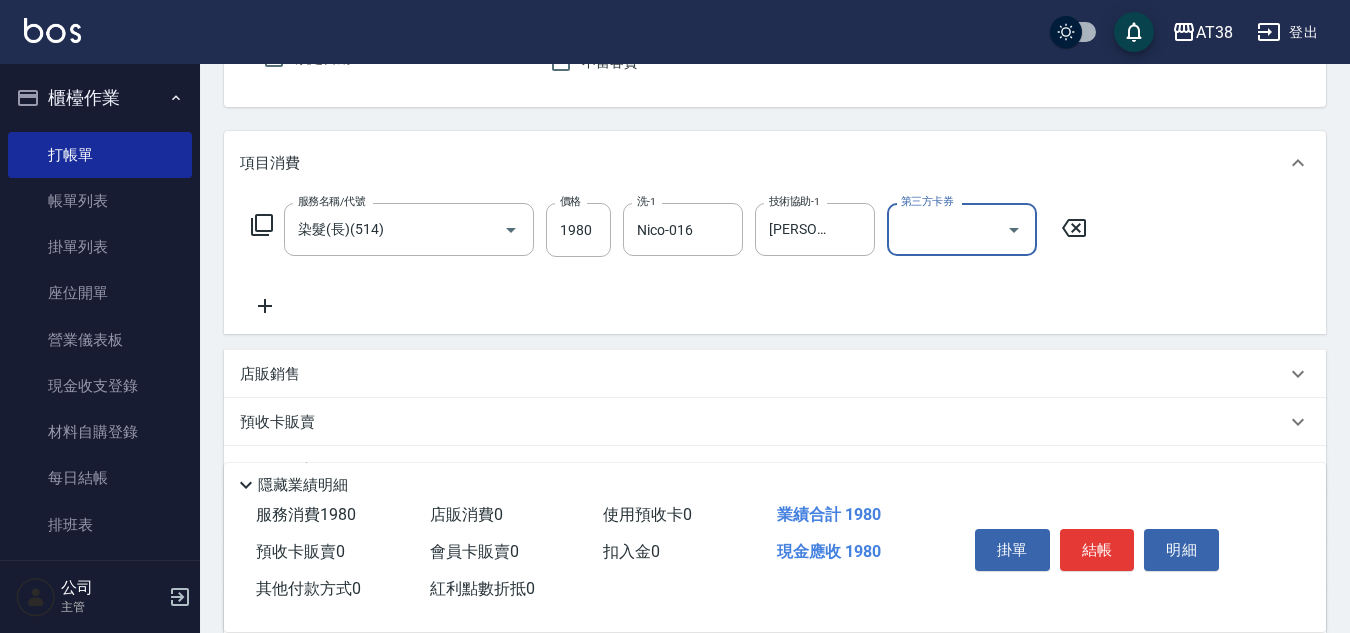 scroll, scrollTop: 200, scrollLeft: 0, axis: vertical 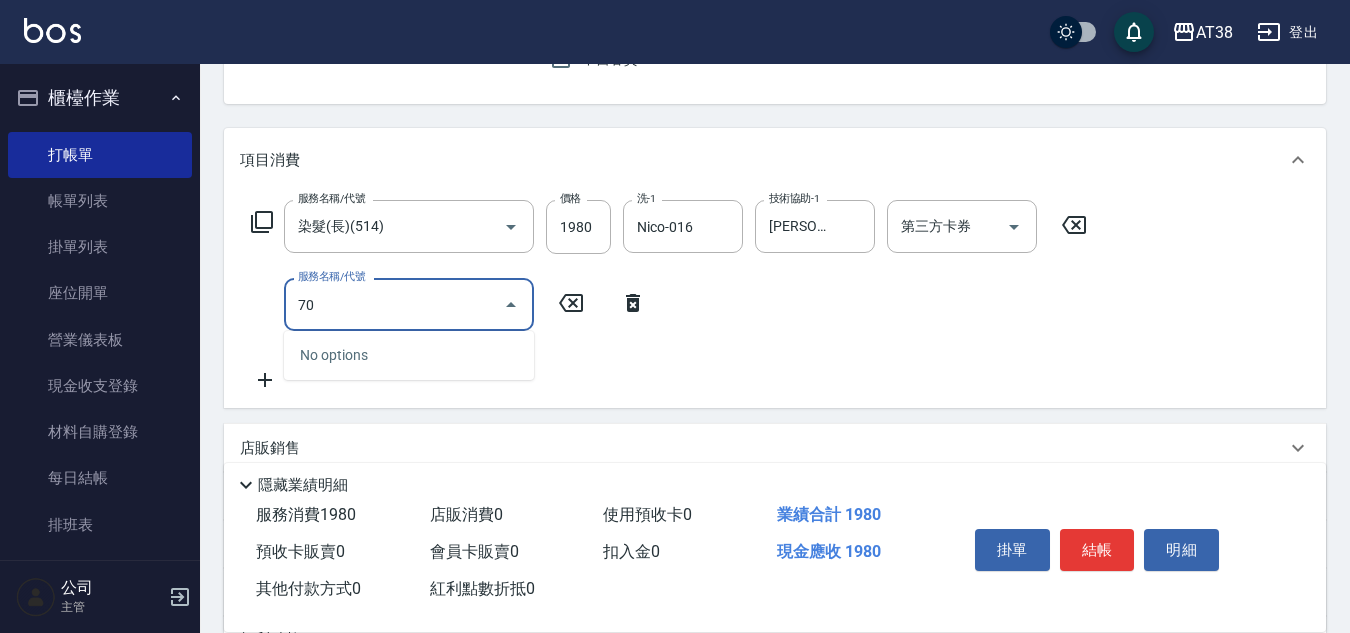 type on "708" 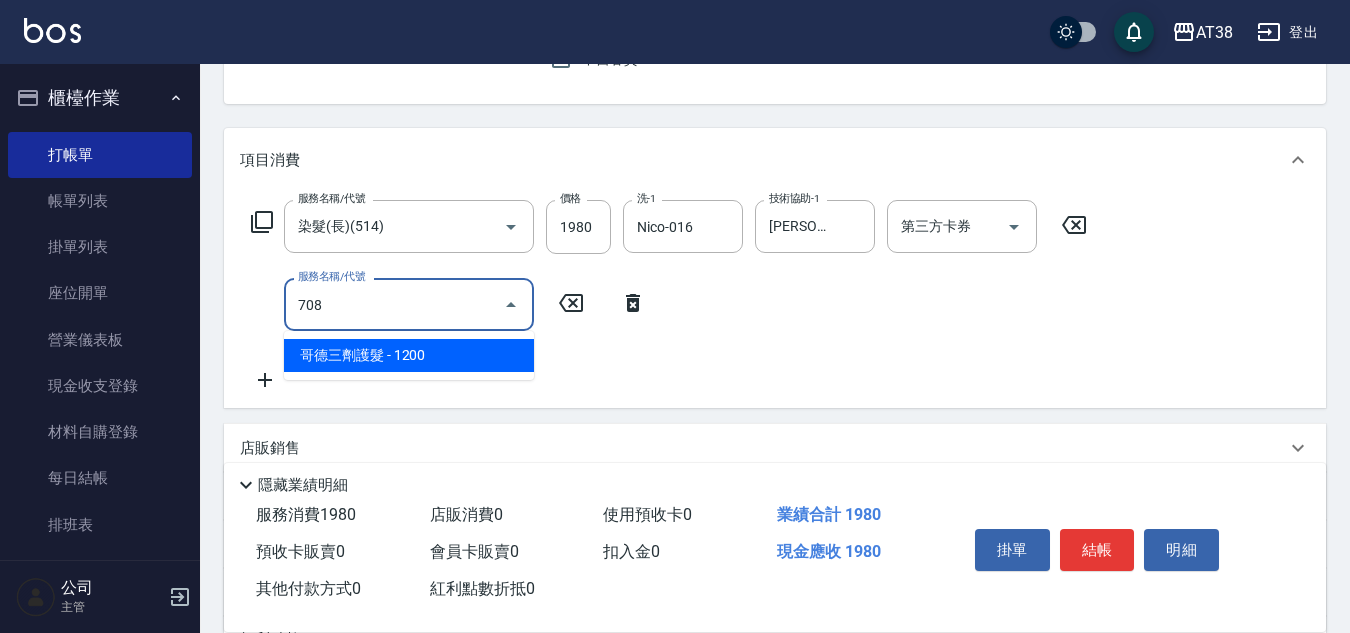 type on "310" 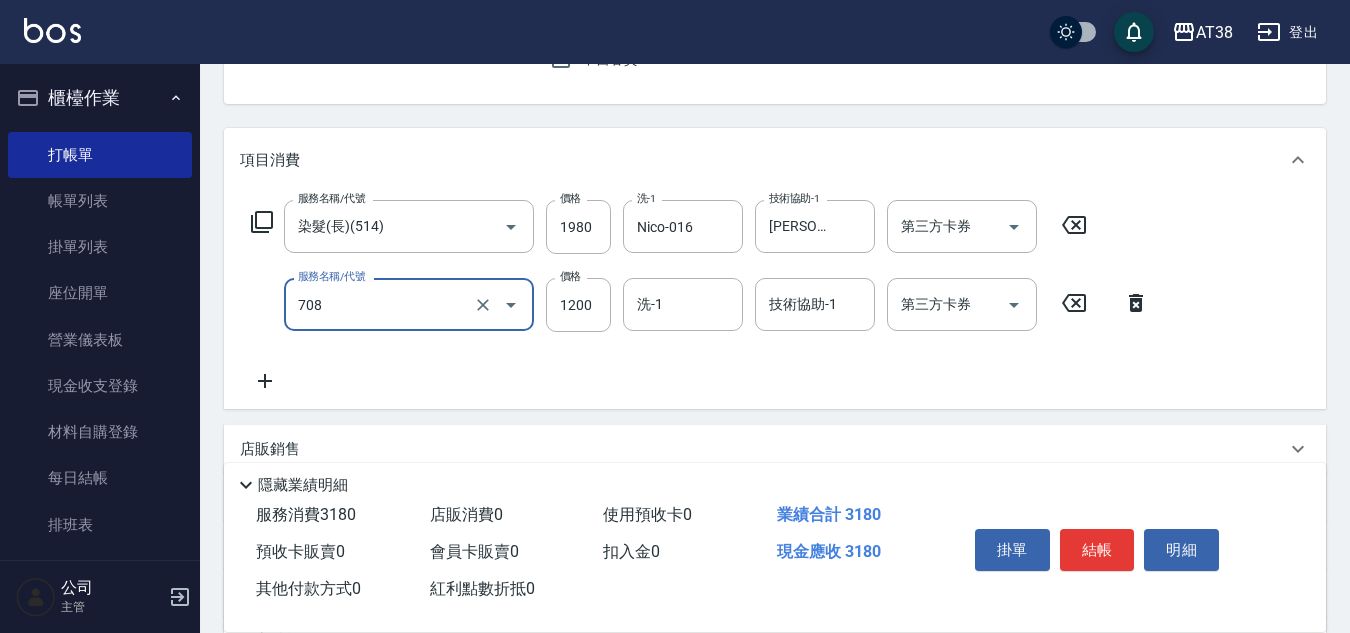 type on "哥德三劑護髮(708)" 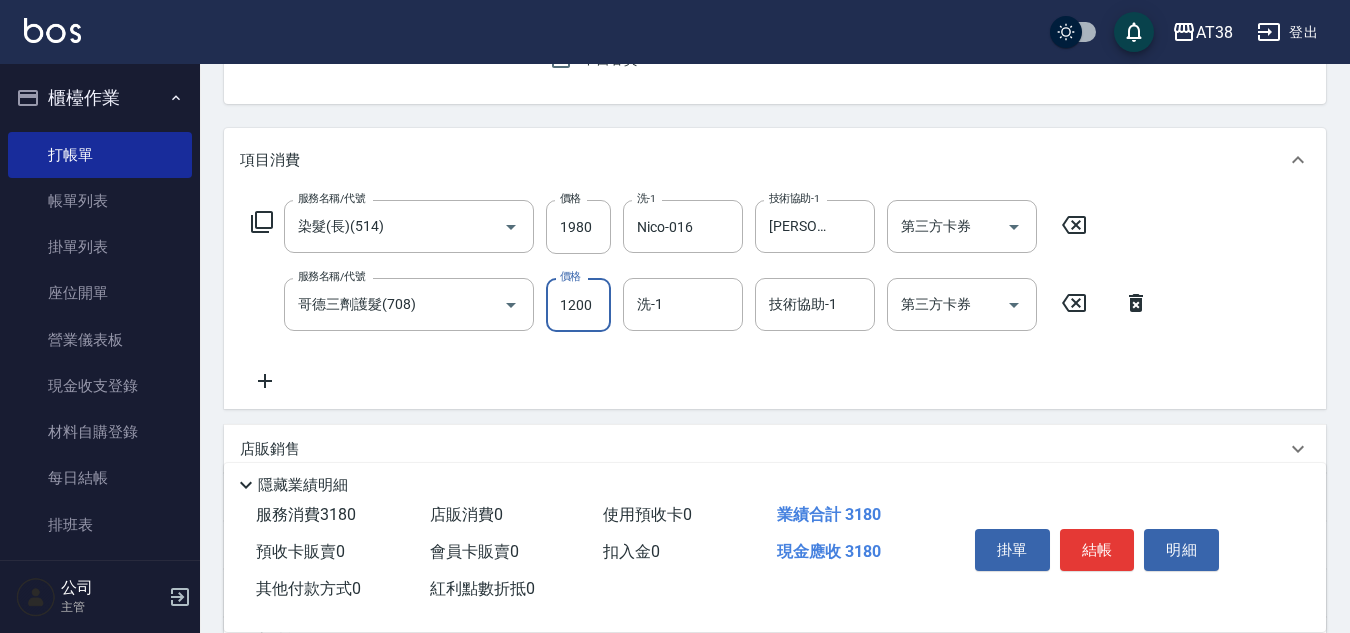 type on "1" 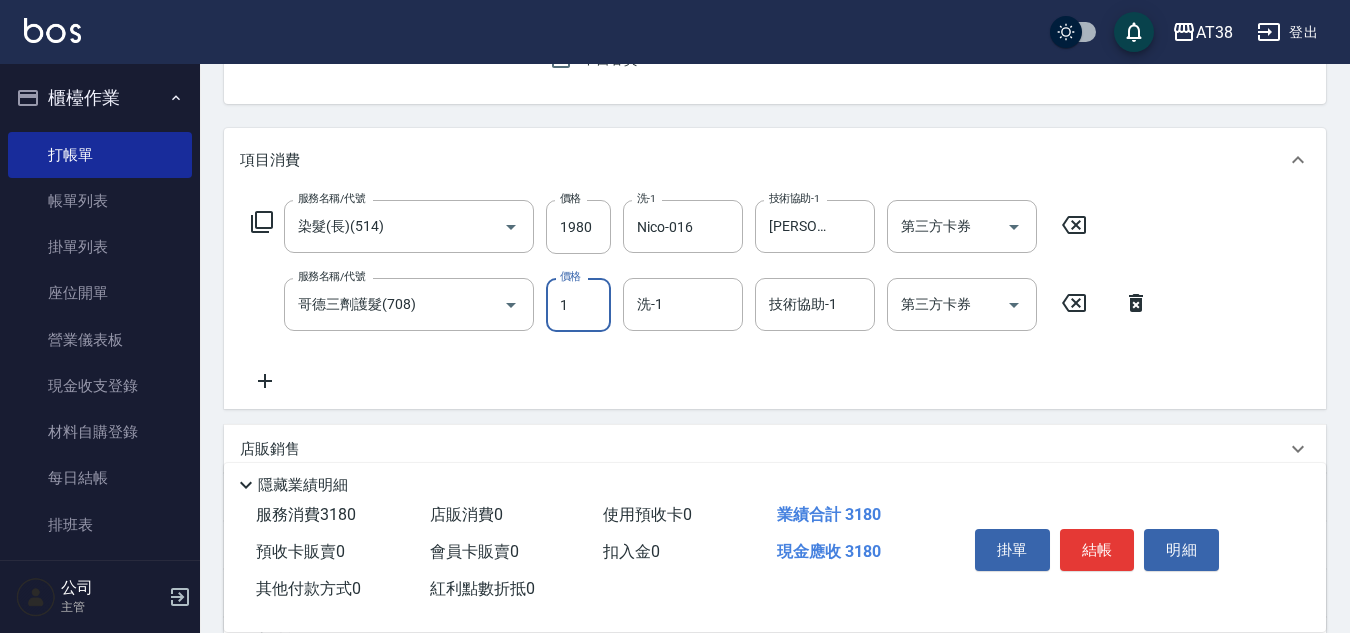 type on "190" 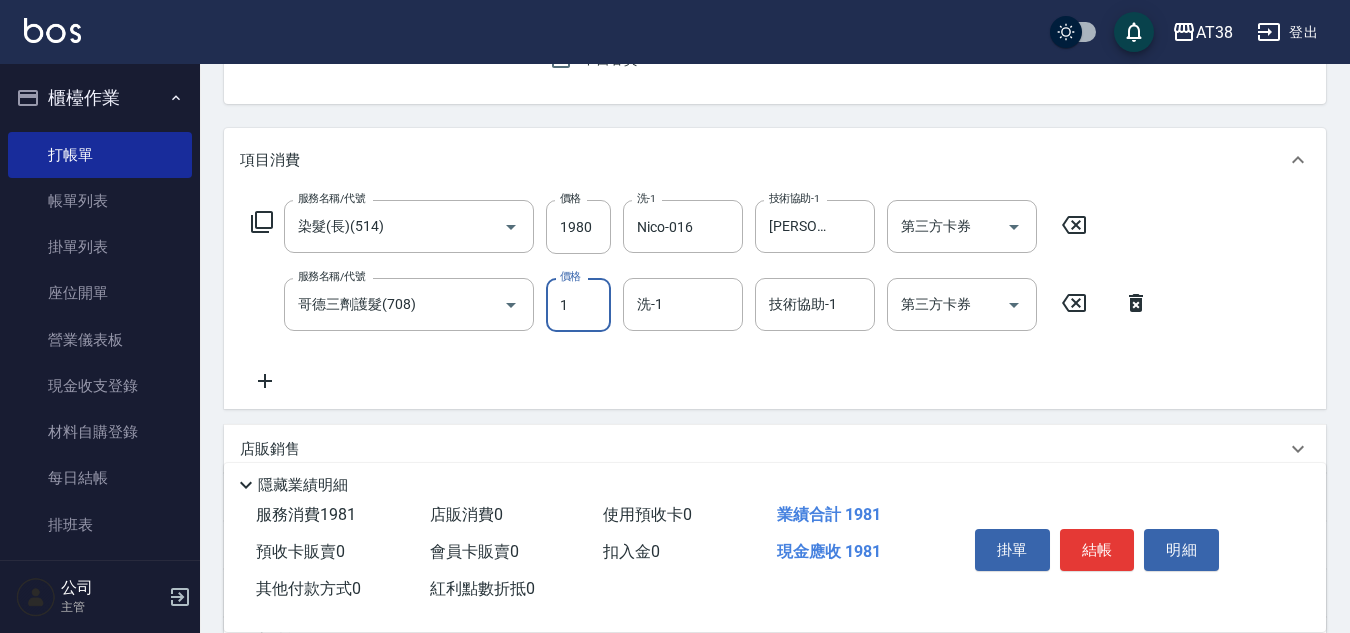 type on "19" 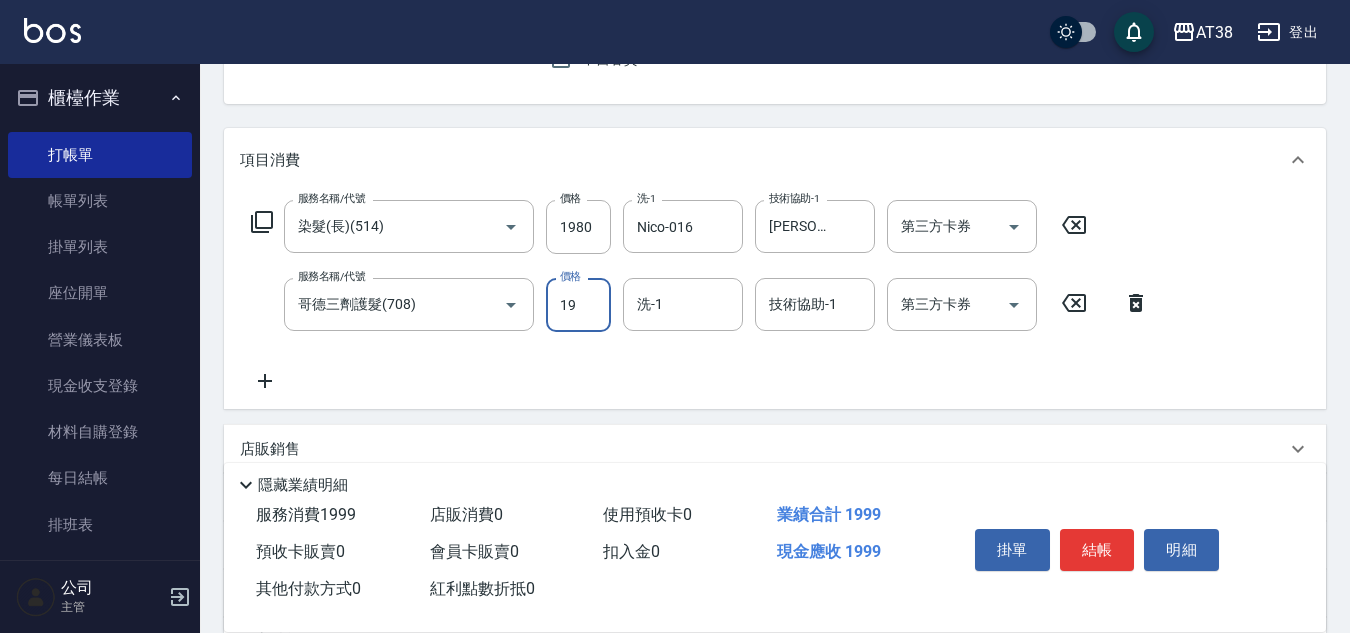 type on "210" 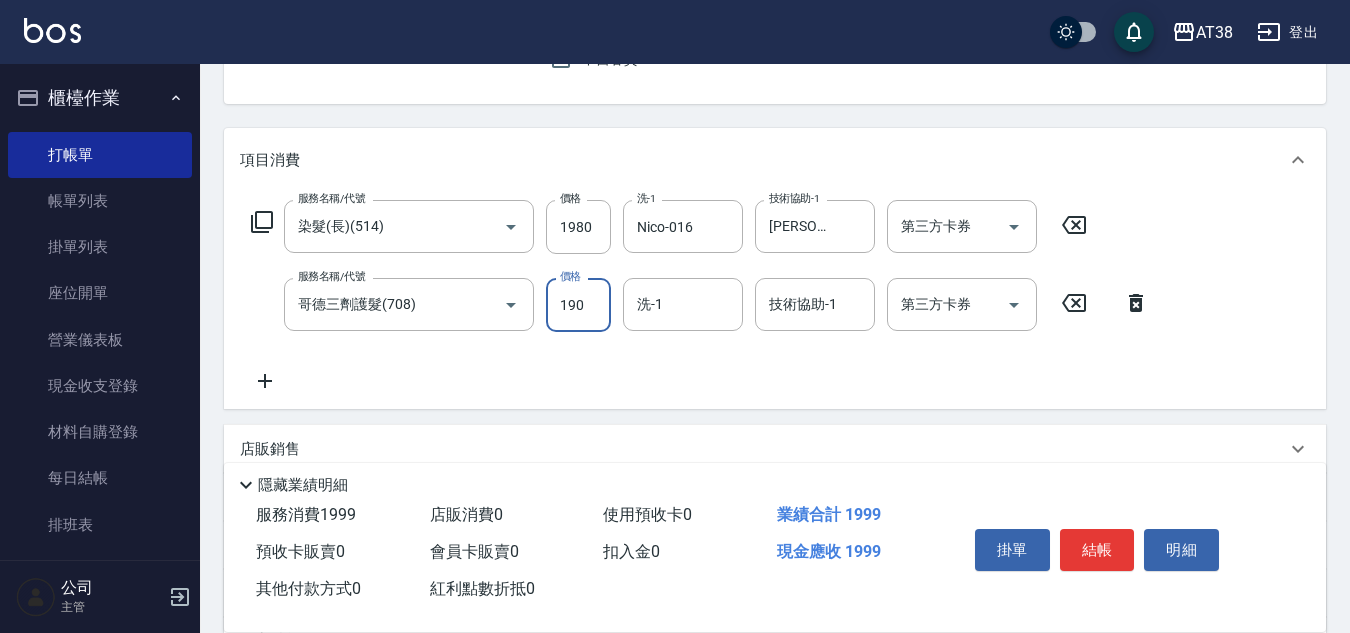 type on "380" 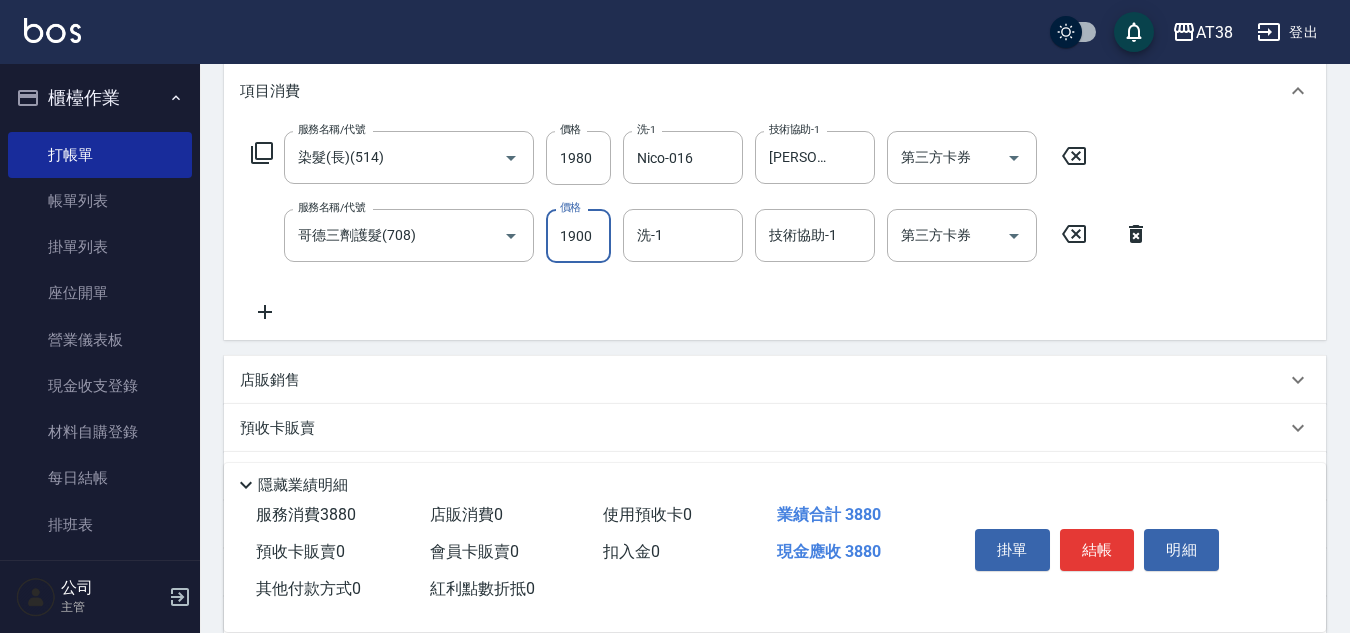 scroll, scrollTop: 400, scrollLeft: 0, axis: vertical 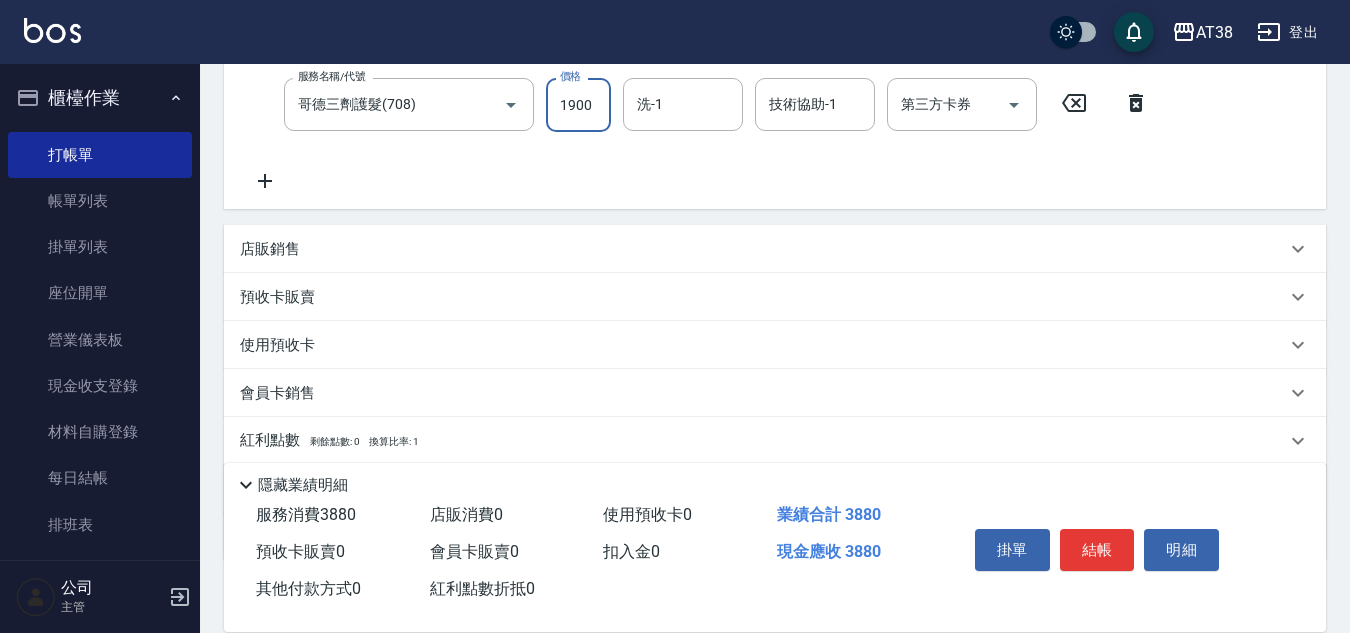 type on "1900" 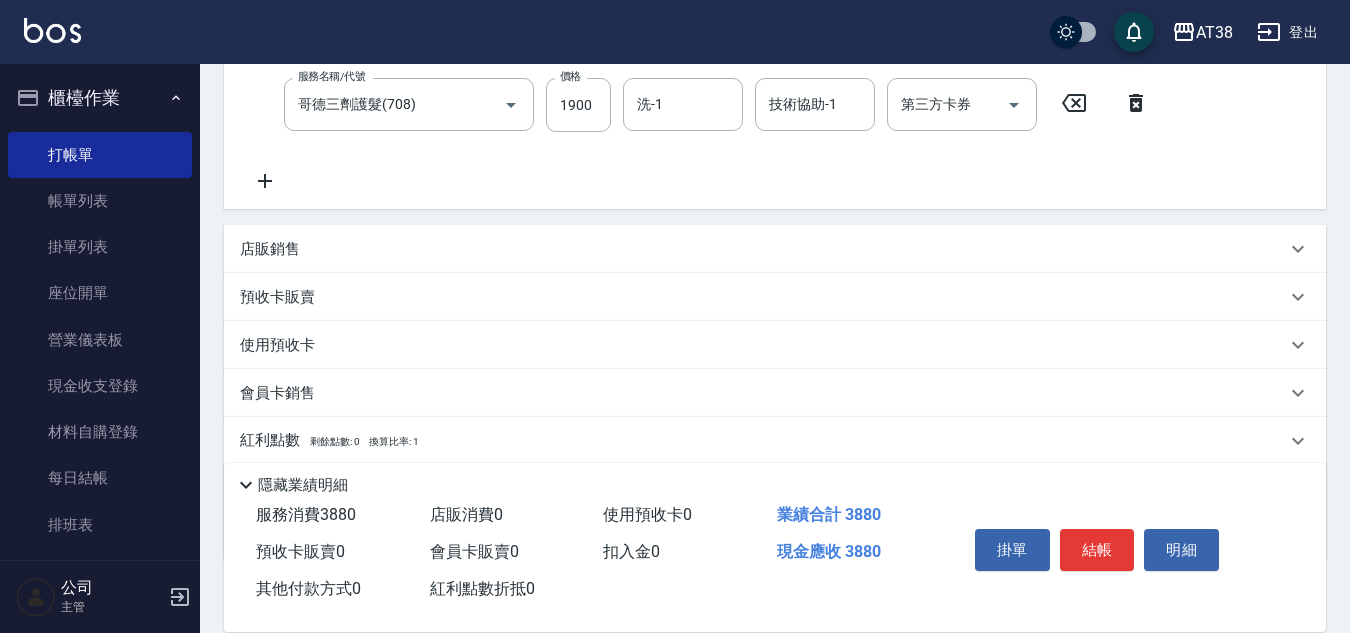 click on "店販銷售" at bounding box center [270, 249] 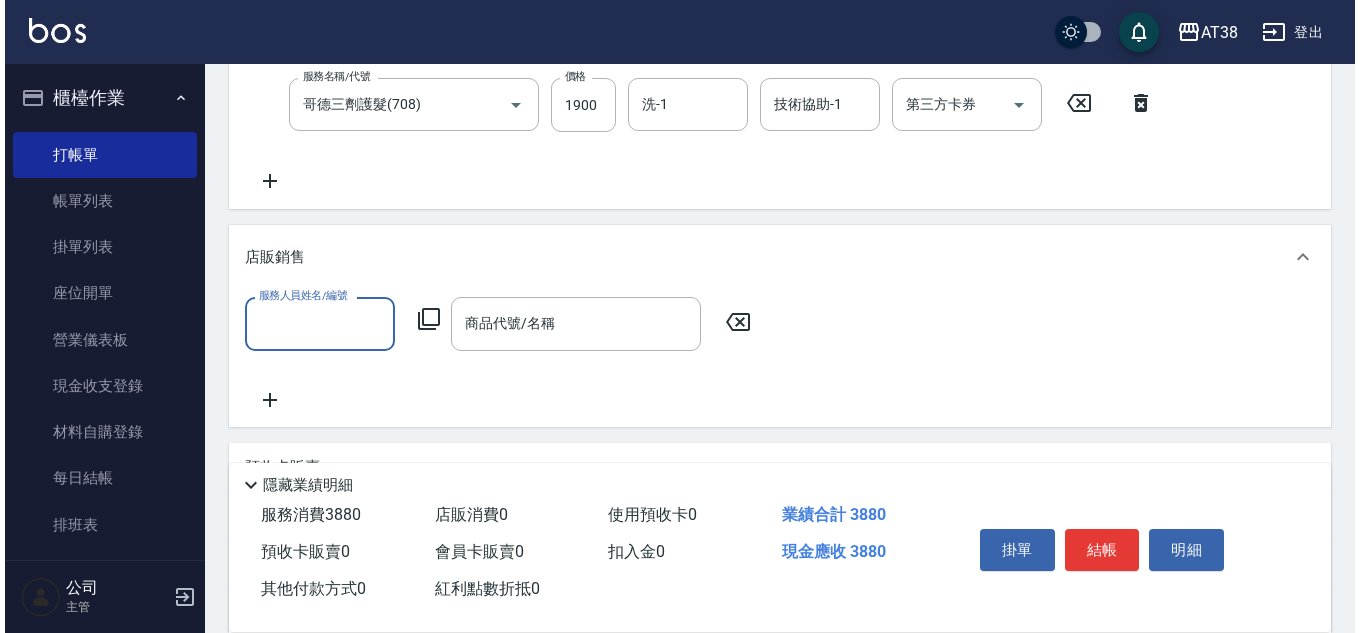 scroll, scrollTop: 0, scrollLeft: 0, axis: both 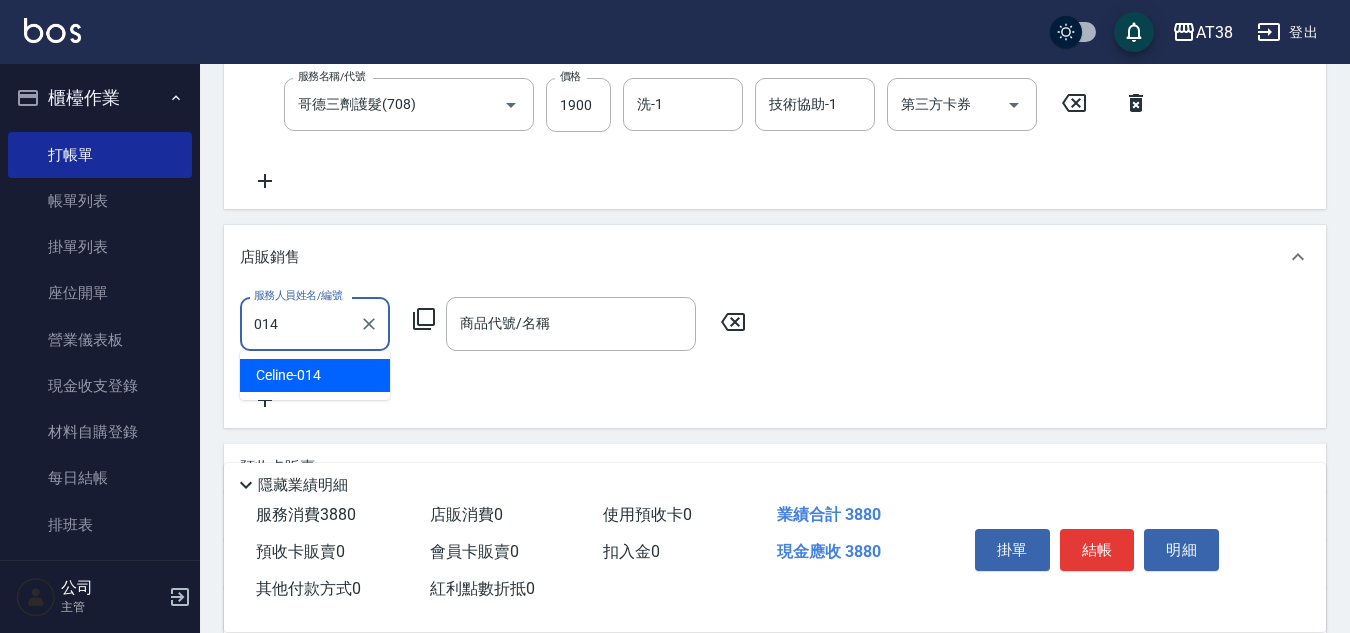 type on "Celine-014" 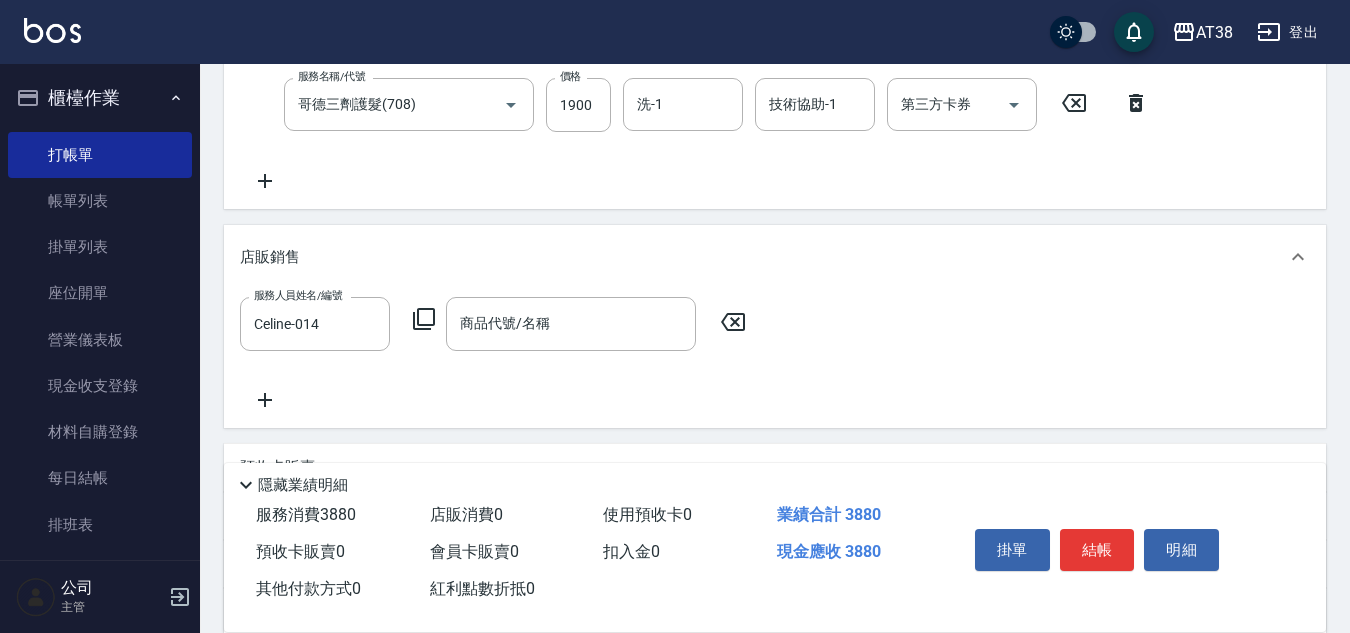 click 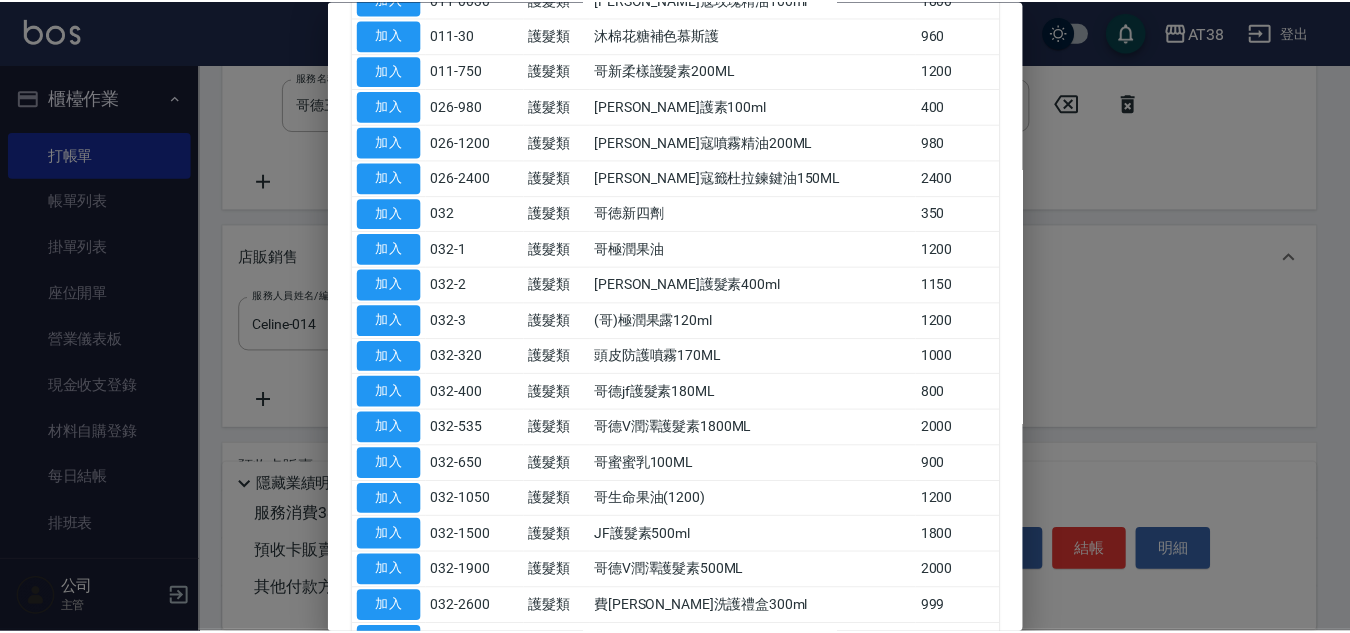 scroll, scrollTop: 700, scrollLeft: 0, axis: vertical 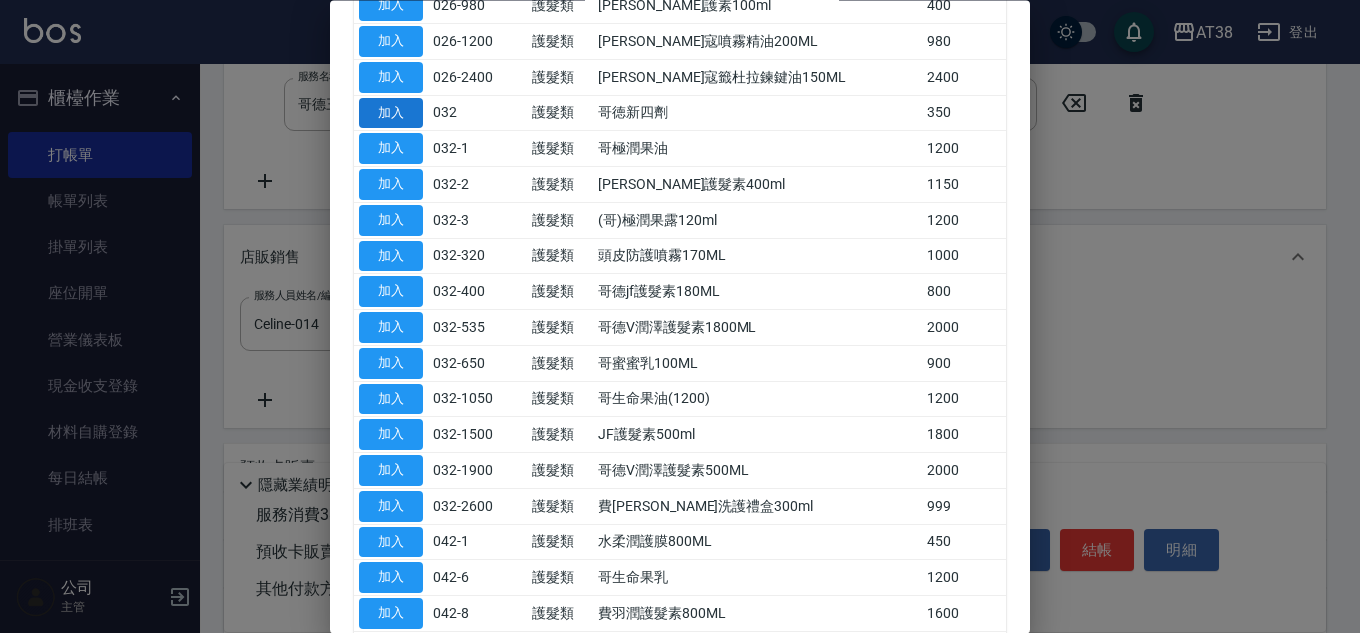 click on "加入" at bounding box center [391, 113] 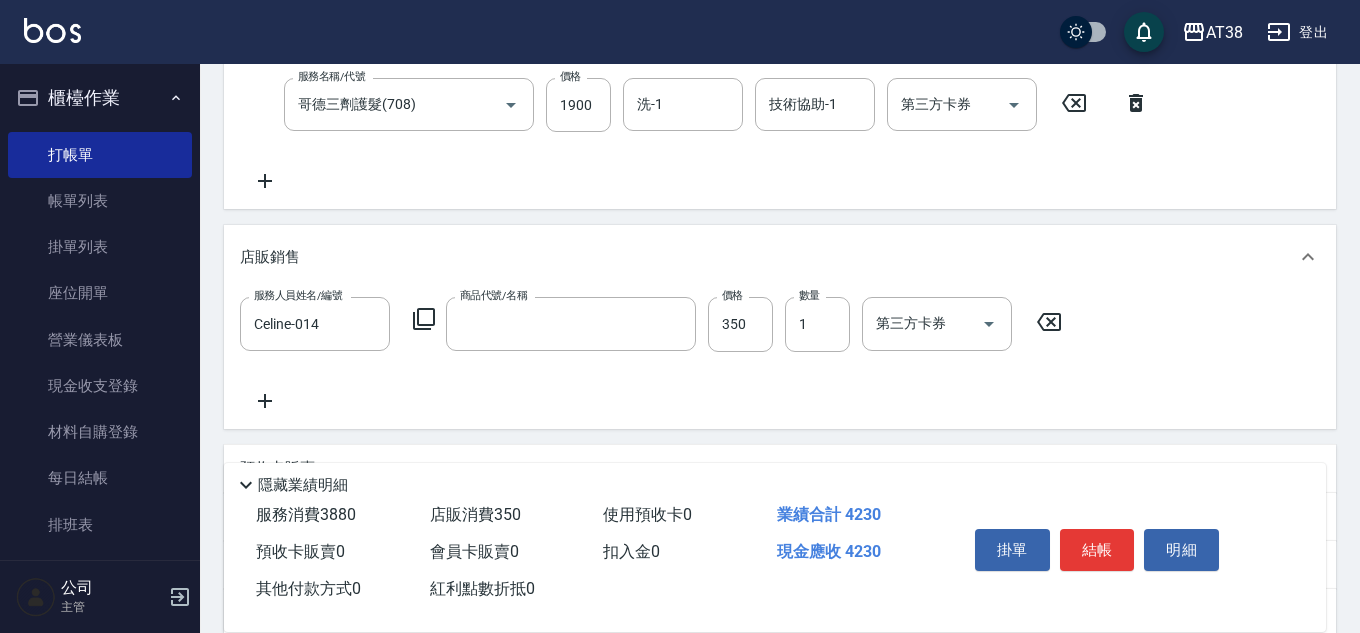 type on "哥徳新四劑" 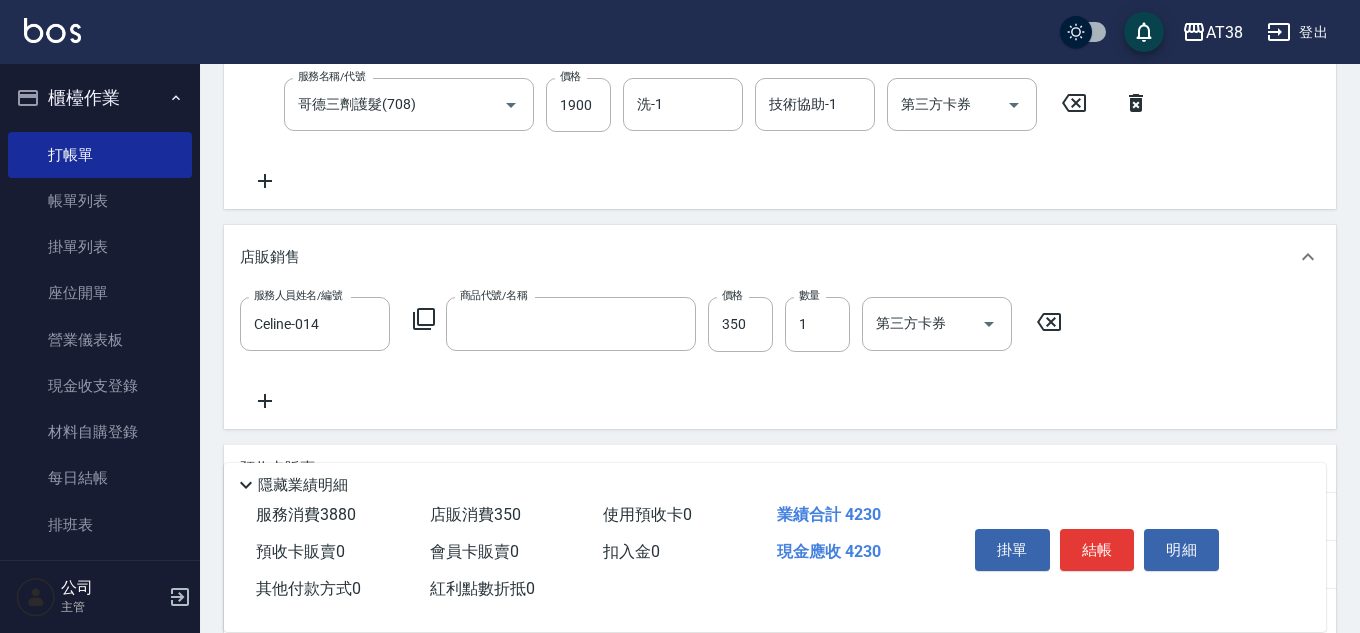 type on "420" 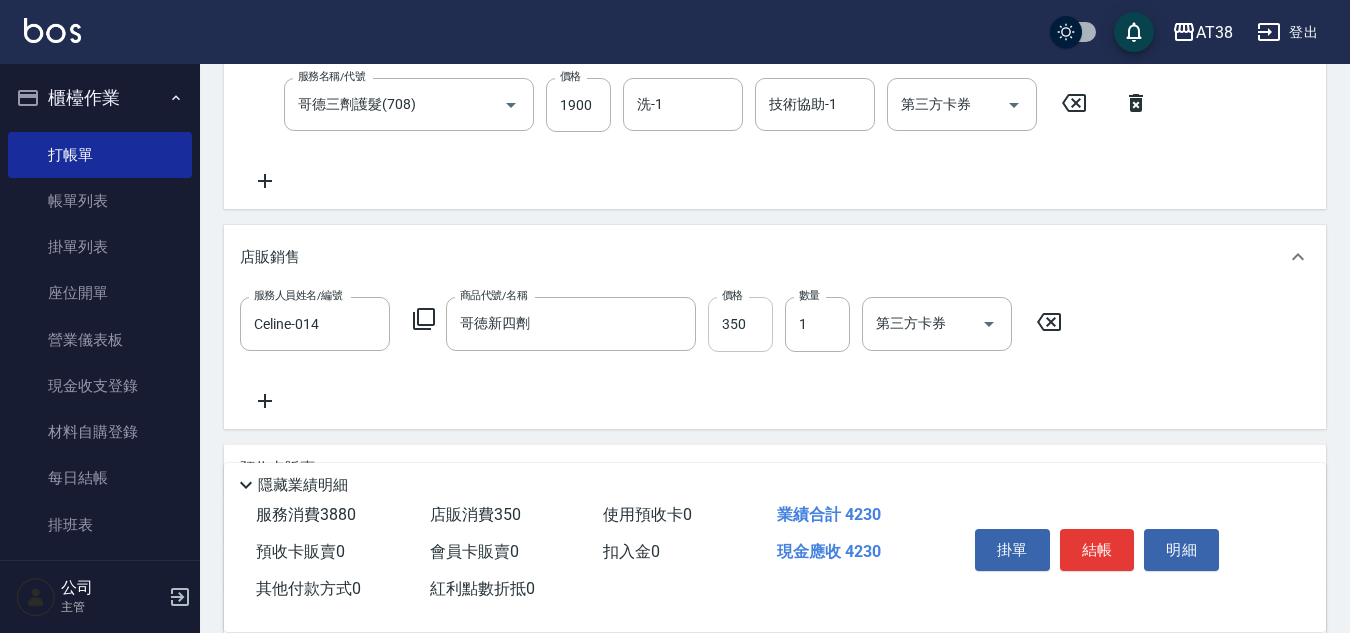 click on "350" at bounding box center [740, 324] 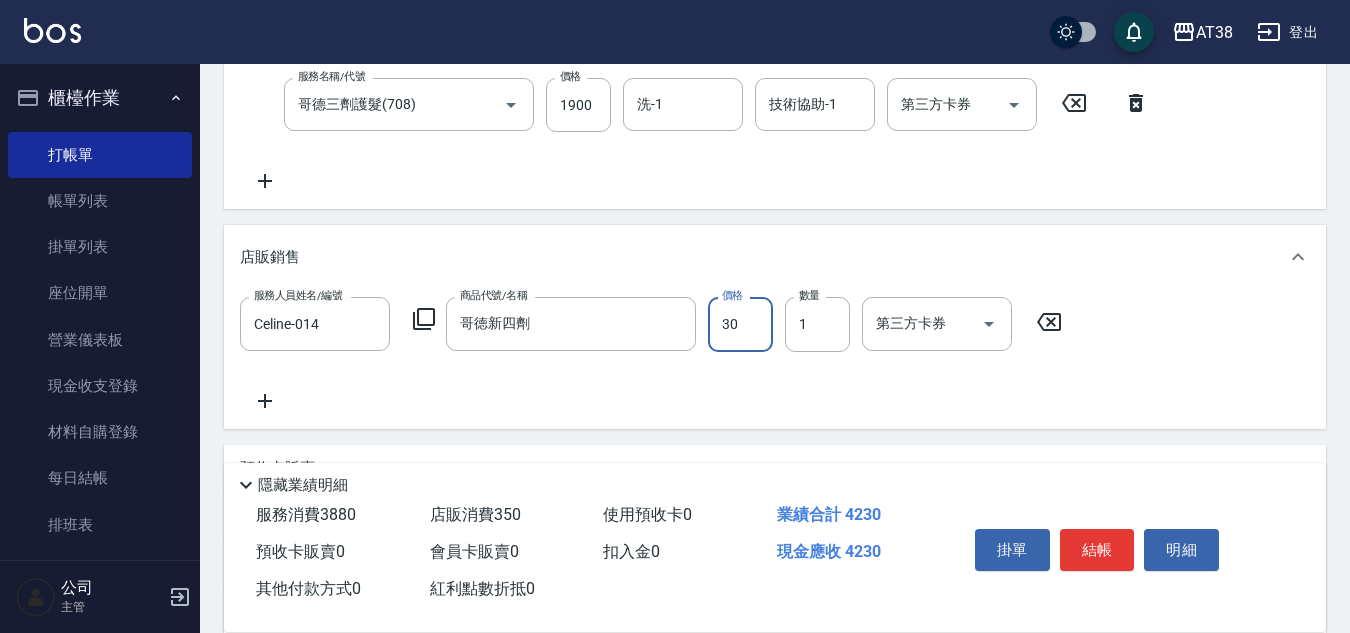 type on "300" 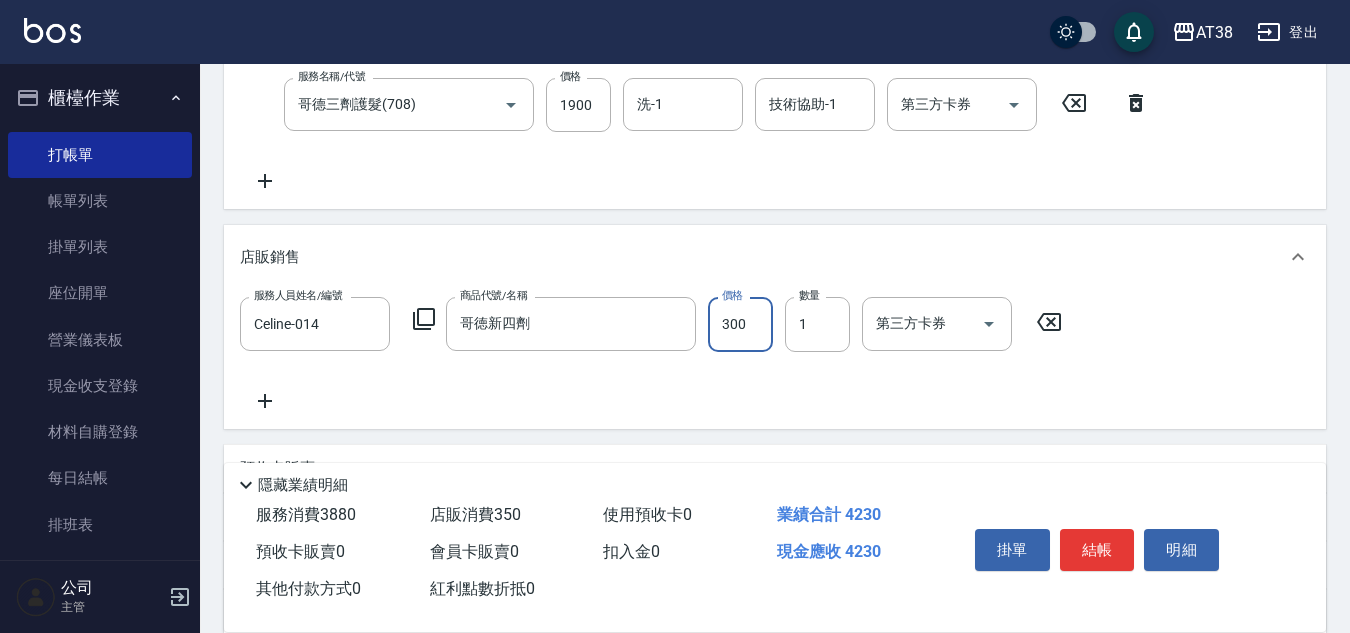 type on "410" 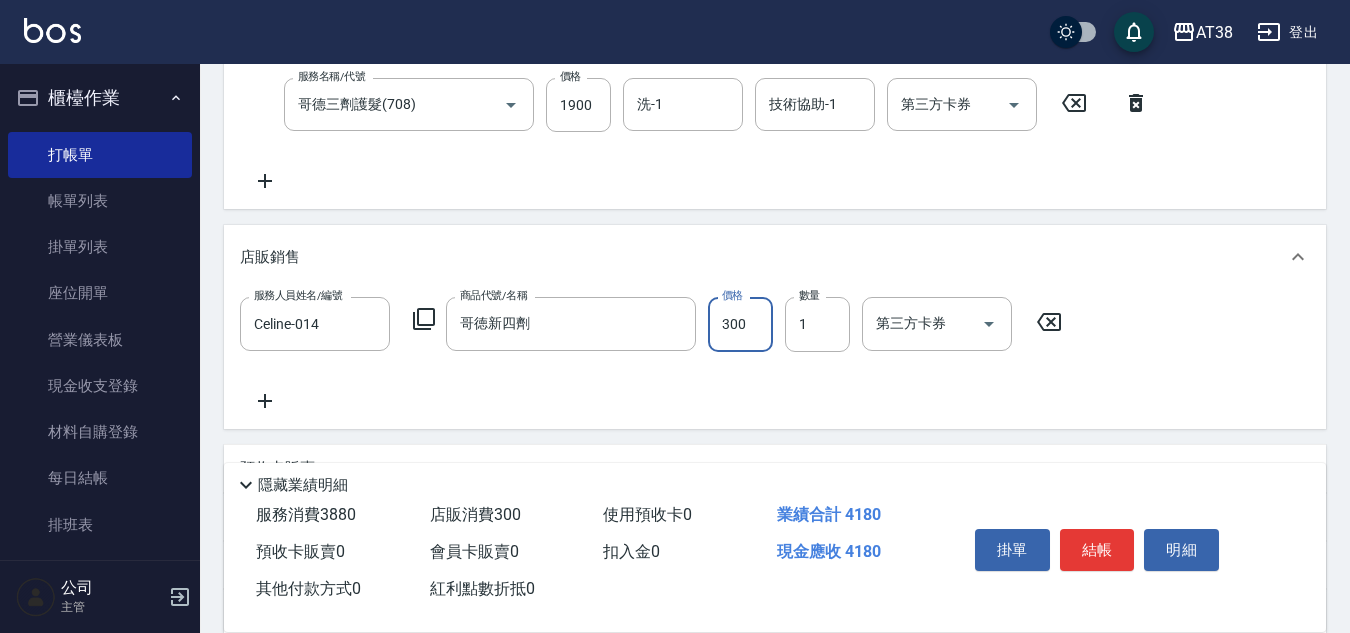 type on "300" 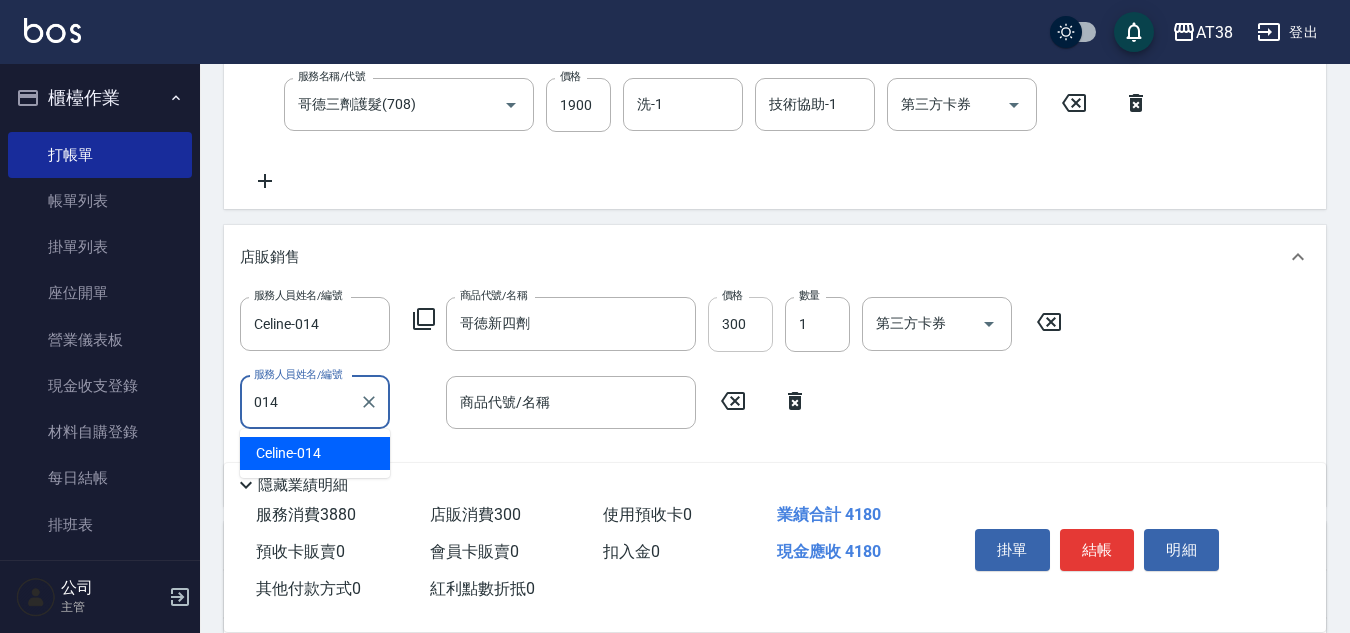 type on "Celine-014" 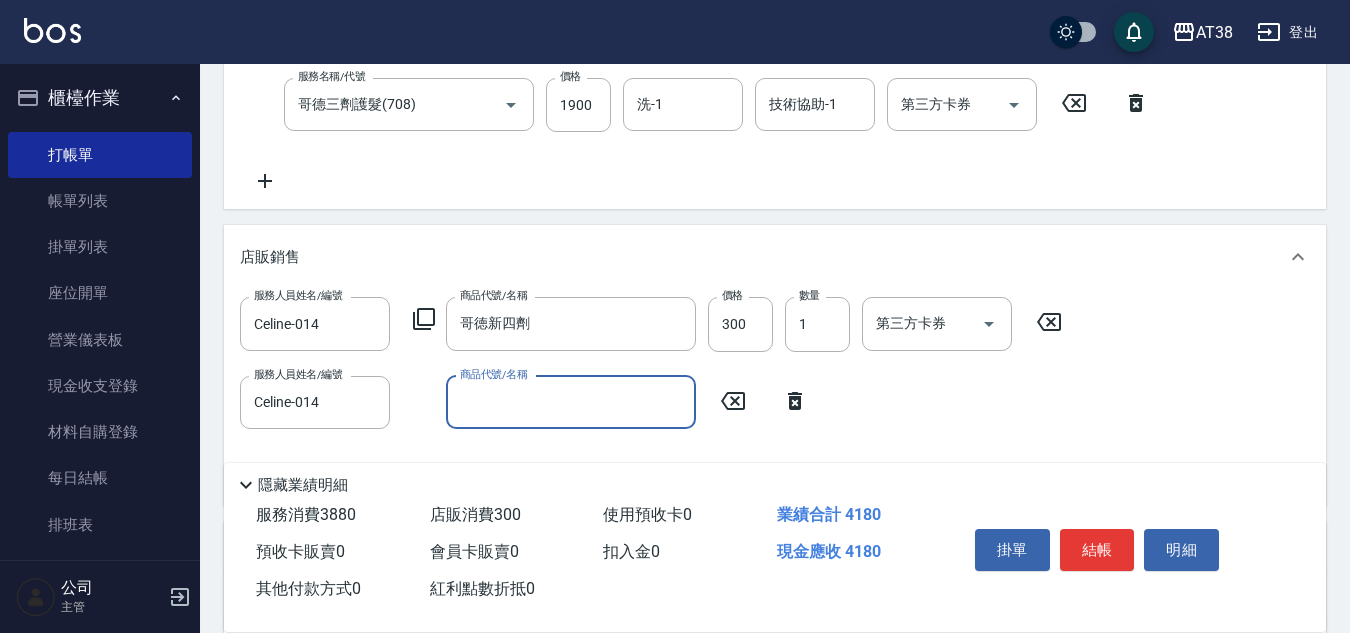 click 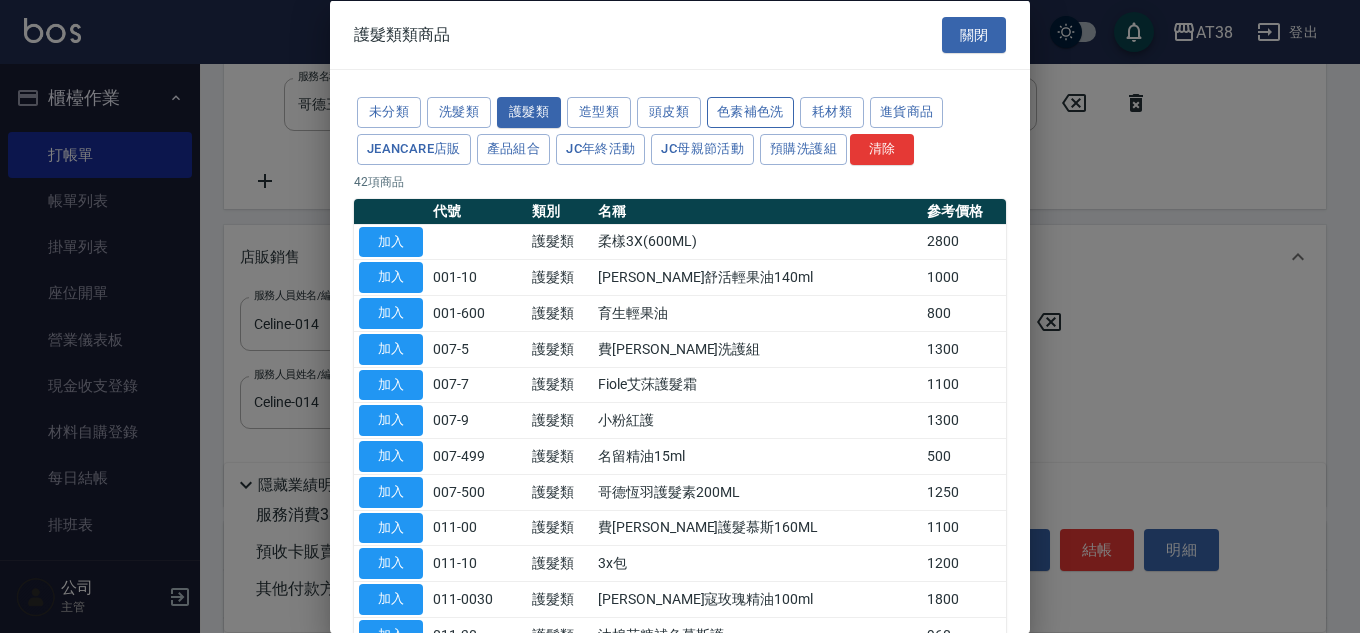 click on "色素補色洗" at bounding box center (750, 112) 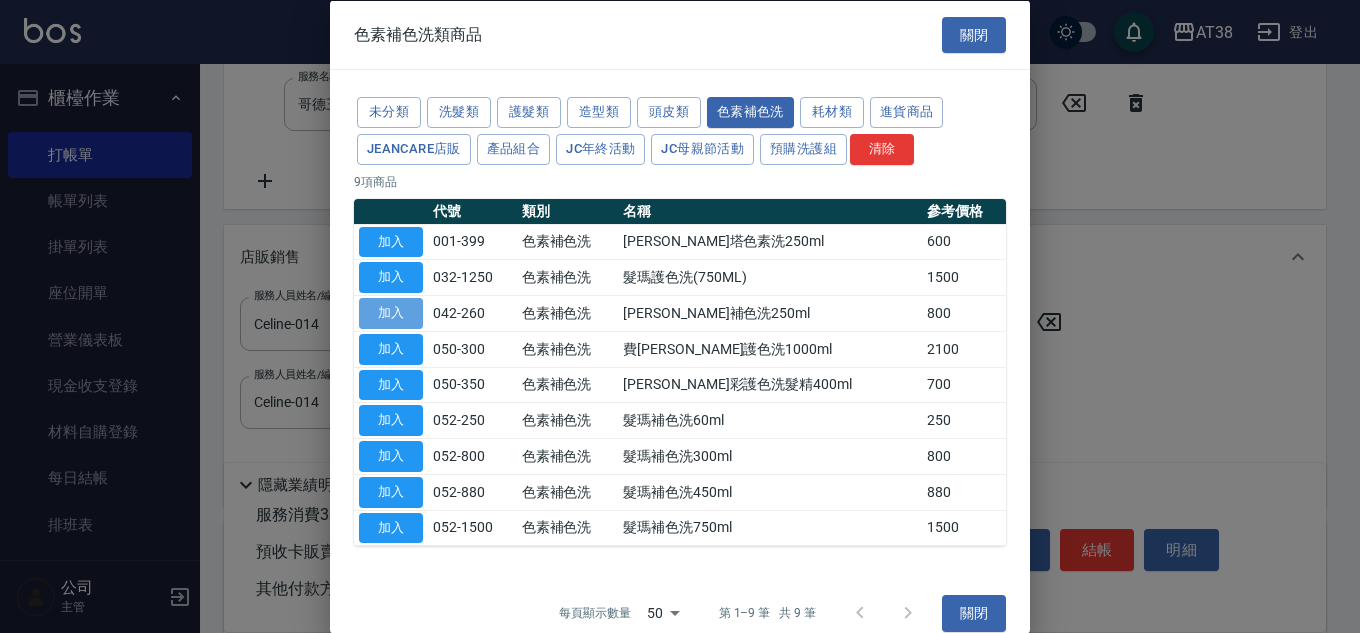click on "加入" at bounding box center (391, 313) 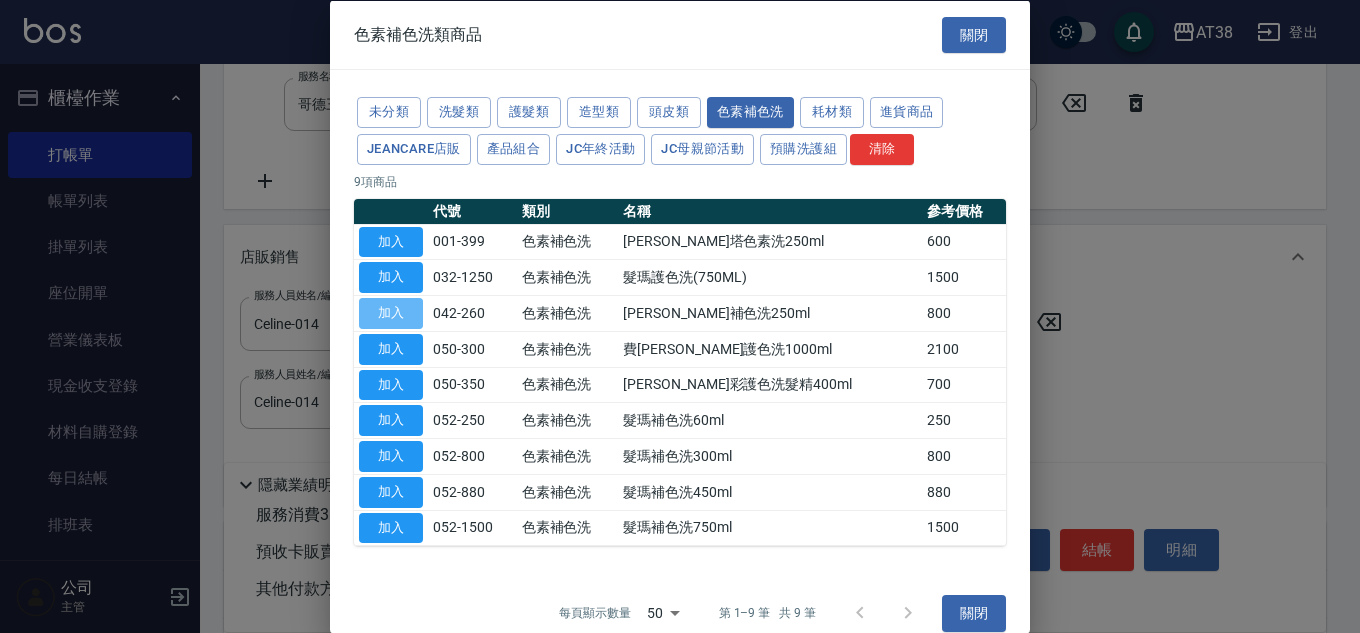 type on "490" 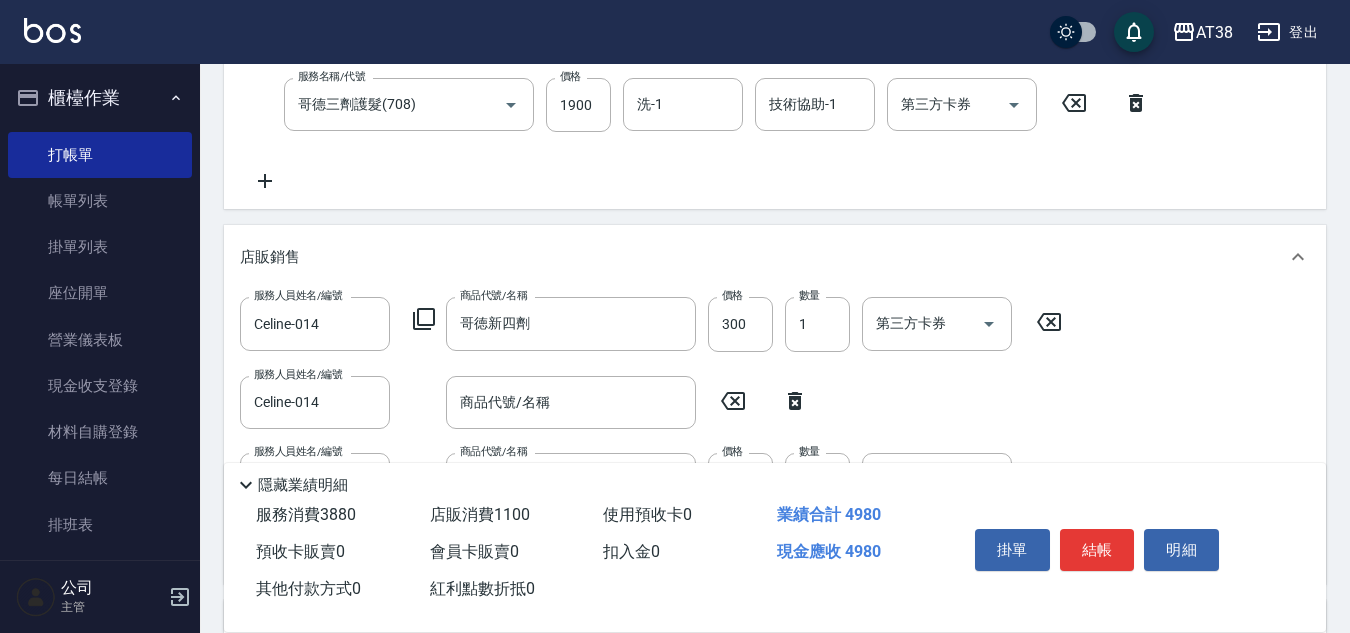 click 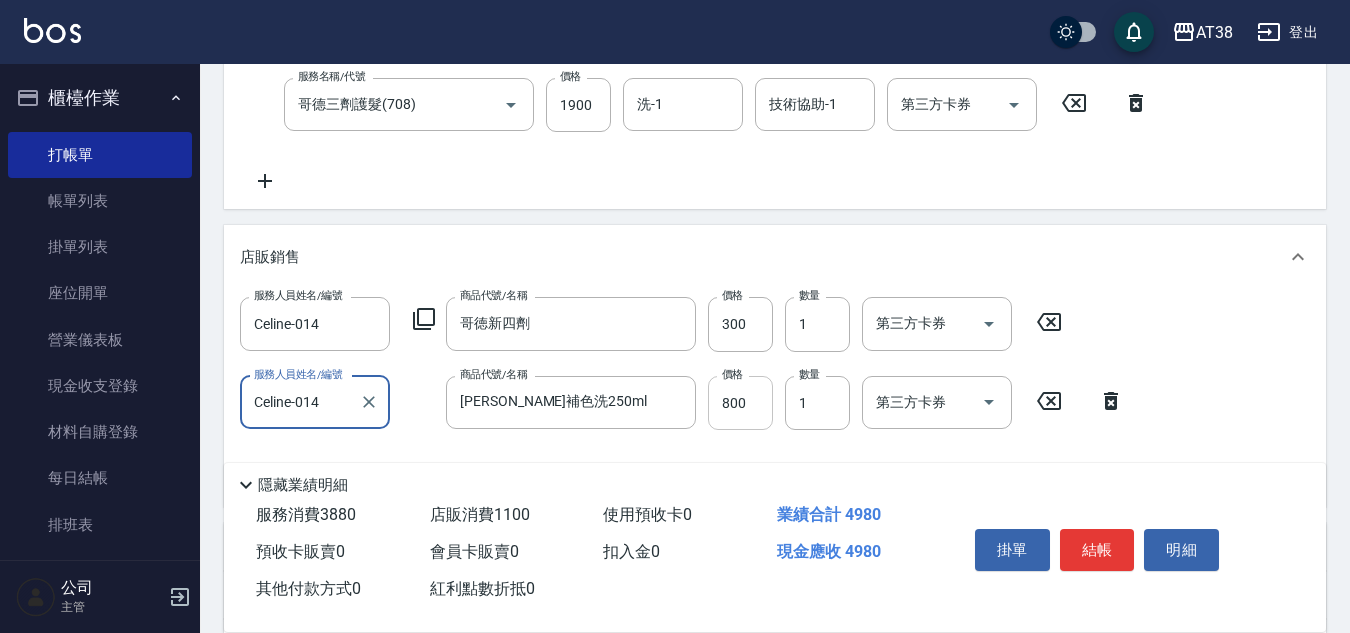 click on "800" at bounding box center (740, 403) 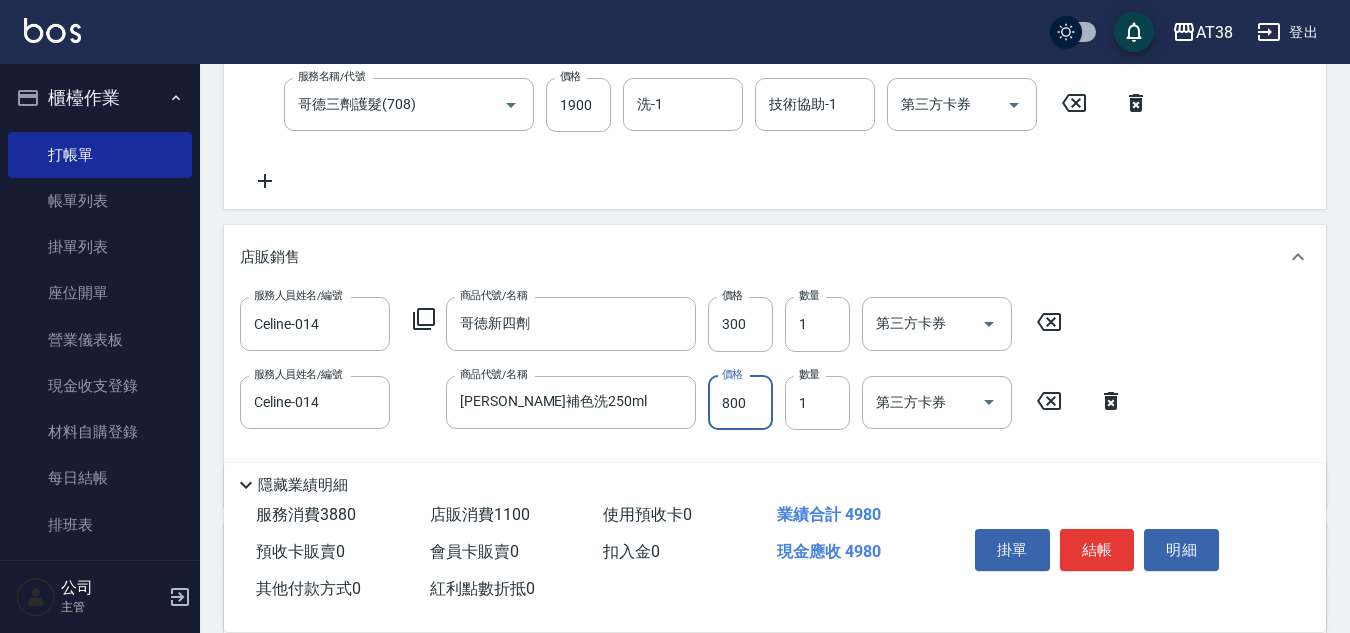 type on "7" 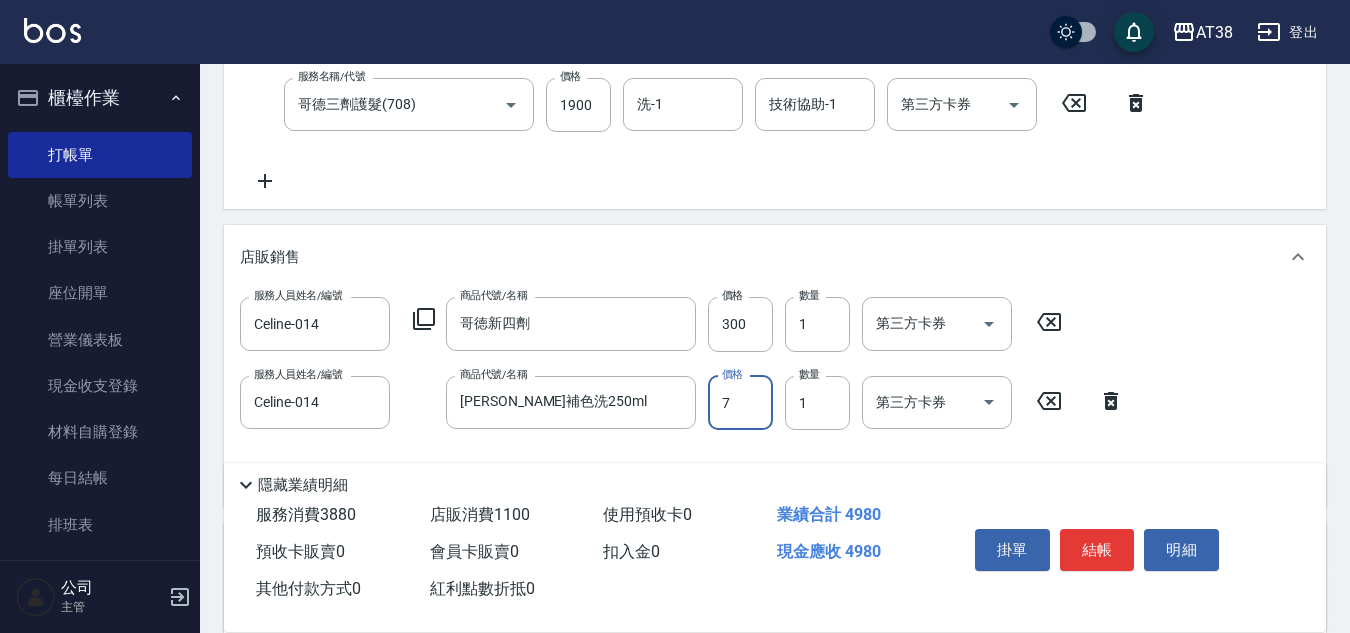 type on "410" 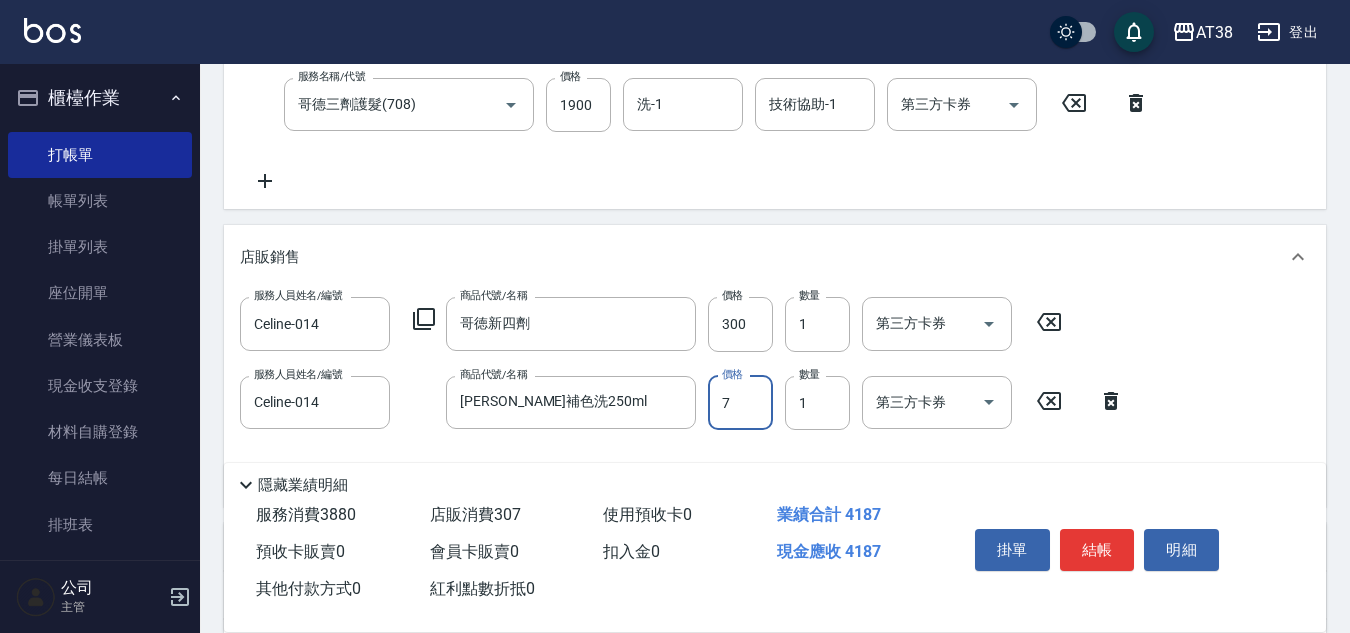 type on "72" 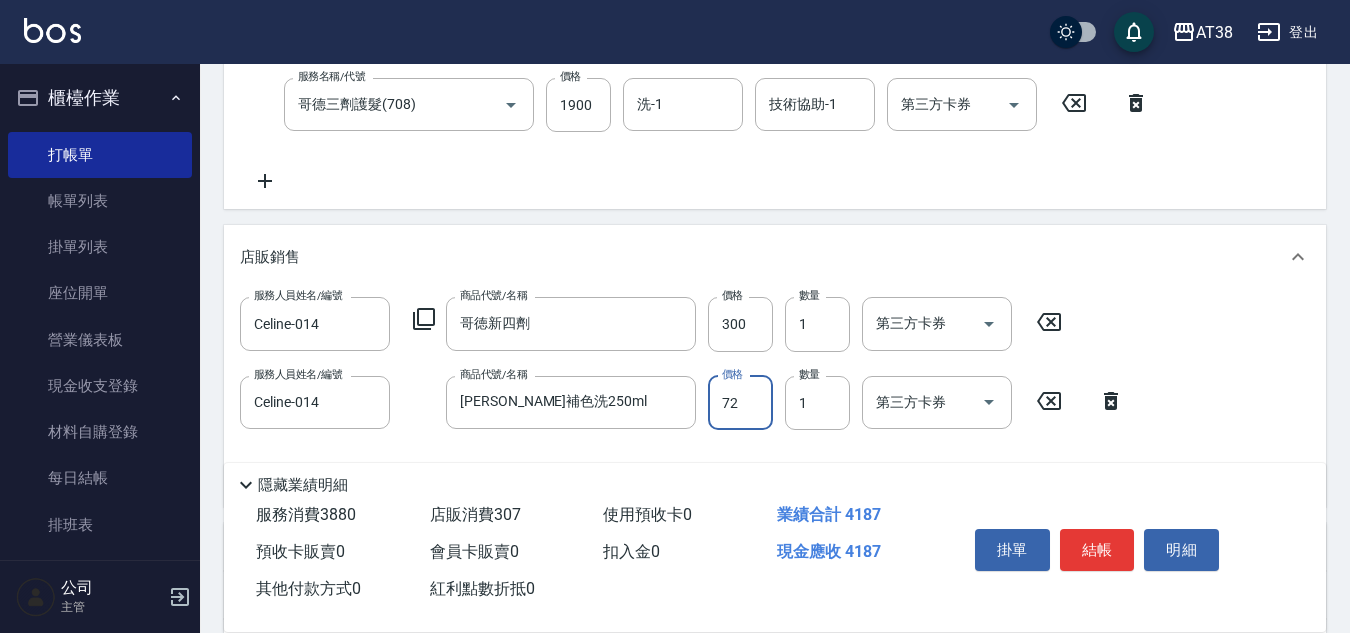 type on "420" 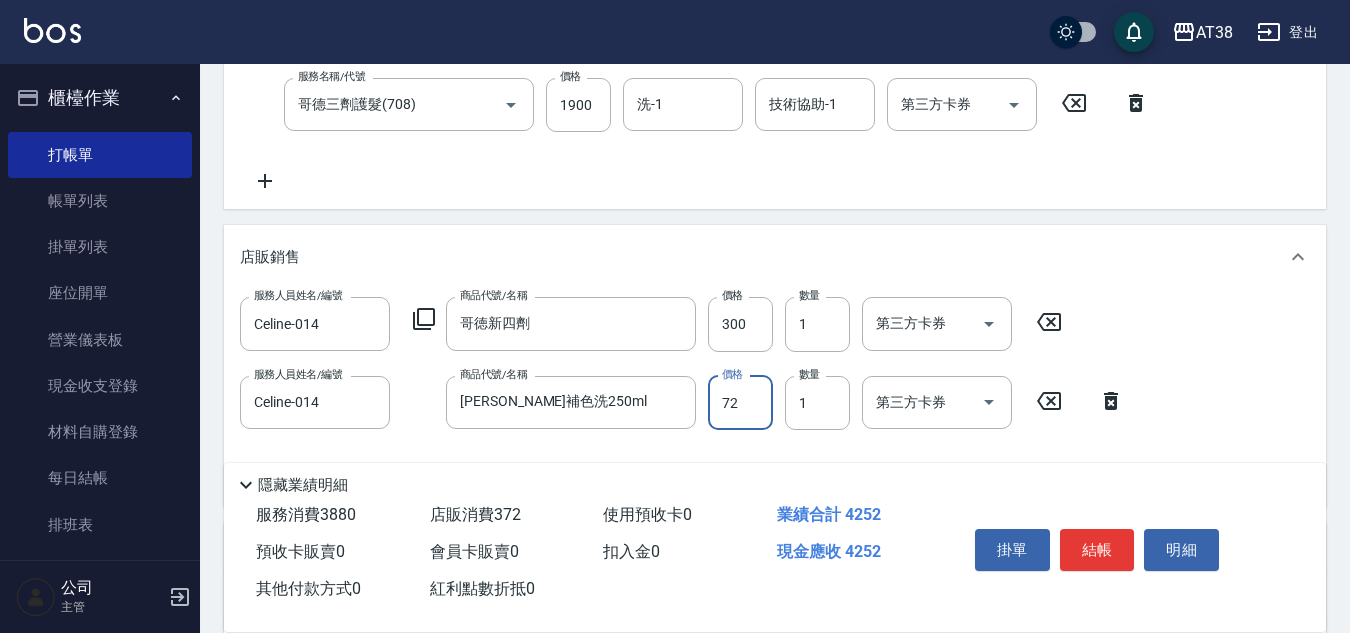 type on "720" 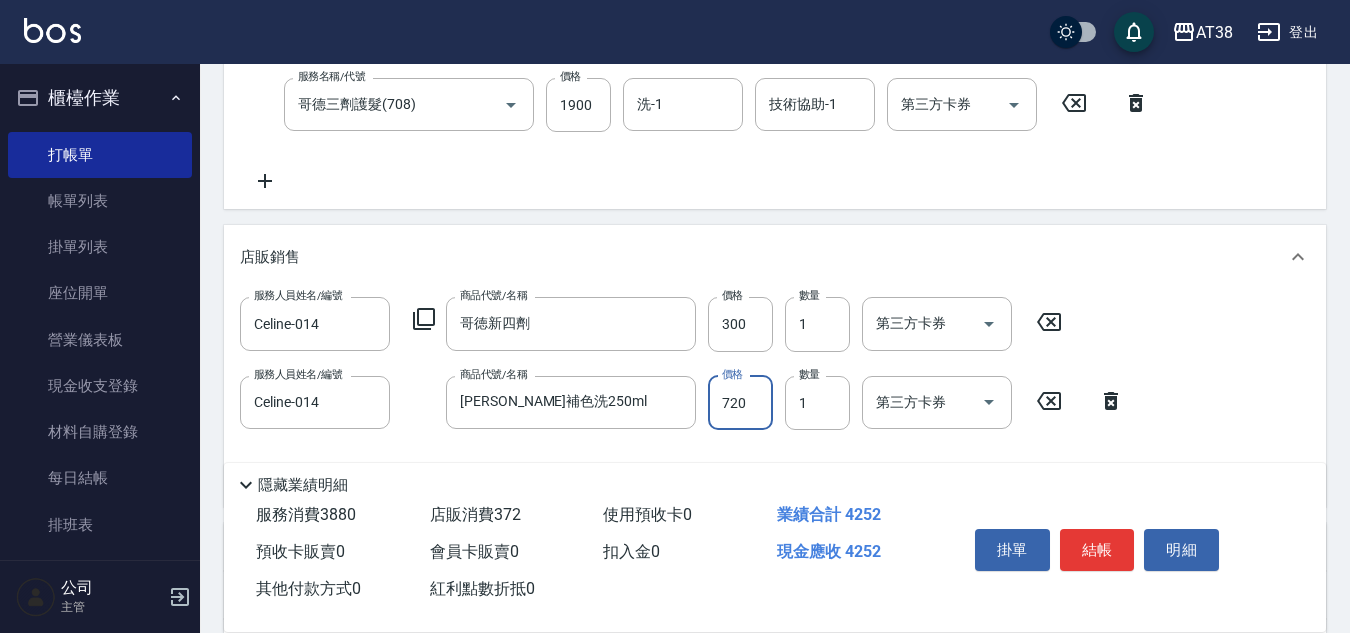 type on "490" 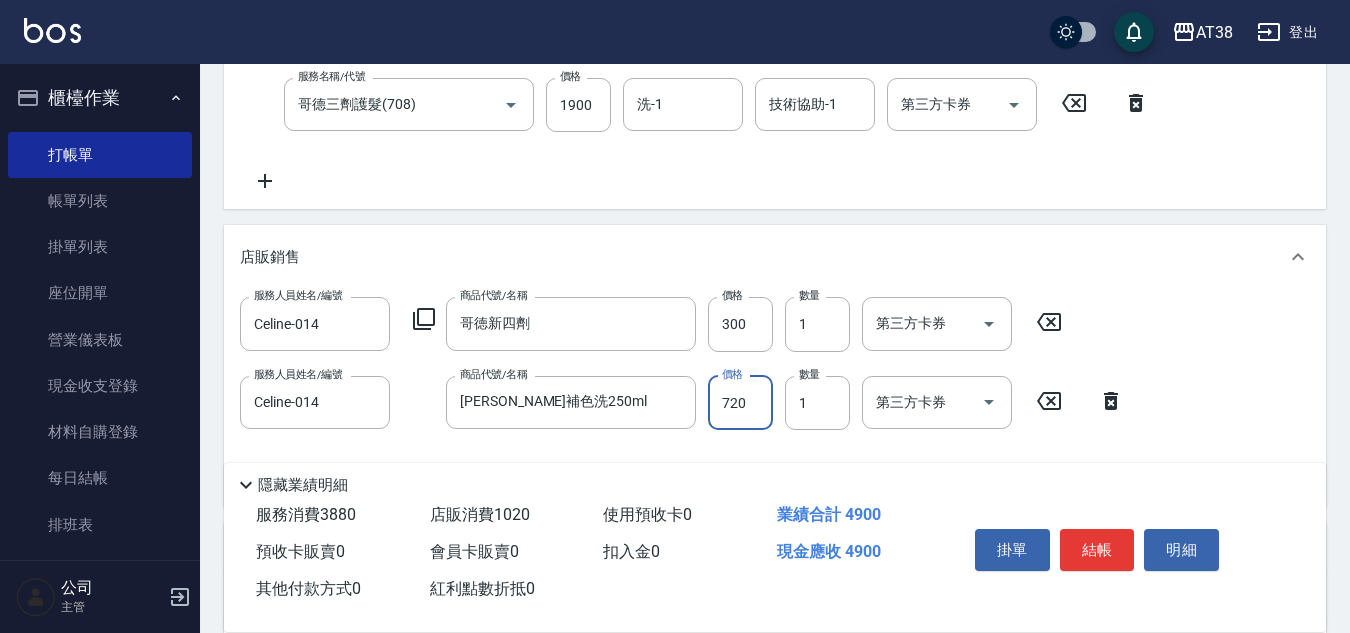 type on "720" 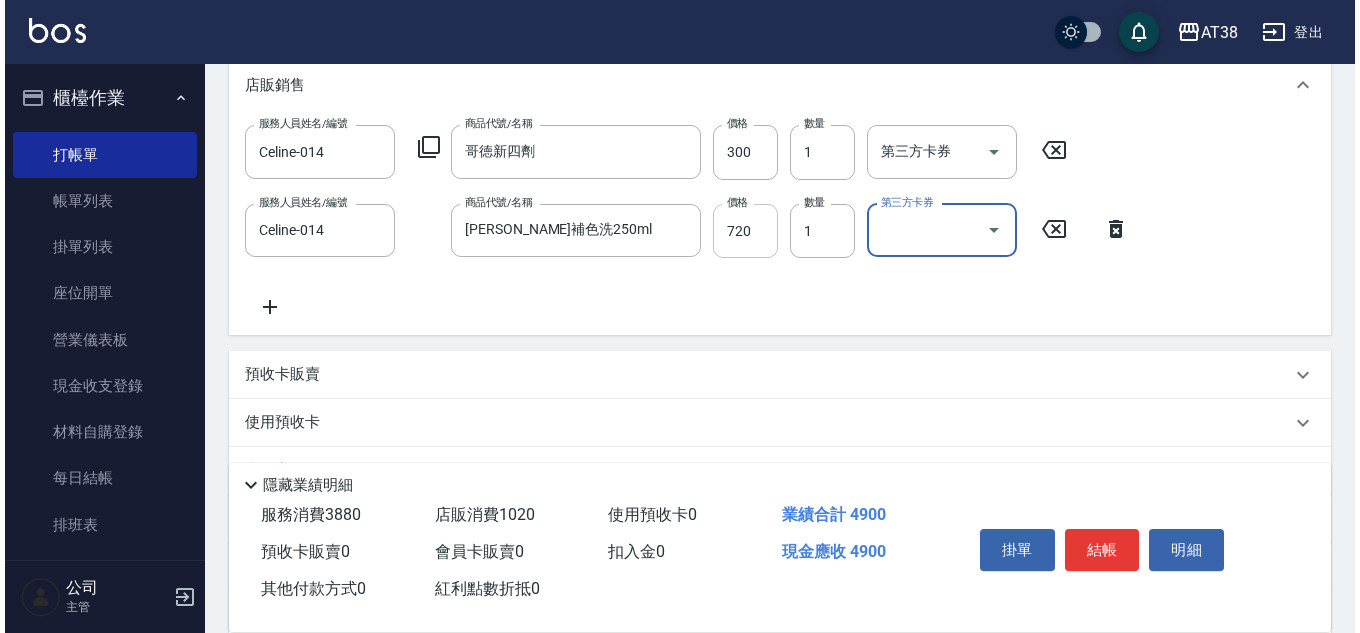 scroll, scrollTop: 600, scrollLeft: 0, axis: vertical 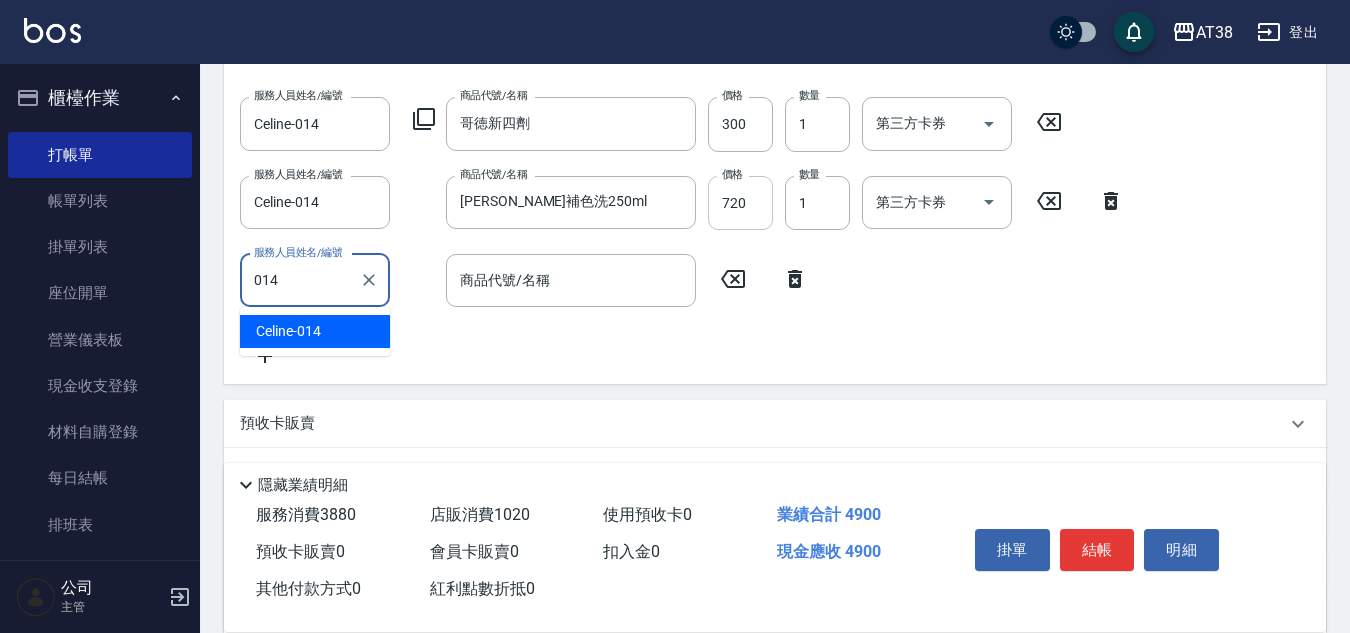 type on "Celine-014" 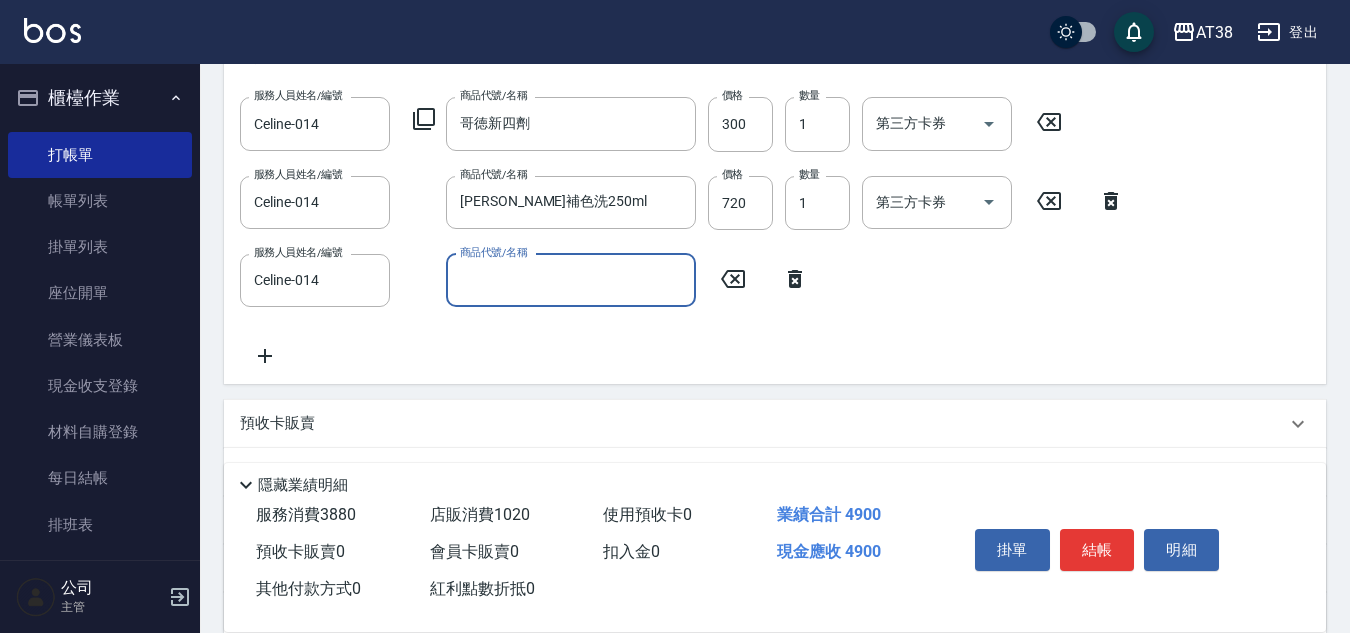 click 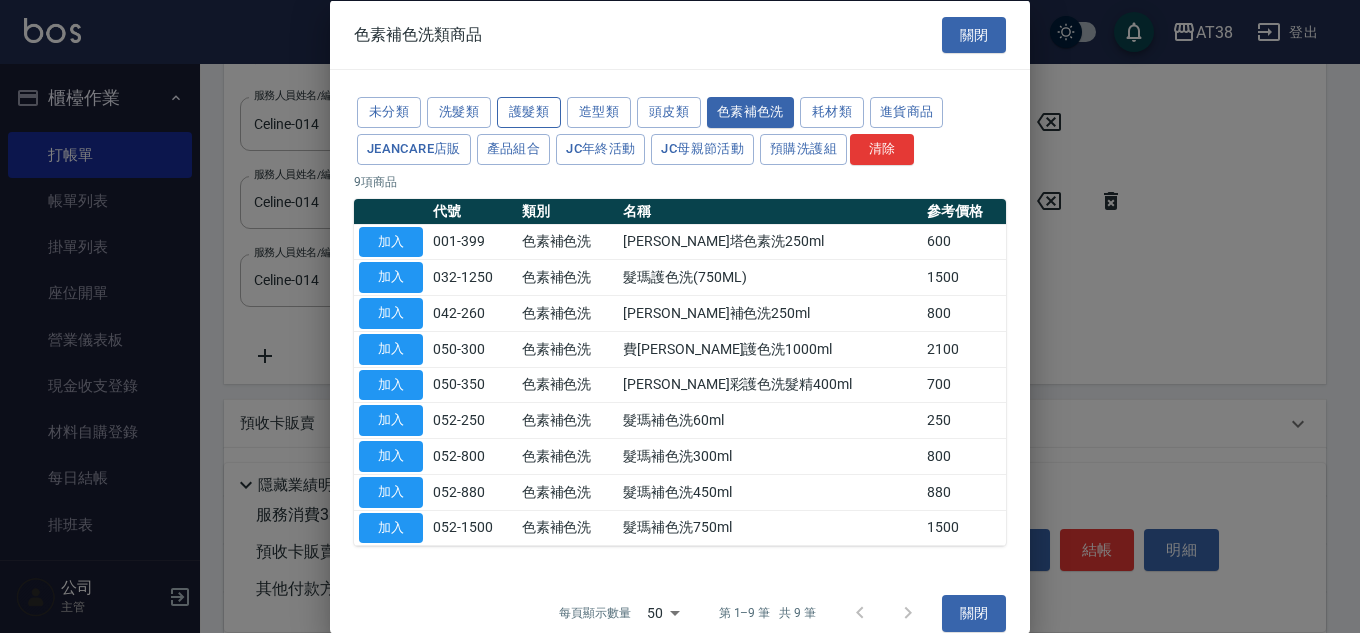 click on "護髮類" at bounding box center (529, 112) 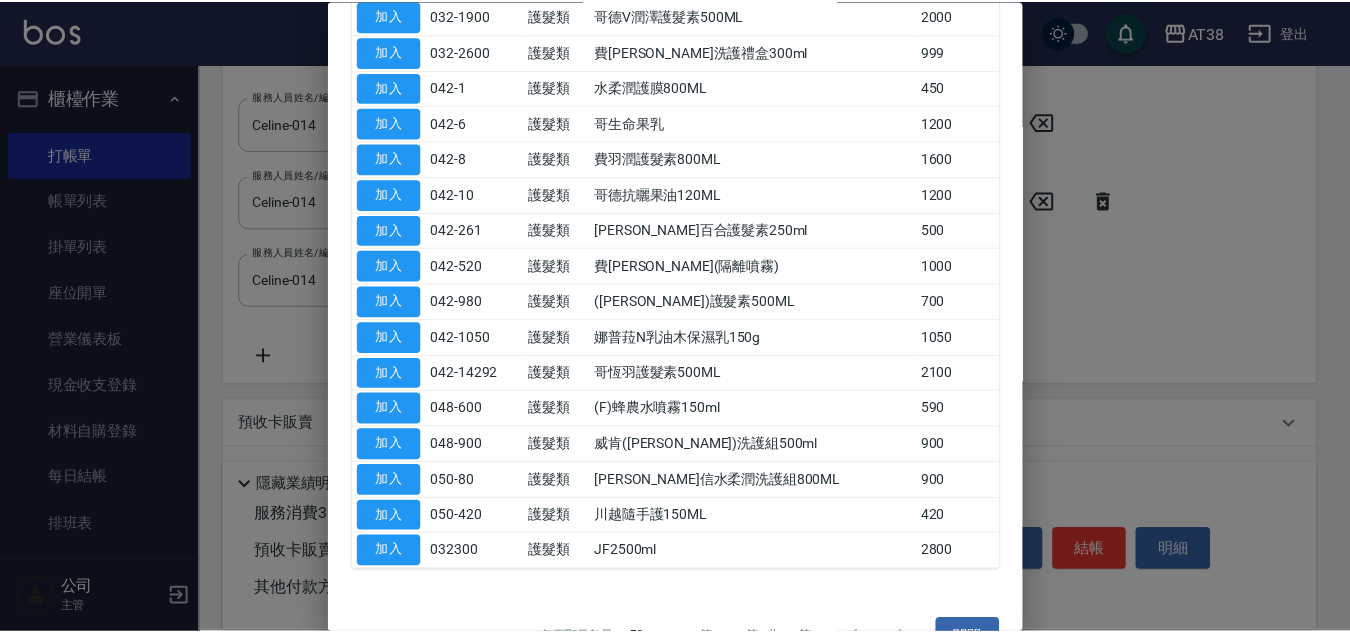 scroll, scrollTop: 1200, scrollLeft: 0, axis: vertical 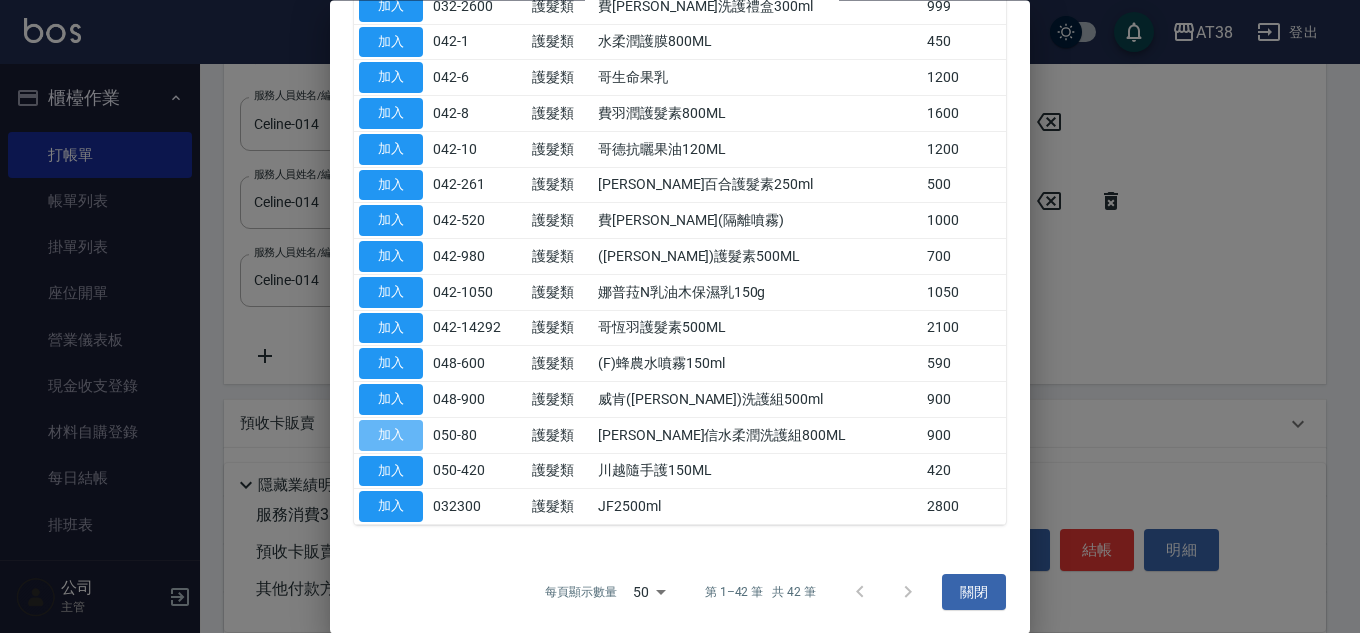click on "加入" at bounding box center (391, 435) 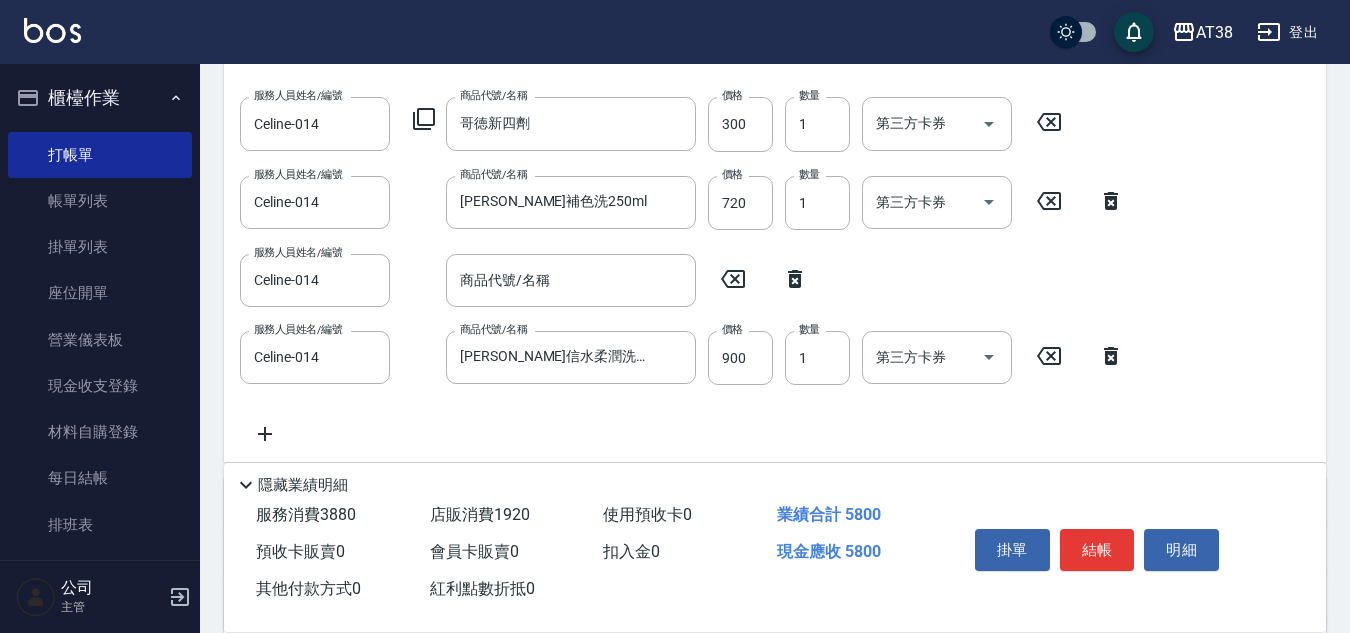 click 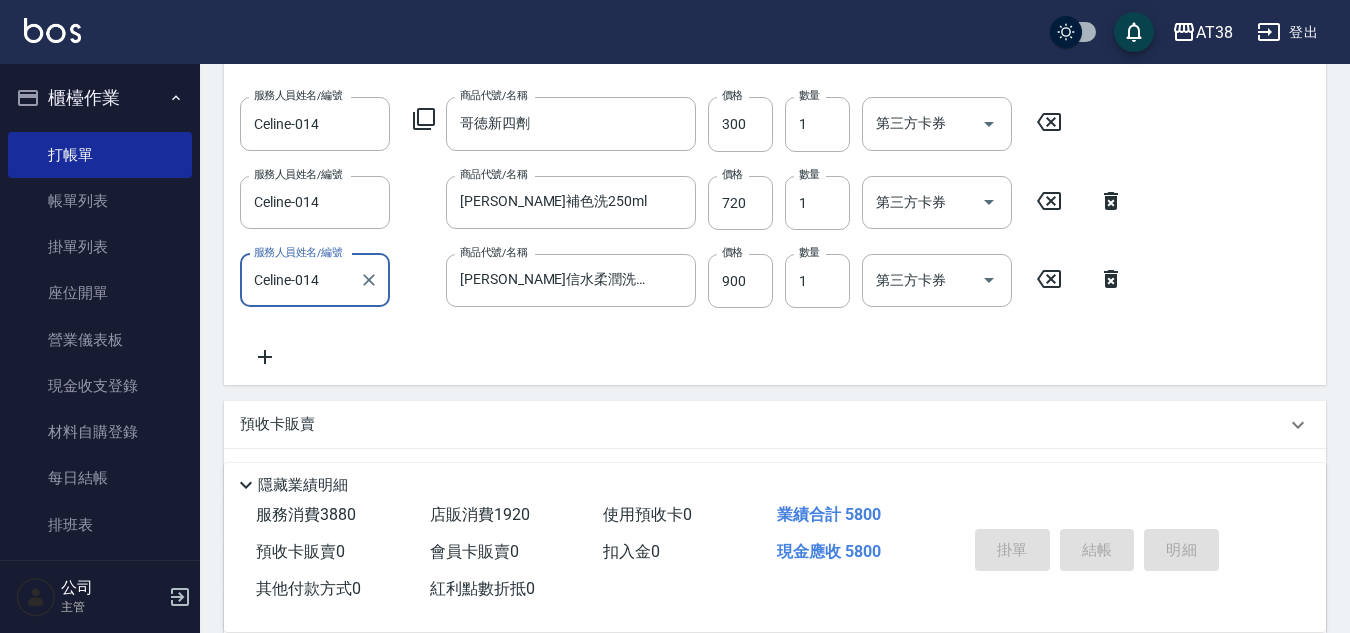 type on "2025/07/12 19:17" 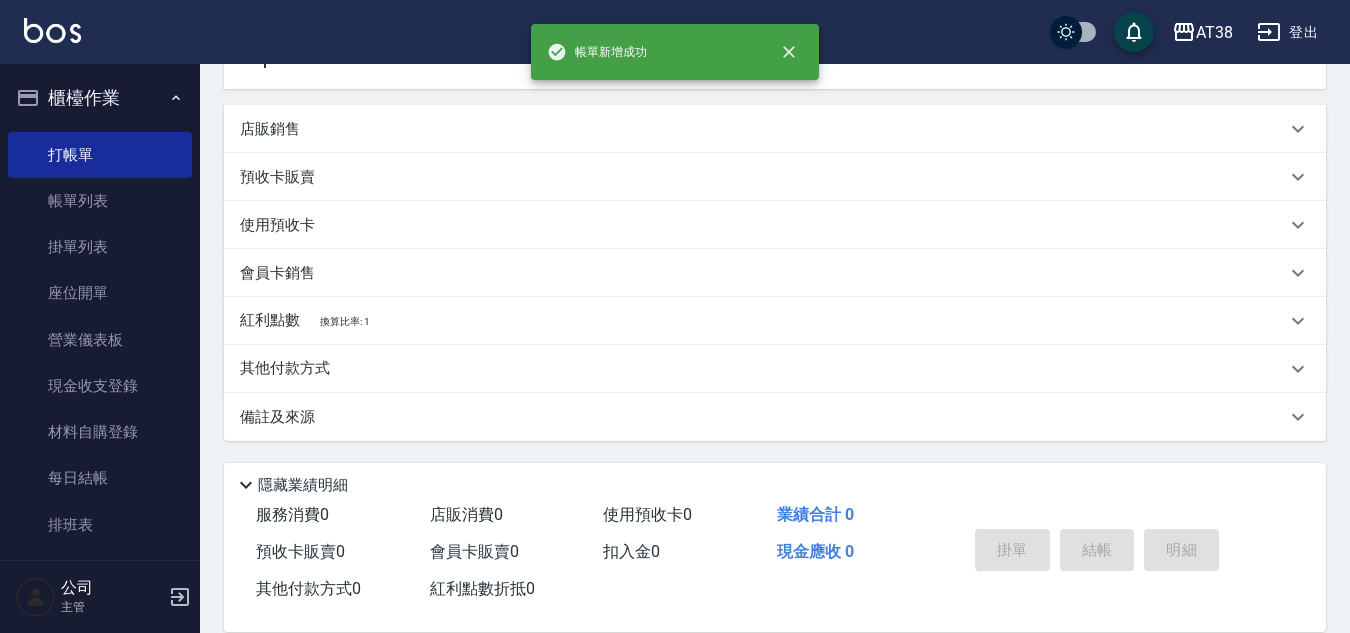 scroll, scrollTop: 0, scrollLeft: 0, axis: both 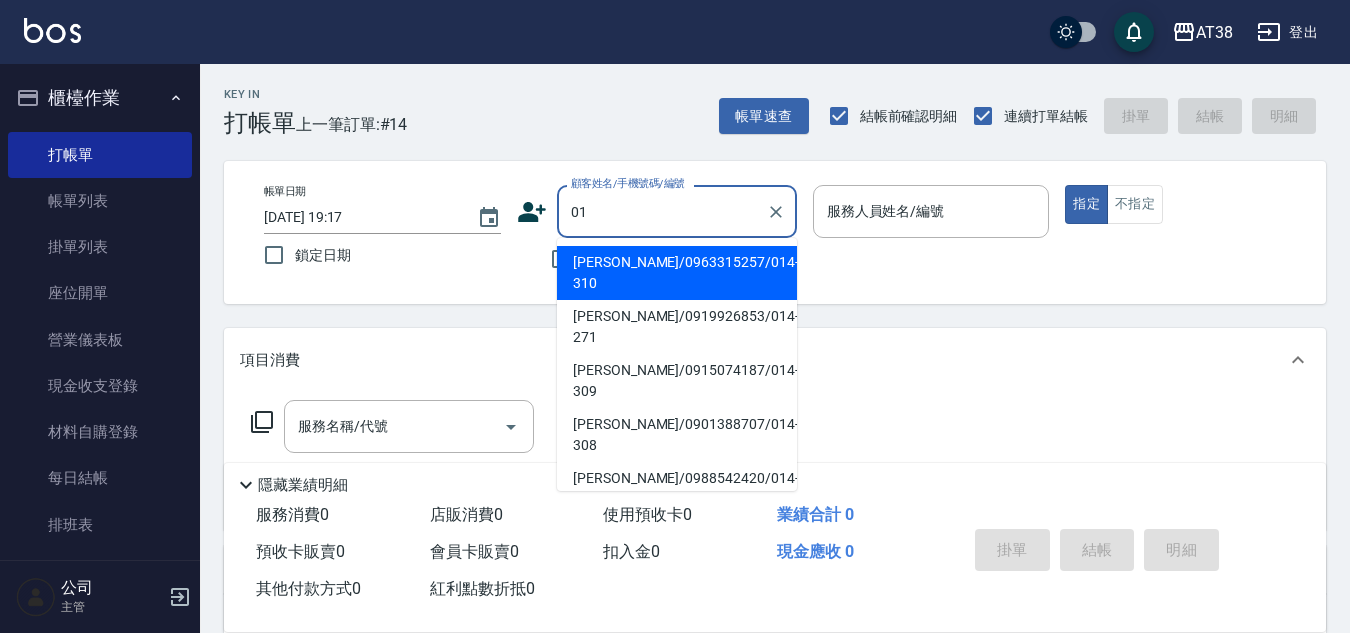type on "0" 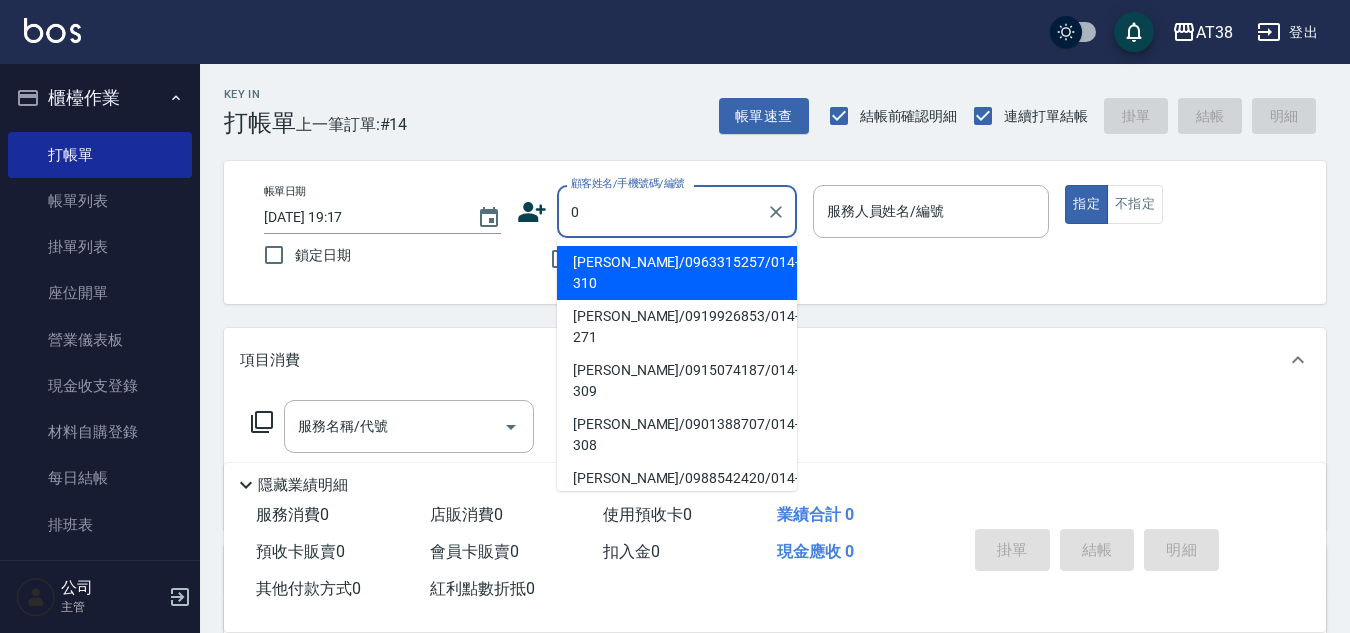 type 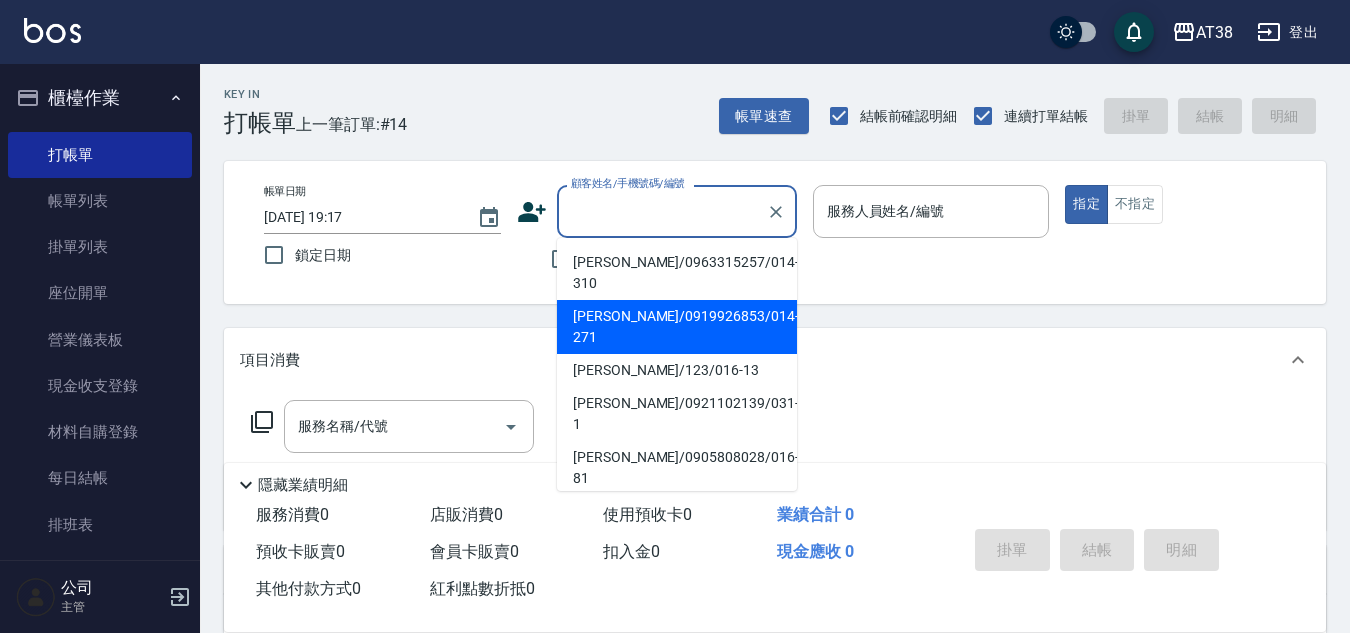 click on "帳單日期 2025/07/12 19:17 鎖定日期 顧客姓名/手機號碼/編號 顧客姓名/手機號碼/編號 不留客資 服務人員姓名/編號 服務人員姓名/編號 指定 不指定" at bounding box center (775, 232) 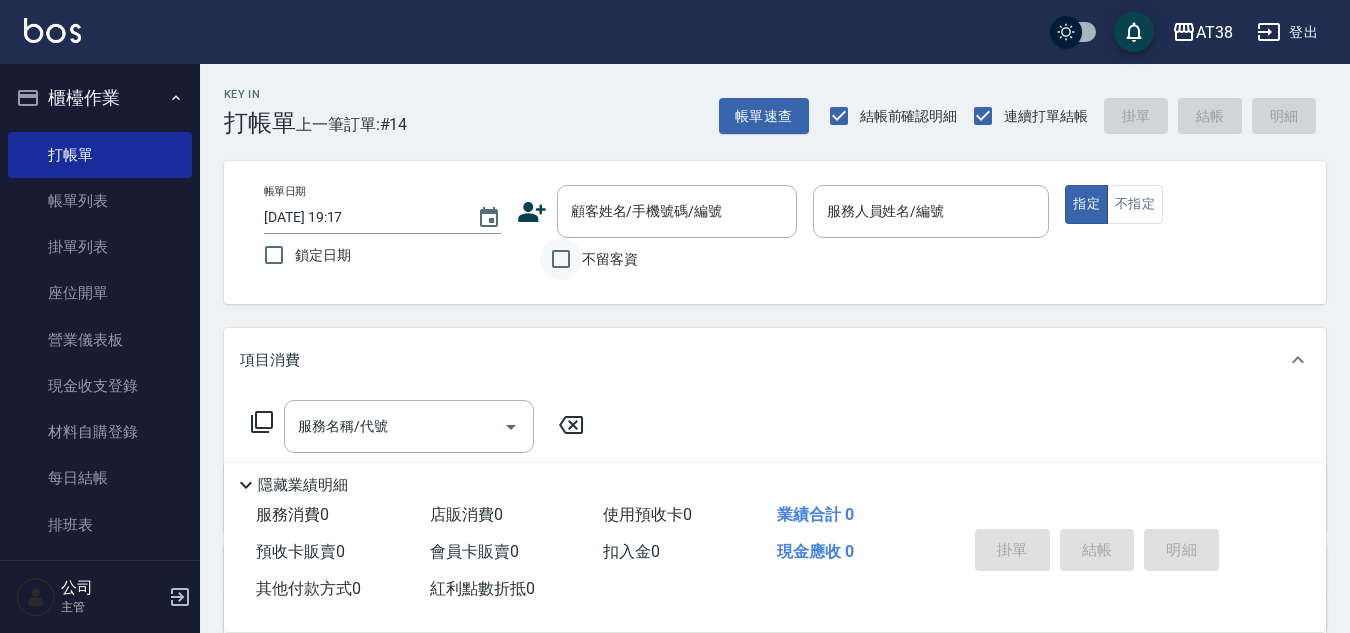 click on "不留客資" at bounding box center (561, 259) 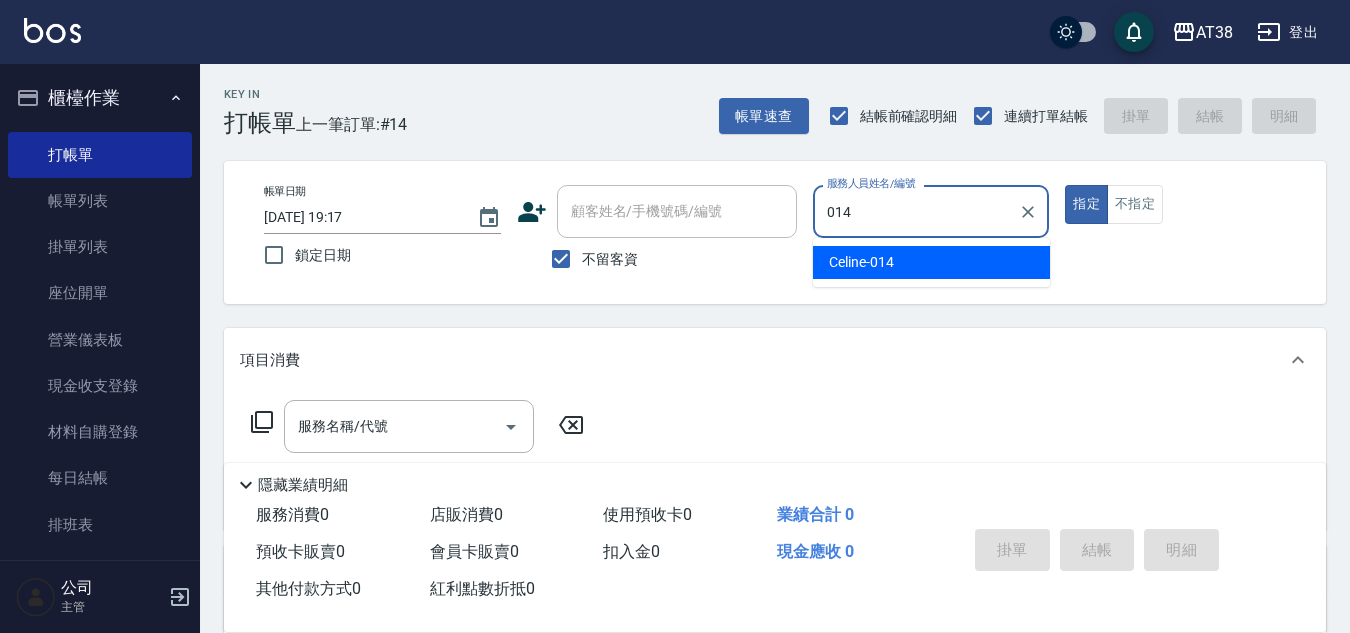 type on "Celine-014" 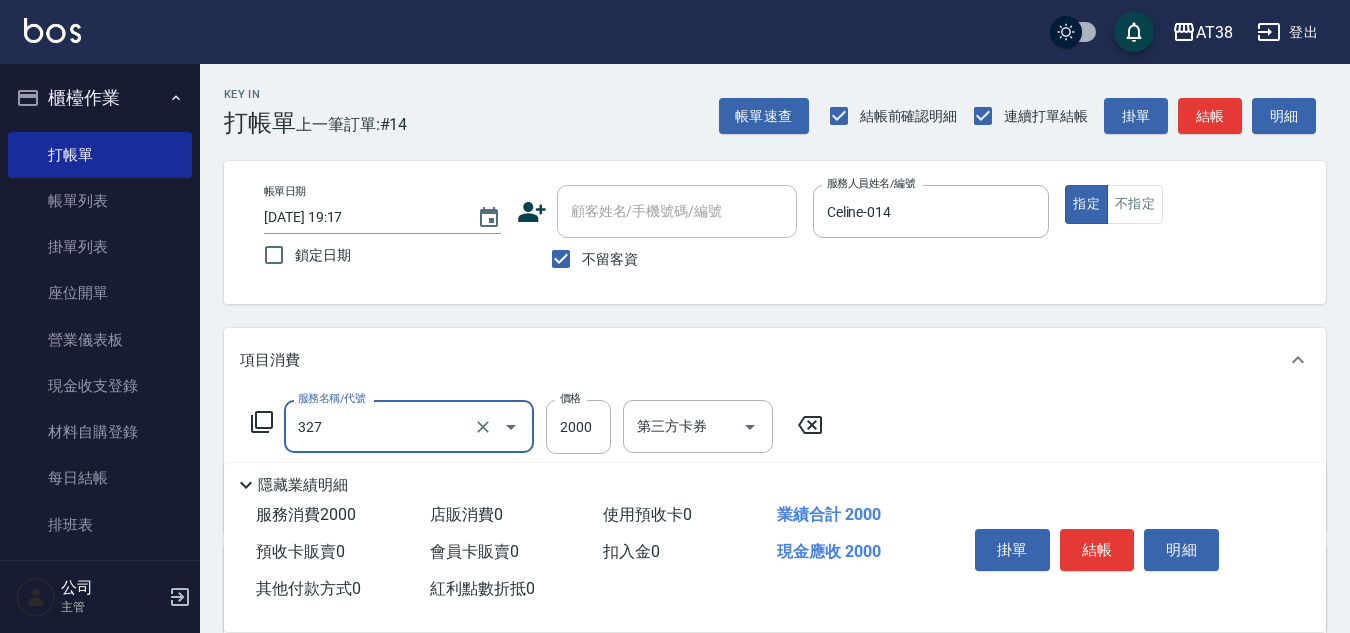type on "溫塑燙(327)" 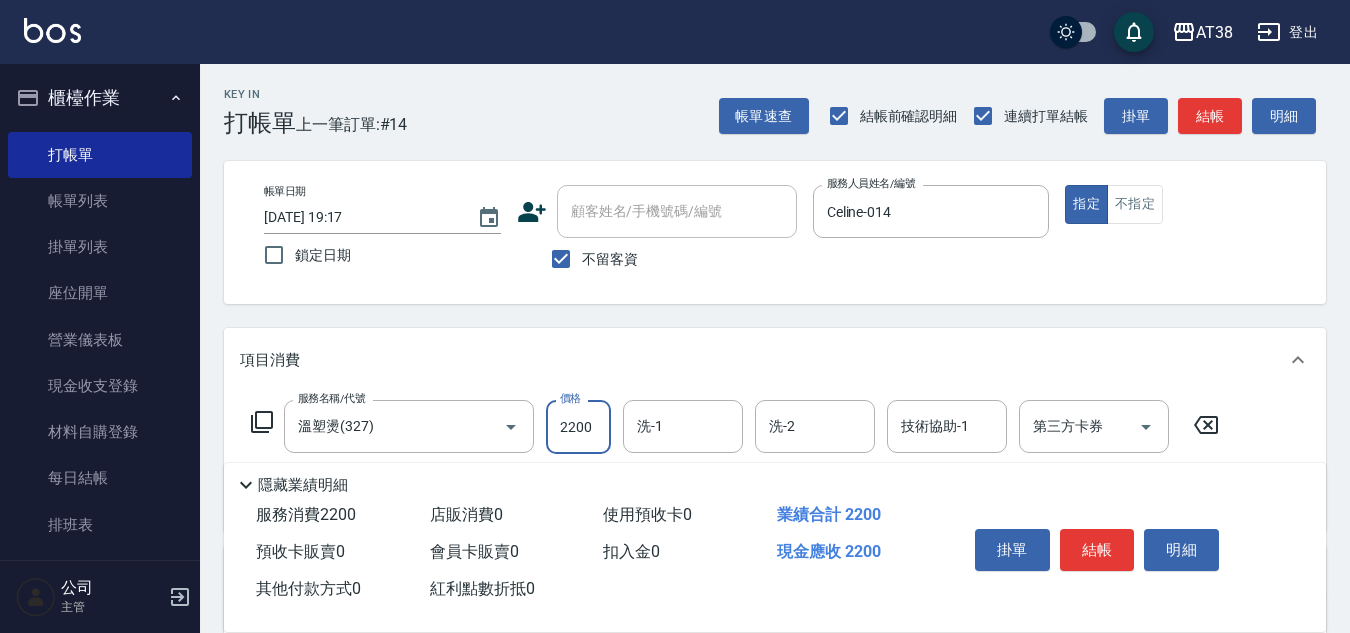 type on "2200" 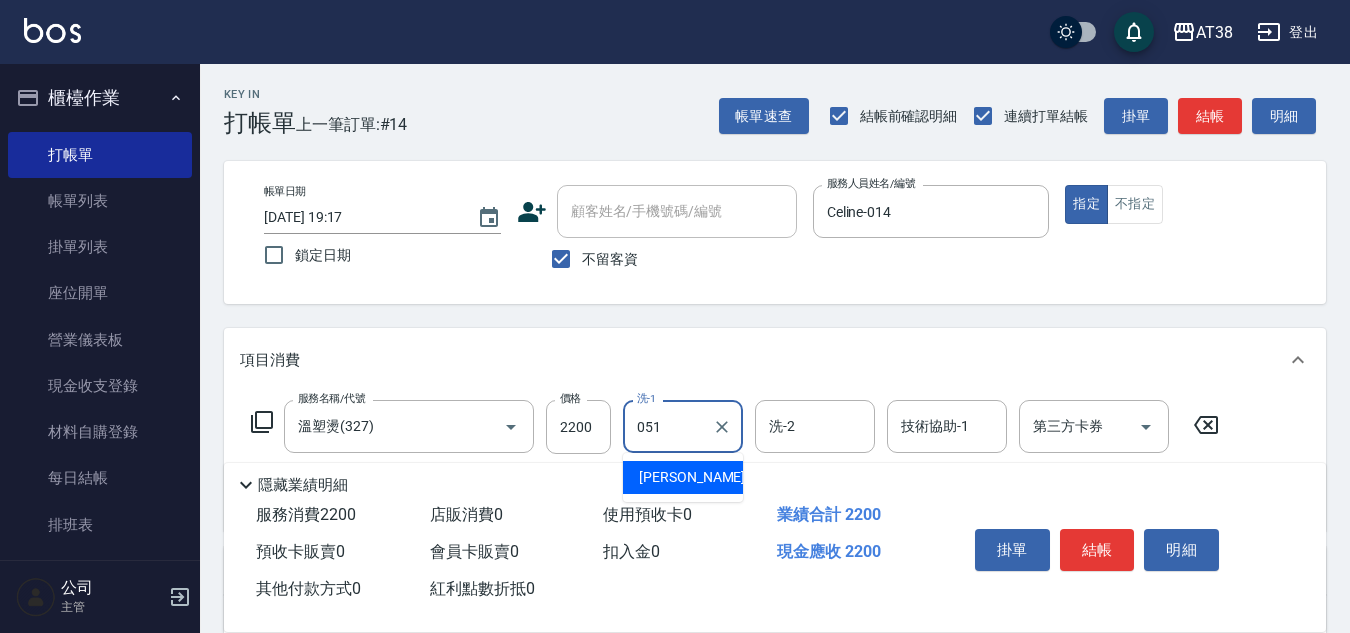 type on "[PERSON_NAME]君-051" 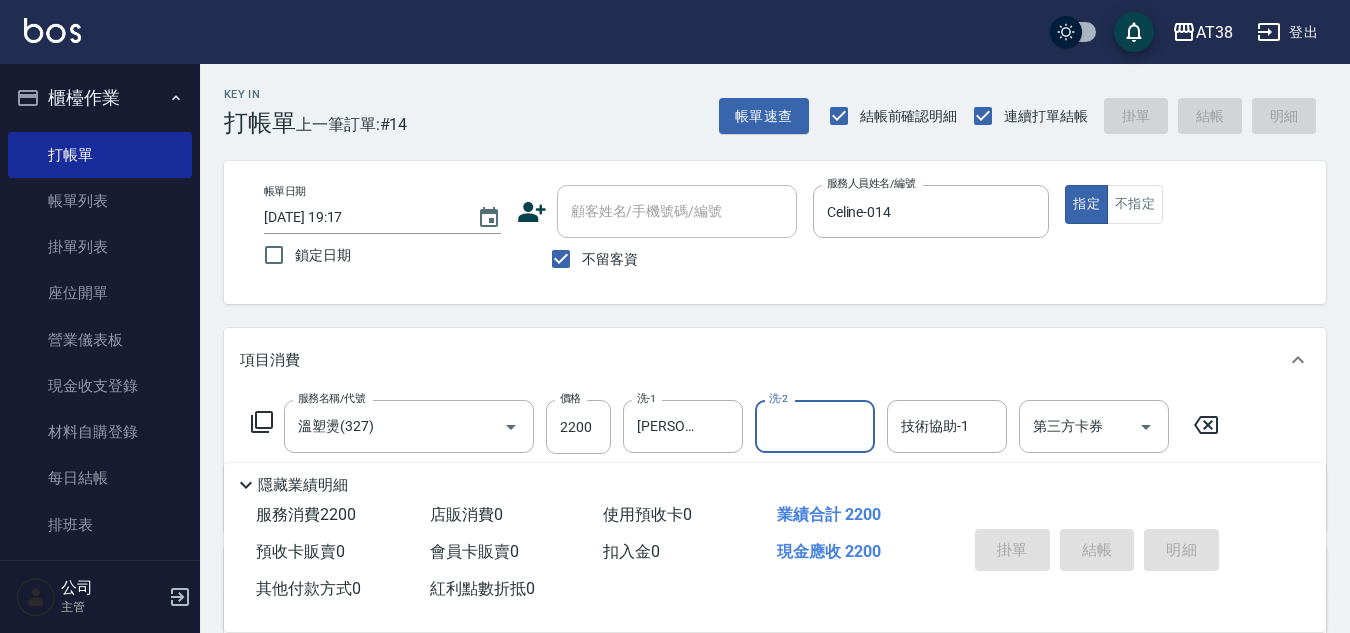 type 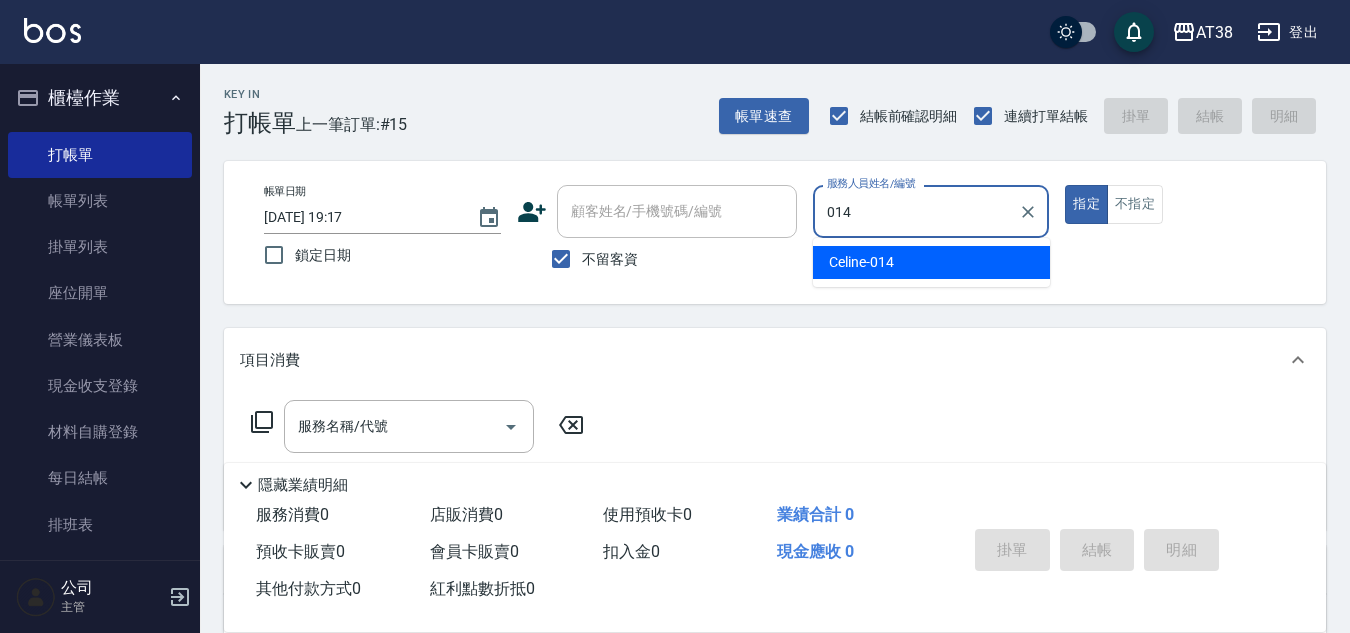 type on "Celine-014" 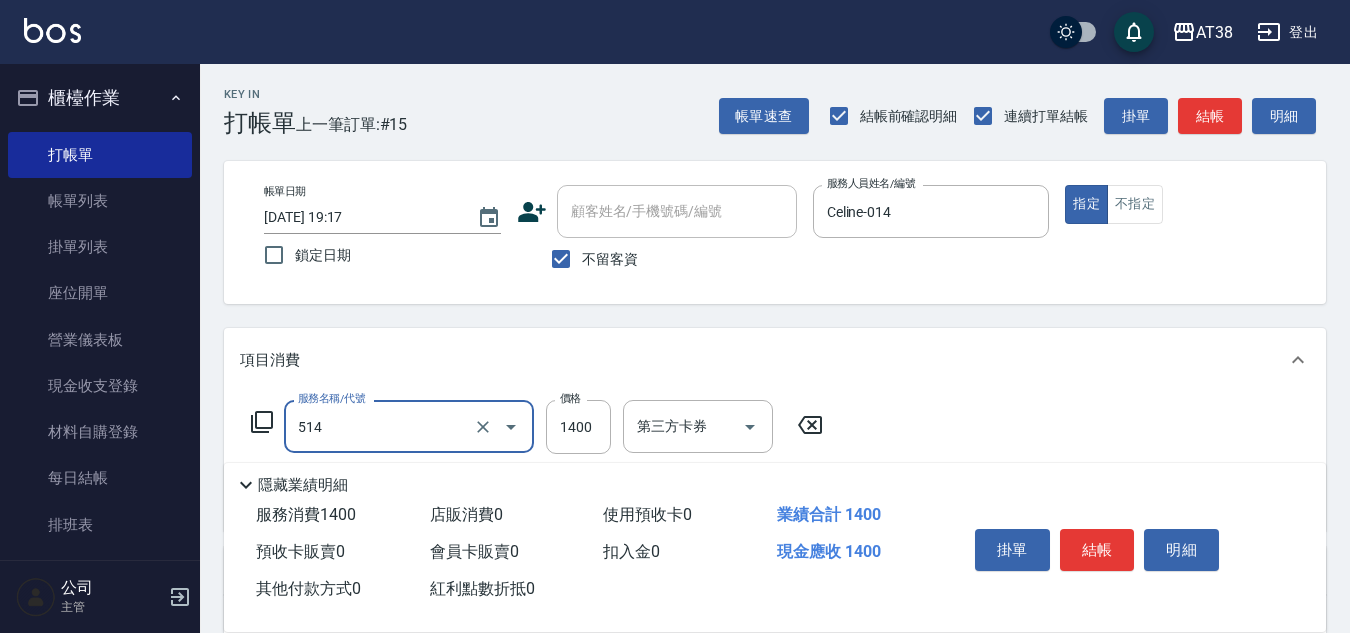 type on "染髮(長)(514)" 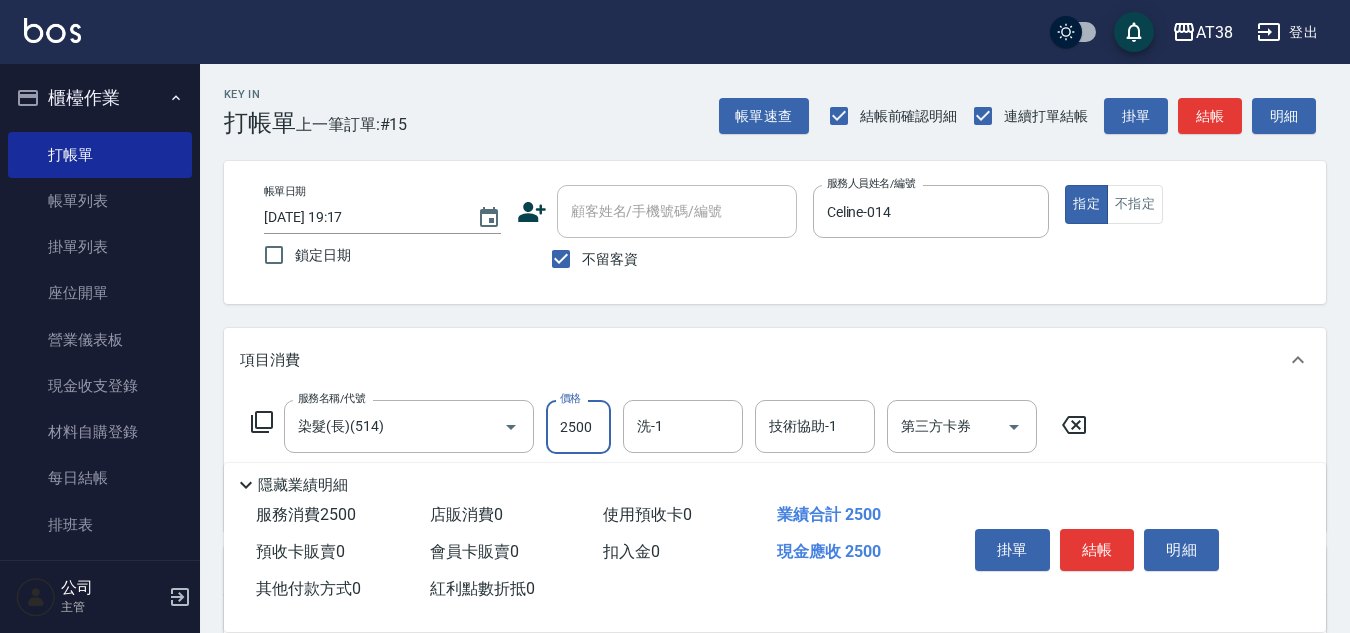 type on "2500" 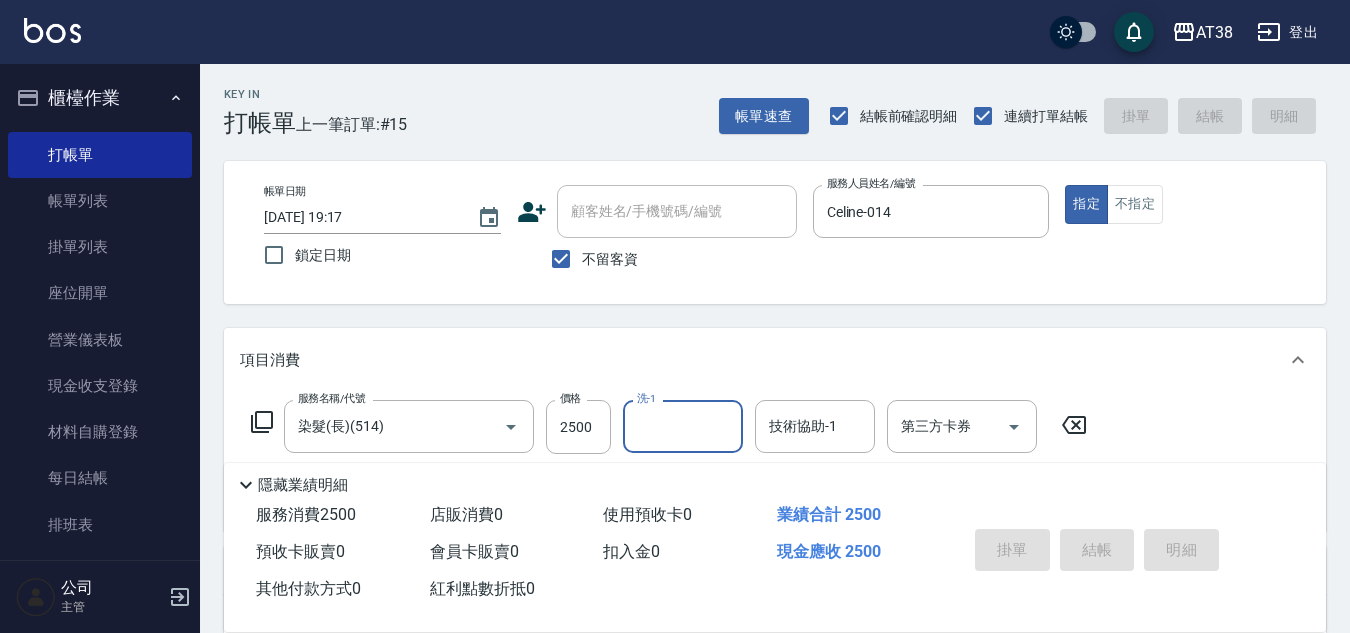 type 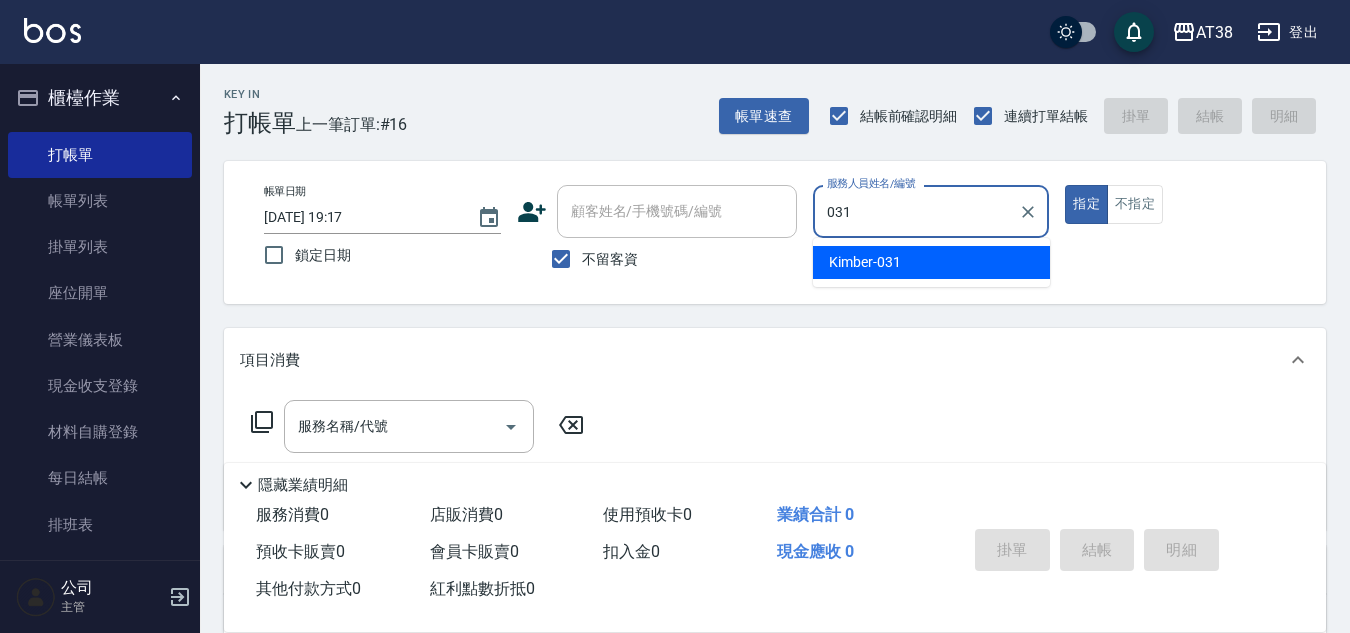 type on "Kimber-031" 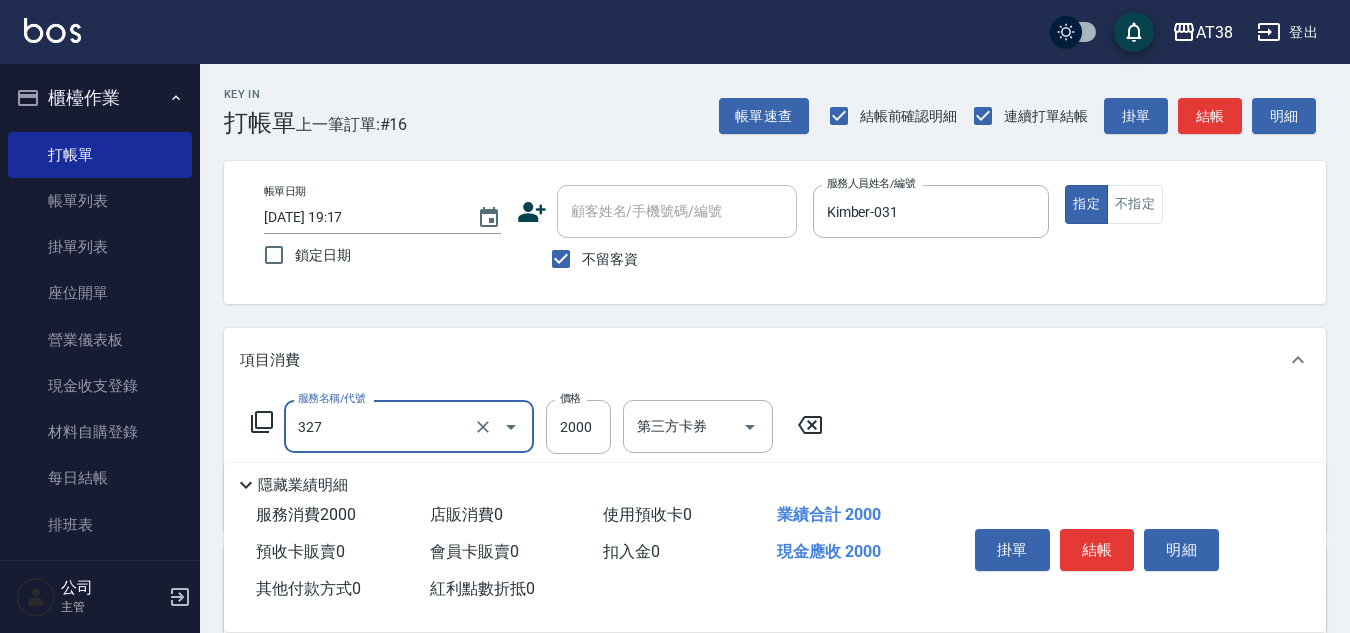type on "溫塑燙(327)" 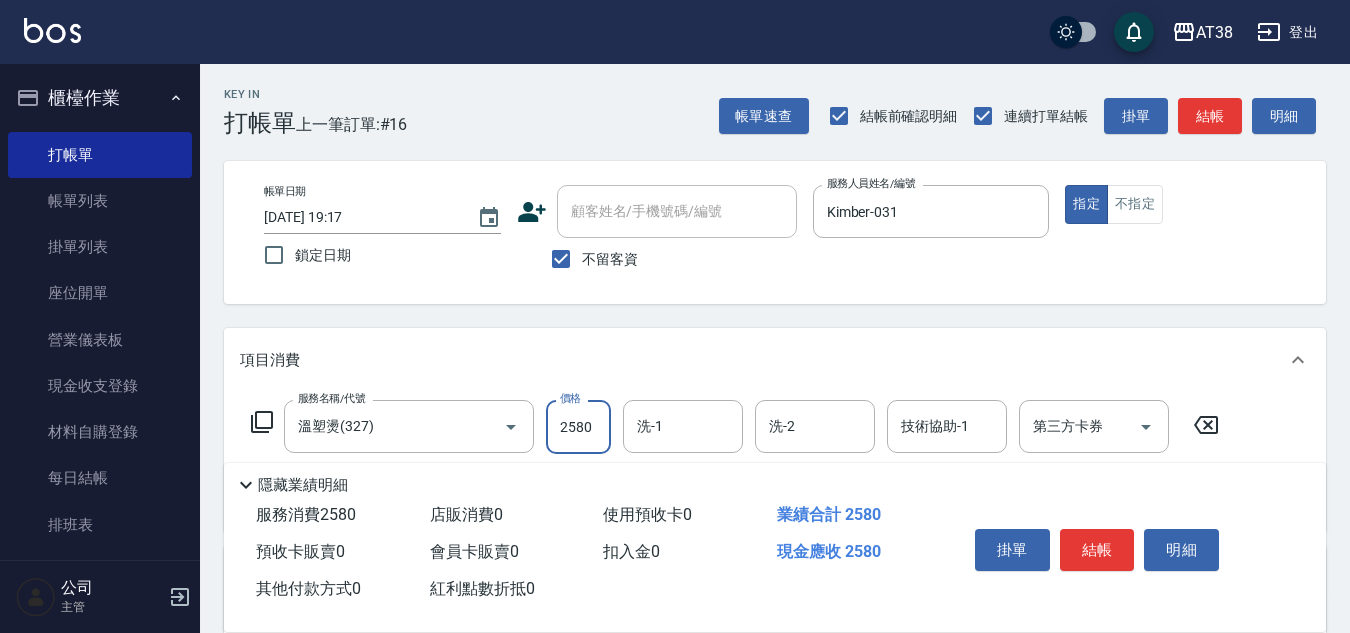 type on "2580" 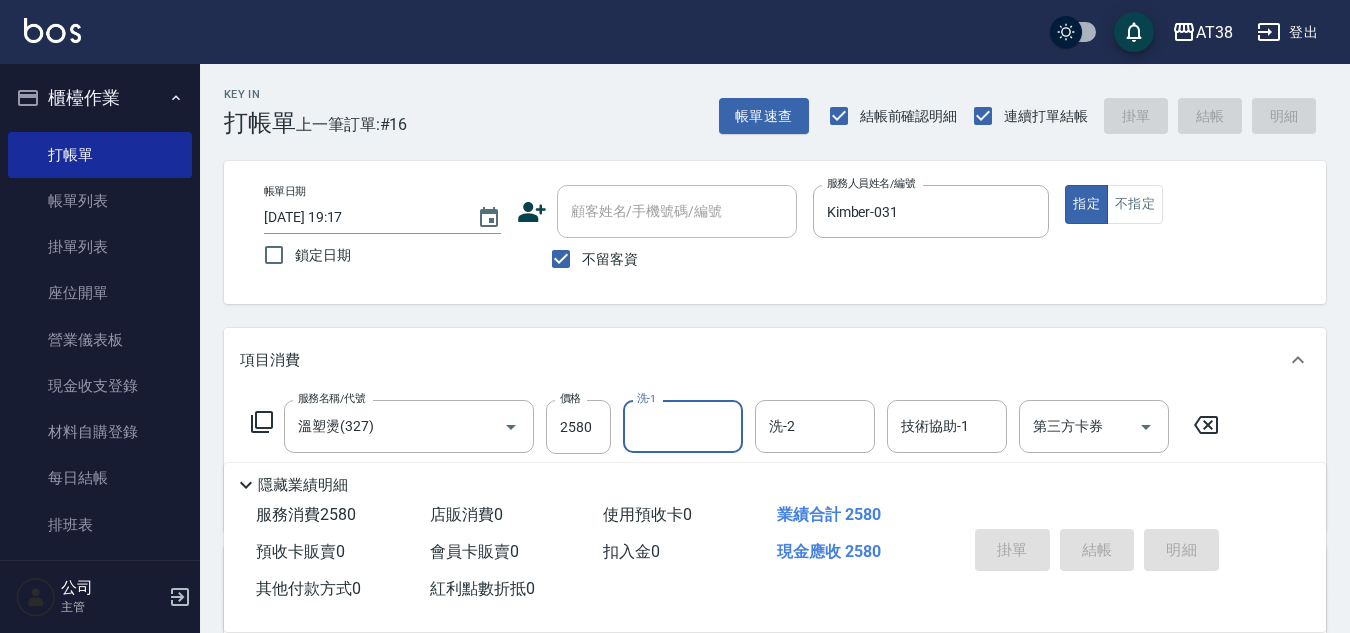 type on "2025/07/12 19:18" 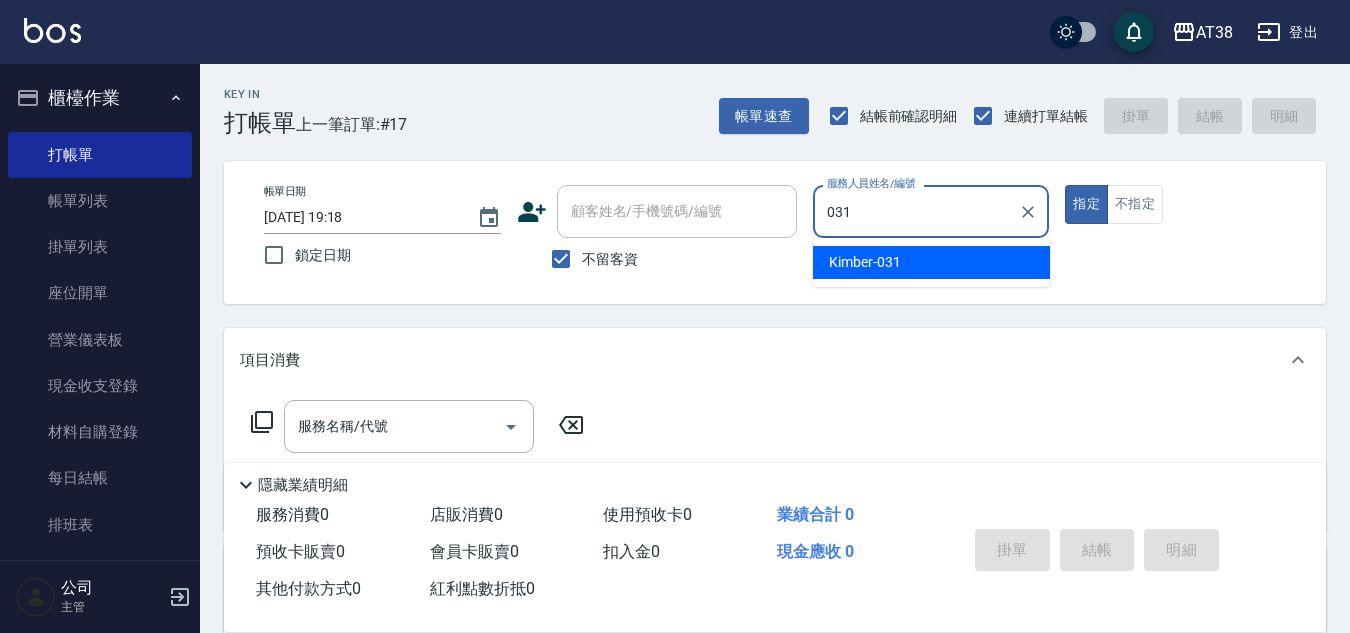 type on "Kimber-031" 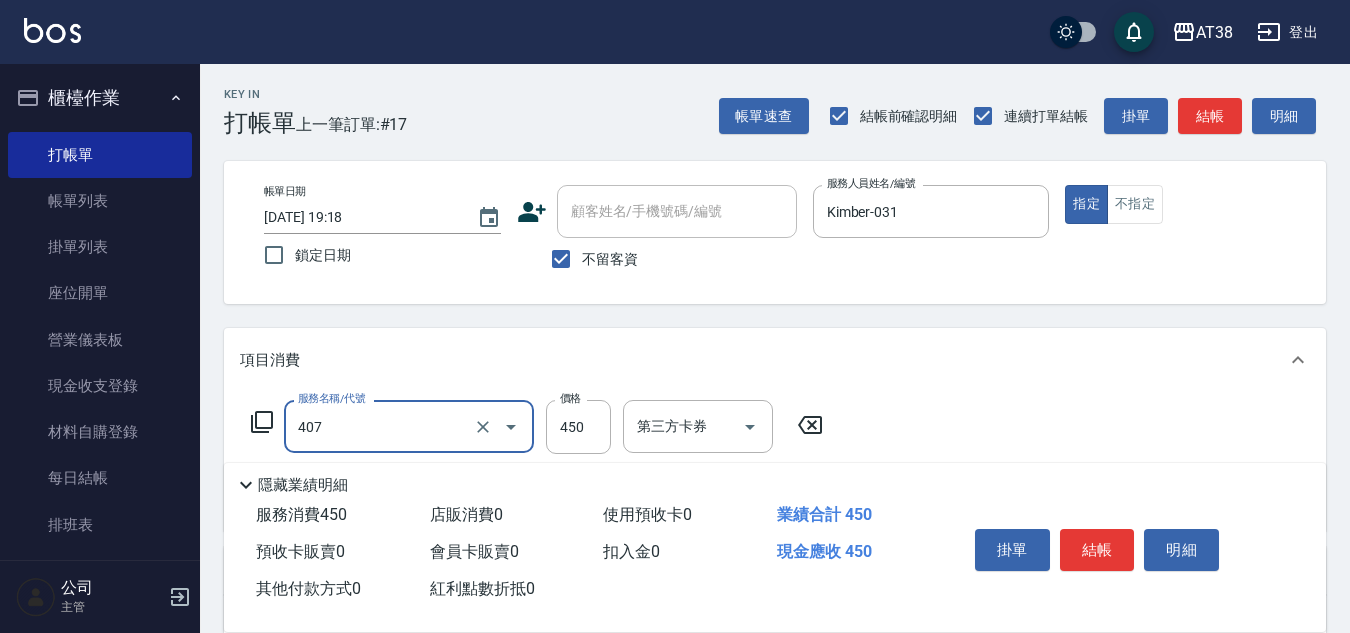 type on "剪髮(407)" 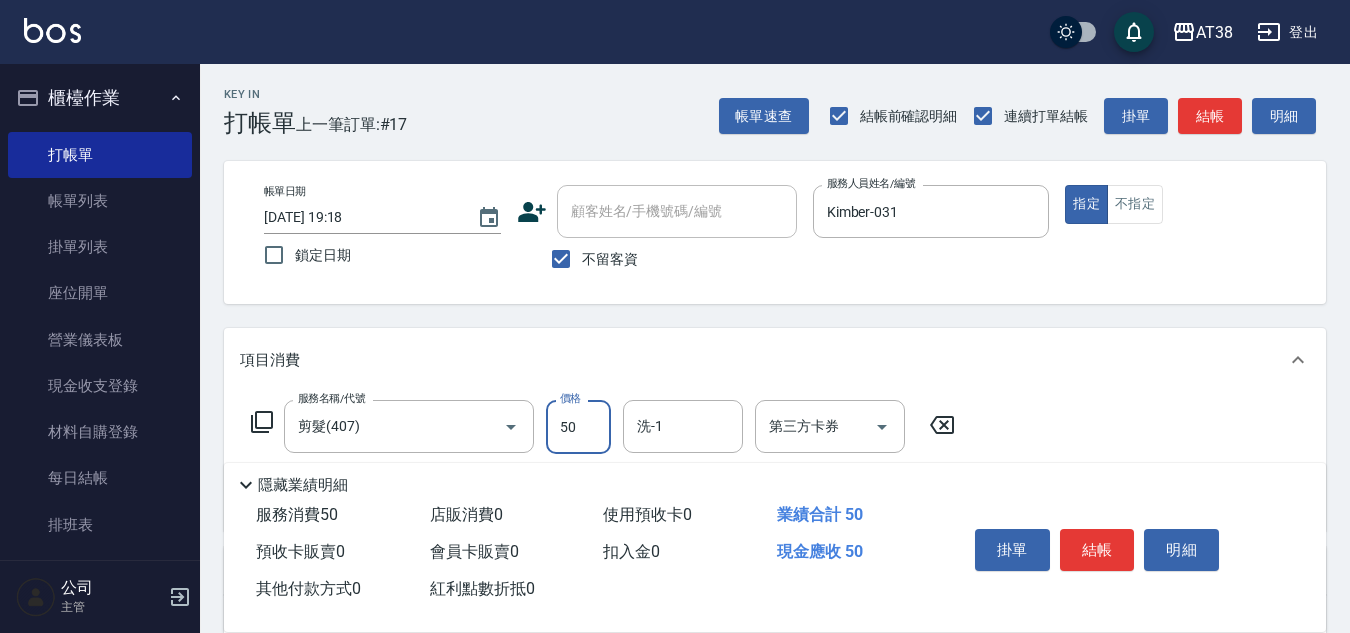 type on "500" 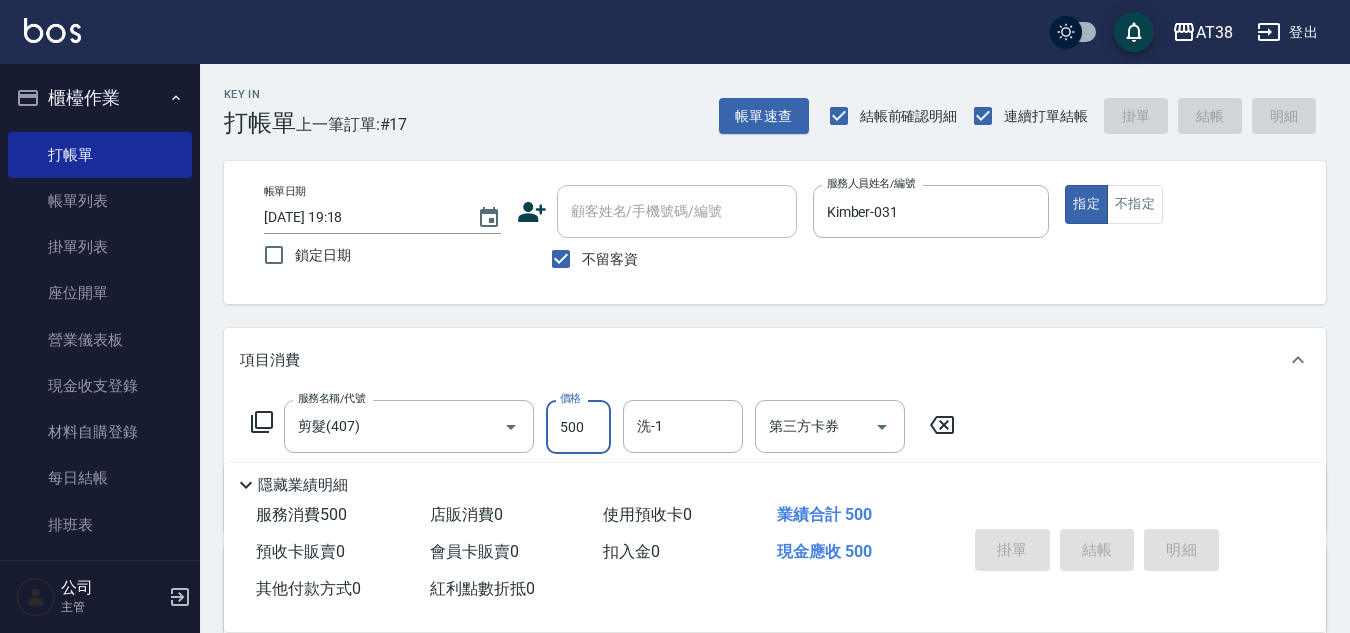 type 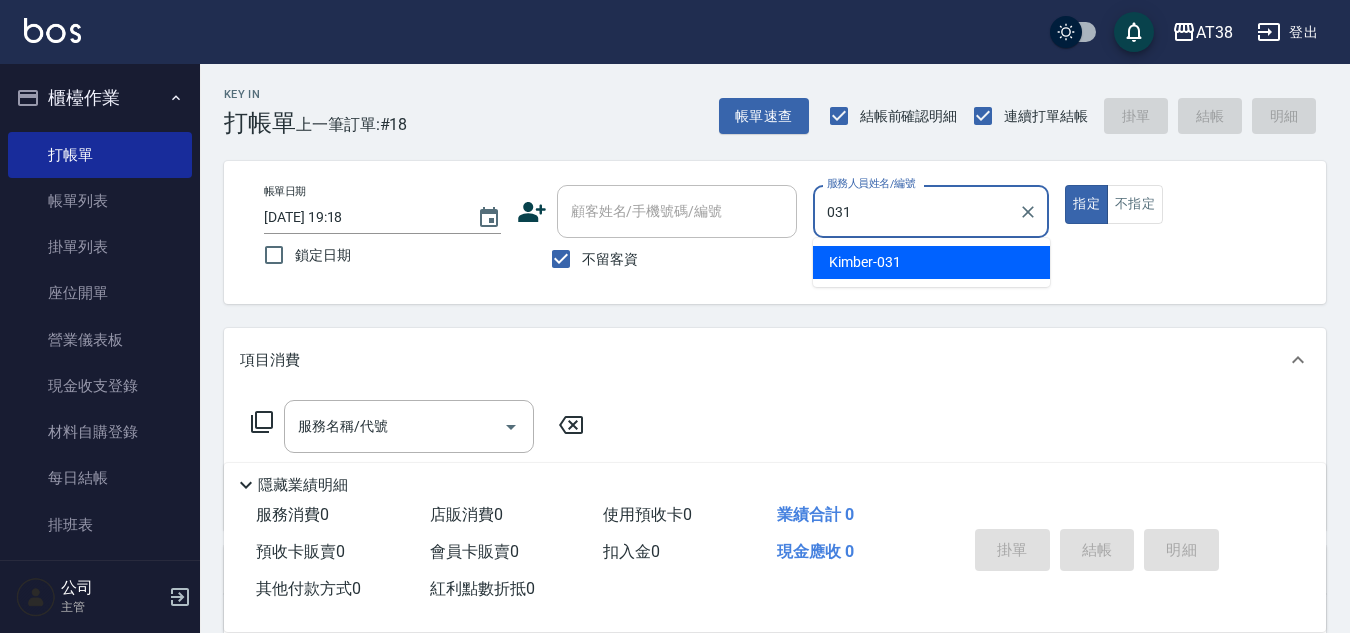 type on "Kimber-031" 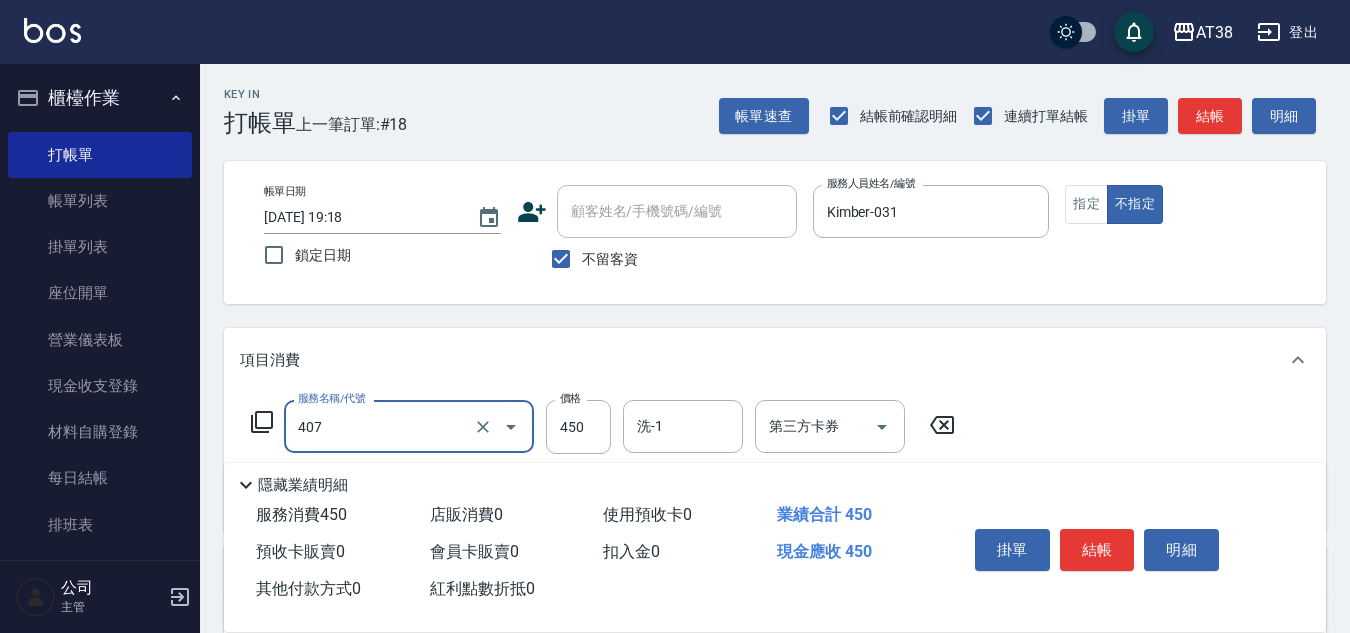 type on "剪髮(407)" 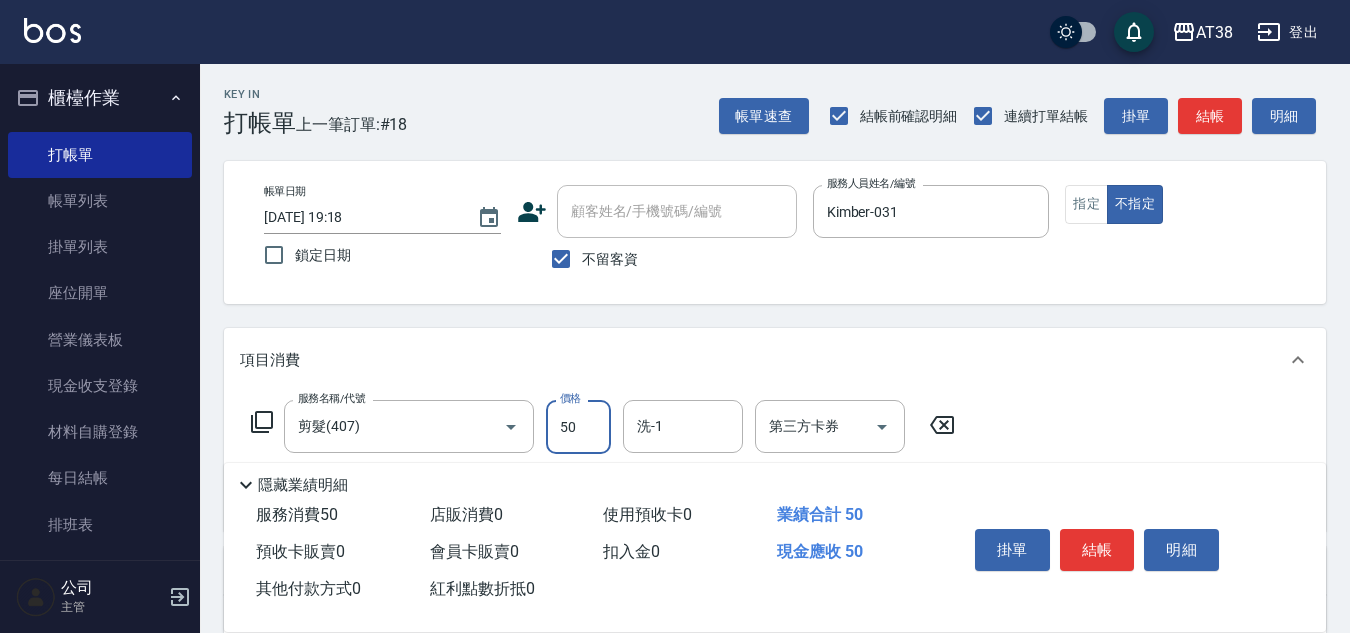 type on "500" 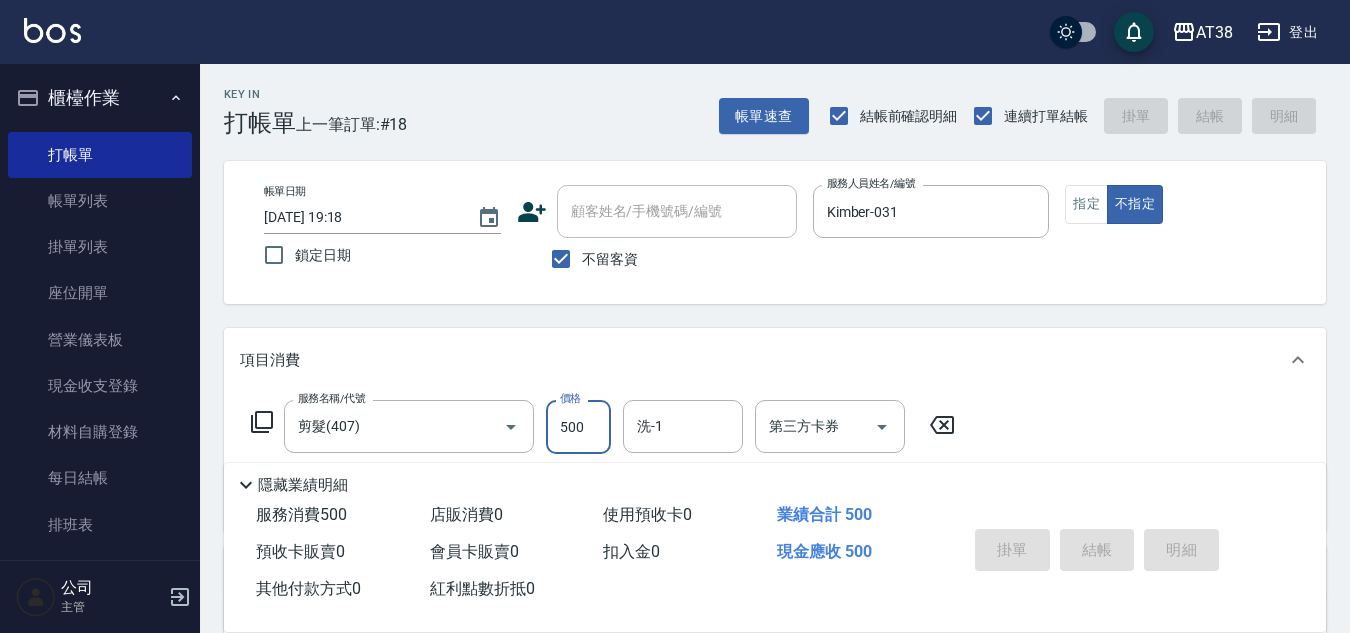 type 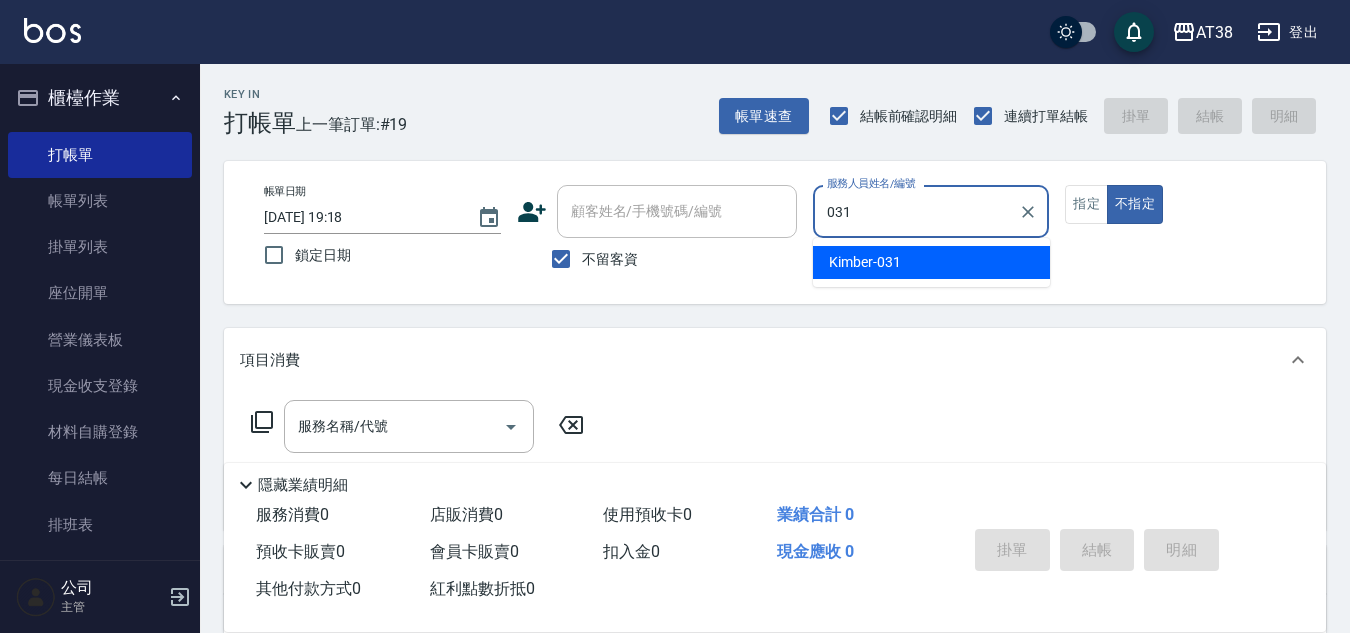 type on "Kimber-031" 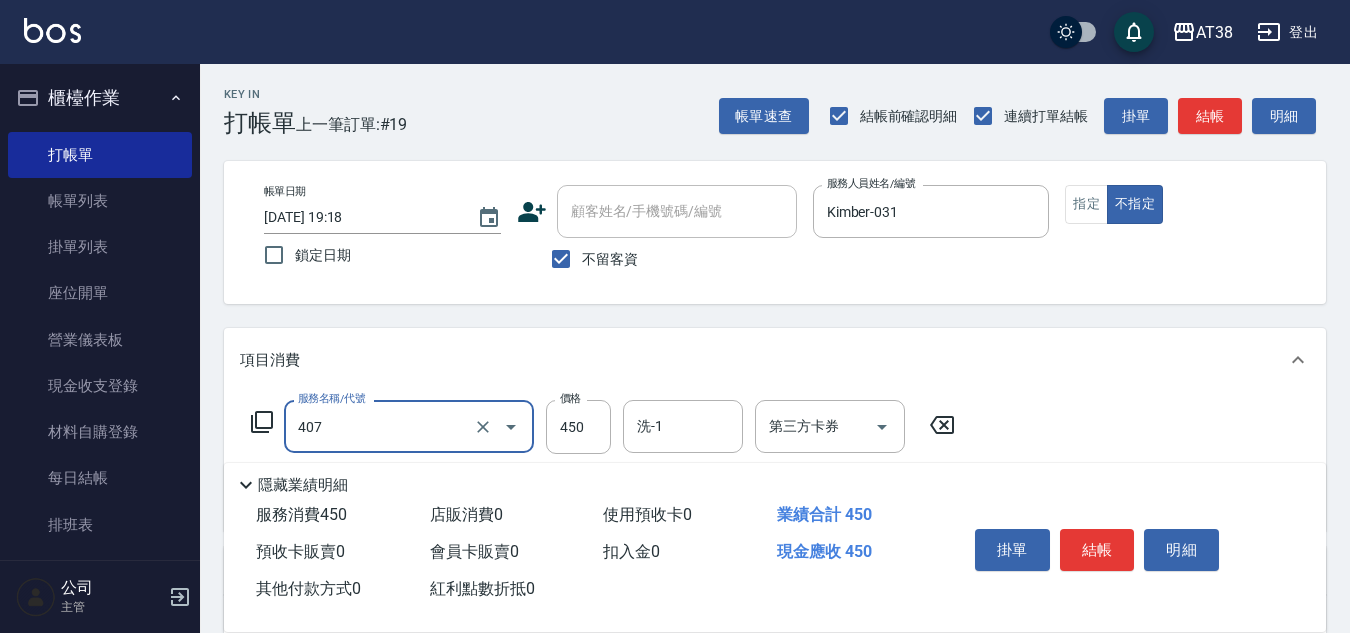 type on "剪髮(407)" 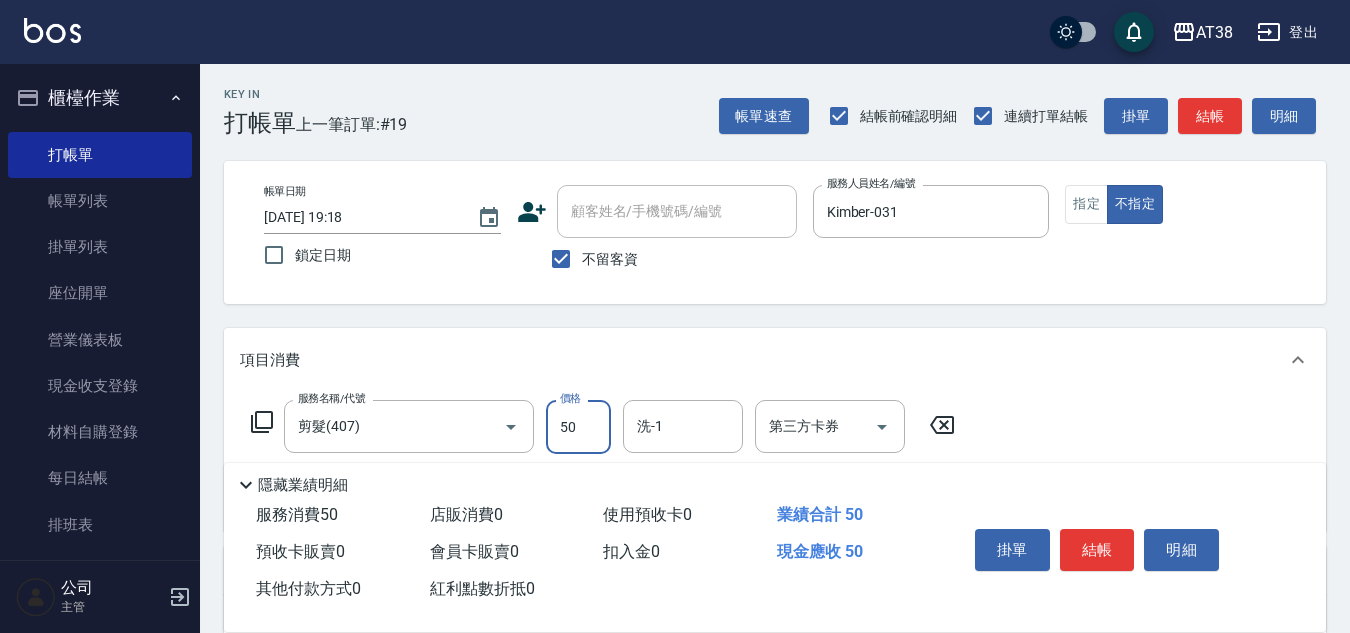 type on "500" 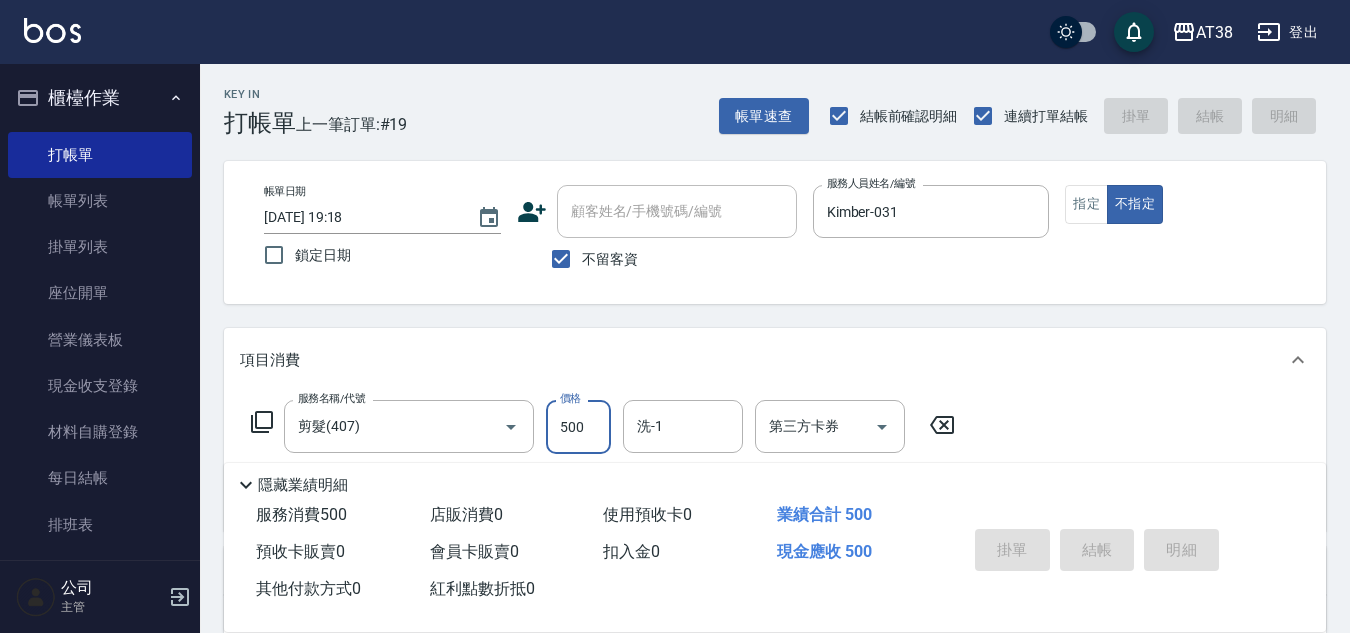 type 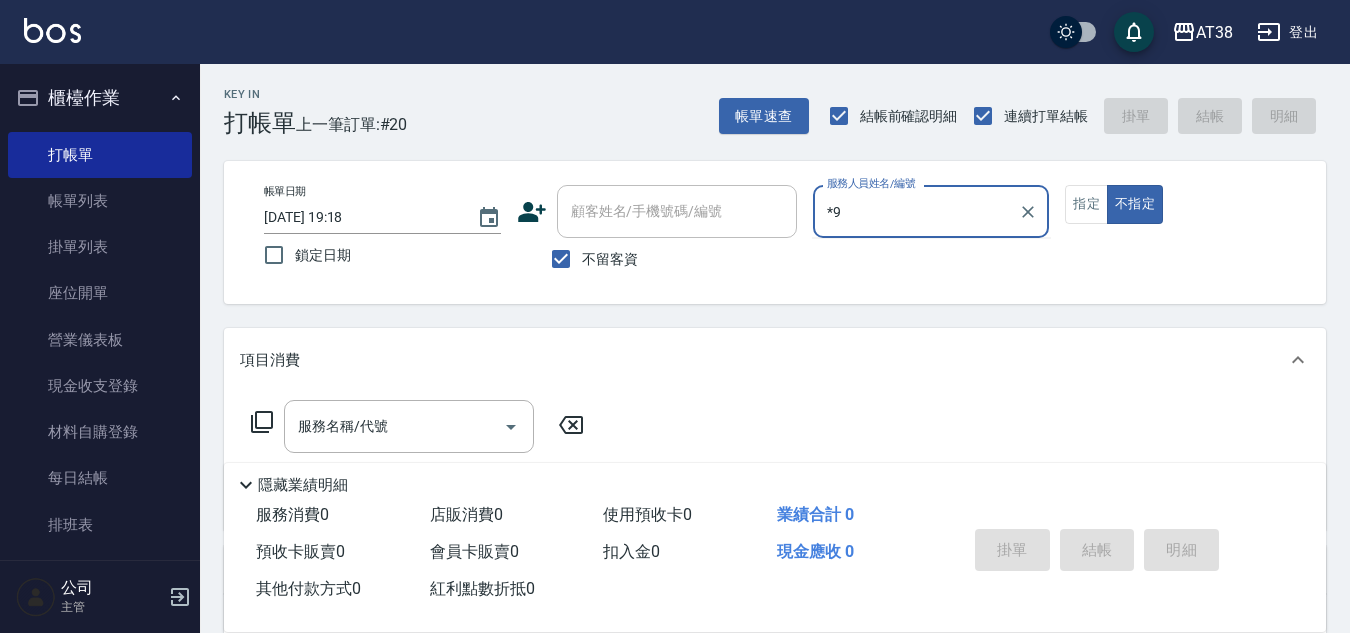 type on "*9" 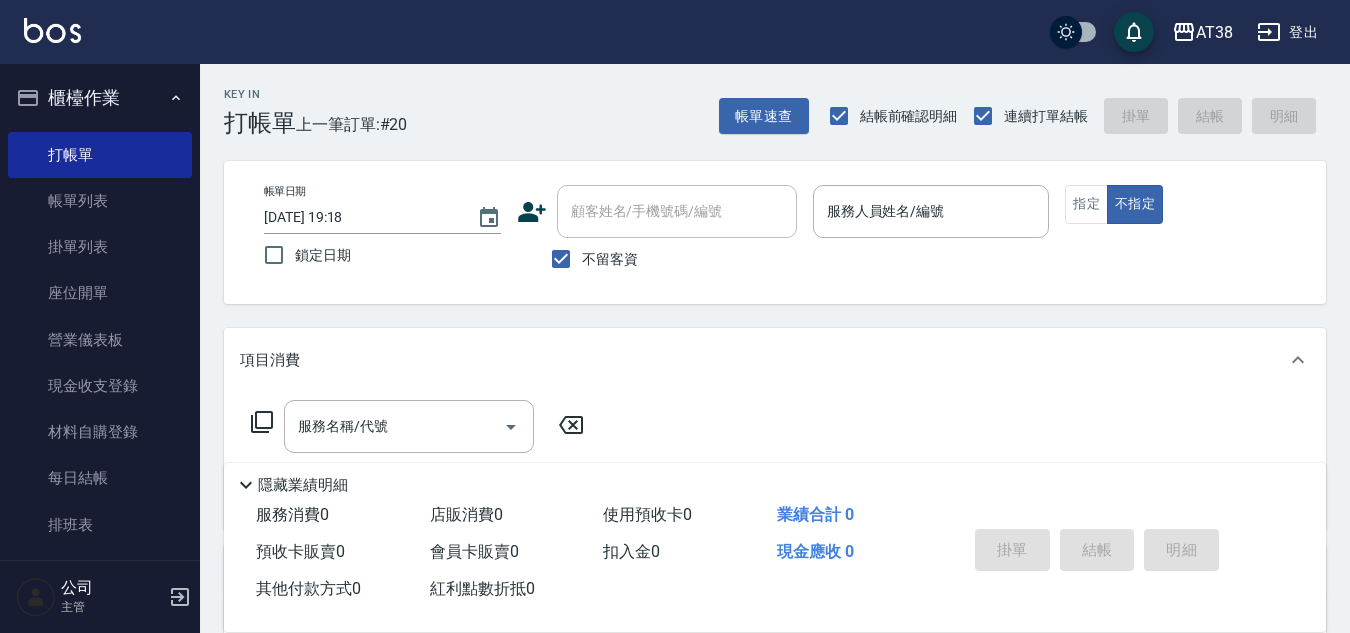 click on "帳單日期 2025/07/12 19:18 鎖定日期 顧客姓名/手機號碼/編號 顧客姓名/手機號碼/編號 不留客資 服務人員姓名/編號 服務人員姓名/編號 指定 不指定" at bounding box center (775, 232) 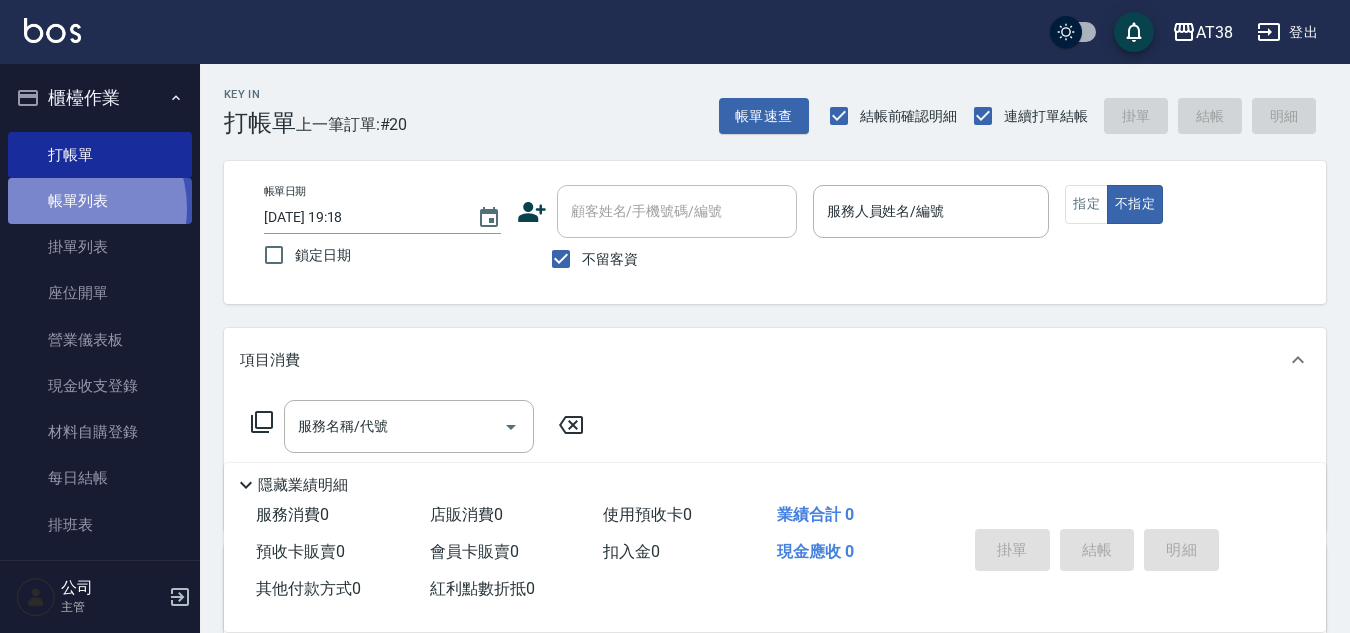 click on "帳單列表" at bounding box center (100, 201) 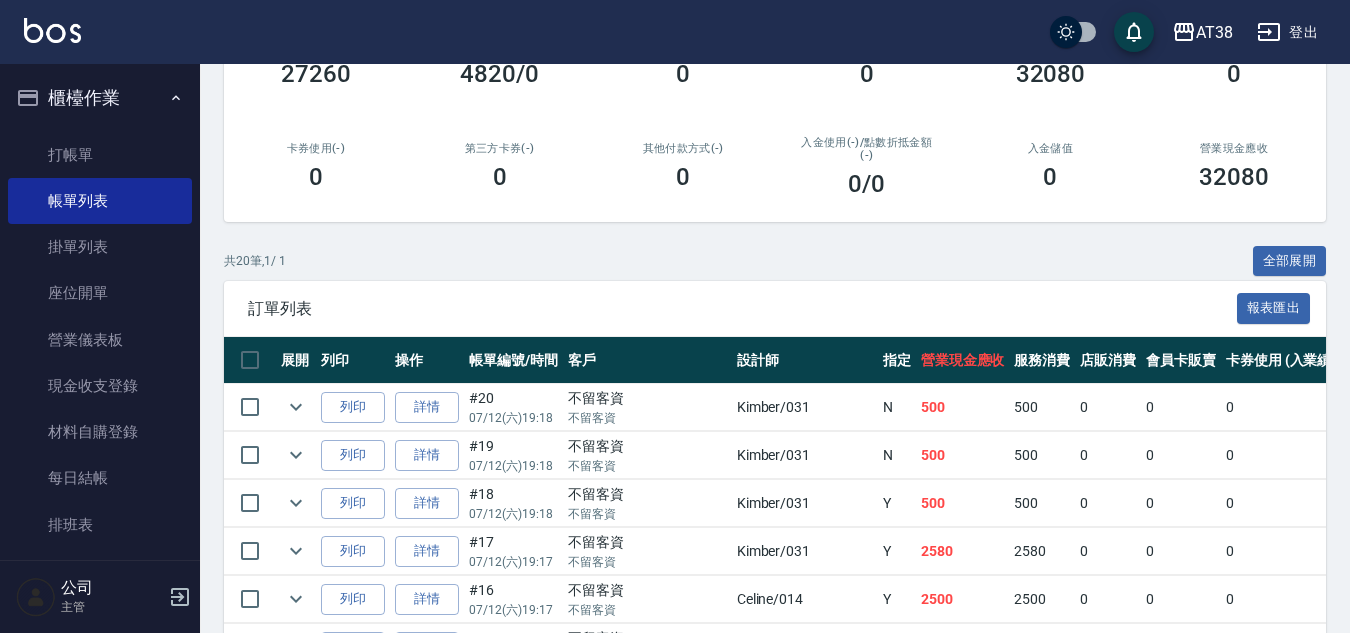 scroll, scrollTop: 300, scrollLeft: 0, axis: vertical 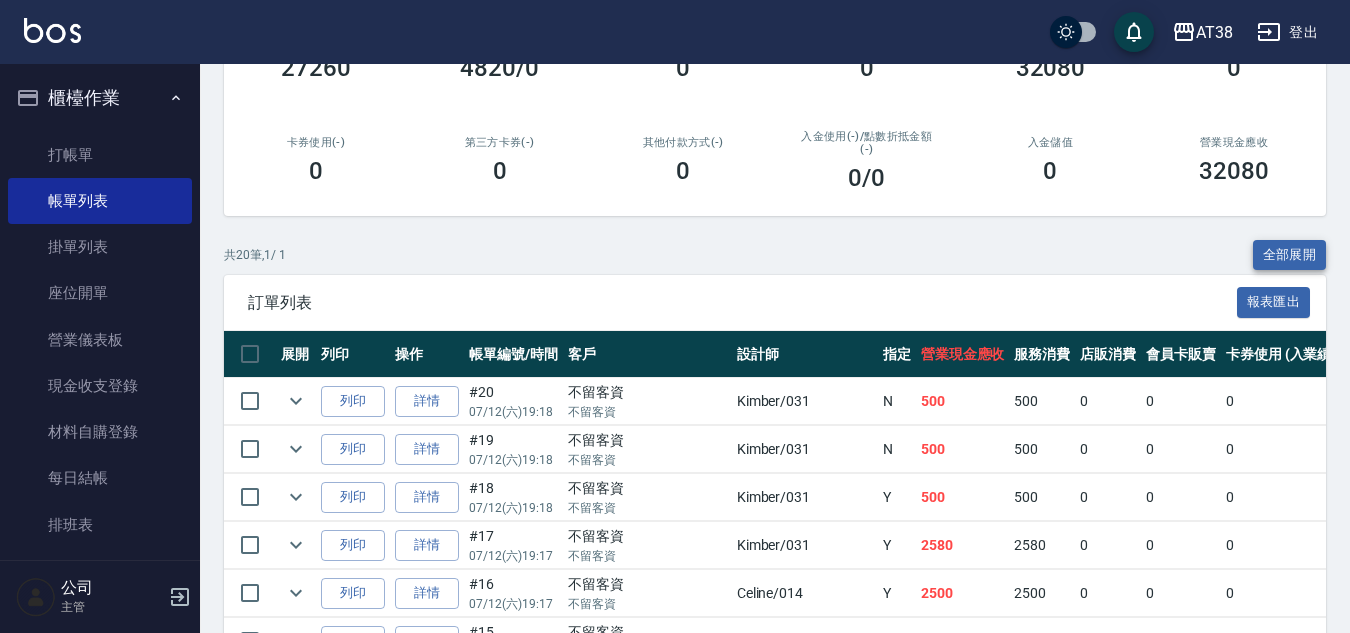 click on "全部展開" at bounding box center (1290, 255) 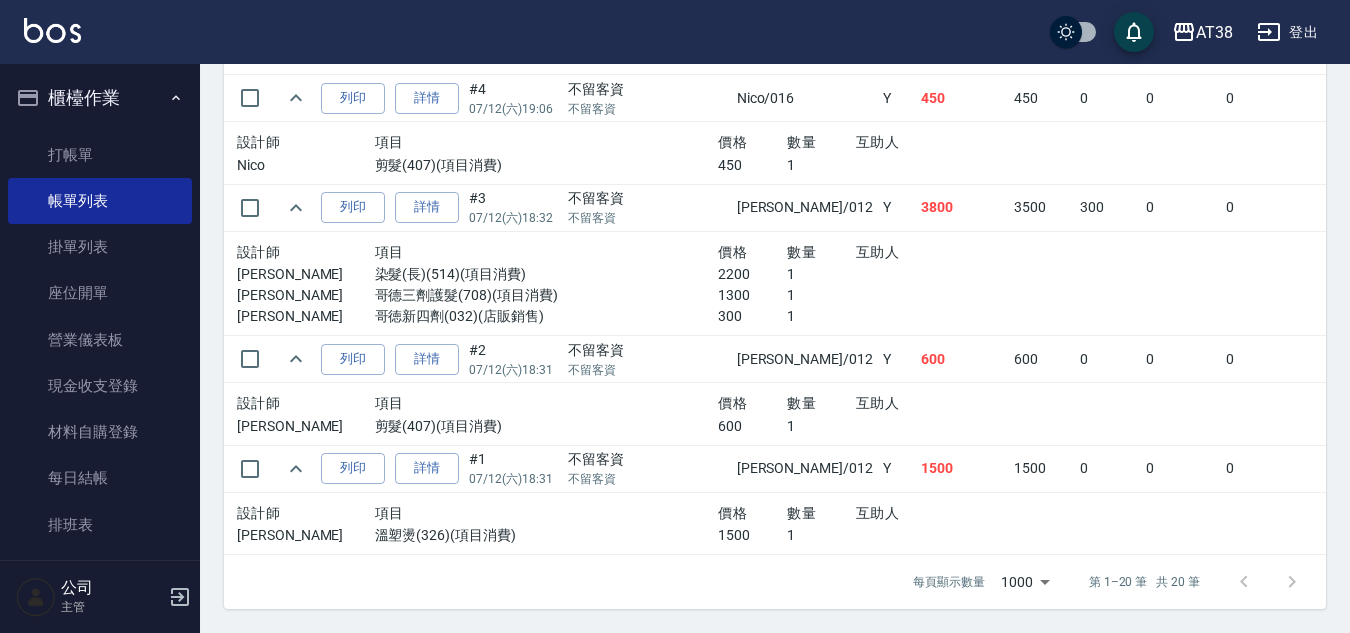 scroll, scrollTop: 2622, scrollLeft: 0, axis: vertical 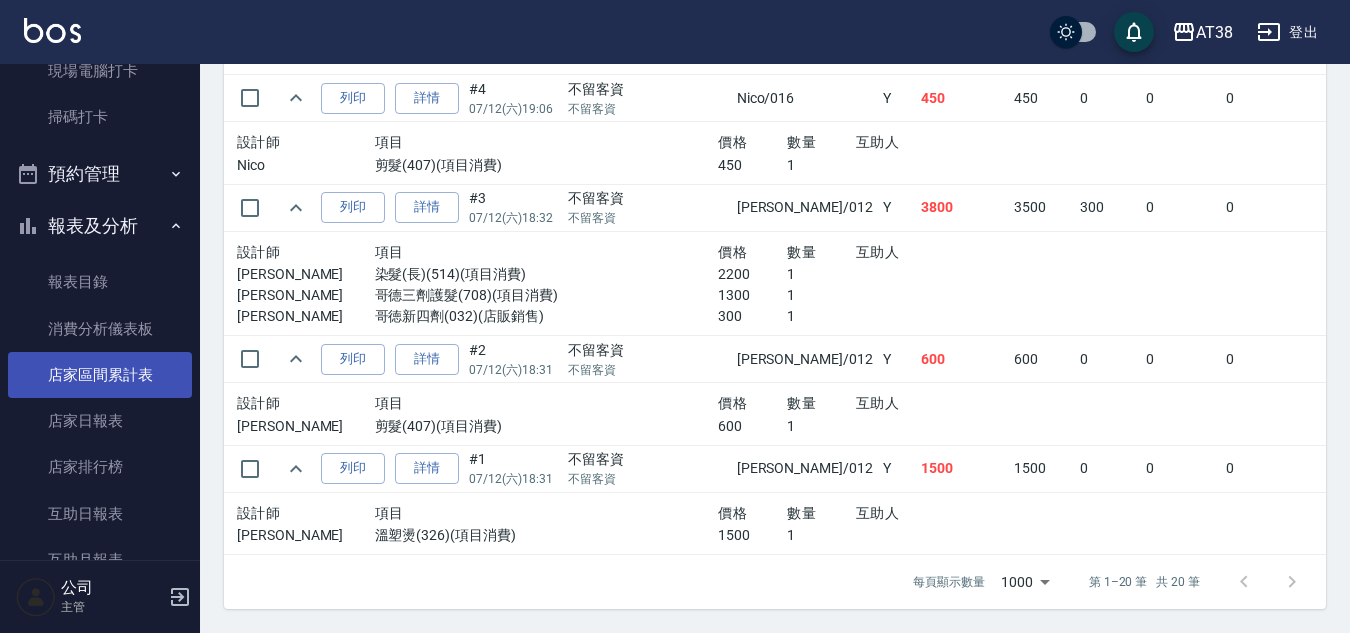 click on "店家區間累計表" at bounding box center [100, 375] 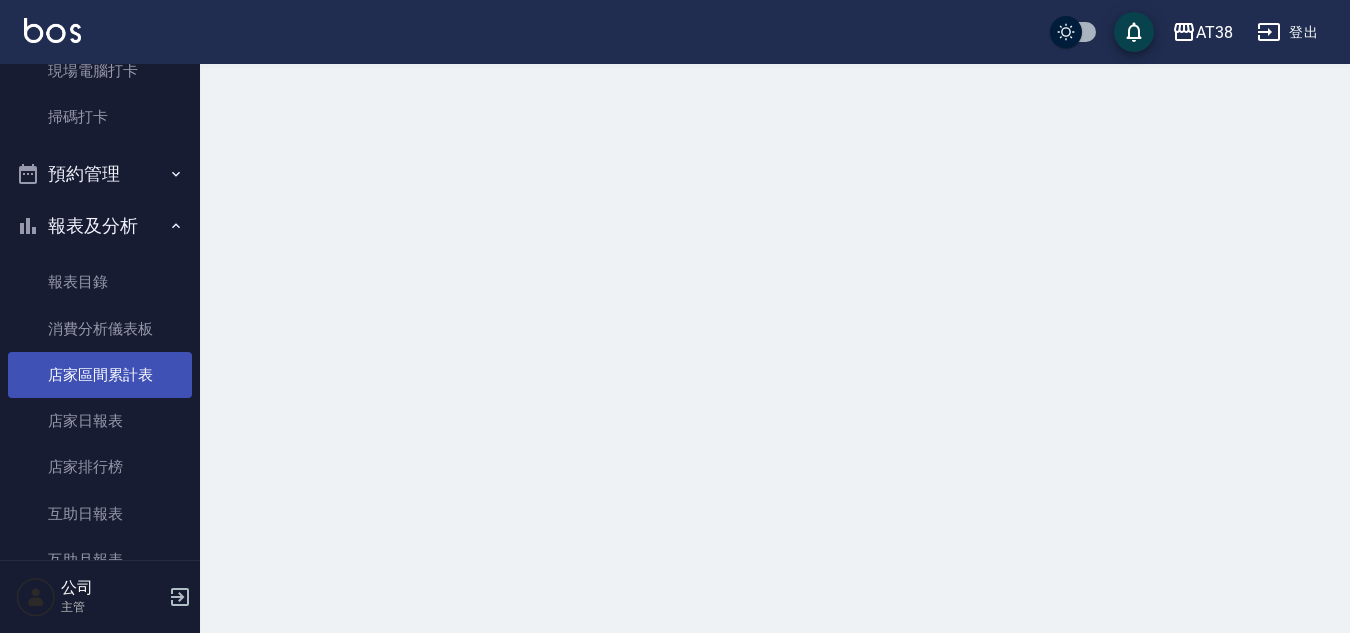 scroll, scrollTop: 0, scrollLeft: 0, axis: both 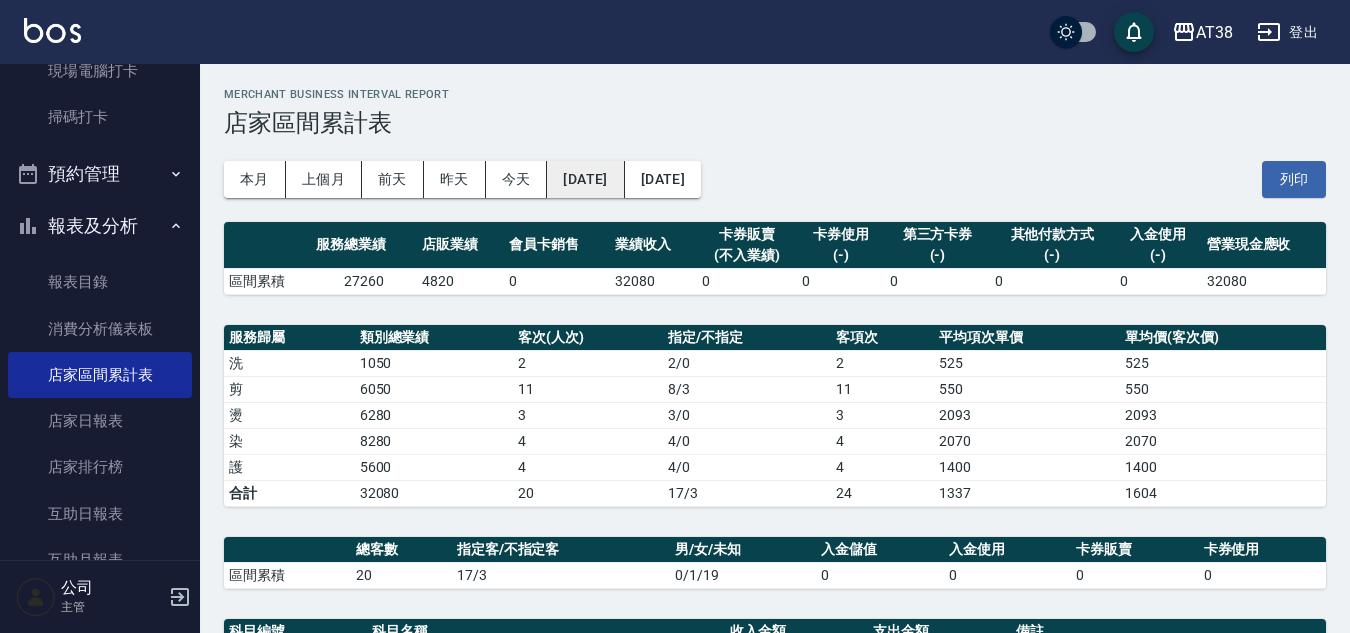 click on "[DATE]" at bounding box center [585, 179] 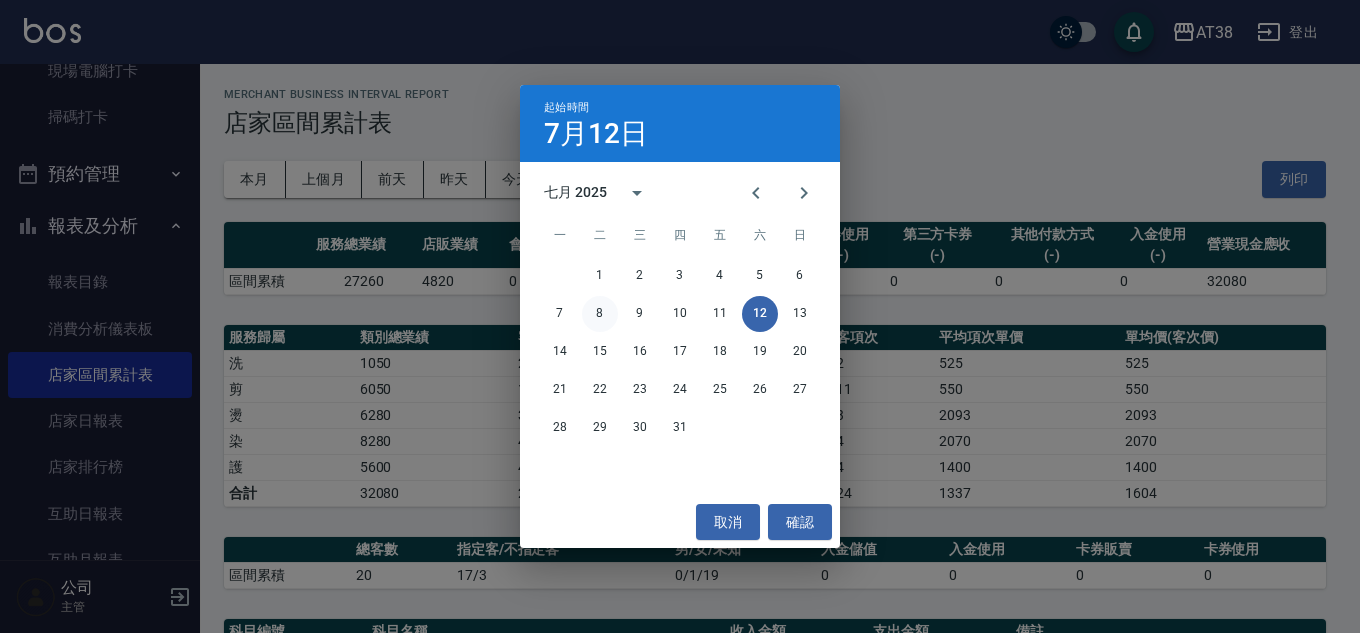 click on "8" at bounding box center (600, 314) 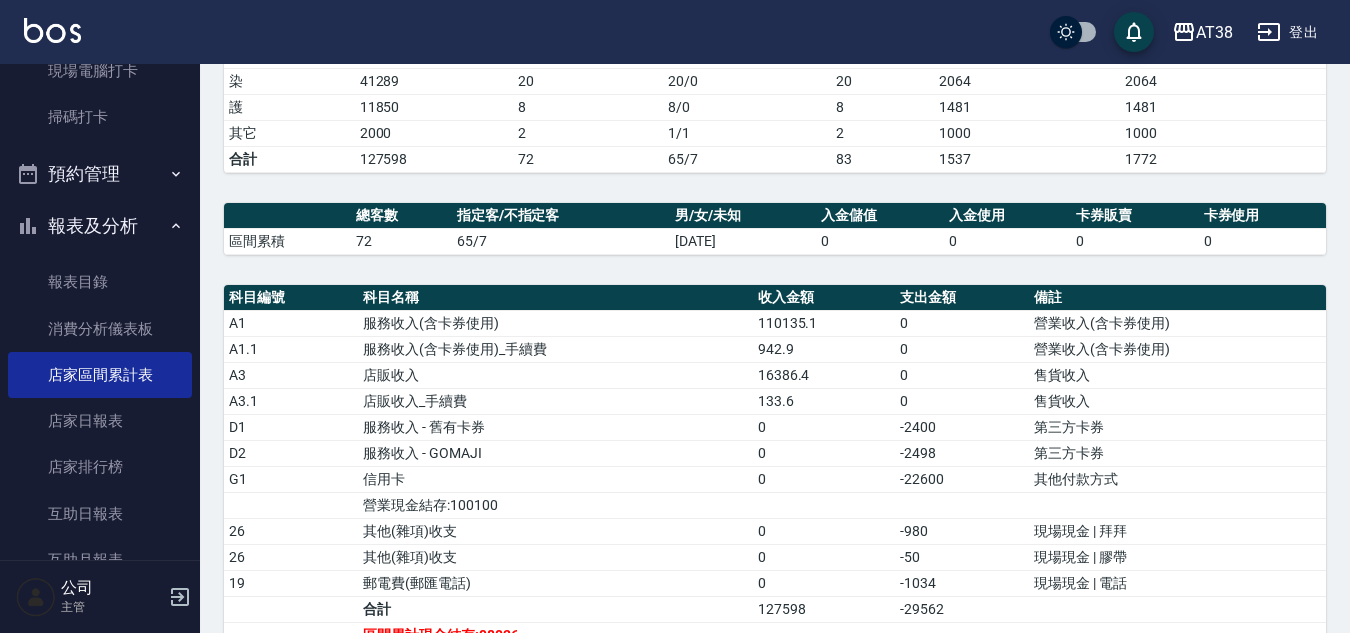 scroll, scrollTop: 430, scrollLeft: 0, axis: vertical 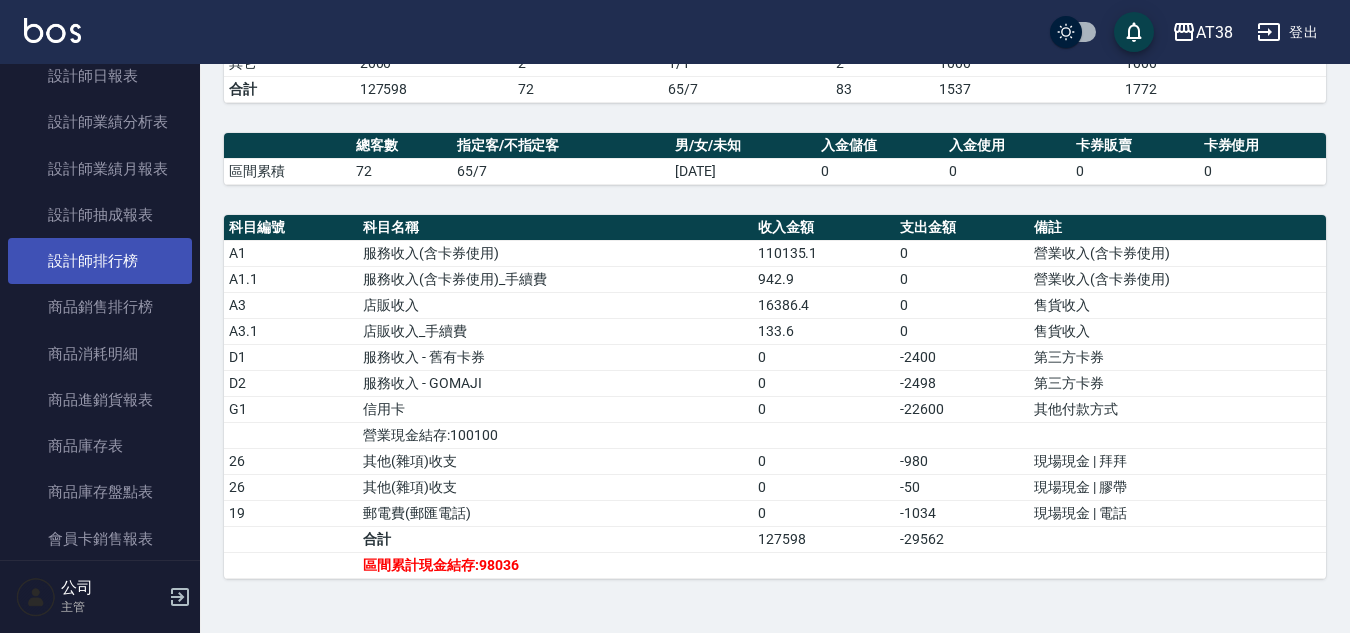 click on "設計師排行榜" at bounding box center [100, 261] 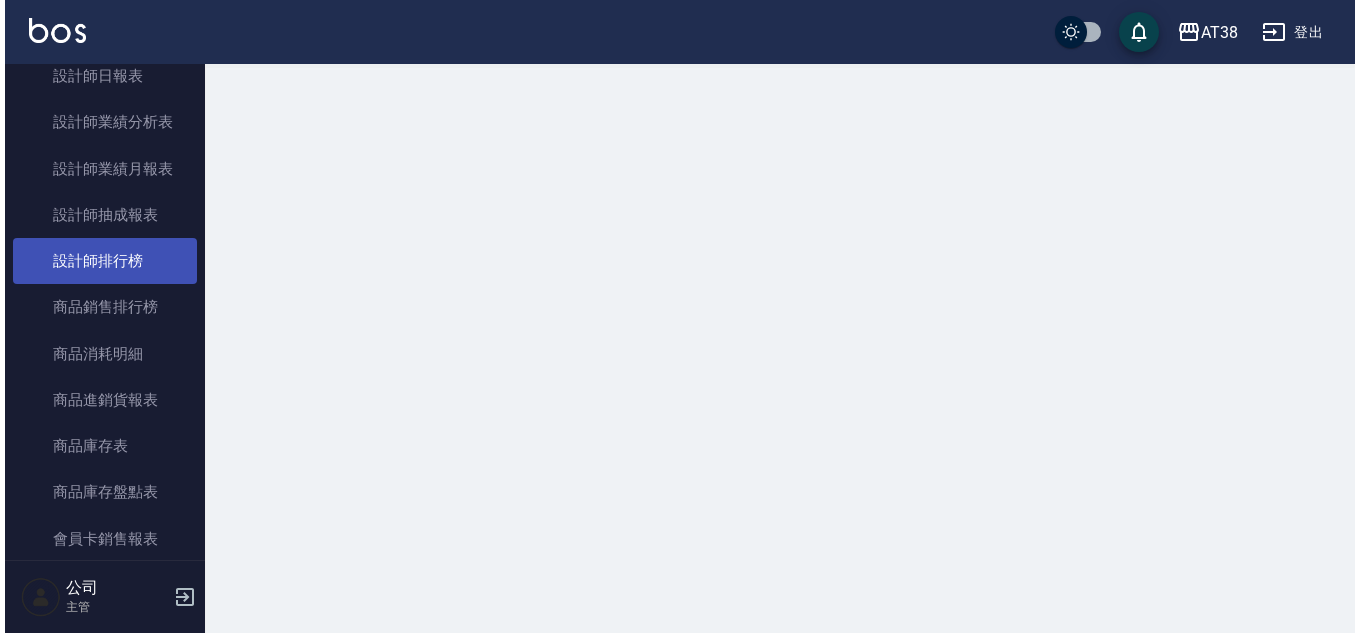 scroll, scrollTop: 0, scrollLeft: 0, axis: both 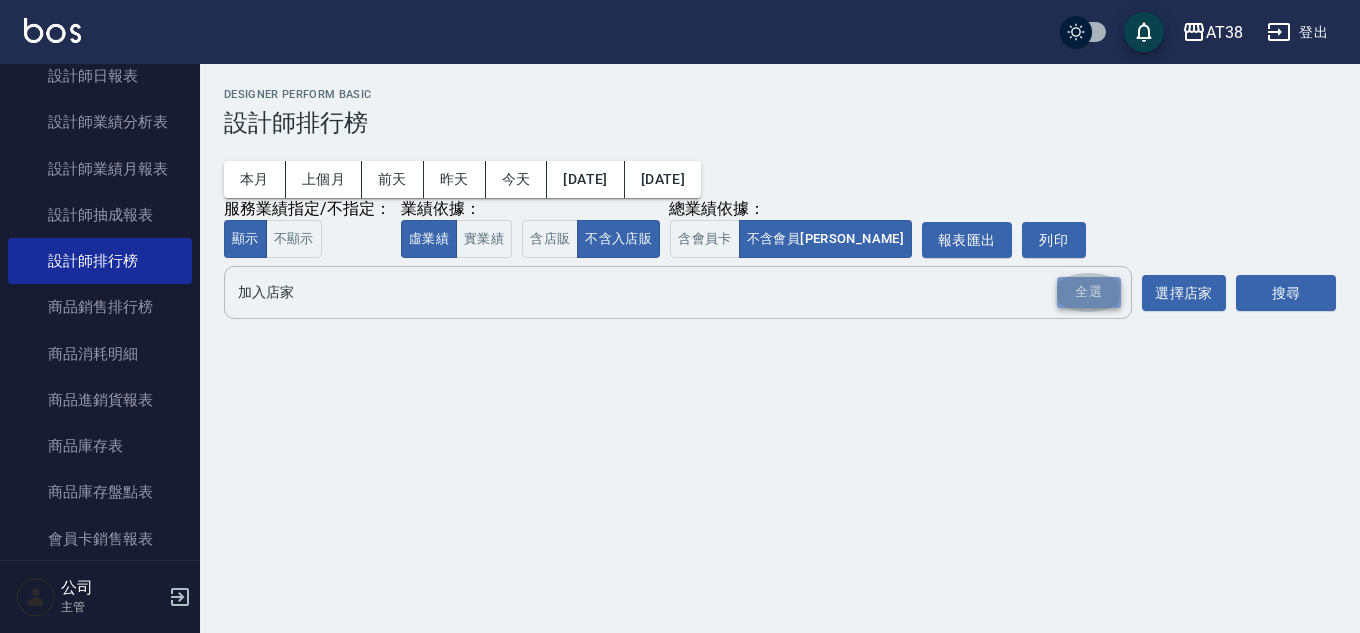 click on "全選" at bounding box center [1089, 292] 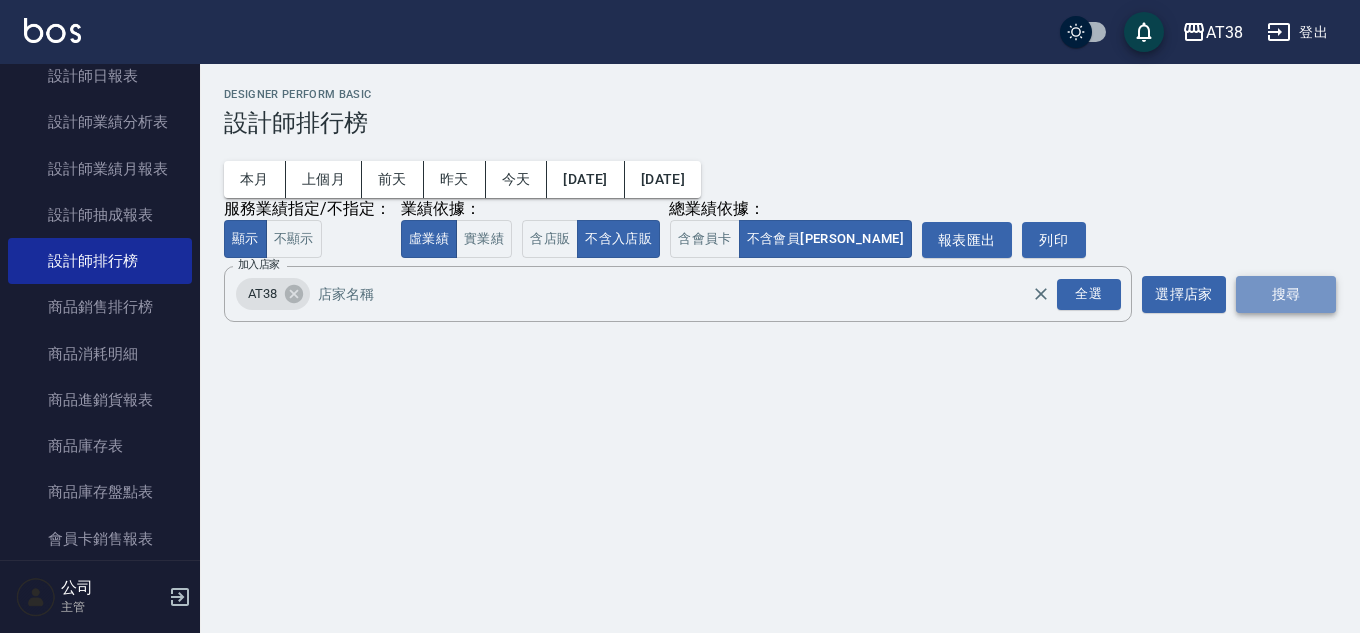click on "搜尋" at bounding box center (1286, 294) 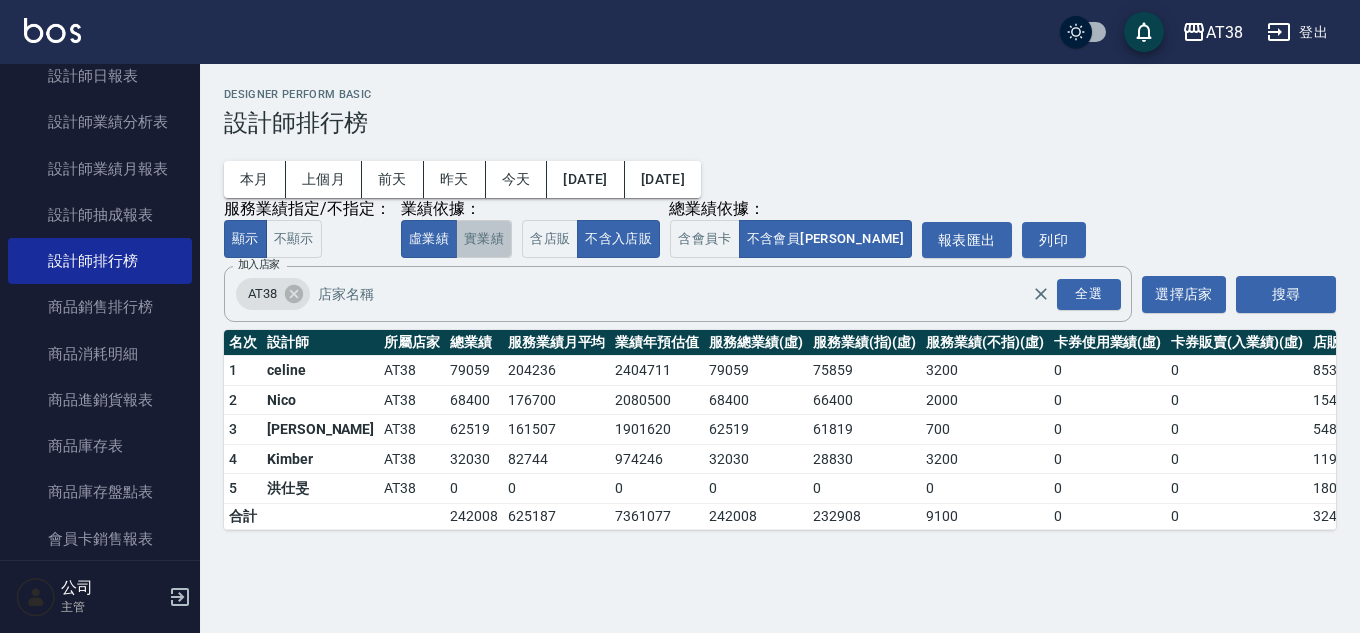 click on "實業績" at bounding box center [484, 239] 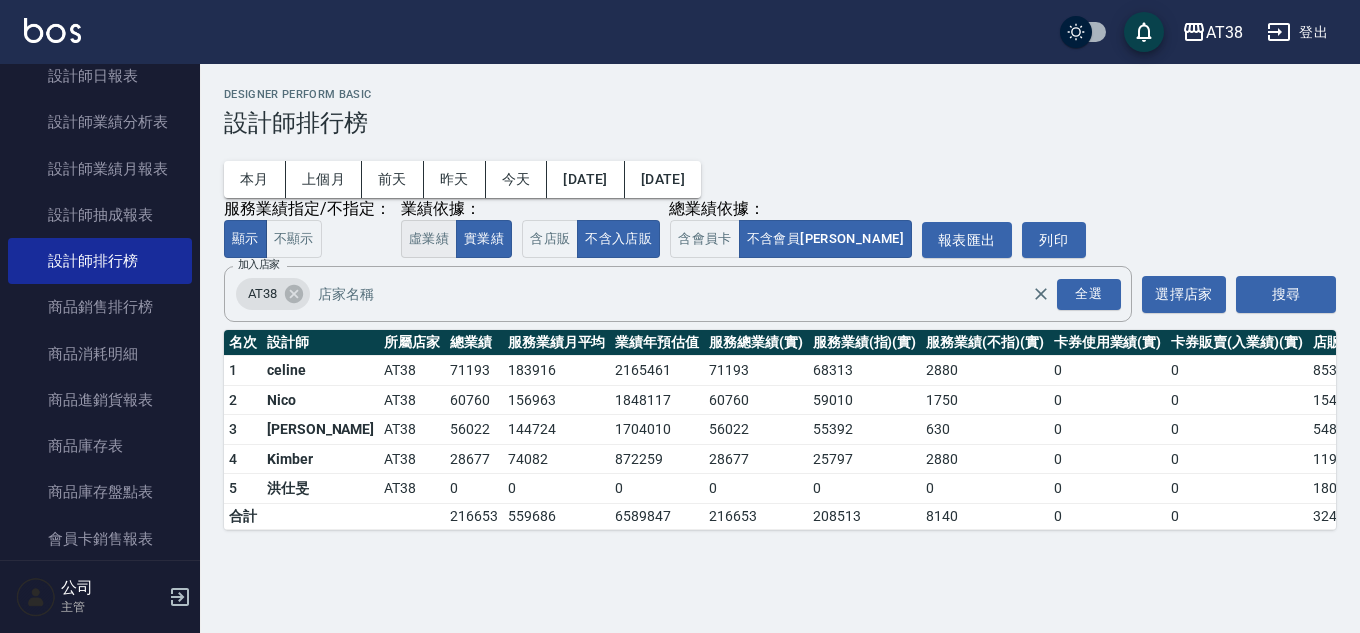 click on "虛業績" at bounding box center [429, 239] 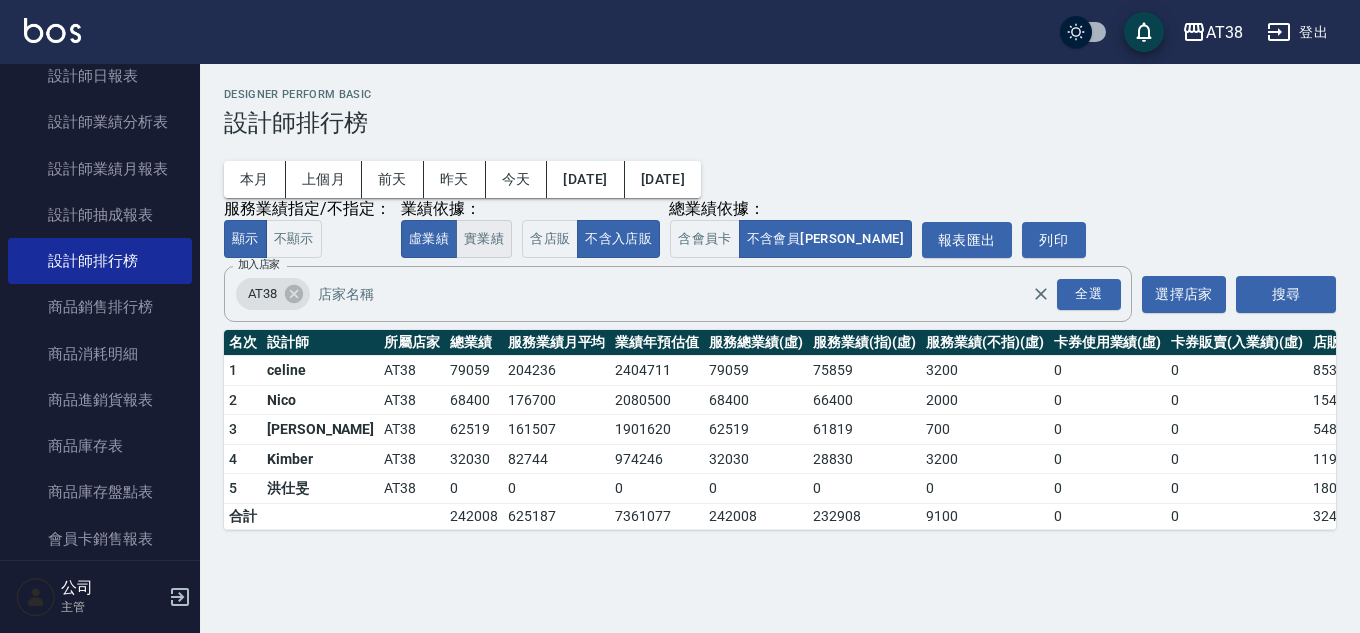 click on "實業績" at bounding box center [484, 239] 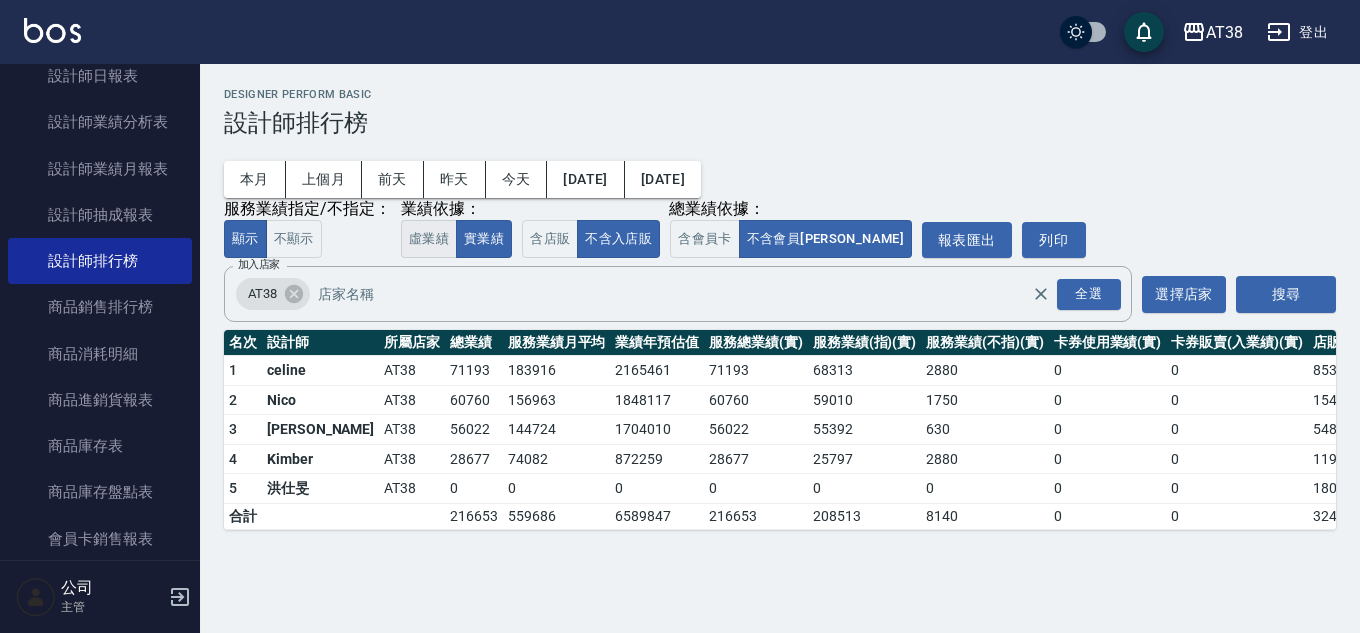 click on "虛業績" at bounding box center (429, 239) 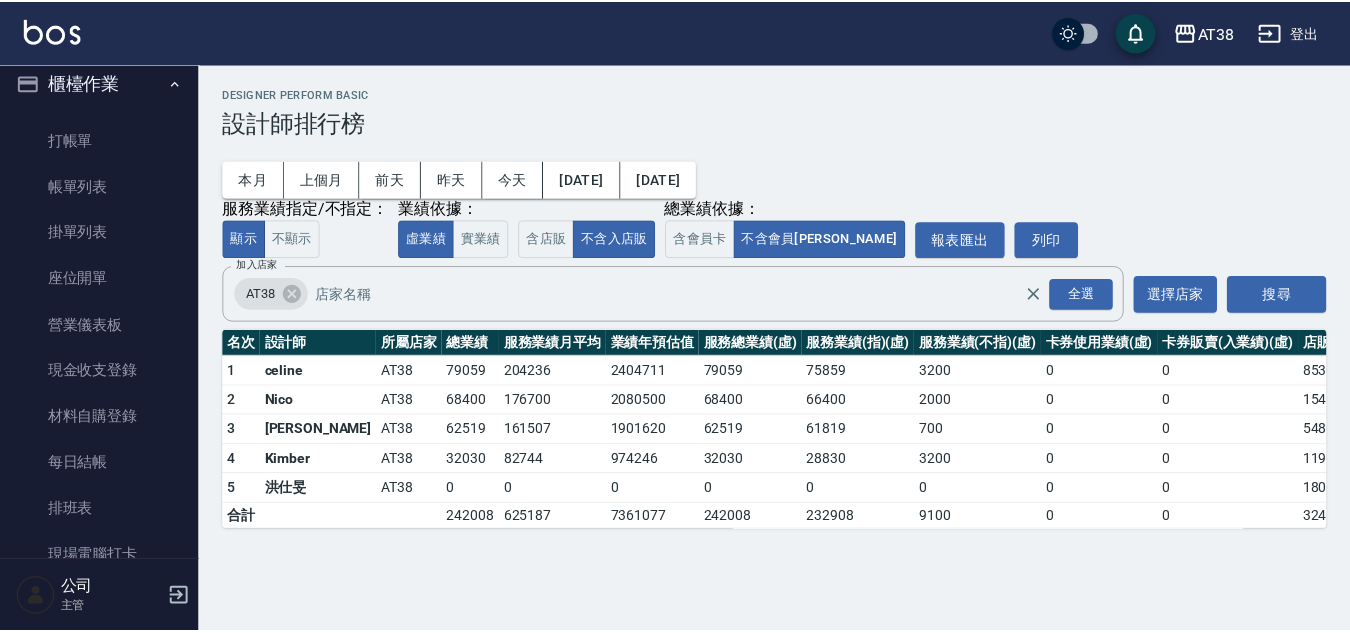 scroll, scrollTop: 0, scrollLeft: 0, axis: both 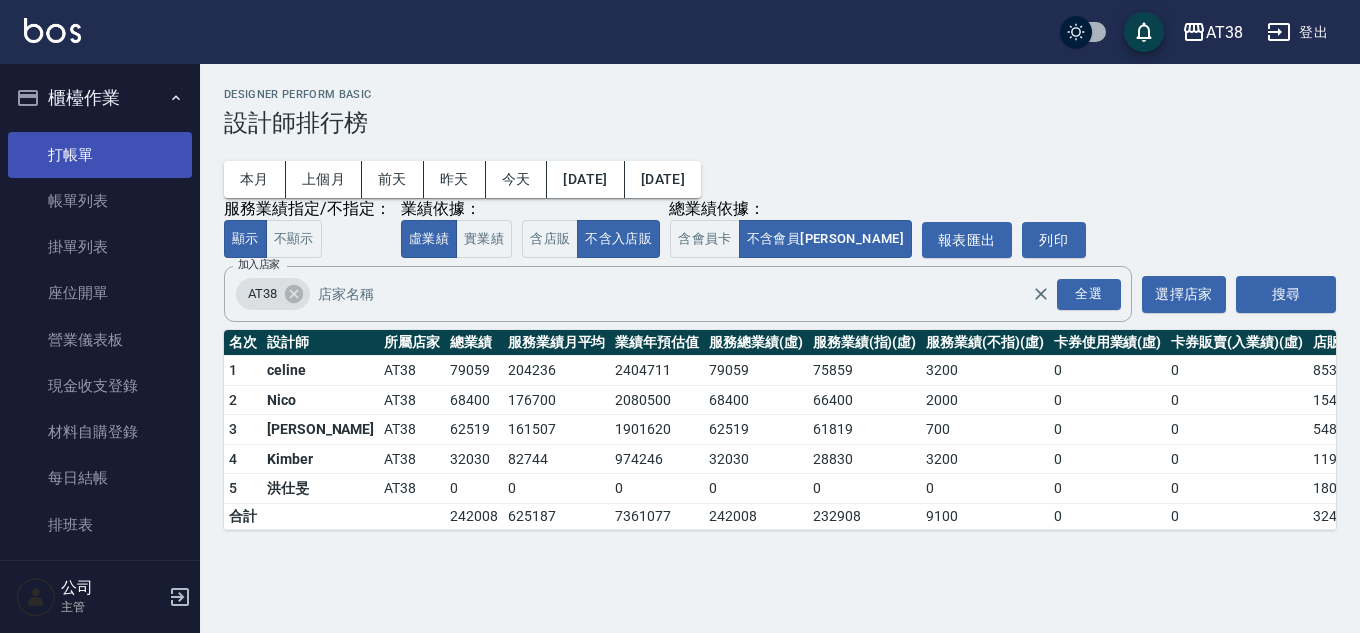 click on "打帳單" at bounding box center [100, 155] 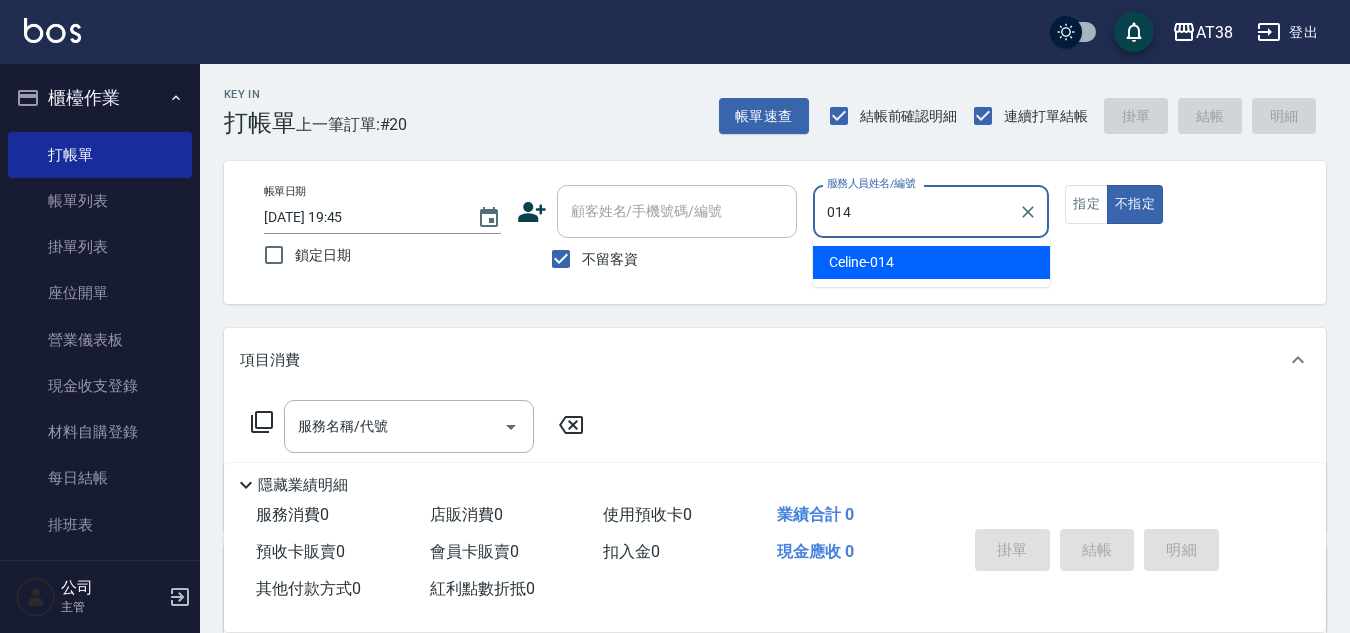 type on "Celine-014" 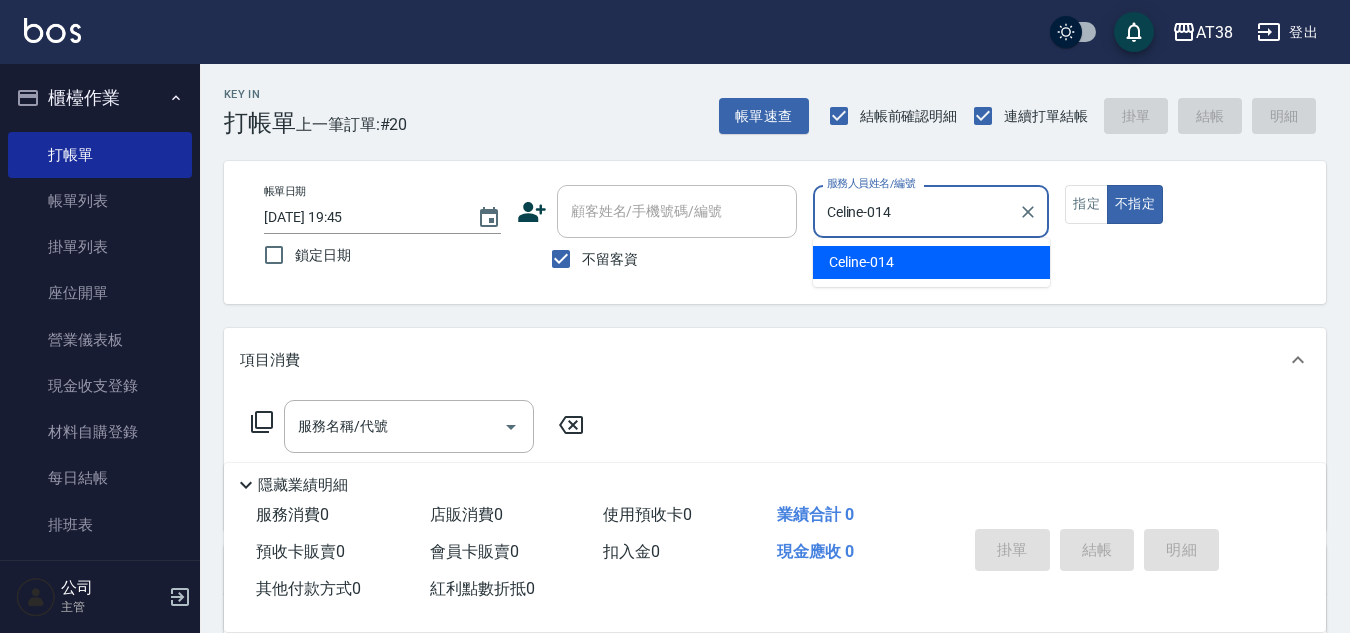 type on "false" 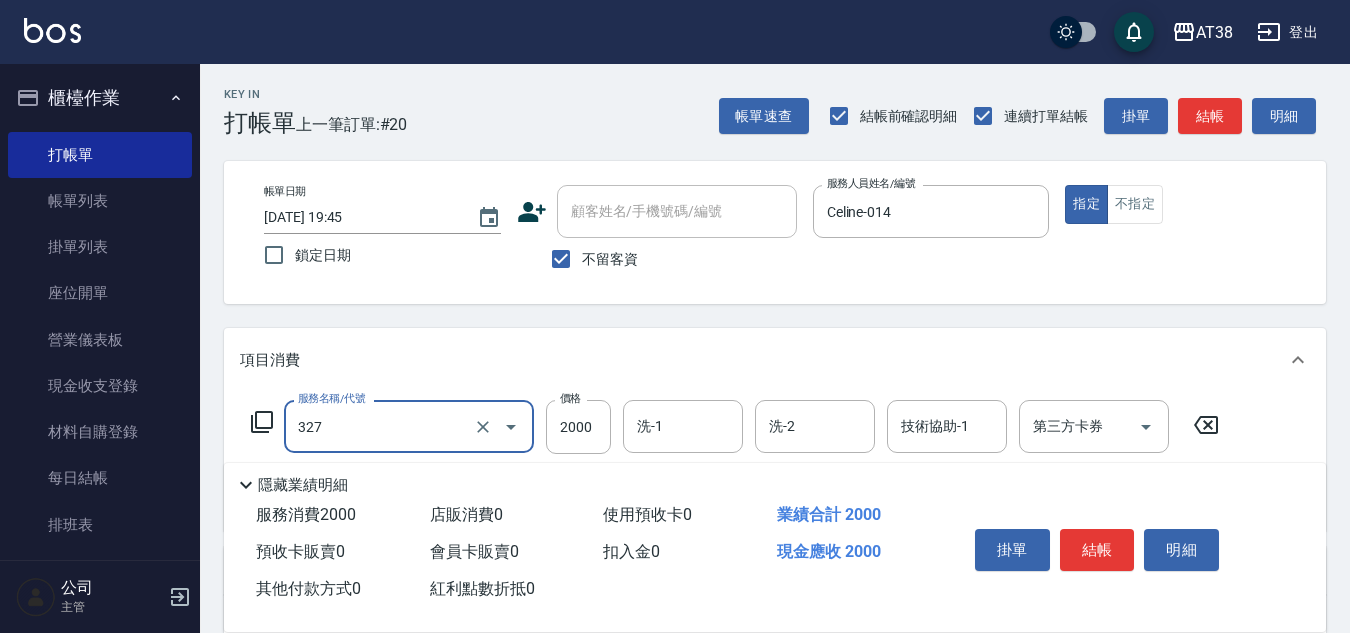 type on "溫塑燙(327)" 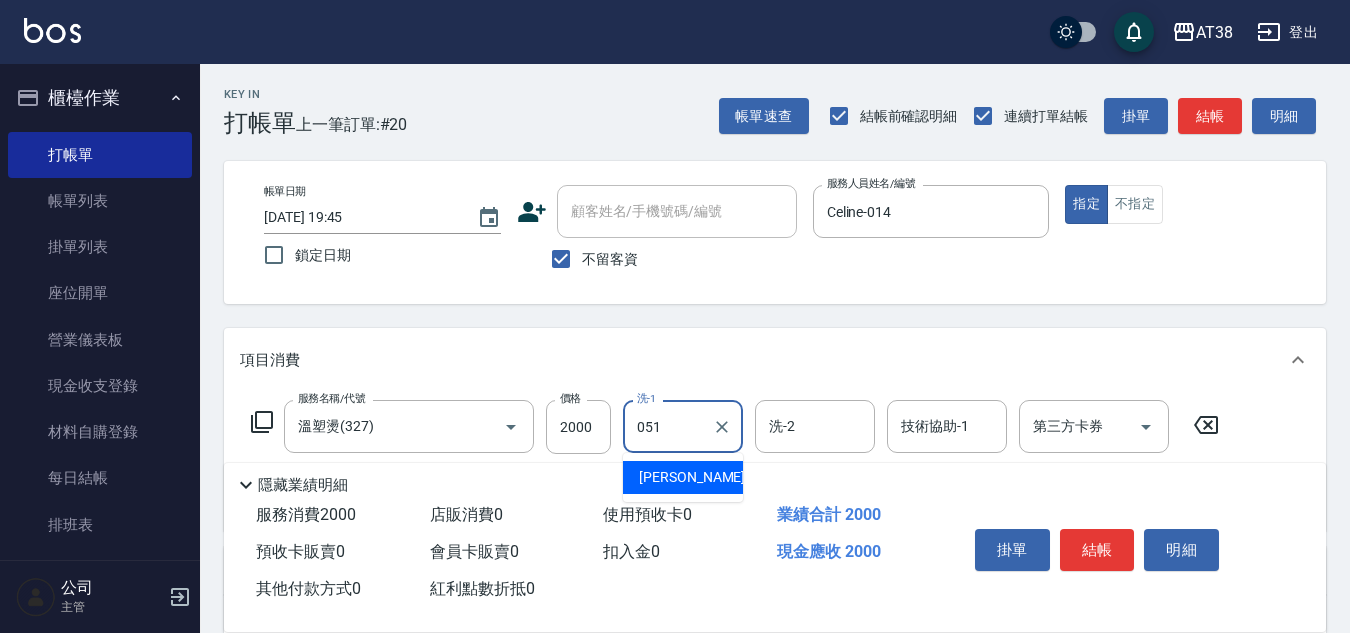 type on "[PERSON_NAME]君-051" 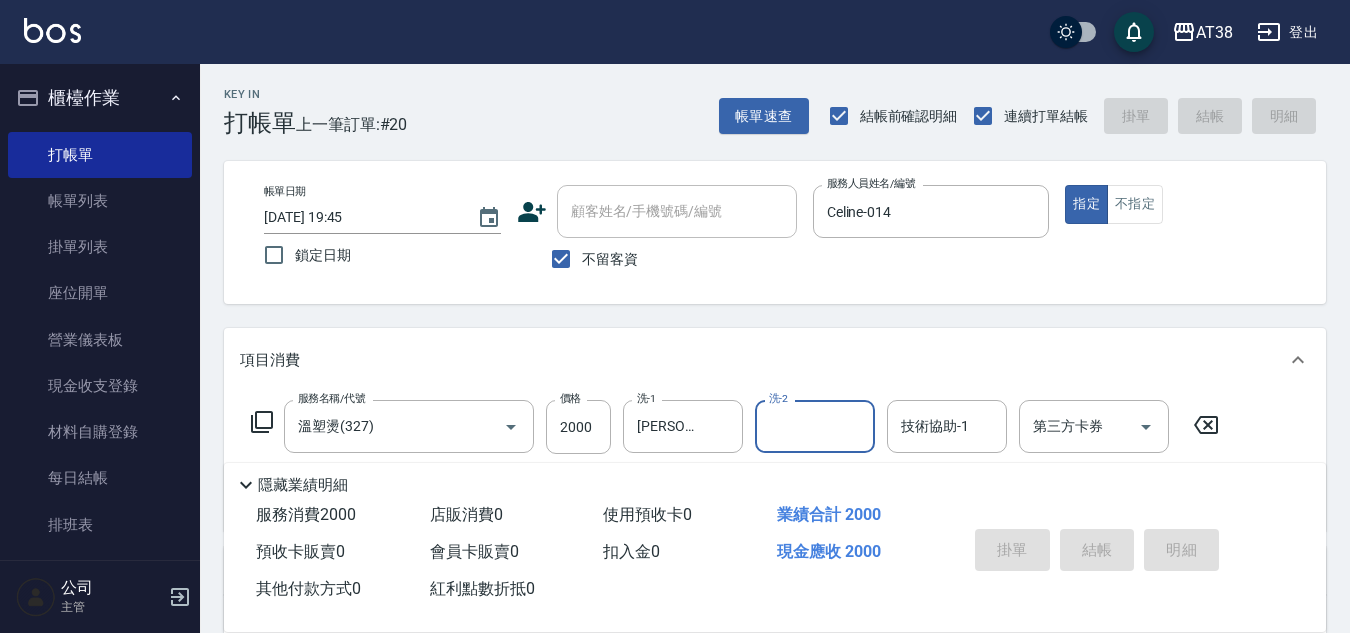 type on "2025/07/12 19:56" 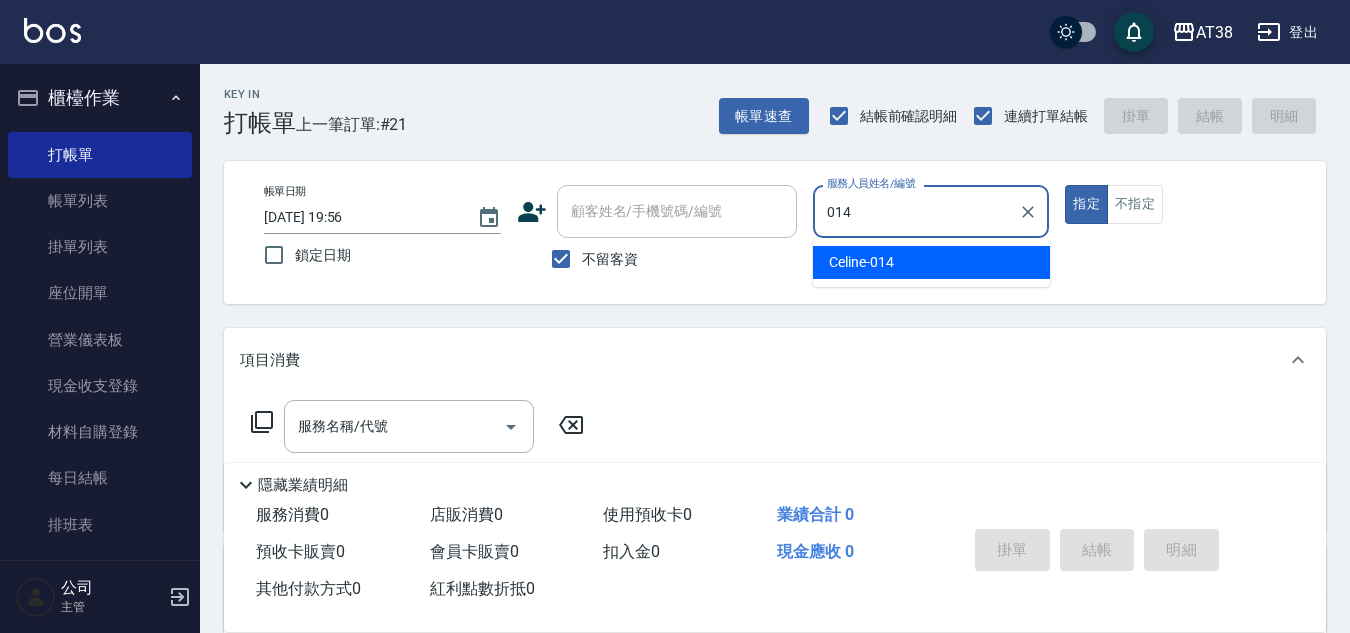 type on "Celine-014" 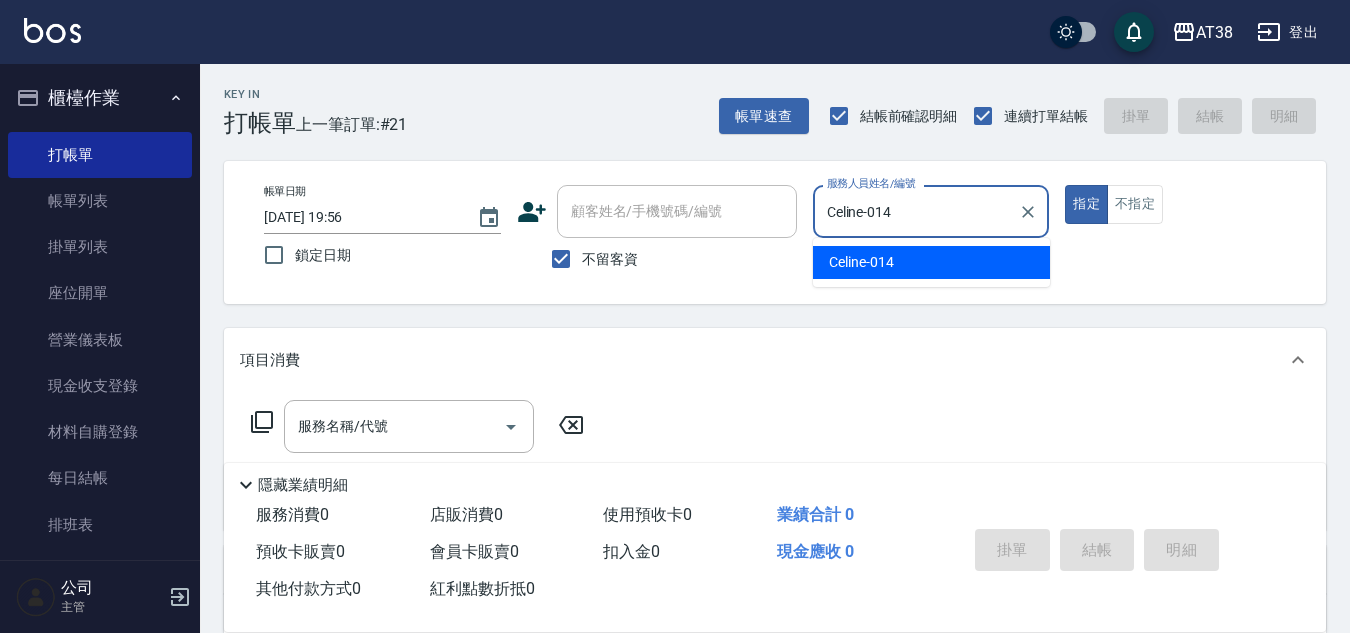 type on "true" 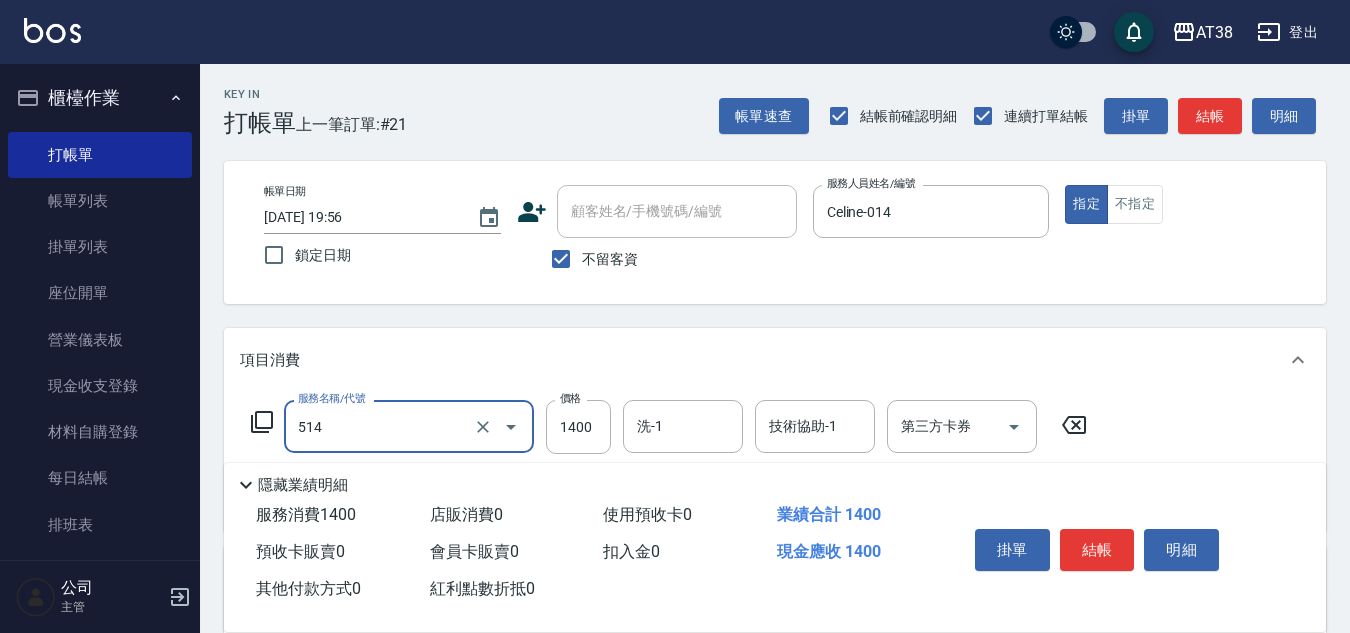 type on "染髮(長)(514)" 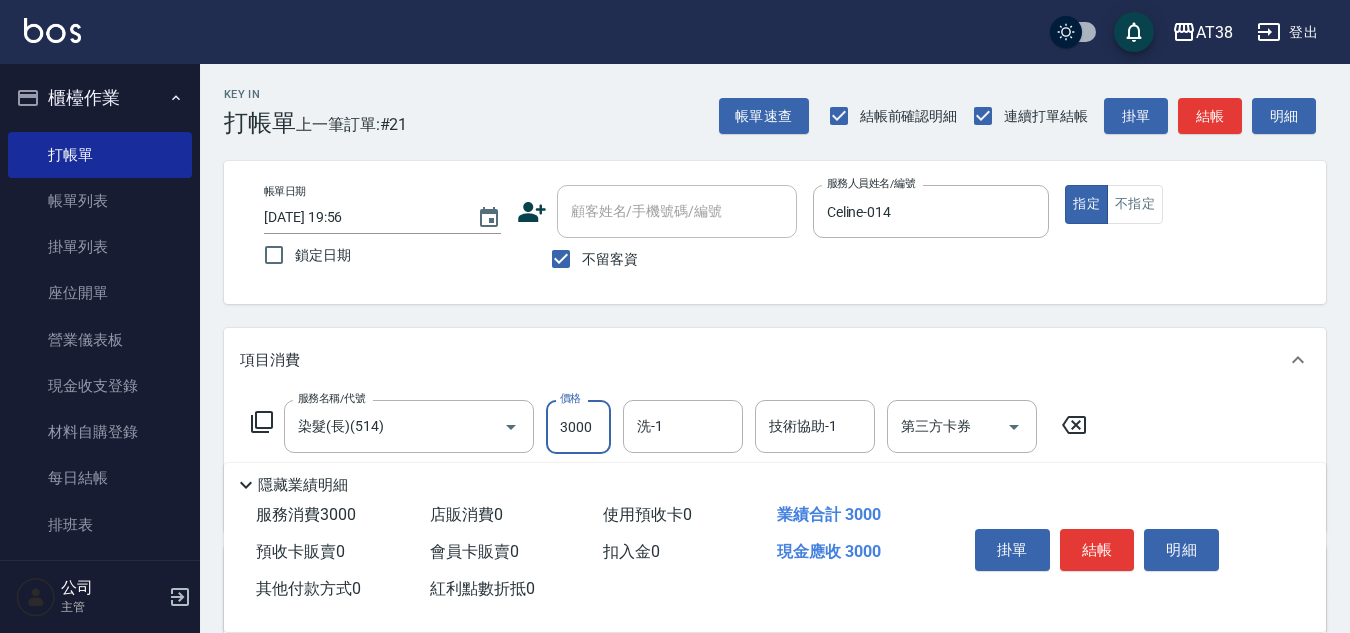 type on "3000" 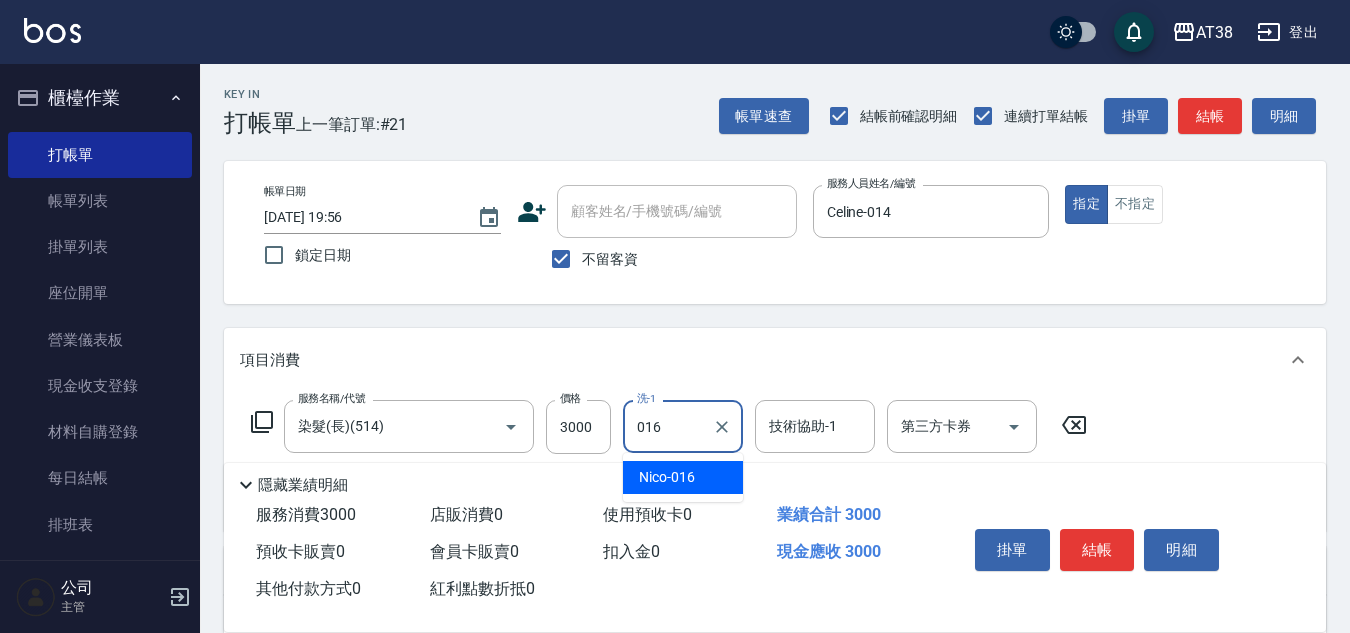 type on "Nico-016" 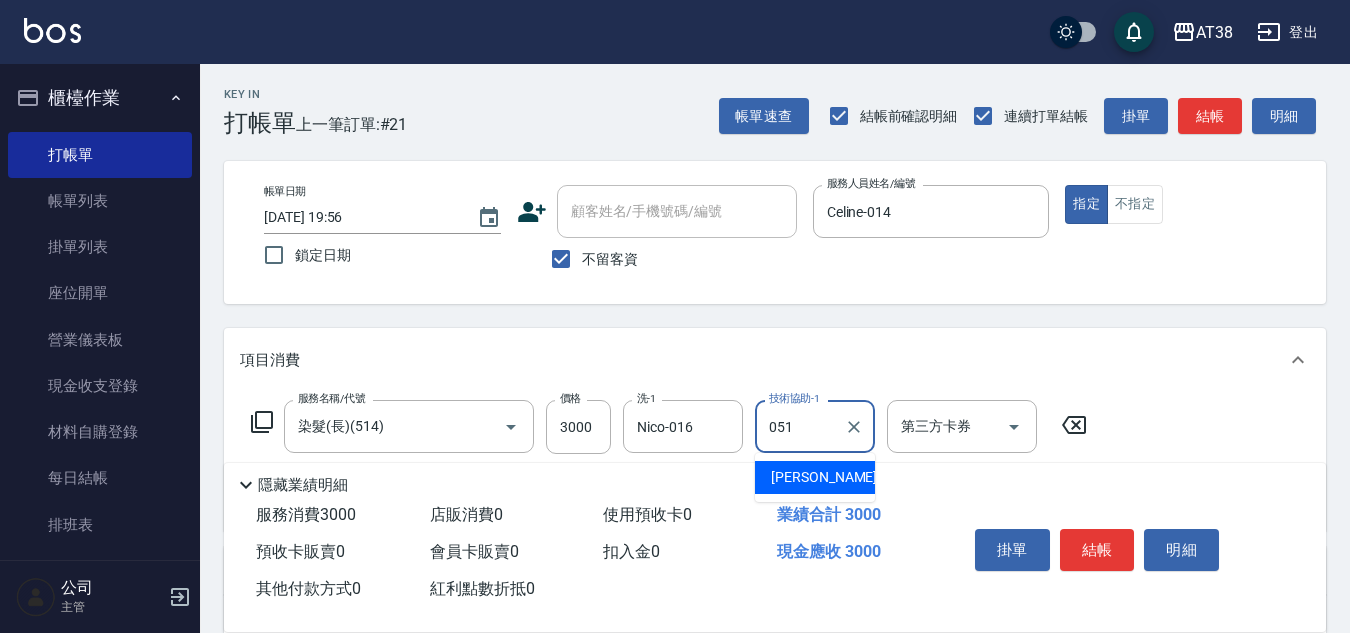 type on "[PERSON_NAME]君-051" 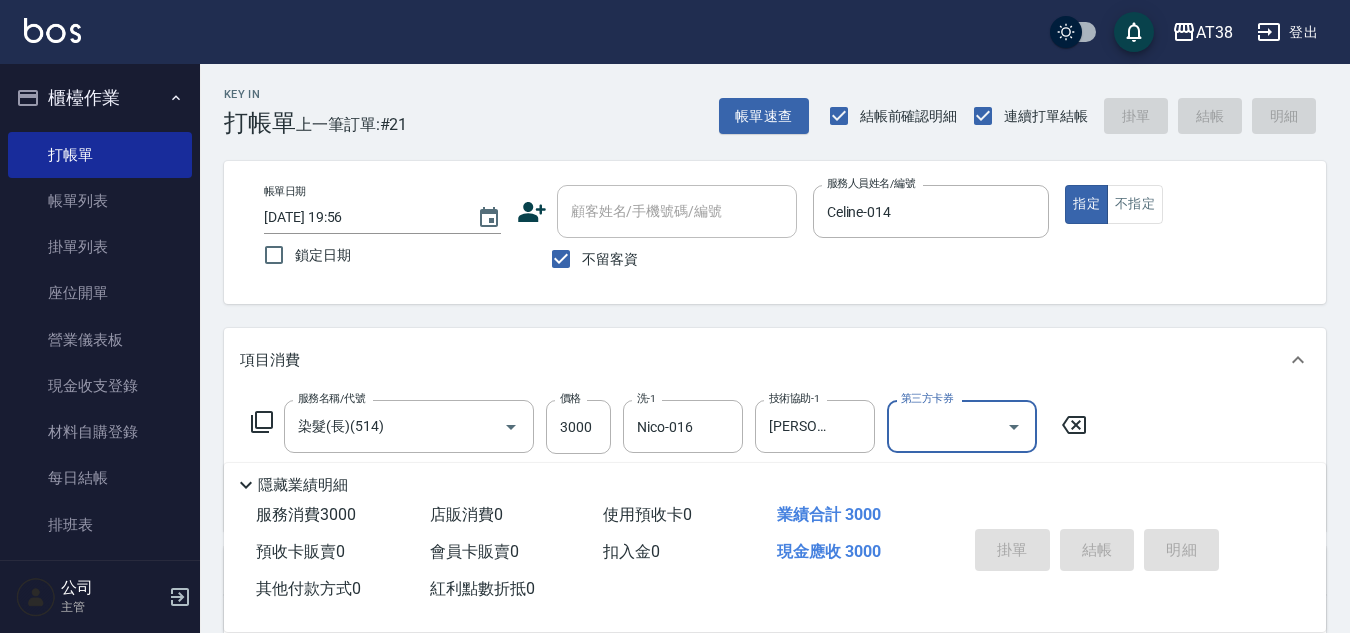type 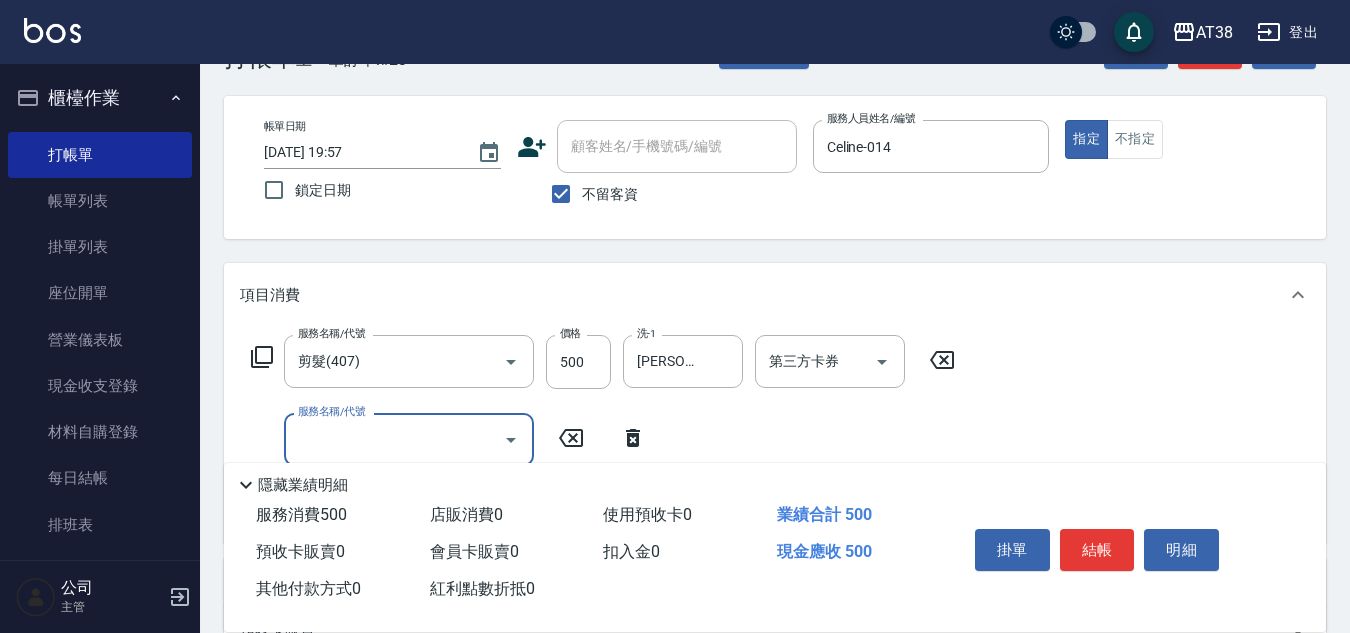 scroll, scrollTop: 100, scrollLeft: 0, axis: vertical 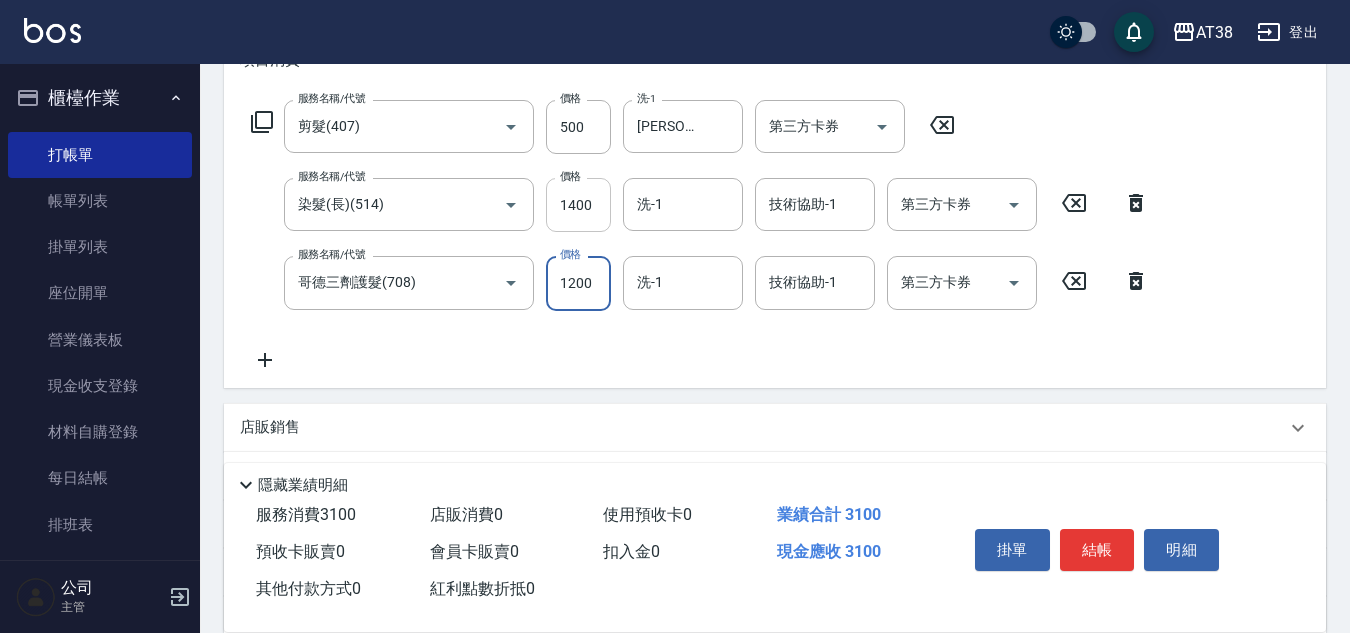 click on "1400" at bounding box center [578, 205] 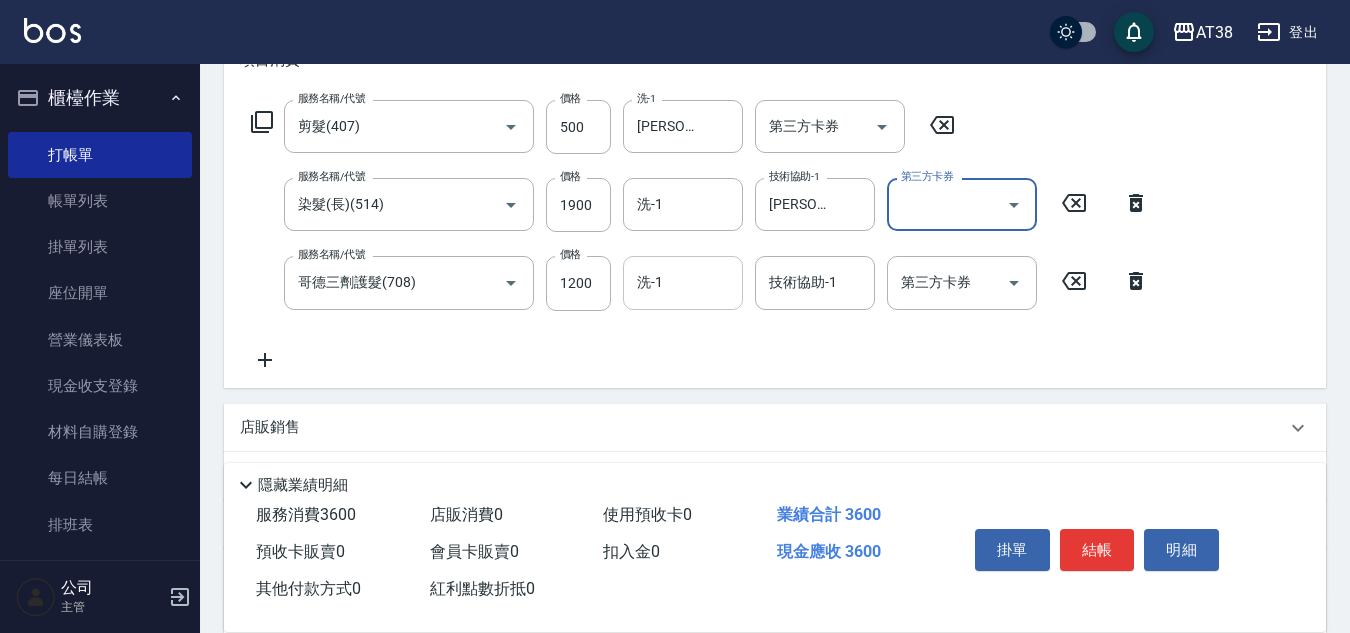click on "洗-1" at bounding box center [683, 282] 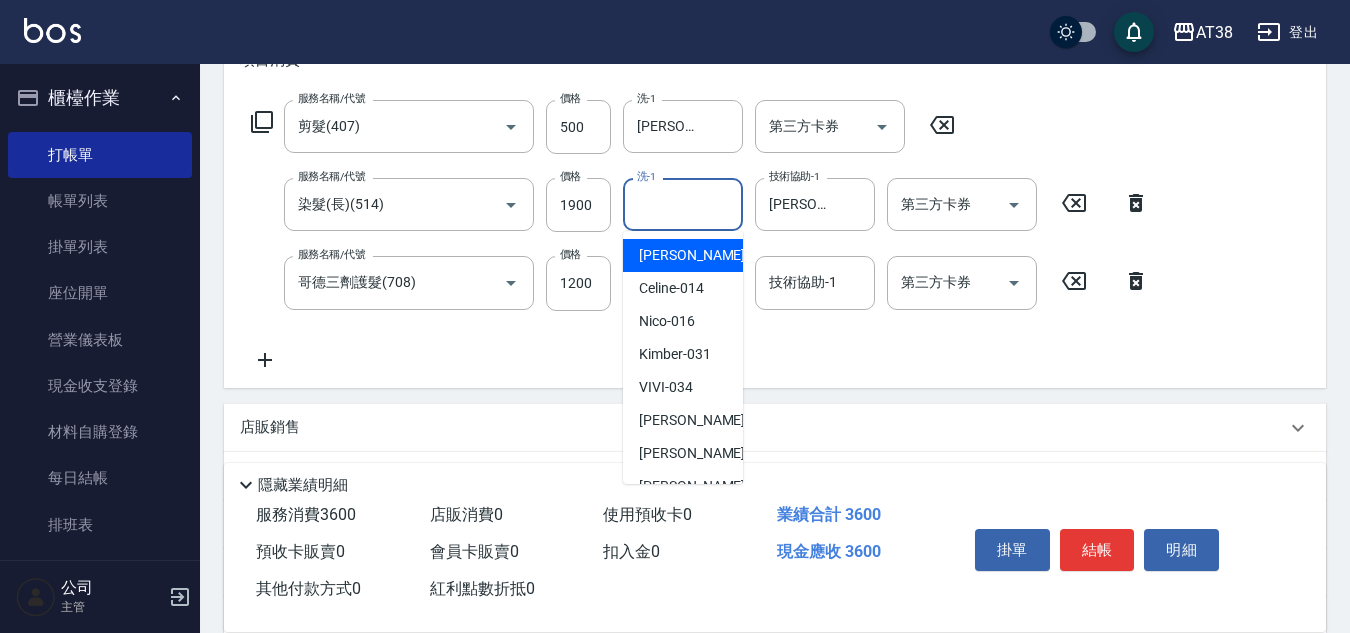 click on "洗-1" at bounding box center [683, 204] 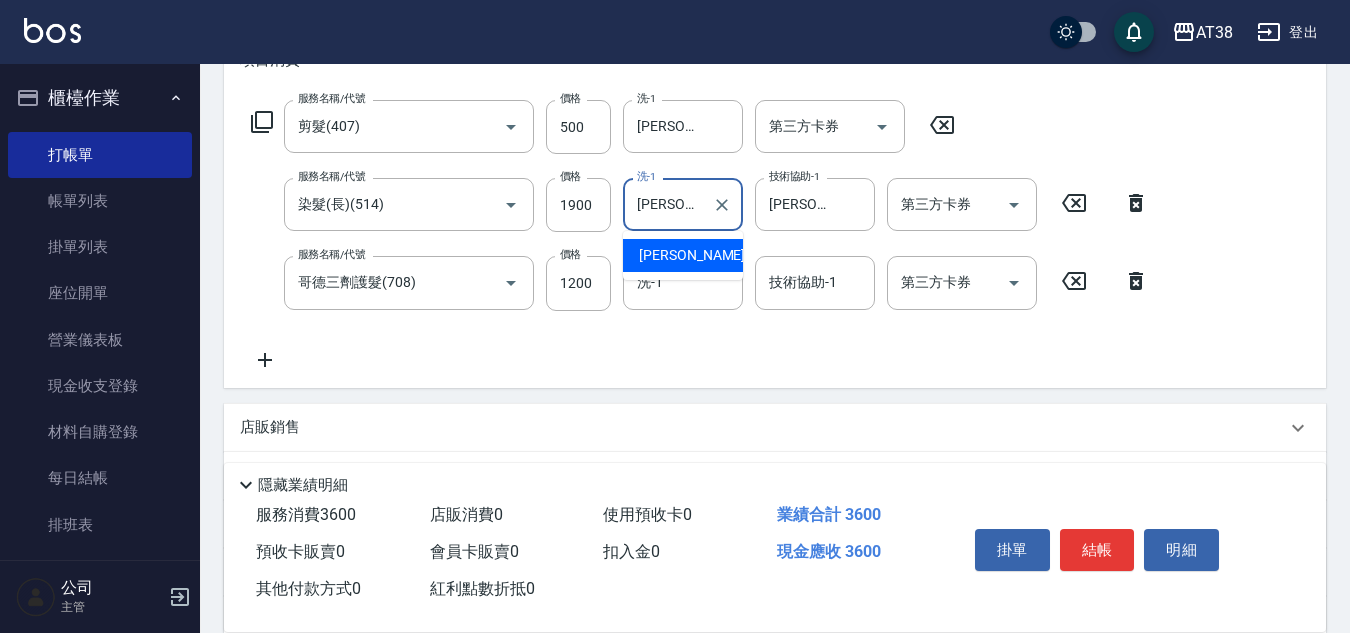 scroll, scrollTop: 0, scrollLeft: 6, axis: horizontal 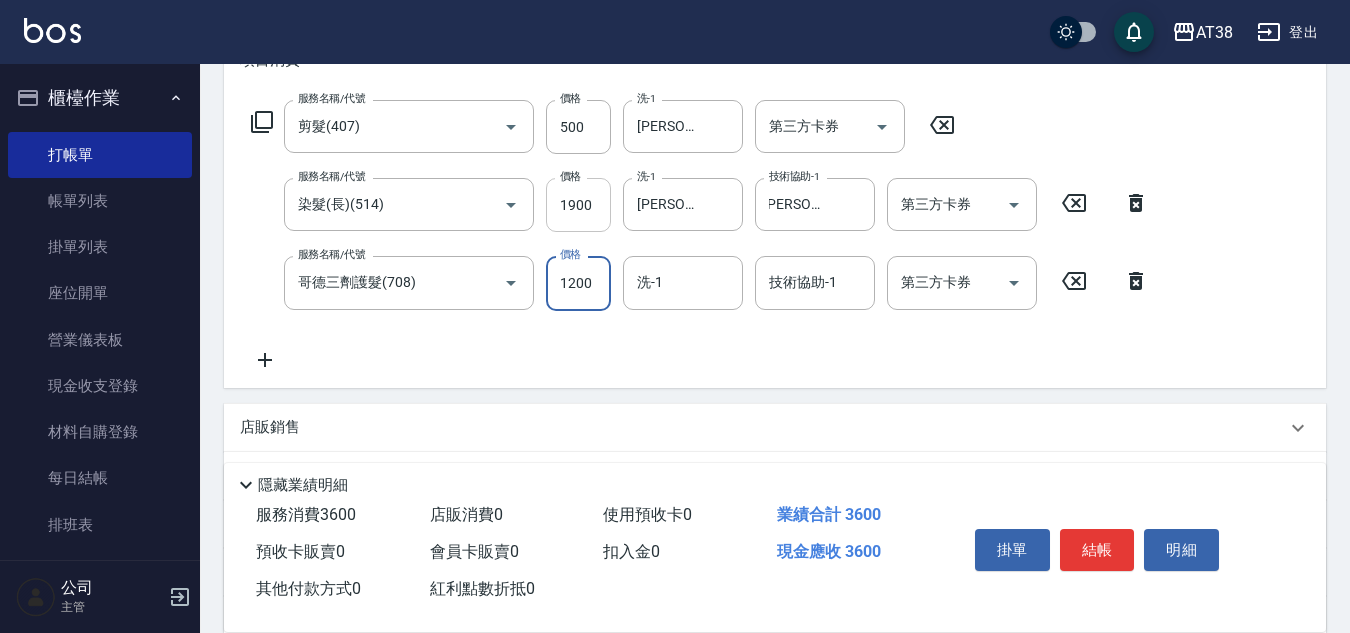 click on "1900" at bounding box center [578, 205] 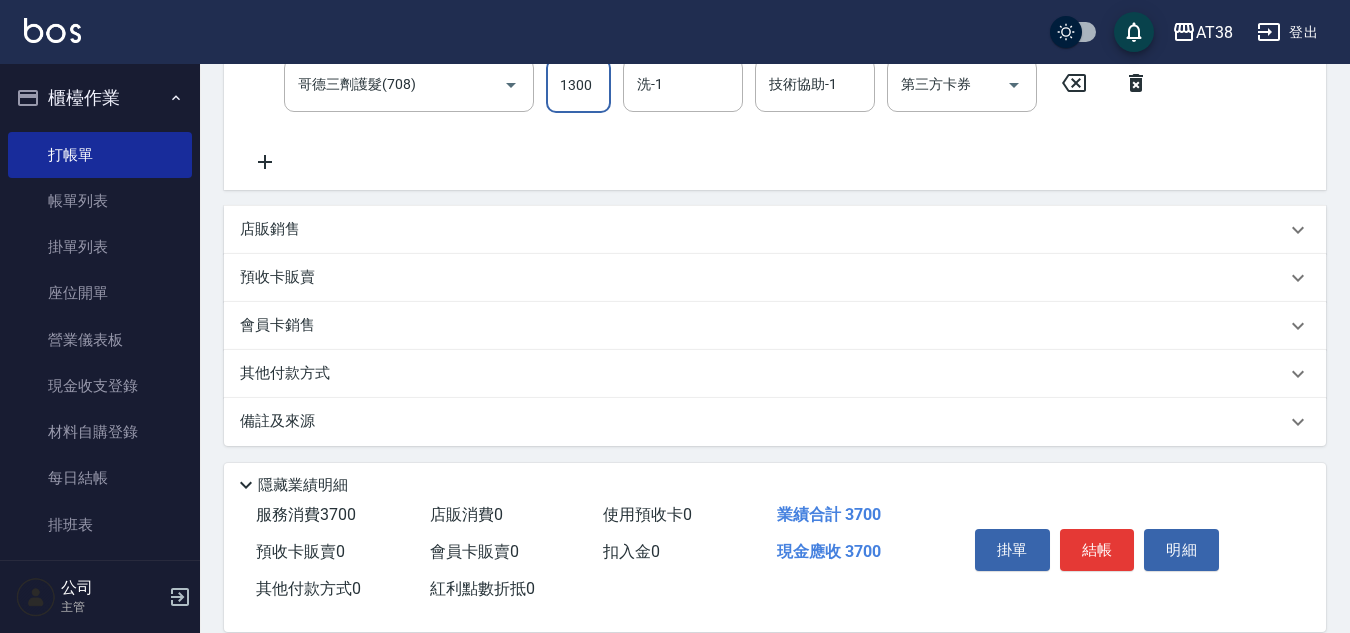 scroll, scrollTop: 500, scrollLeft: 0, axis: vertical 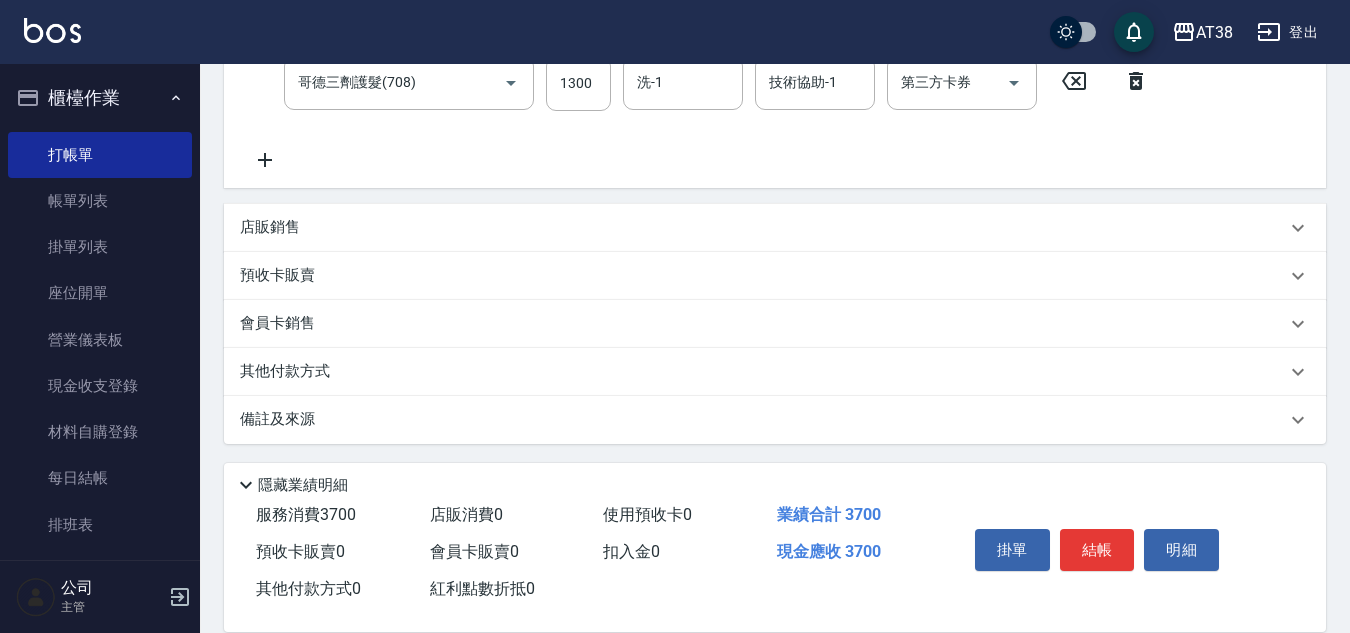 click on "店販銷售" at bounding box center (270, 227) 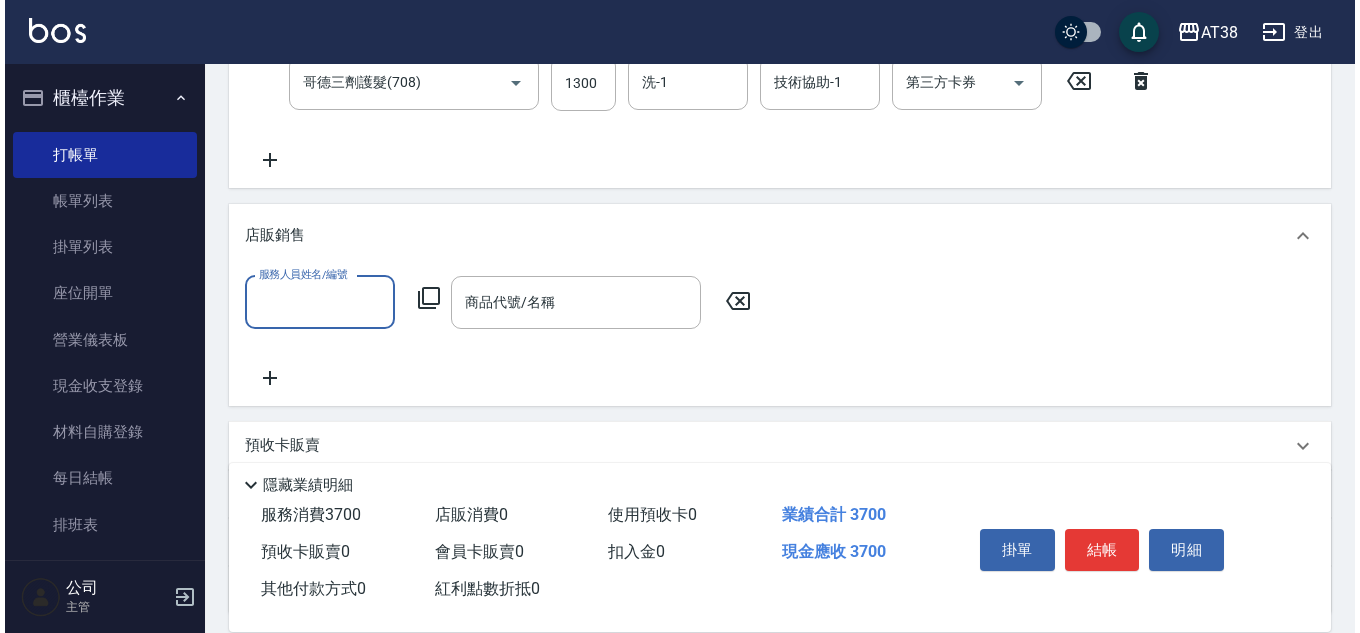 scroll, scrollTop: 0, scrollLeft: 0, axis: both 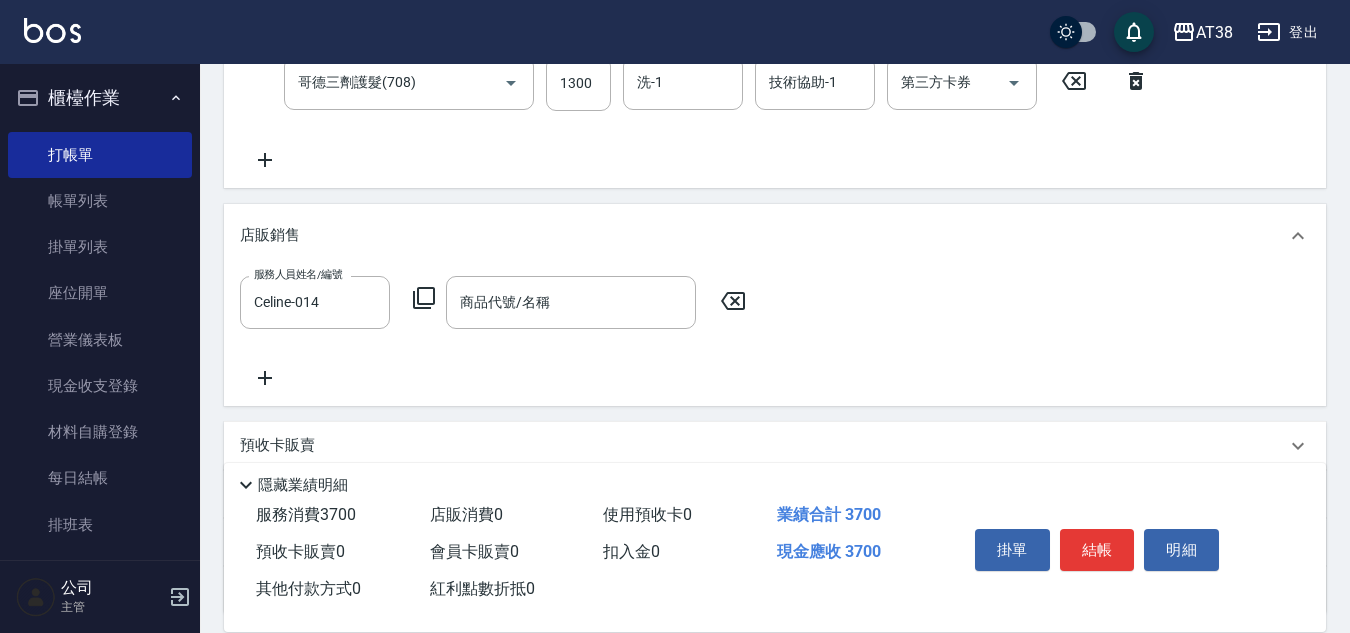 click 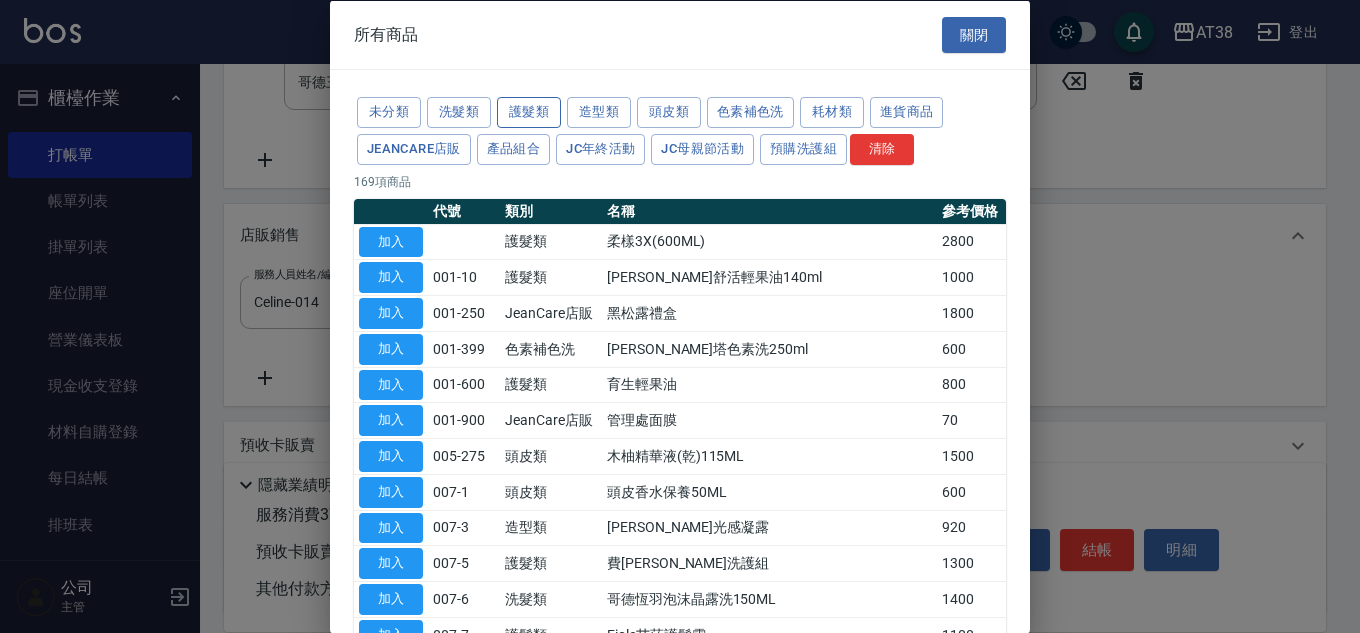 click on "護髮類" at bounding box center [529, 112] 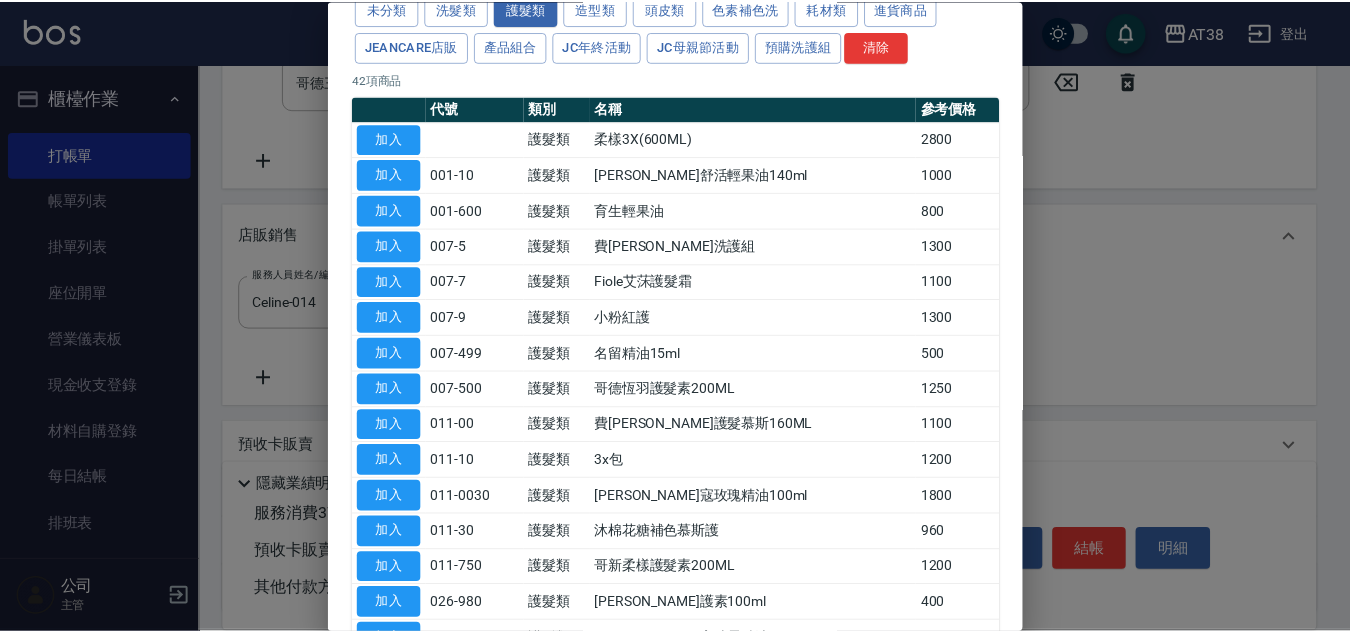 scroll, scrollTop: 500, scrollLeft: 0, axis: vertical 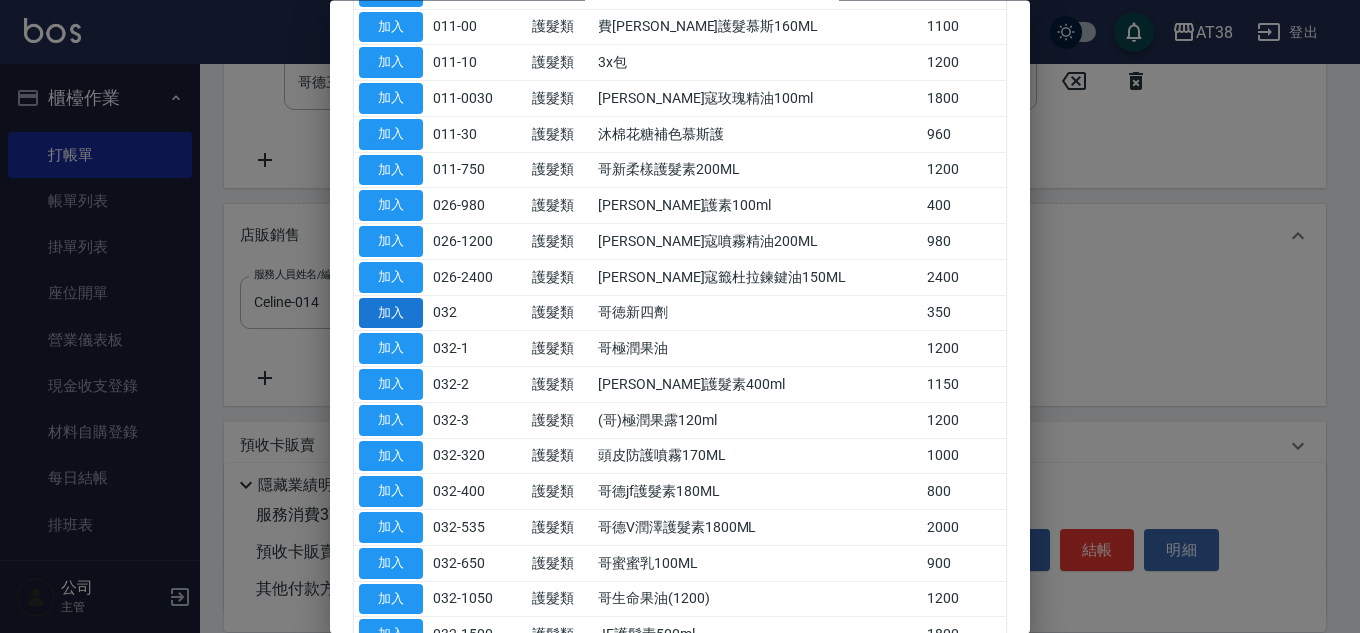 click on "加入" at bounding box center (391, 313) 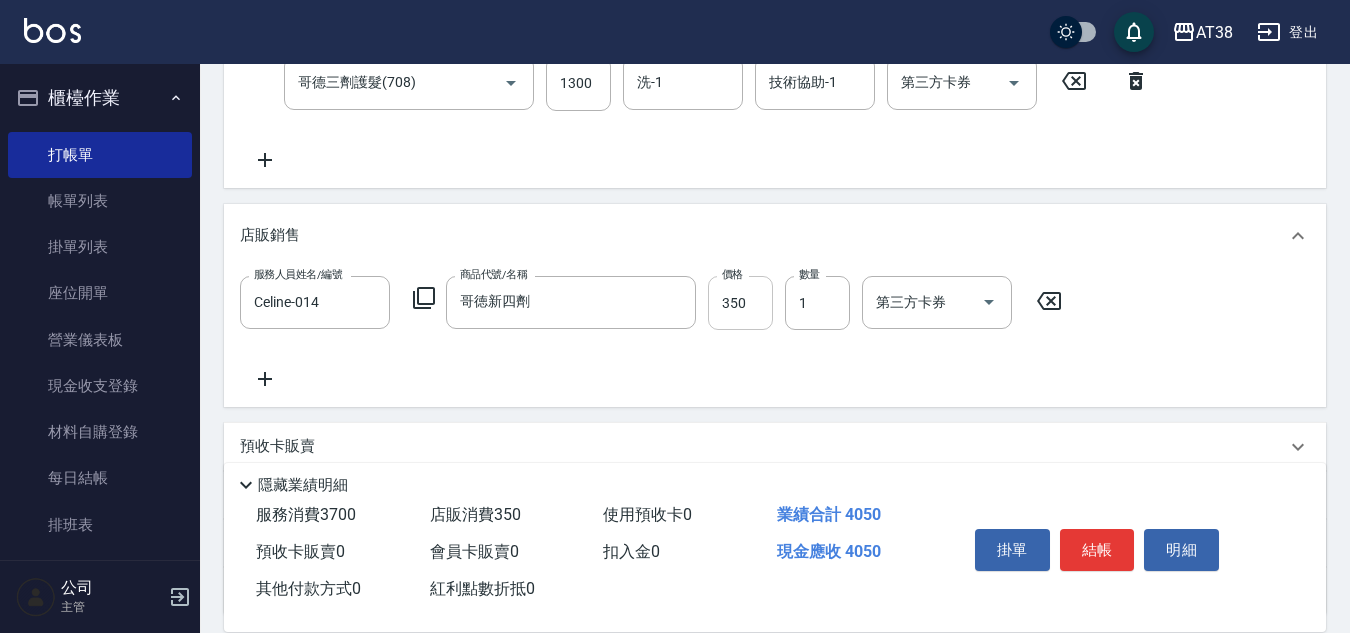 click on "350" at bounding box center [740, 303] 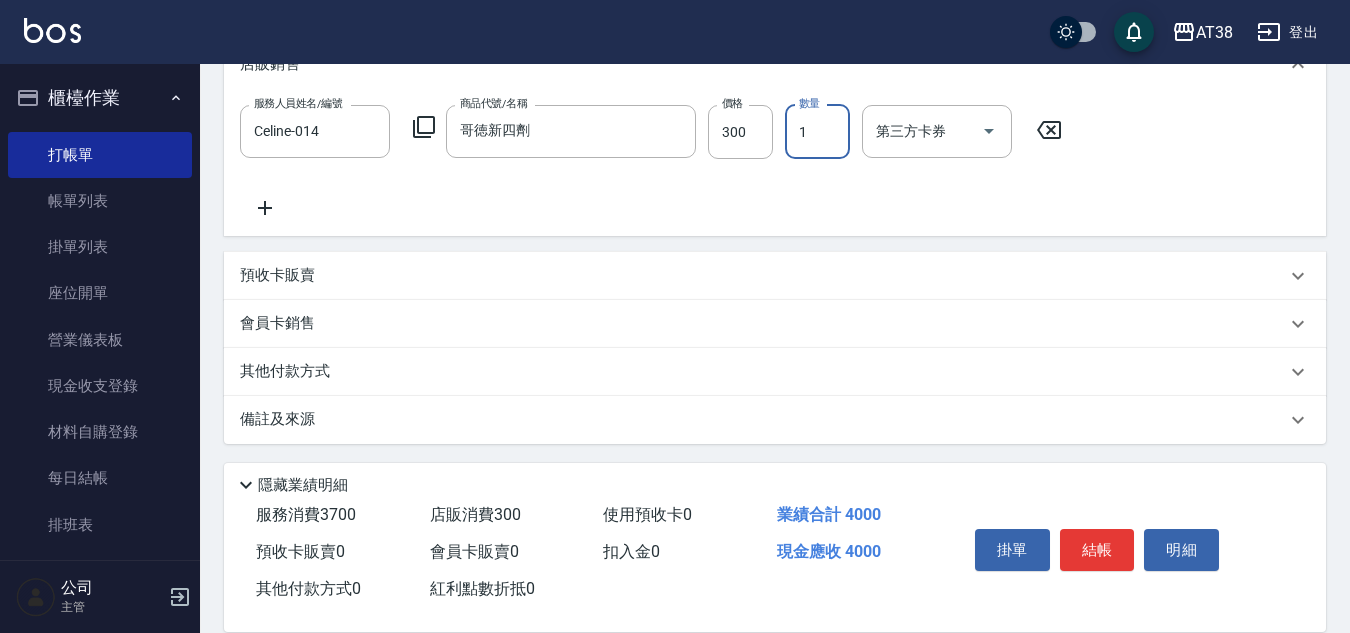 scroll, scrollTop: 674, scrollLeft: 0, axis: vertical 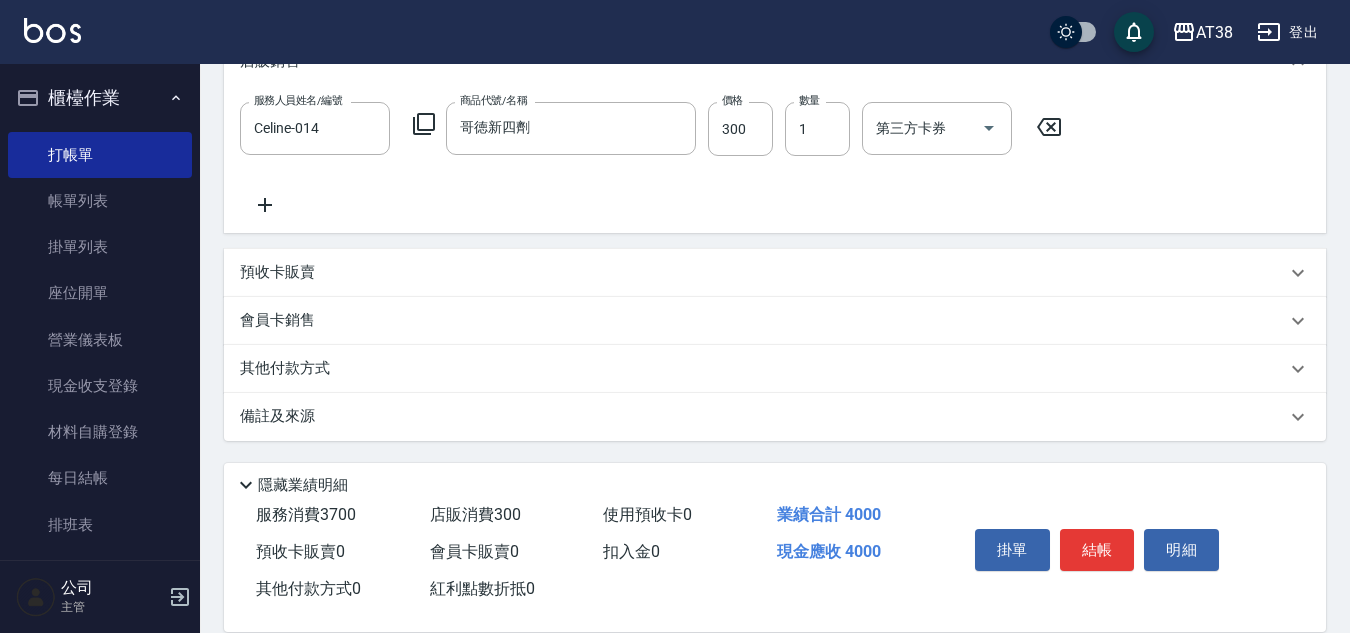 click on "其他付款方式" at bounding box center (290, 369) 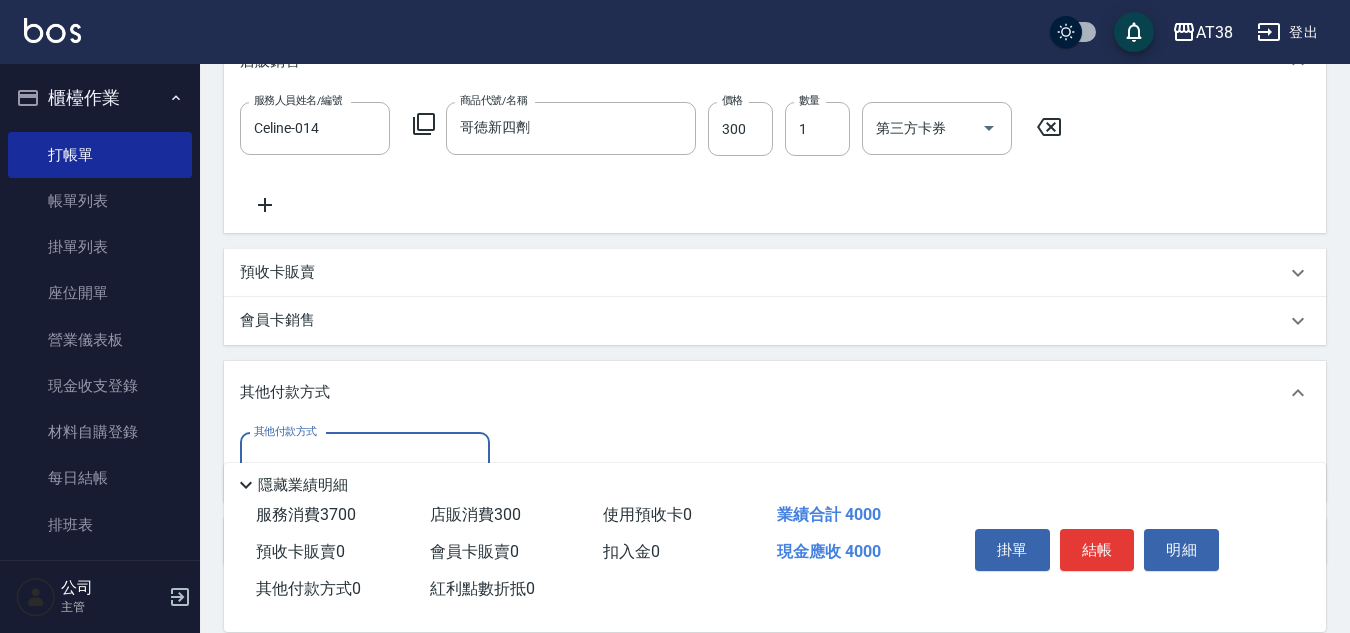 scroll, scrollTop: 0, scrollLeft: 0, axis: both 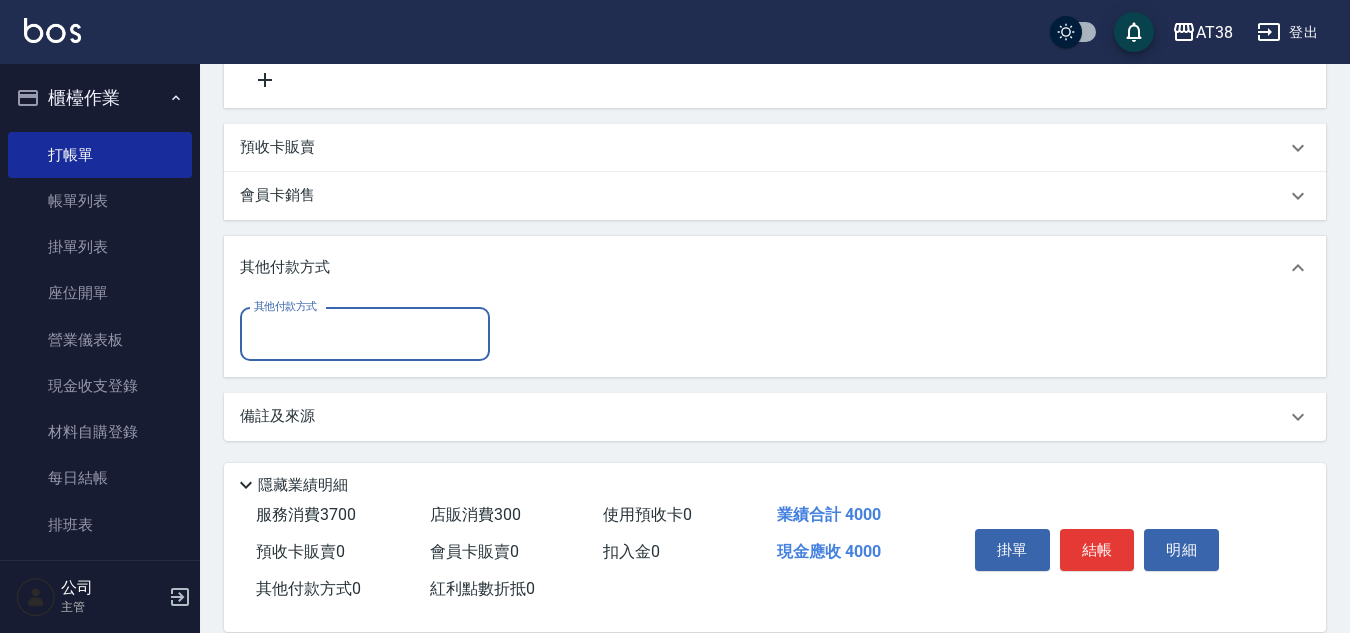 click on "其他付款方式" at bounding box center [365, 334] 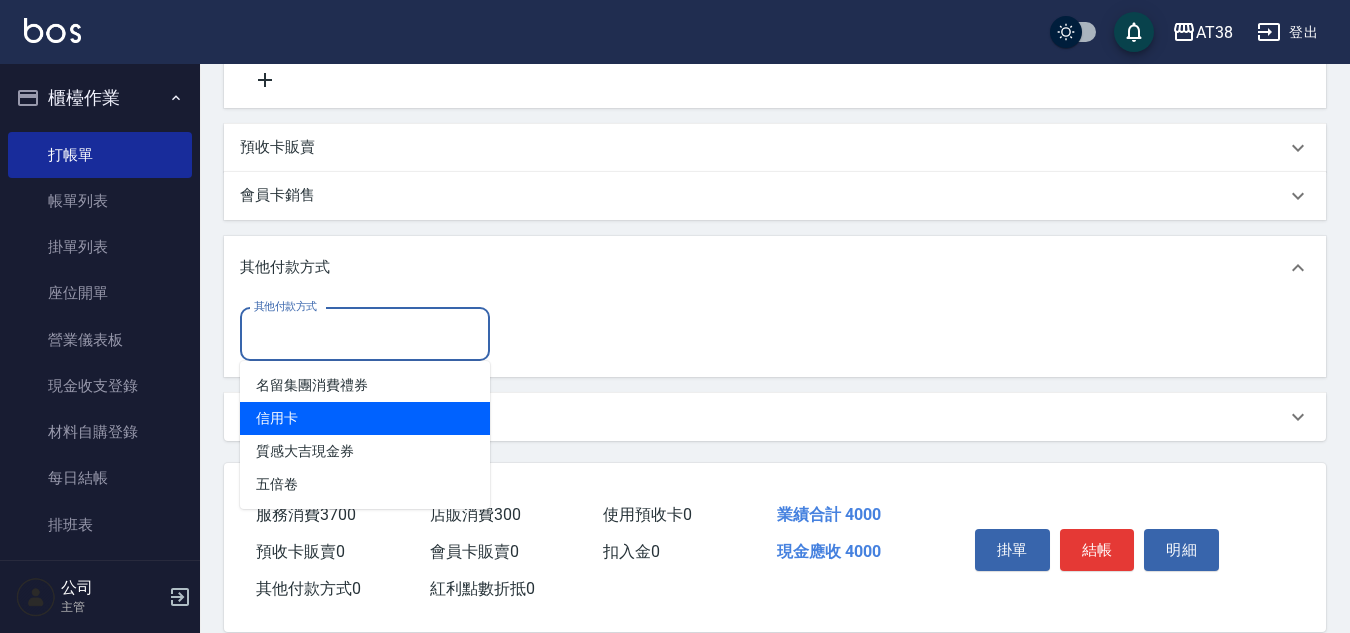 click on "信用卡" at bounding box center (365, 418) 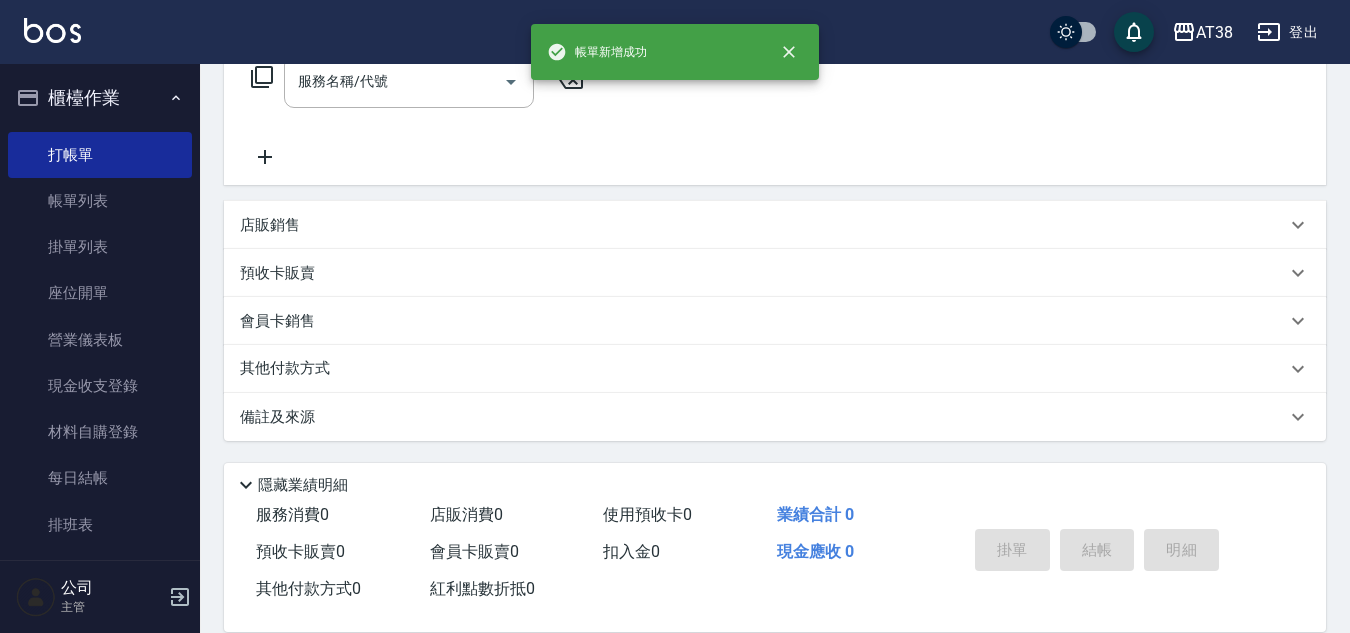 scroll, scrollTop: 0, scrollLeft: 0, axis: both 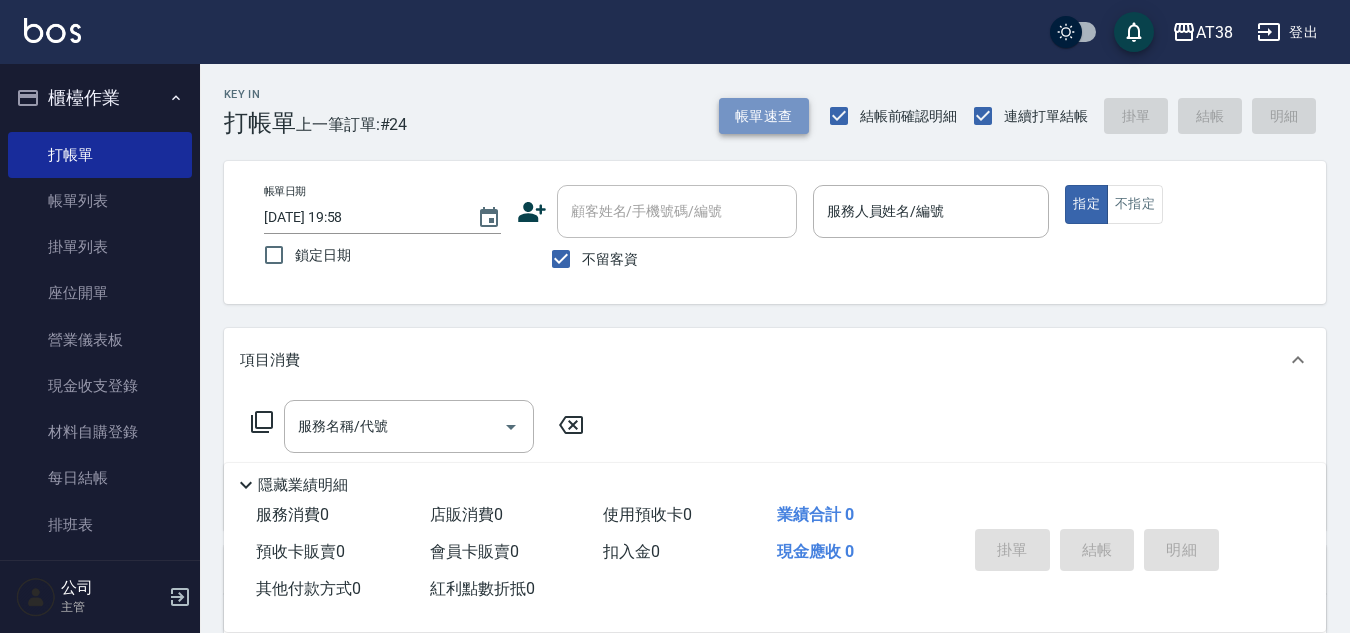 click on "帳單速查" at bounding box center [764, 116] 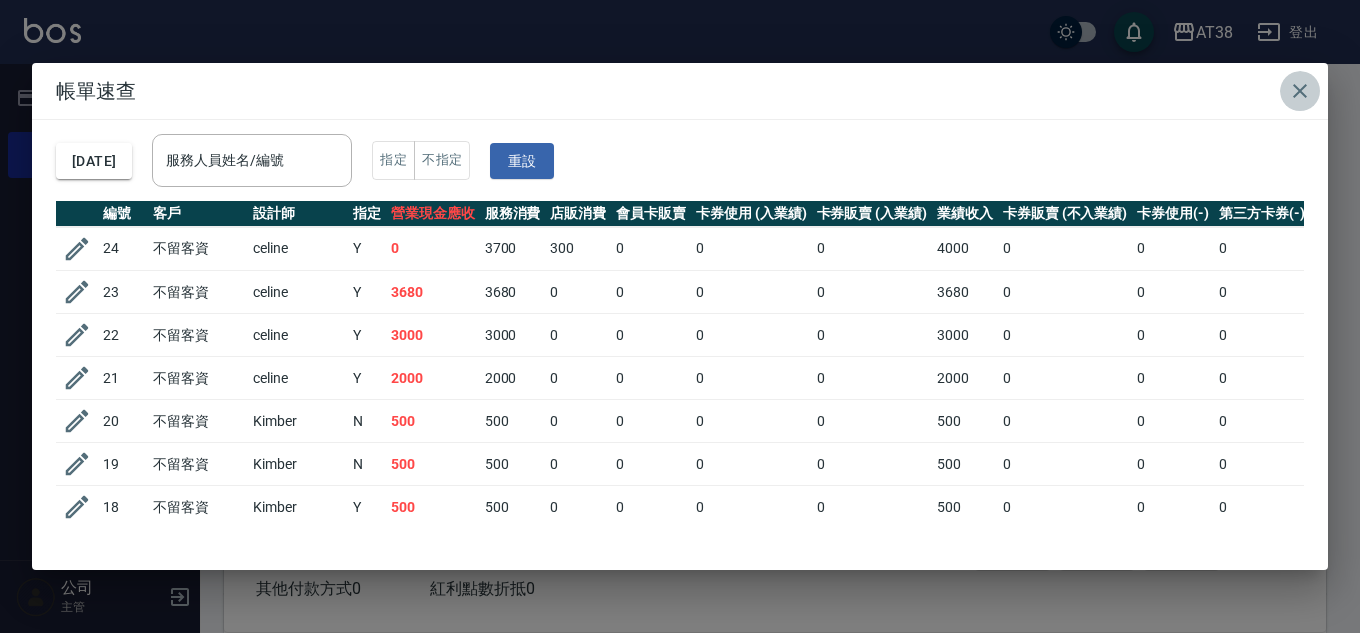 click 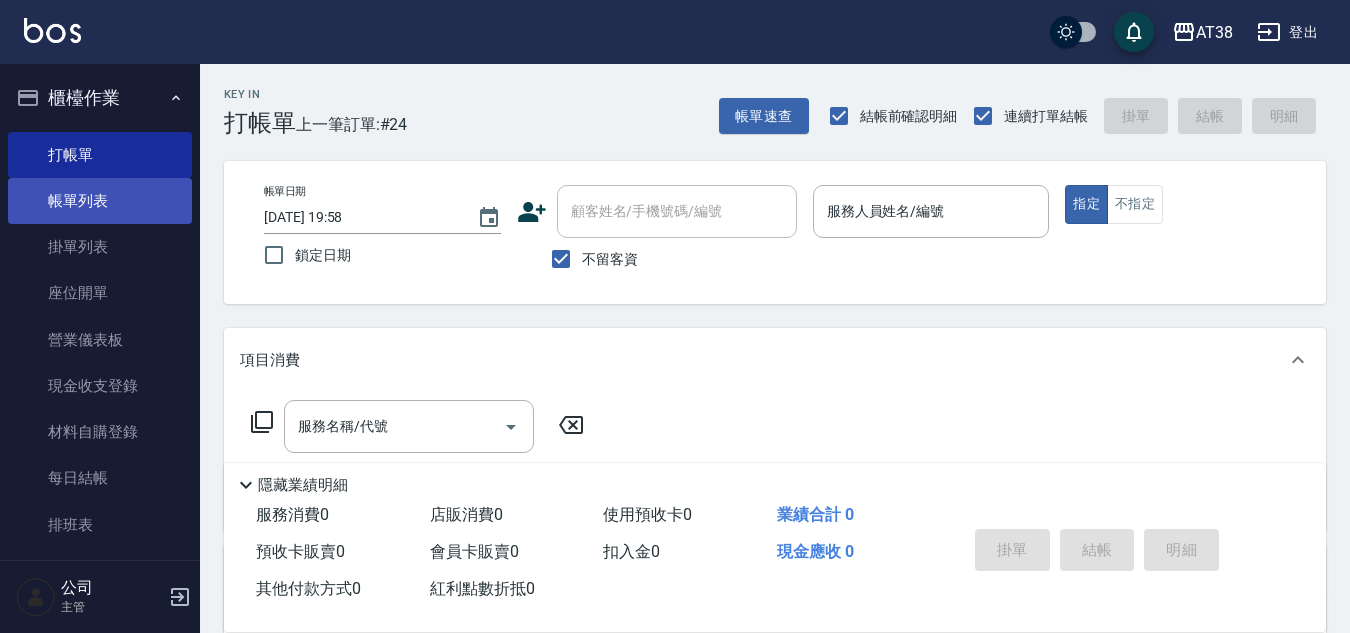 click on "帳單列表" at bounding box center (100, 201) 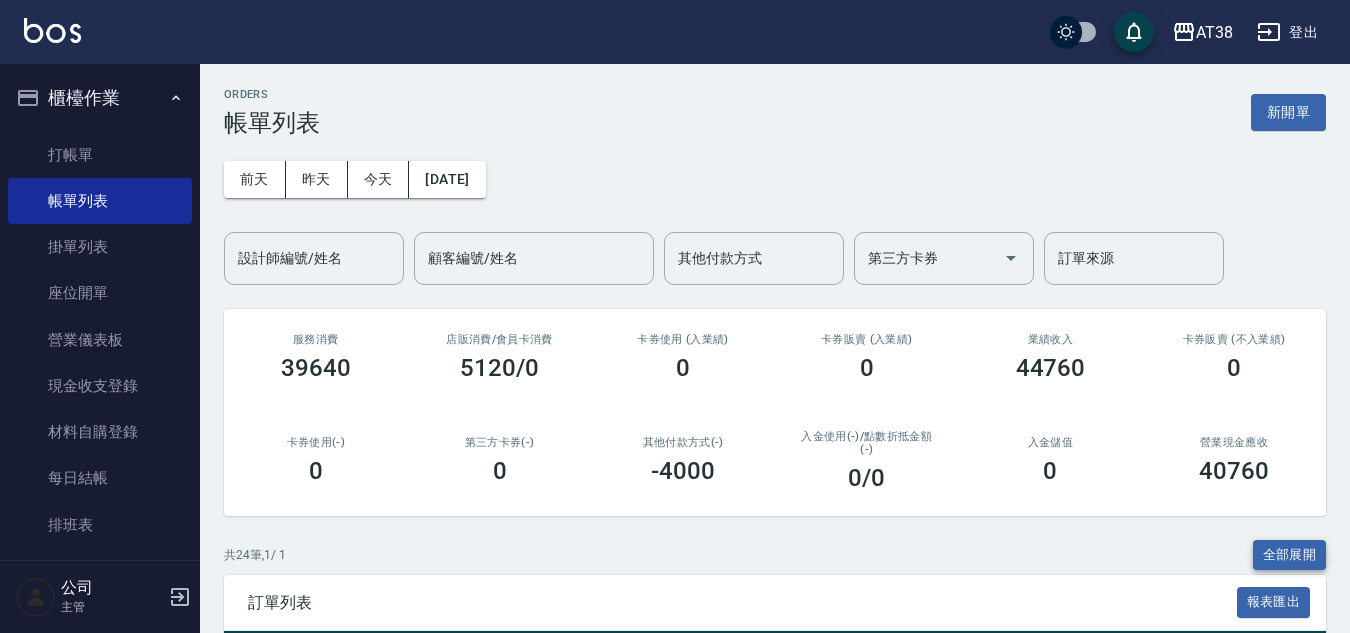 click on "全部展開" at bounding box center (1290, 555) 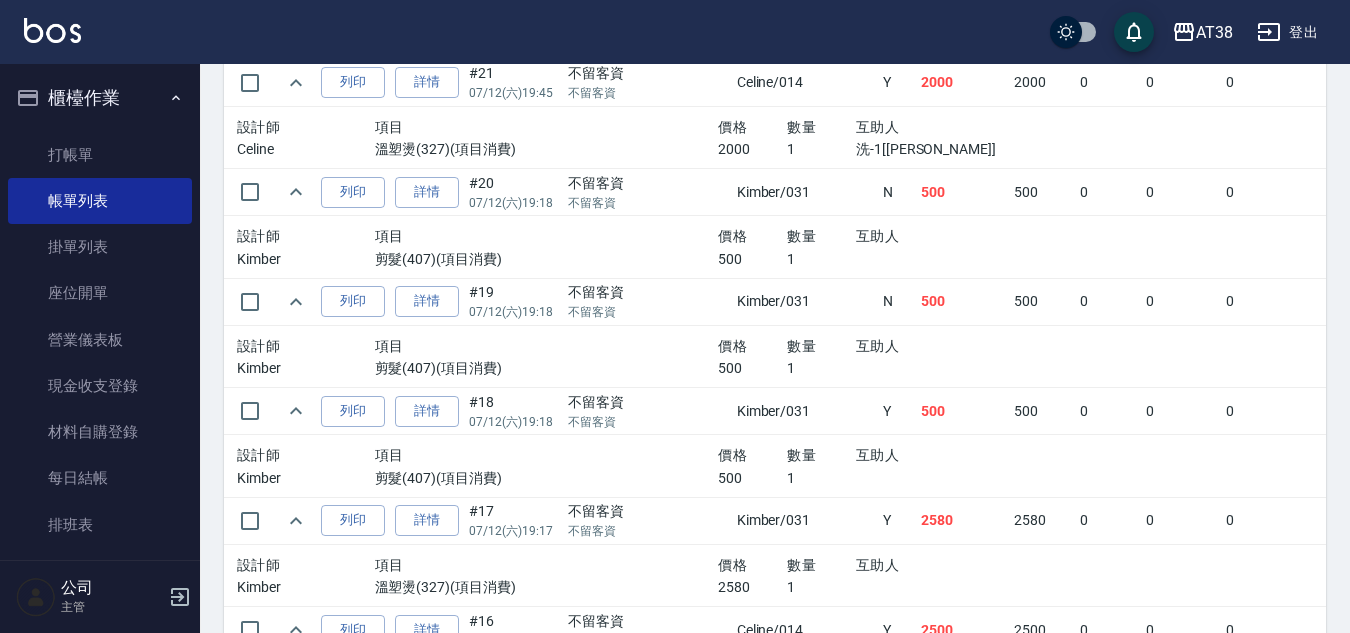 scroll, scrollTop: 1100, scrollLeft: 0, axis: vertical 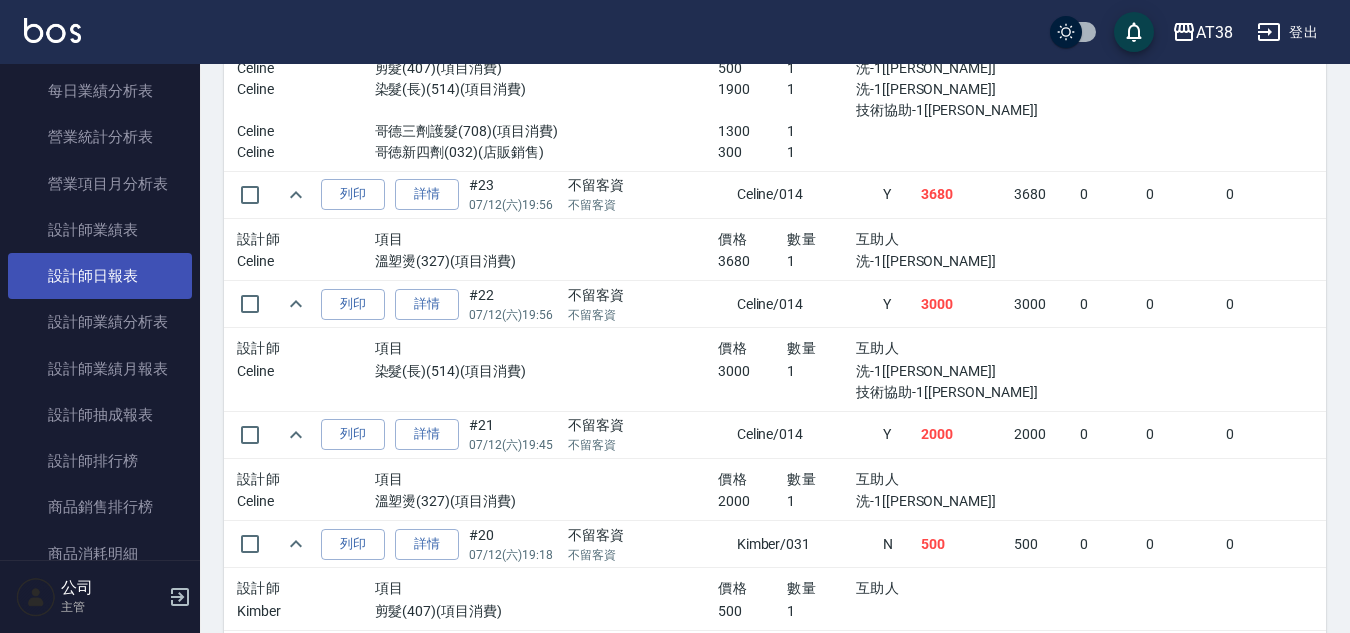 click on "設計師日報表" at bounding box center [100, 276] 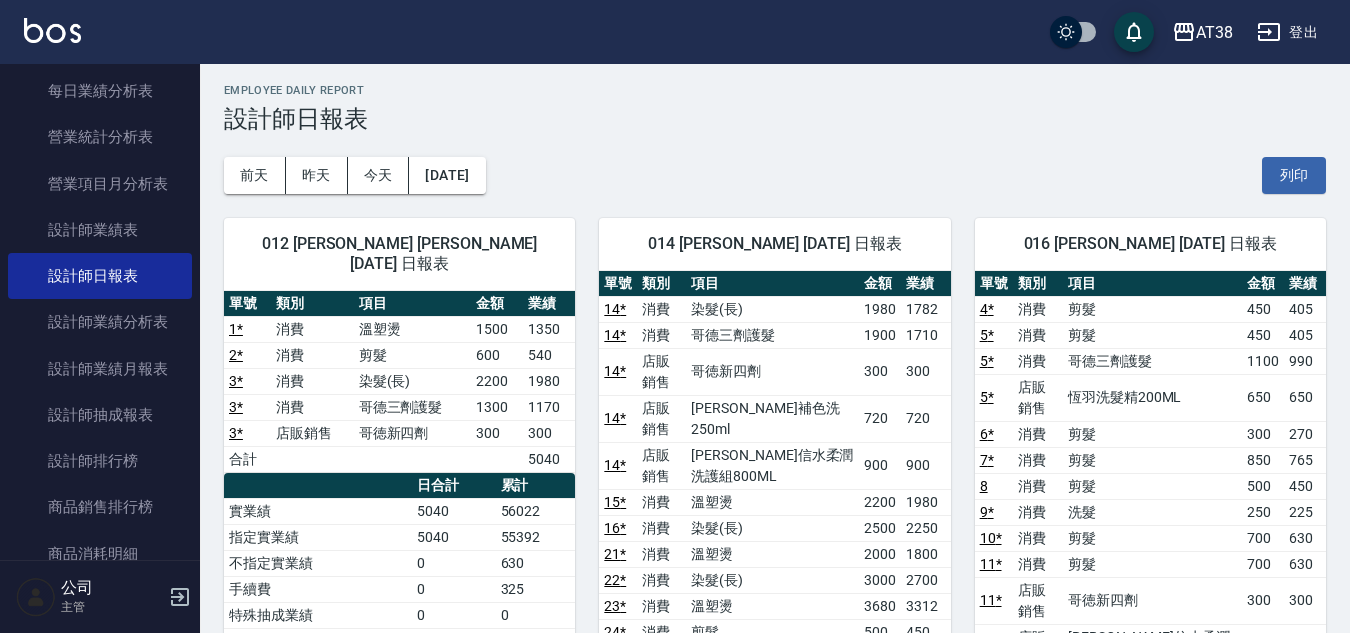 scroll, scrollTop: 0, scrollLeft: 0, axis: both 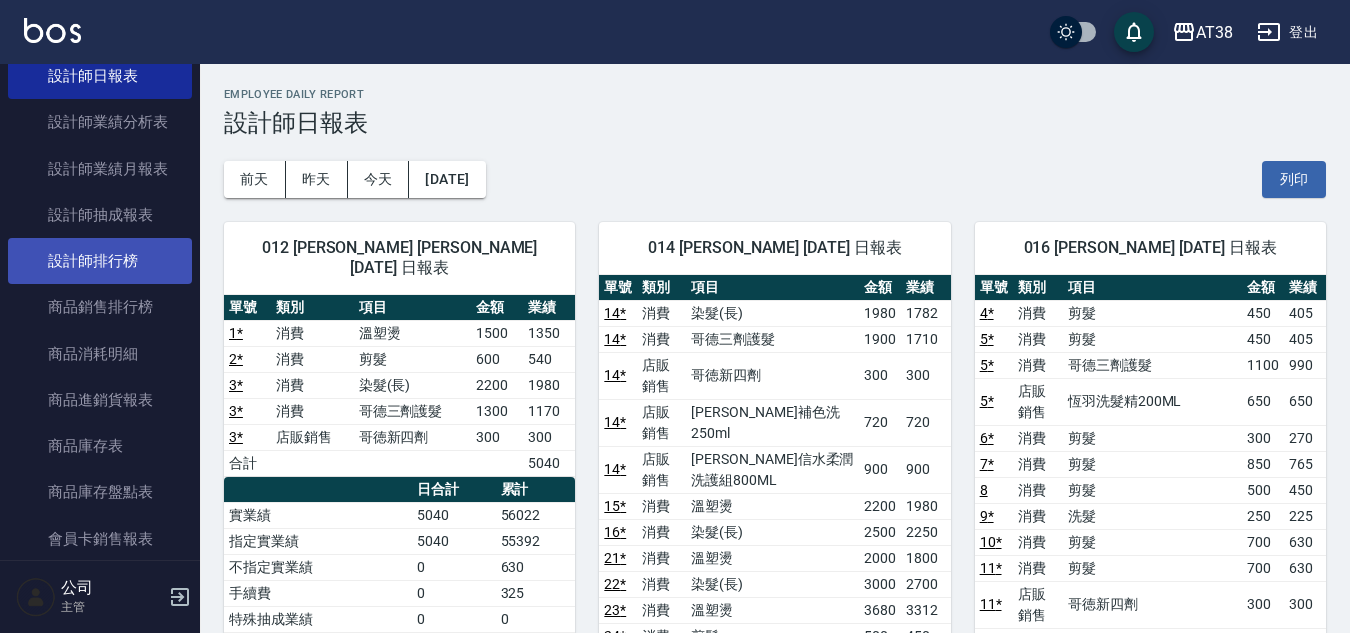 click on "設計師排行榜" at bounding box center (100, 261) 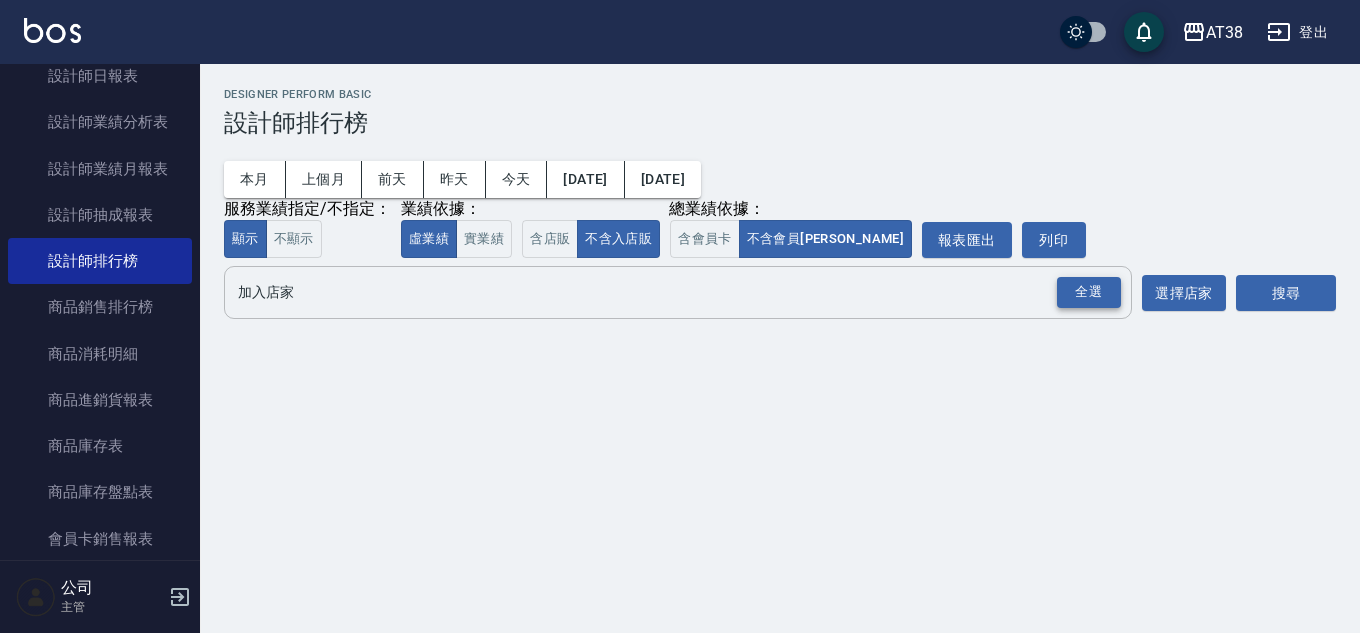 click on "全選" at bounding box center [1089, 292] 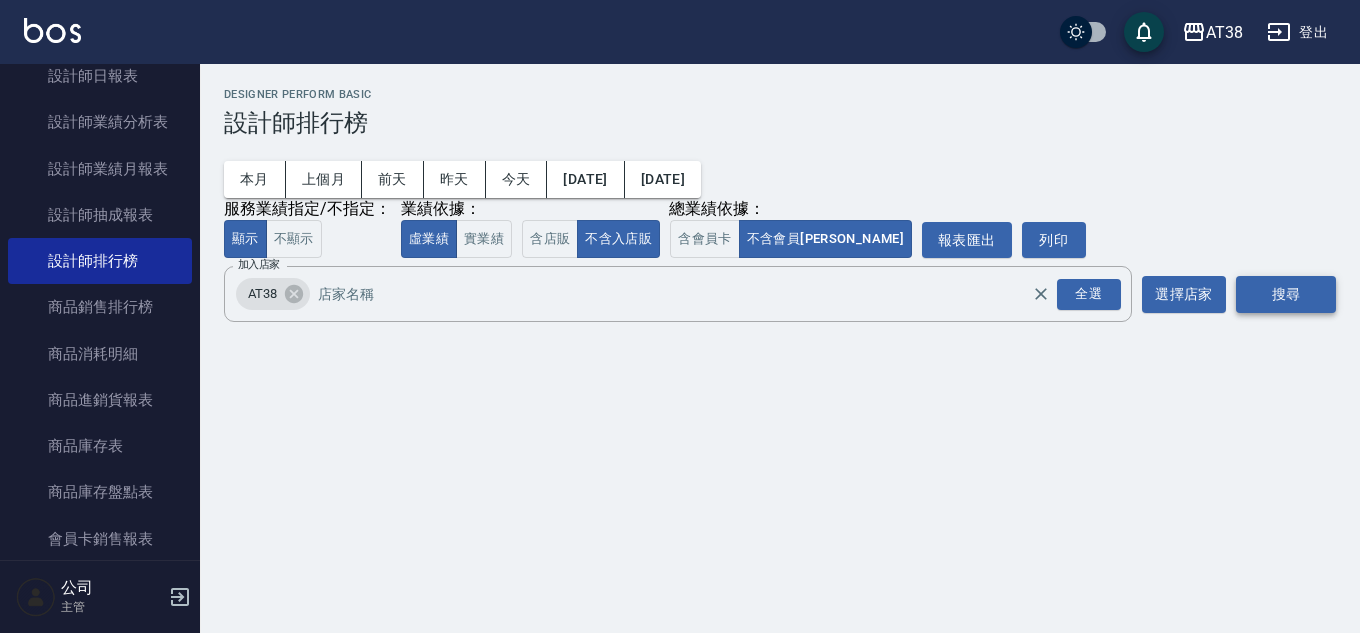 click on "搜尋" at bounding box center (1286, 294) 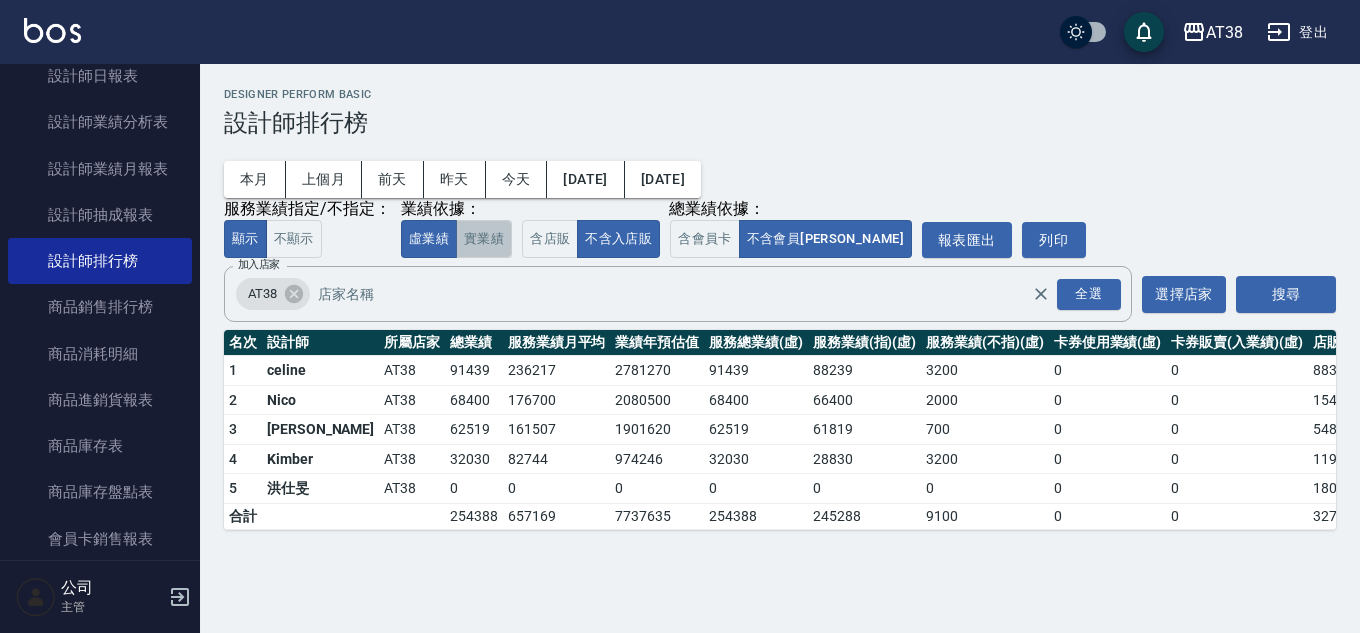 click on "實業績" at bounding box center (484, 239) 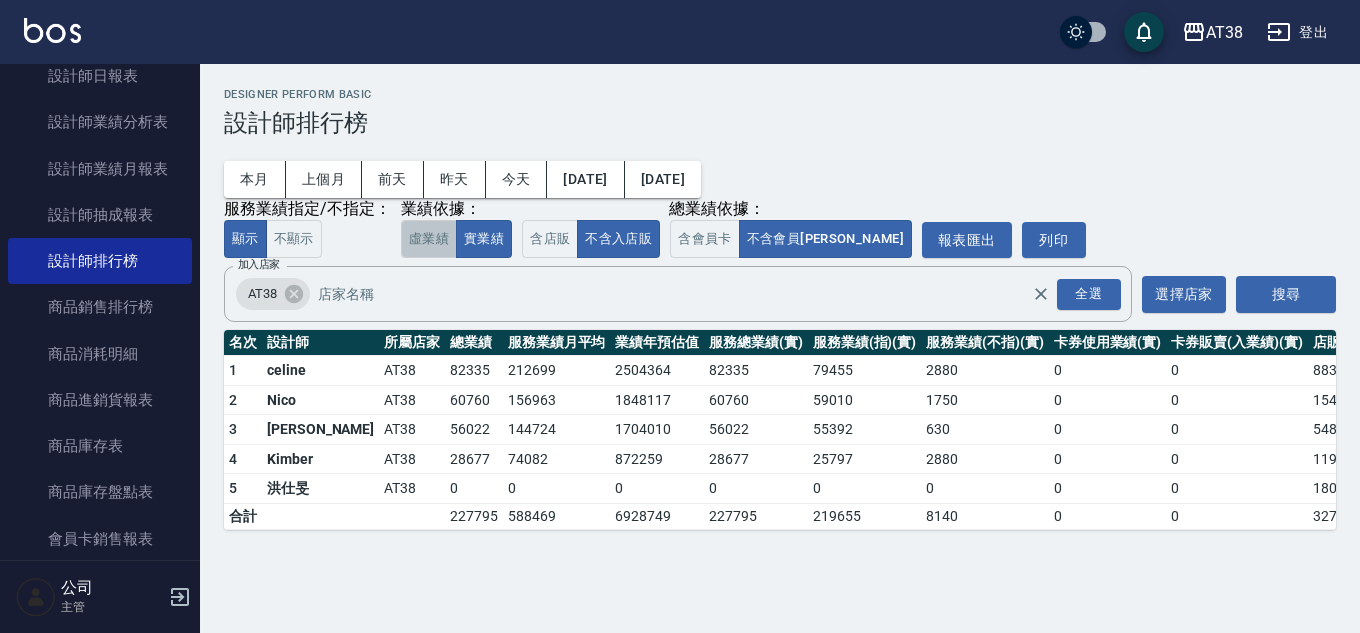 click on "虛業績" at bounding box center [429, 239] 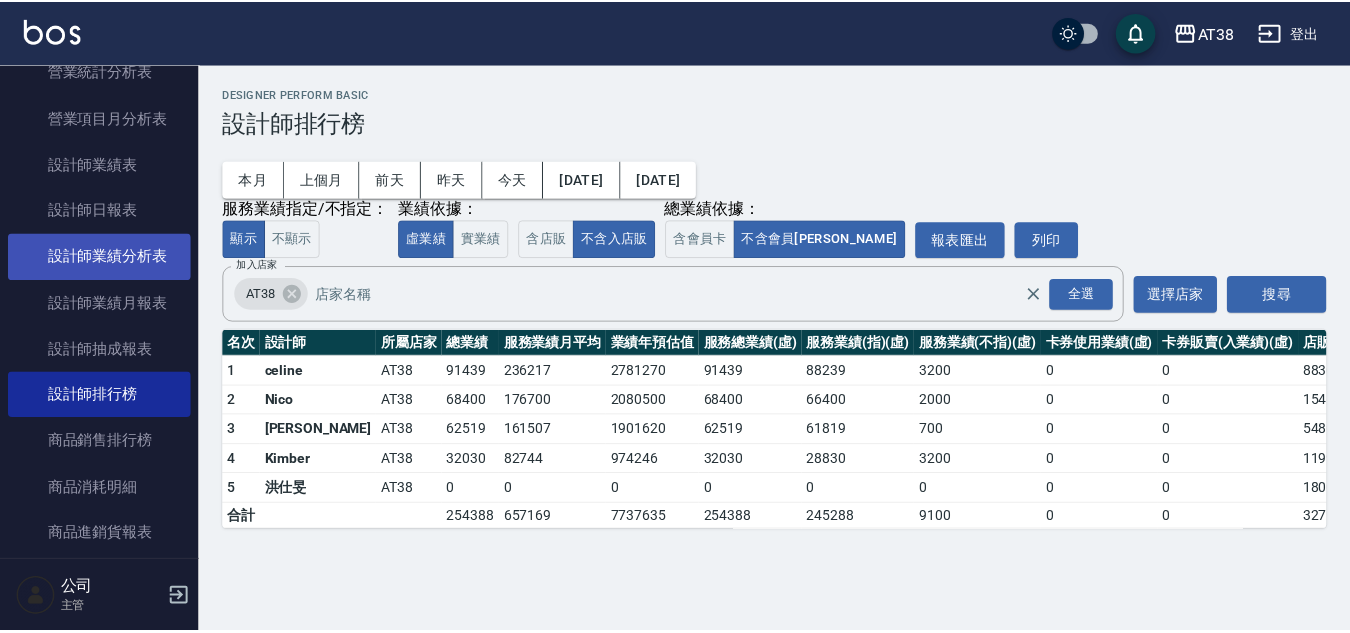 scroll, scrollTop: 1200, scrollLeft: 0, axis: vertical 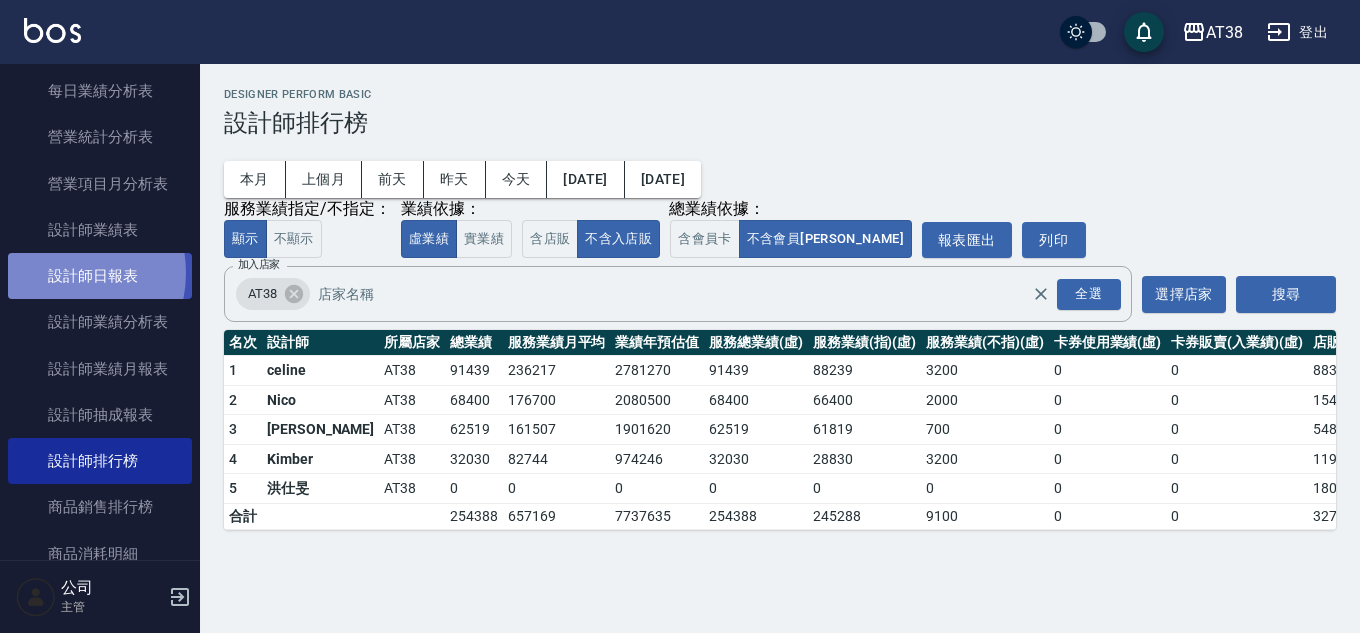 click on "設計師日報表" at bounding box center [100, 276] 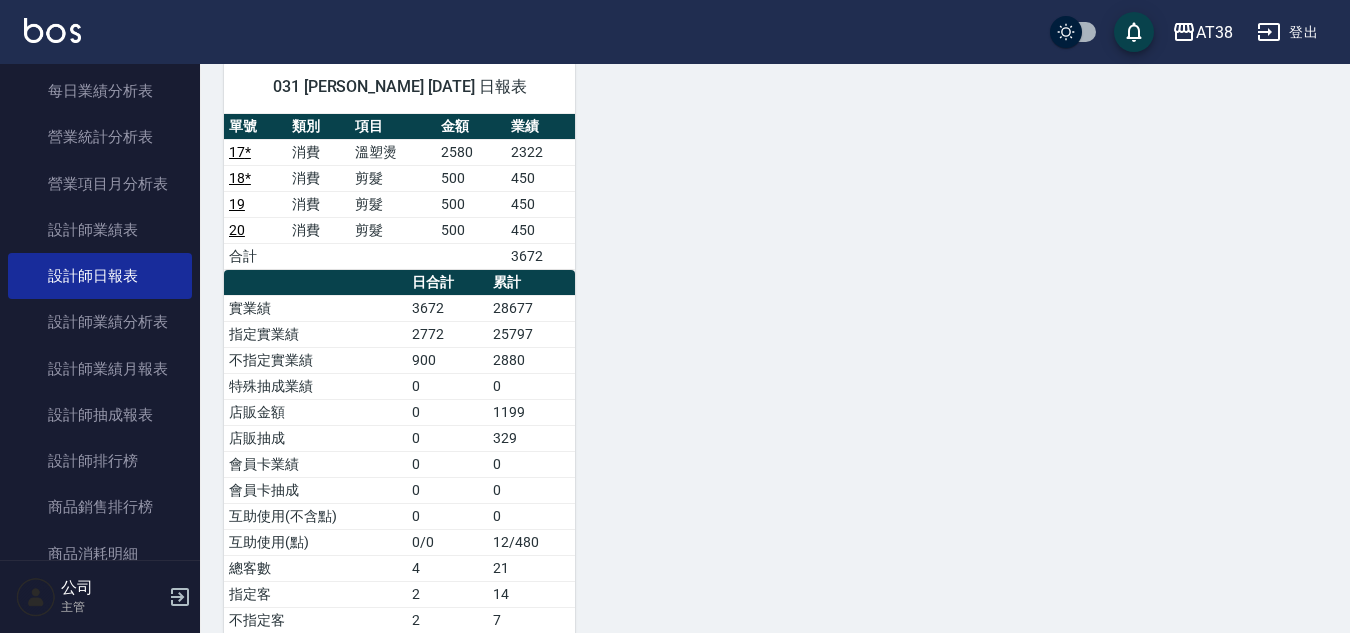 scroll, scrollTop: 1357, scrollLeft: 0, axis: vertical 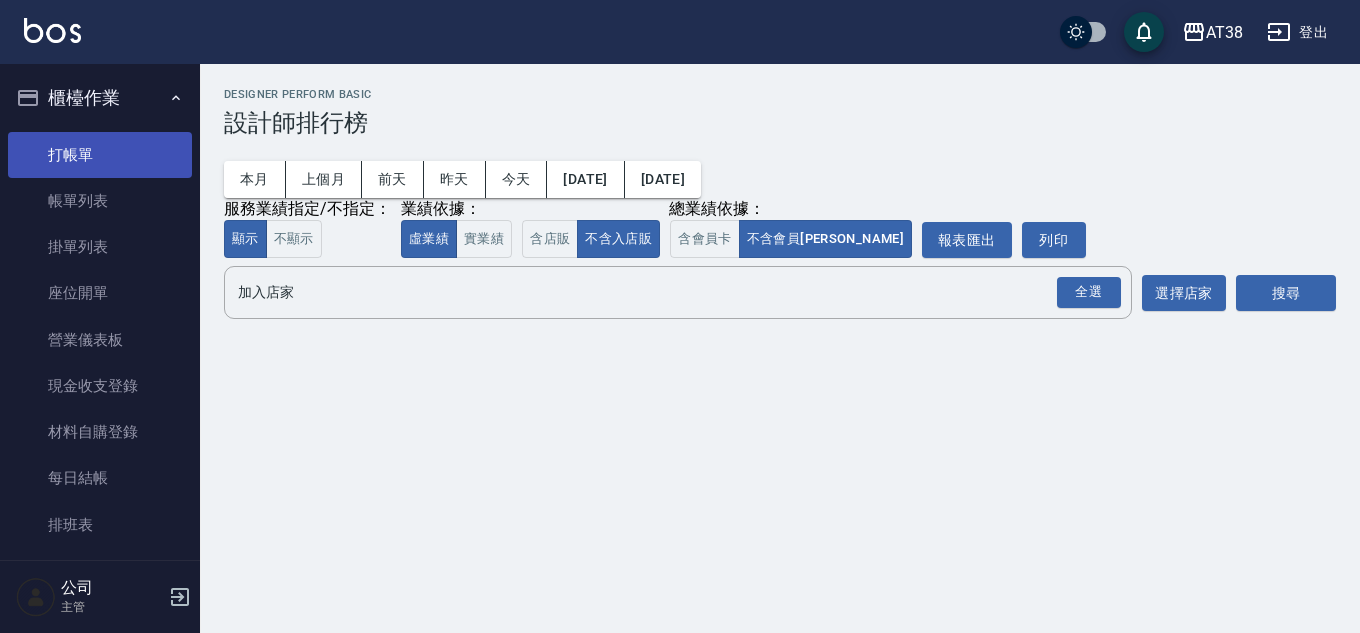 click on "打帳單" at bounding box center [100, 155] 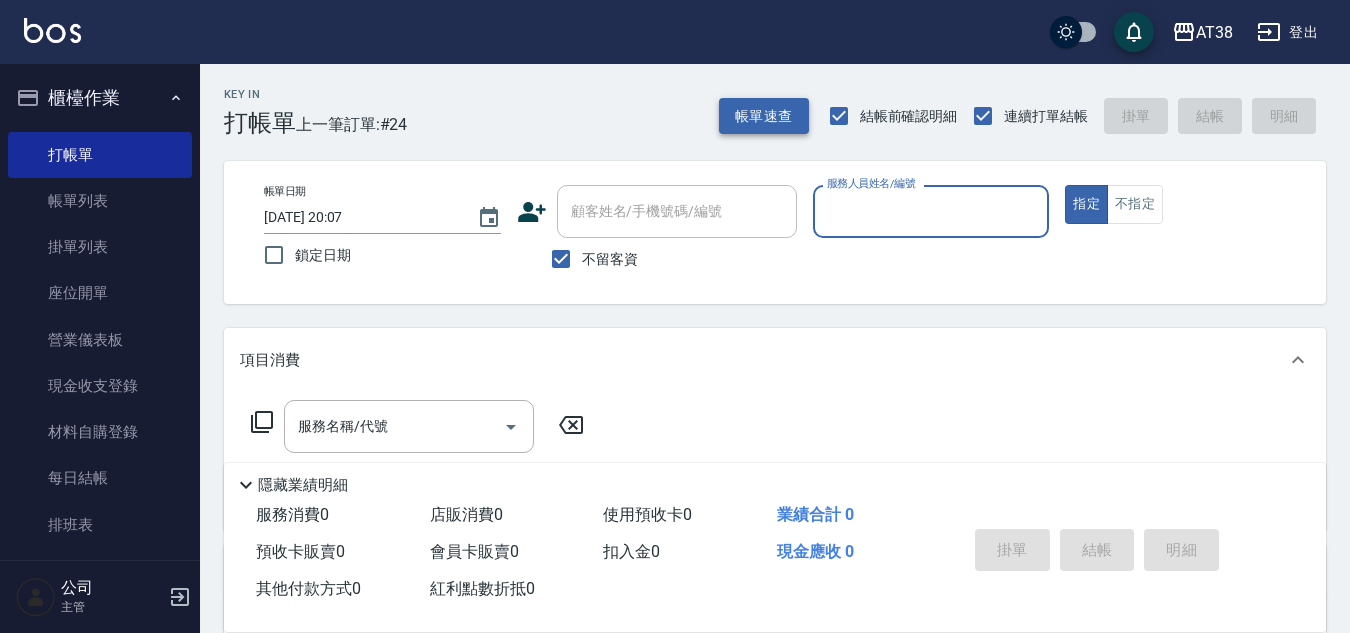 click on "帳單速查" at bounding box center (764, 116) 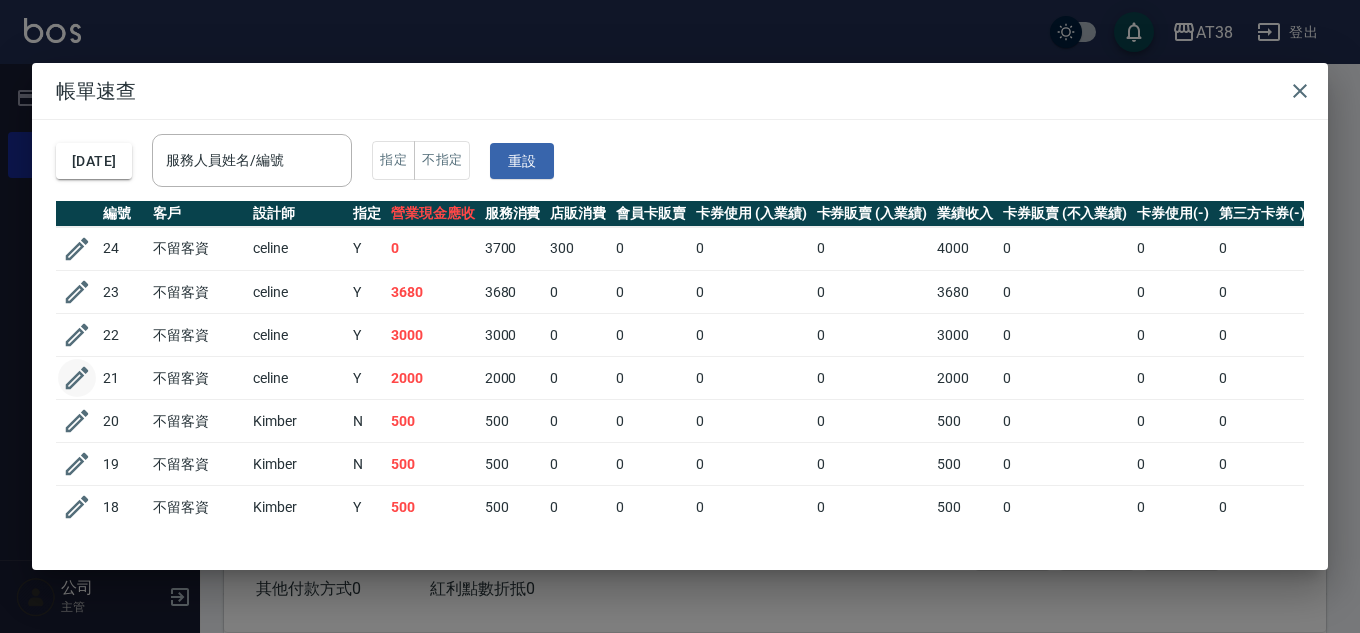 click 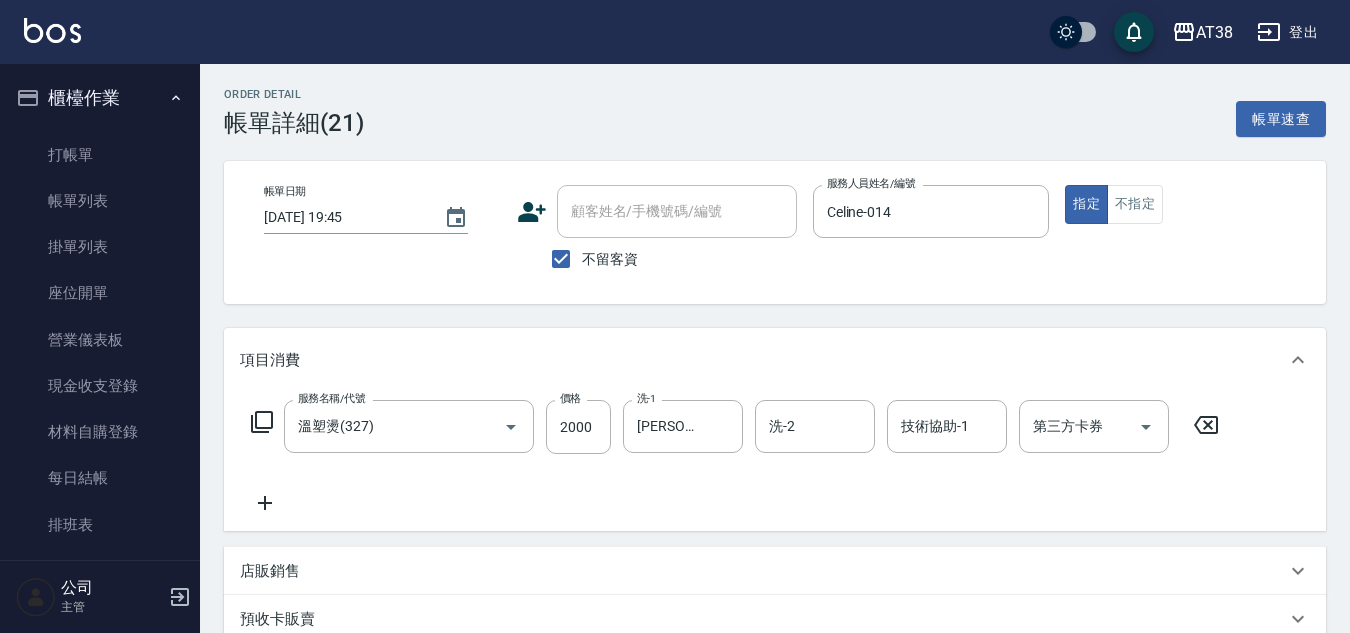 click on "登出" at bounding box center [1287, 32] 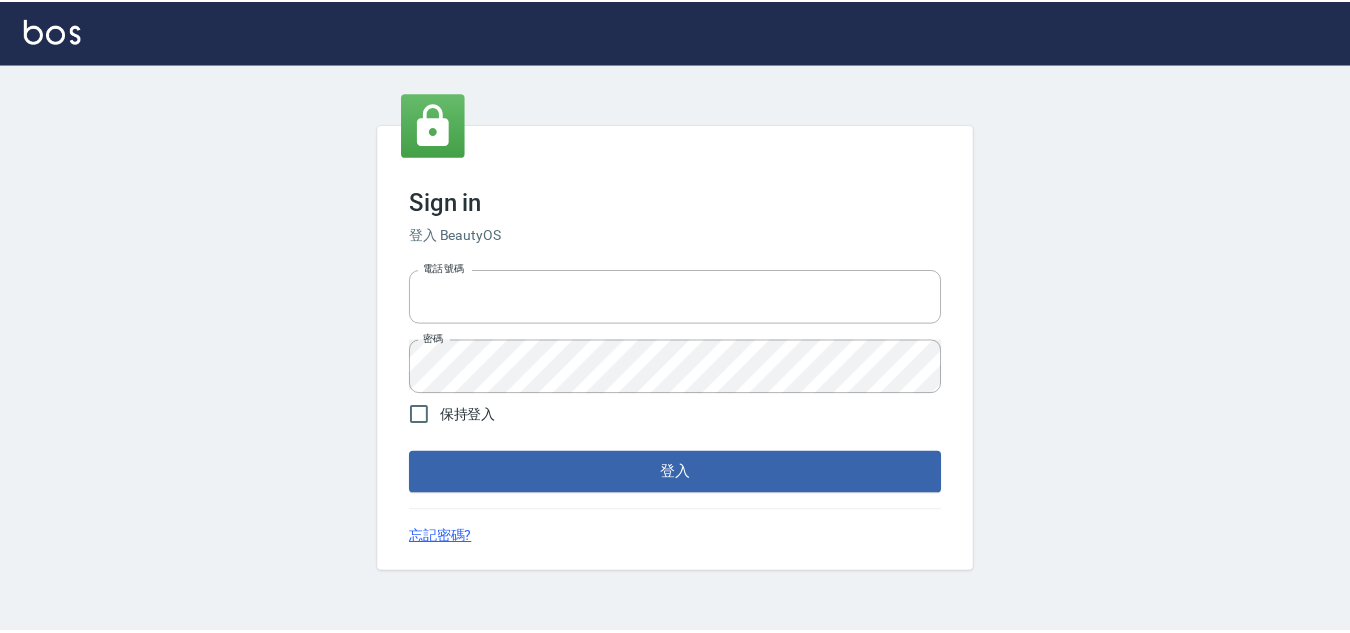 scroll, scrollTop: 0, scrollLeft: 0, axis: both 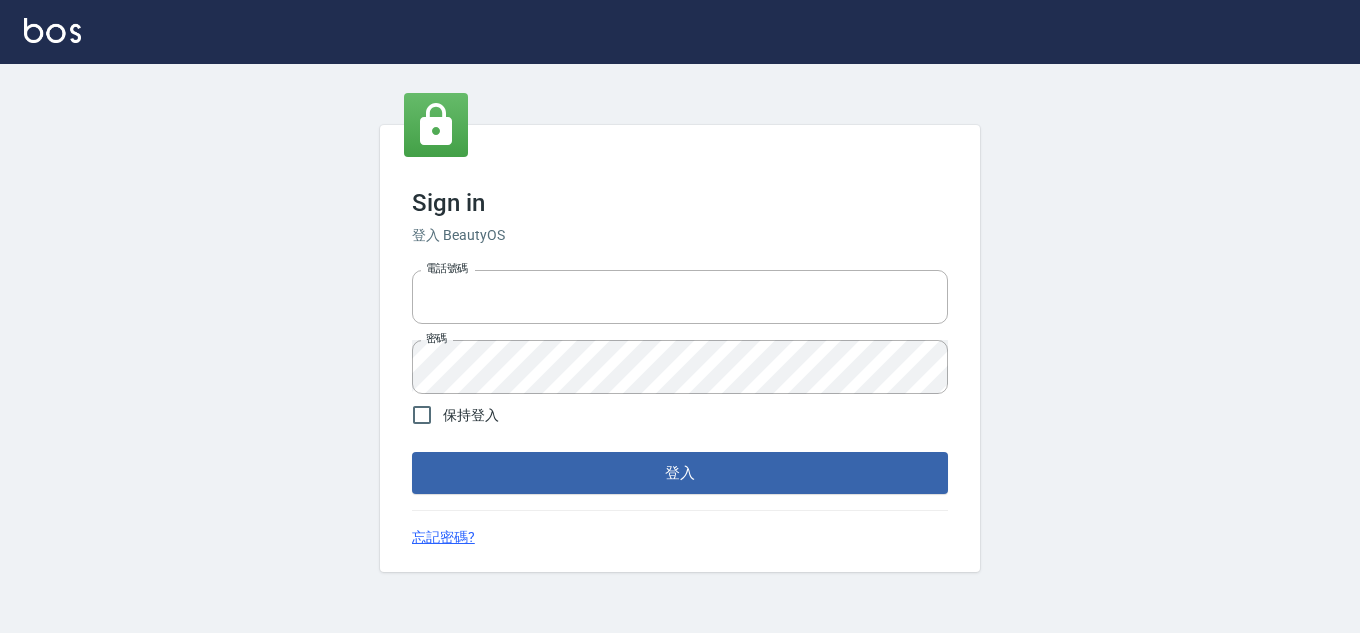 type on "28822767" 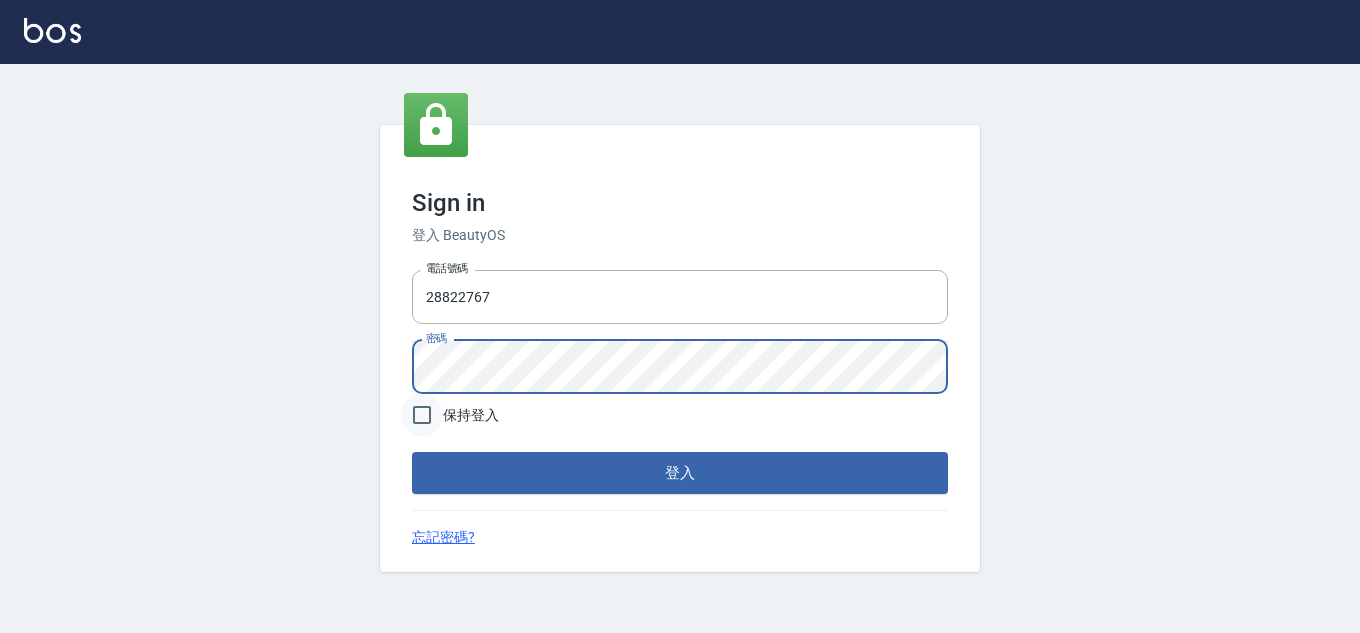 click on "保持登入" at bounding box center [422, 415] 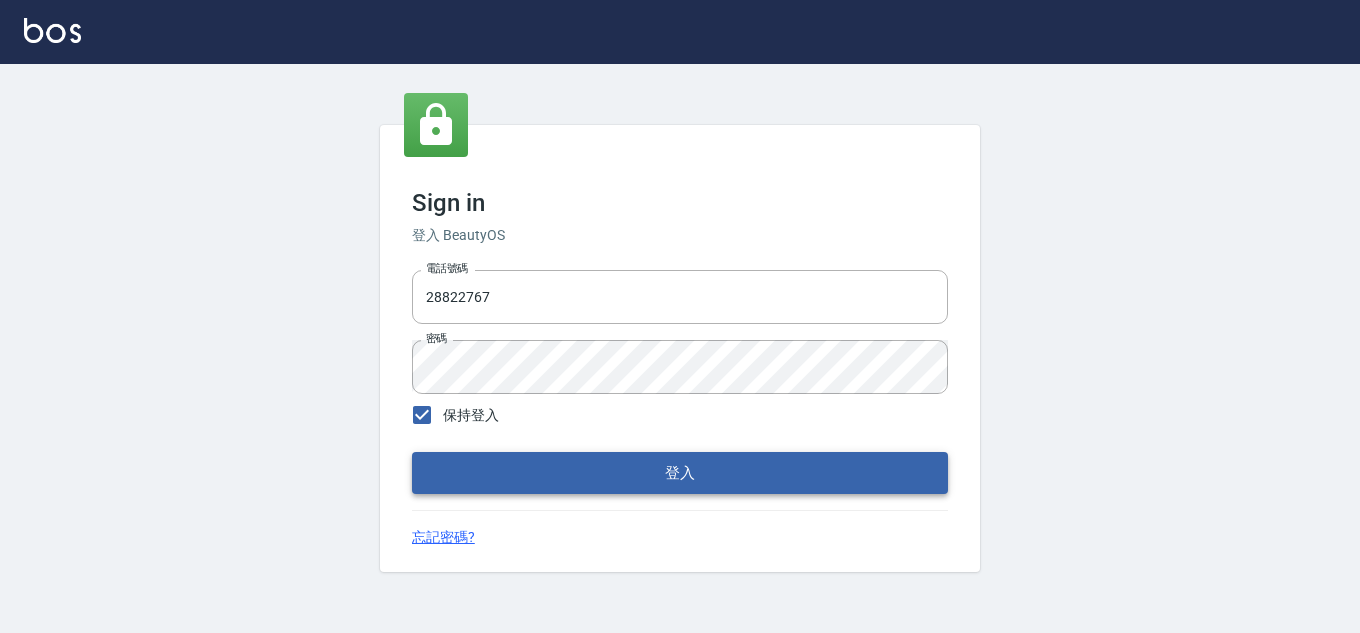 click on "登入" at bounding box center [680, 473] 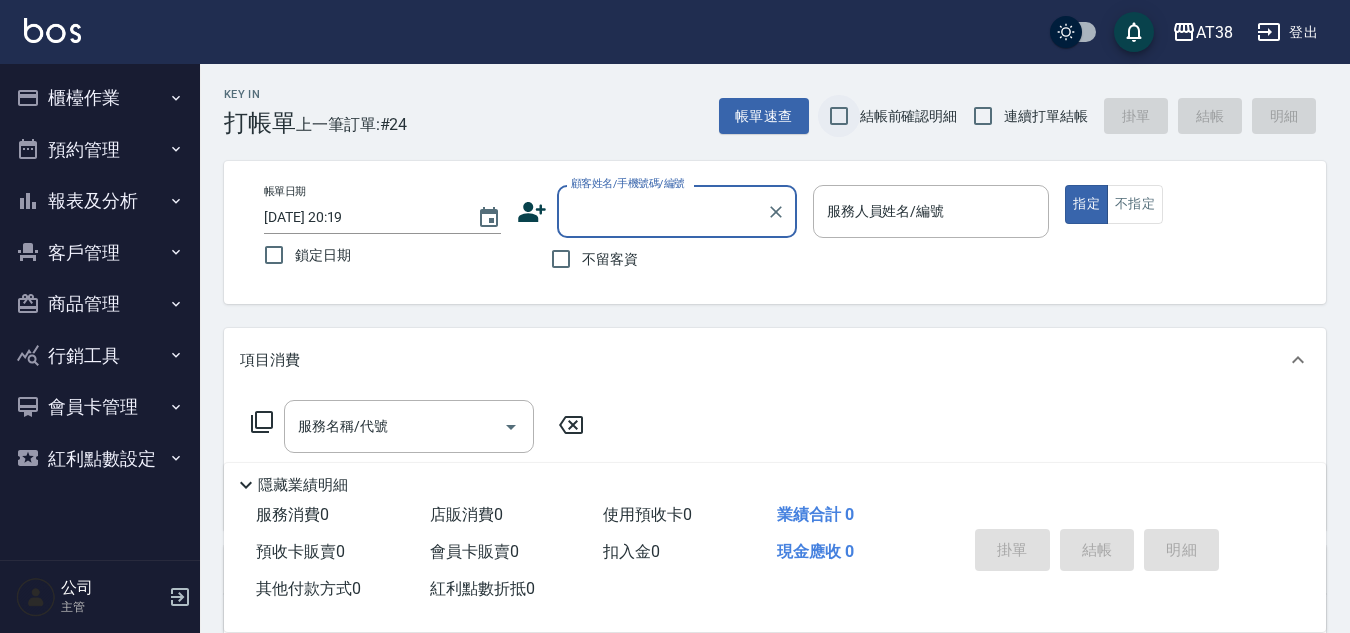click on "結帳前確認明細" at bounding box center (839, 116) 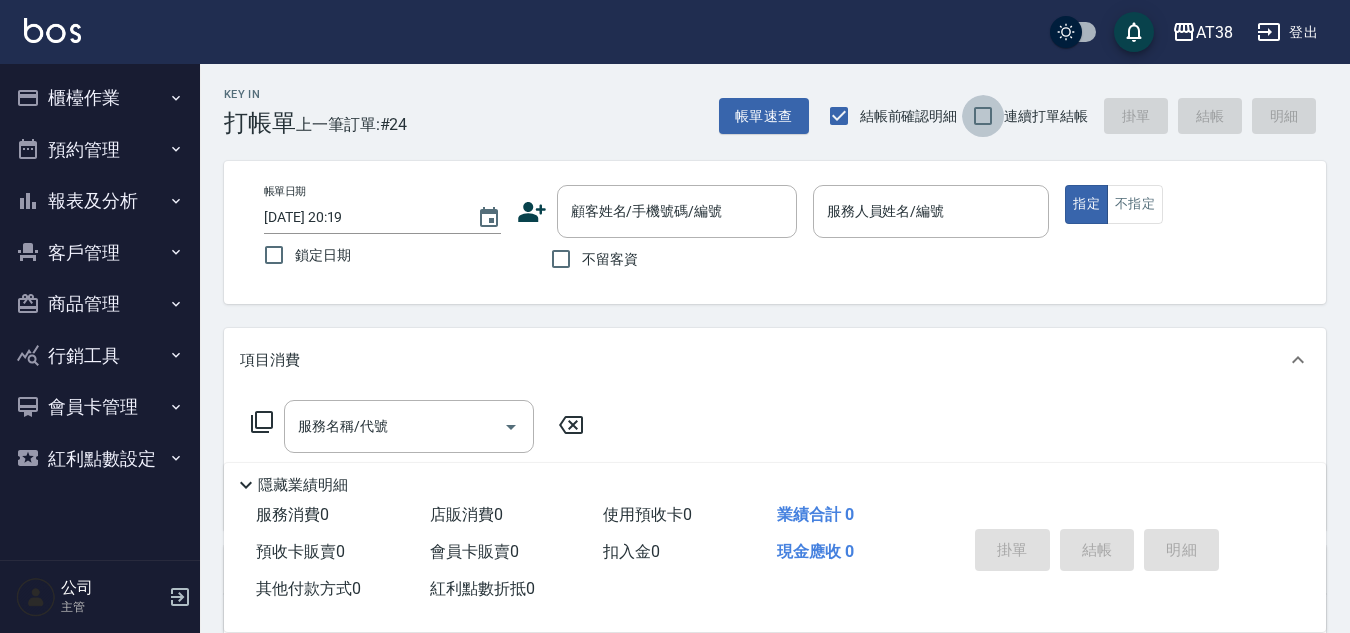 click on "連續打單結帳" at bounding box center [983, 116] 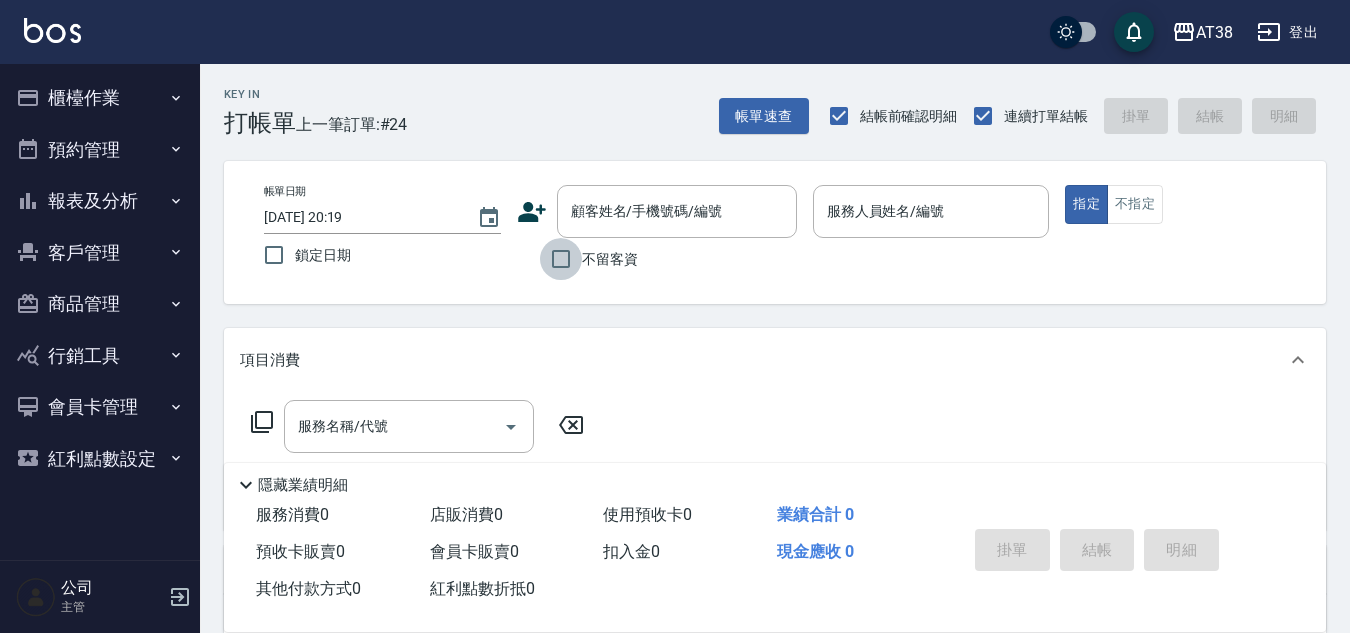 click on "不留客資" at bounding box center (561, 259) 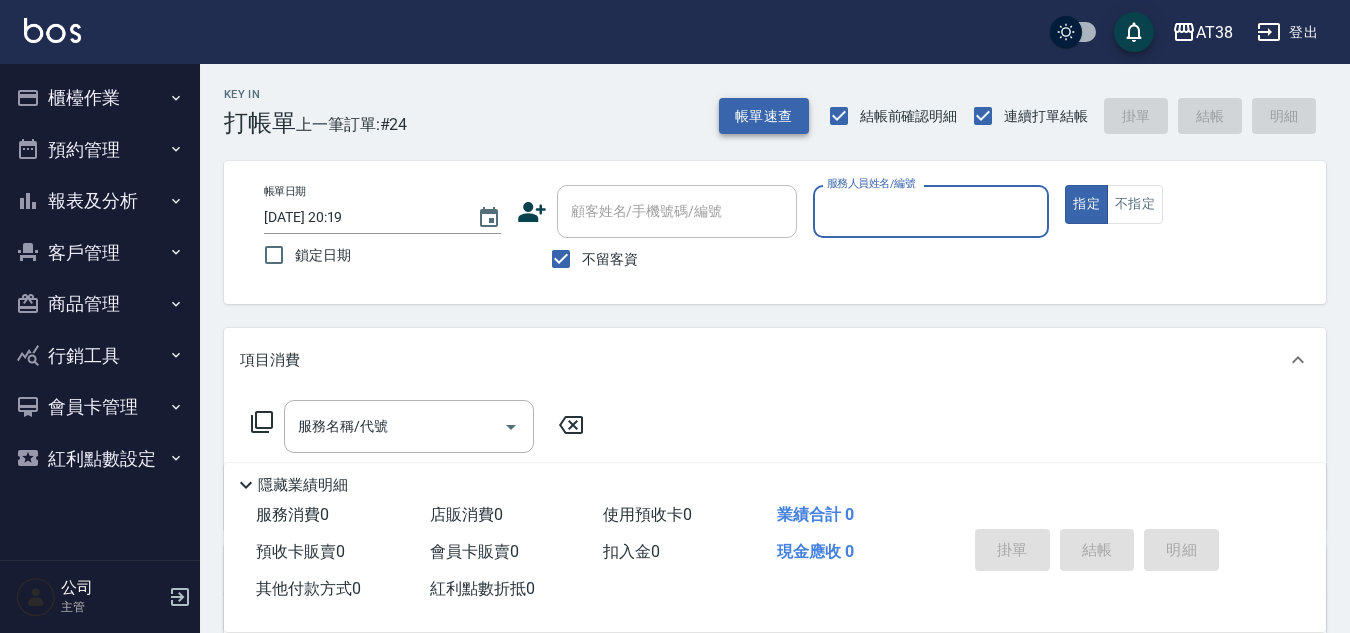 click on "帳單速查" at bounding box center [764, 116] 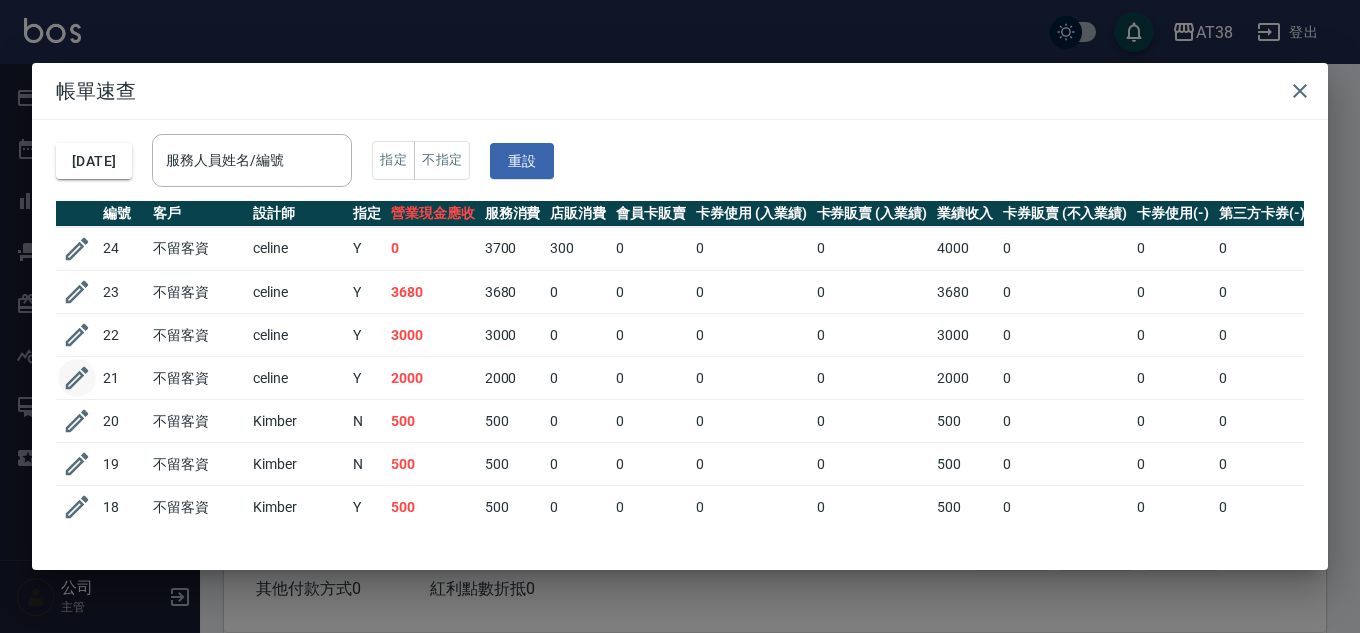 click 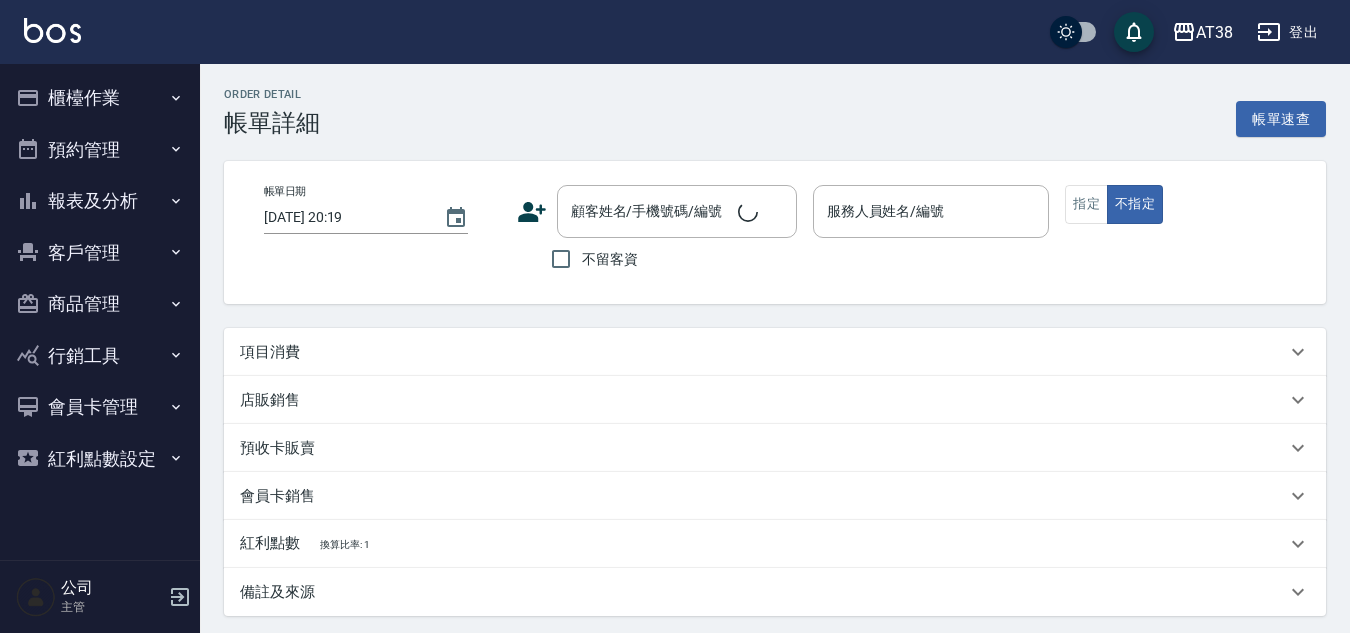 type on "[DATE] 19:45" 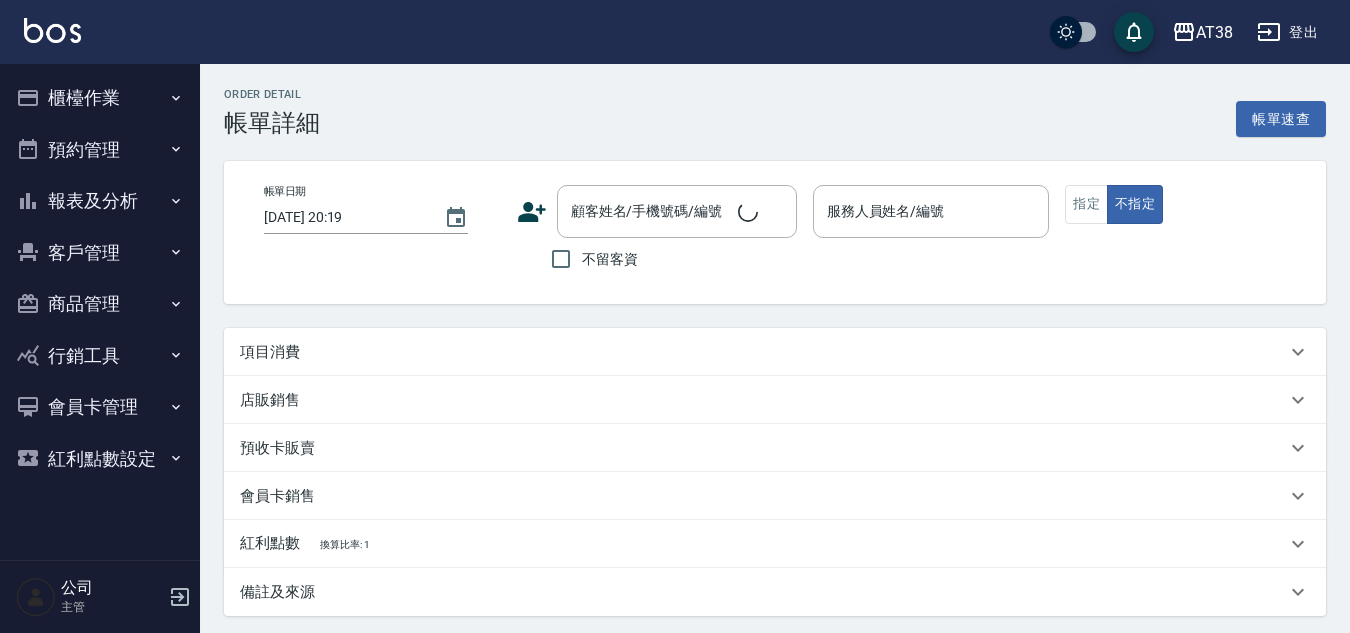checkbox on "true" 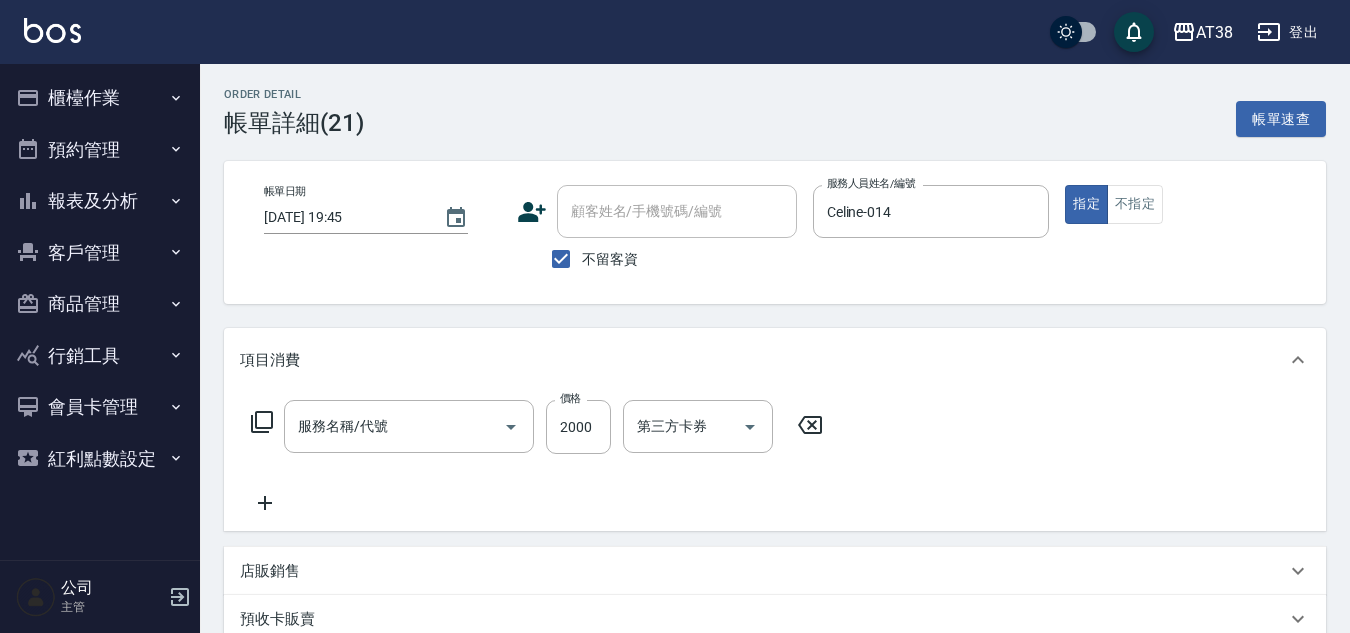 type on "溫塑燙(327)" 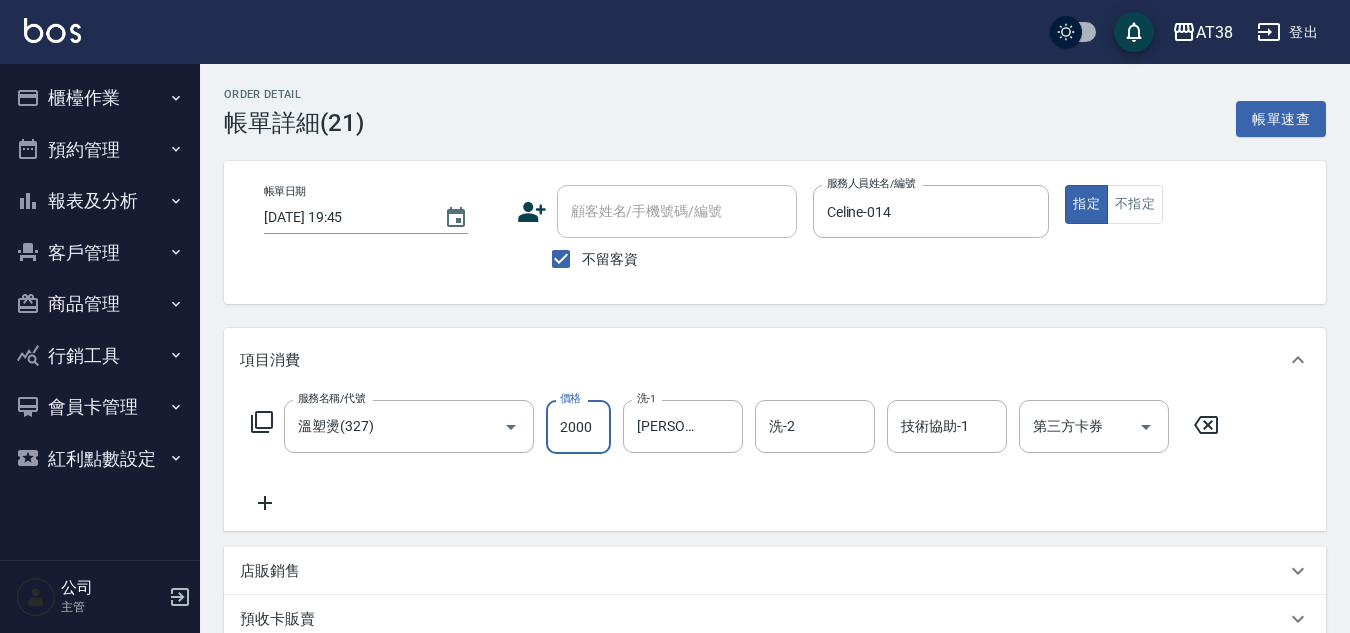 click on "2000" at bounding box center (578, 427) 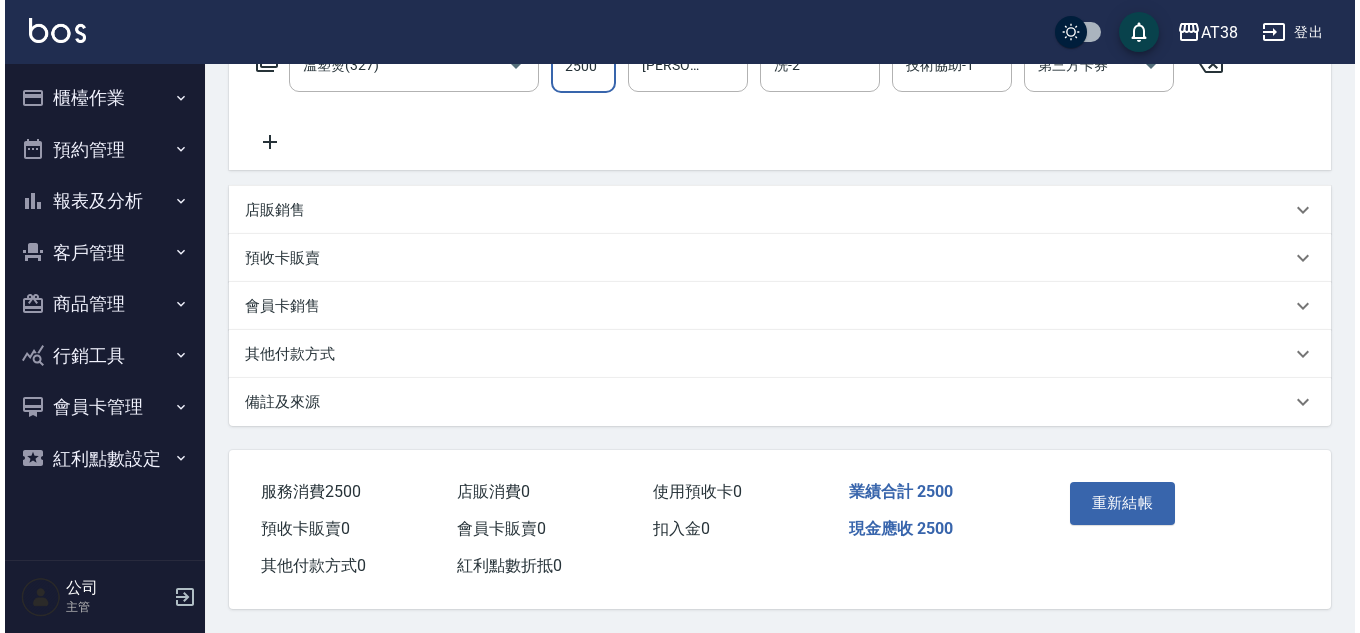scroll, scrollTop: 370, scrollLeft: 0, axis: vertical 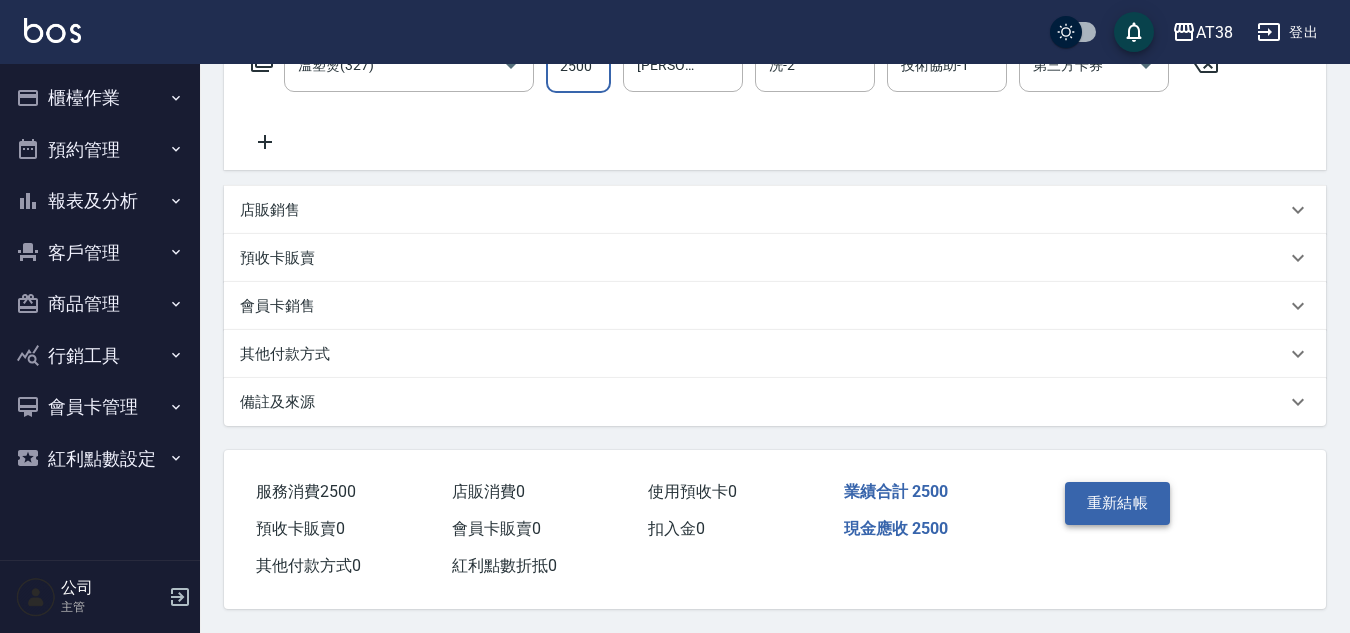 type on "2500" 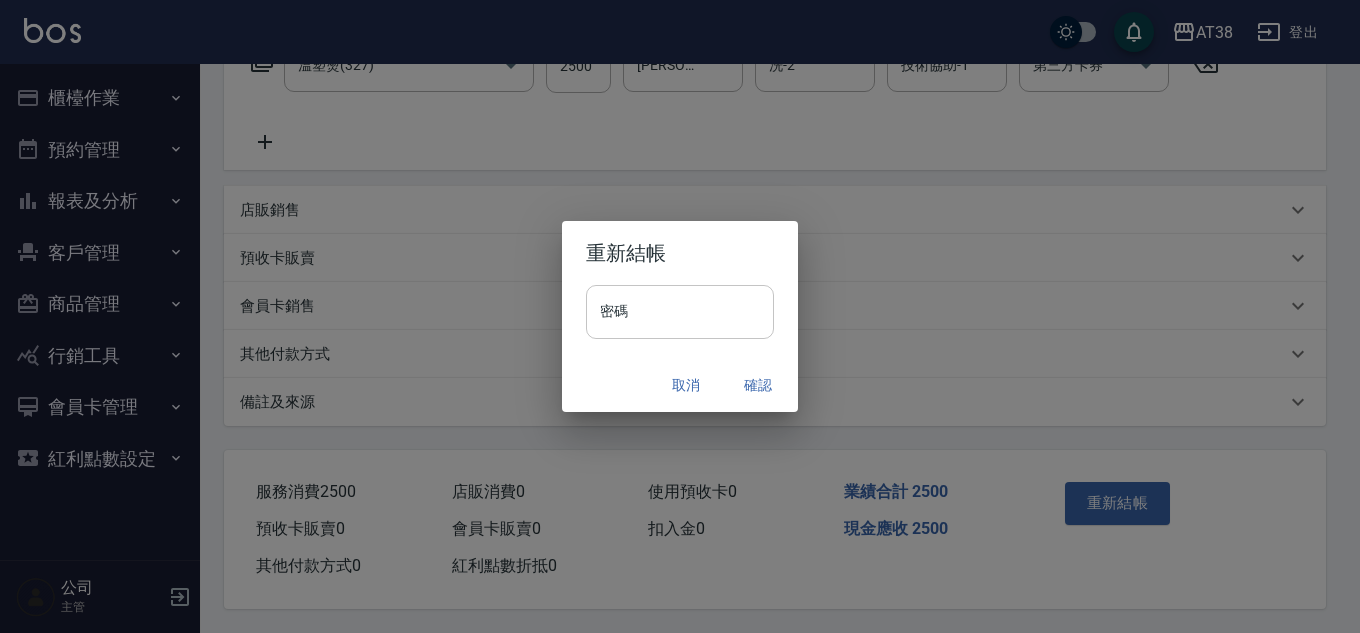 click on "密碼" at bounding box center [680, 312] 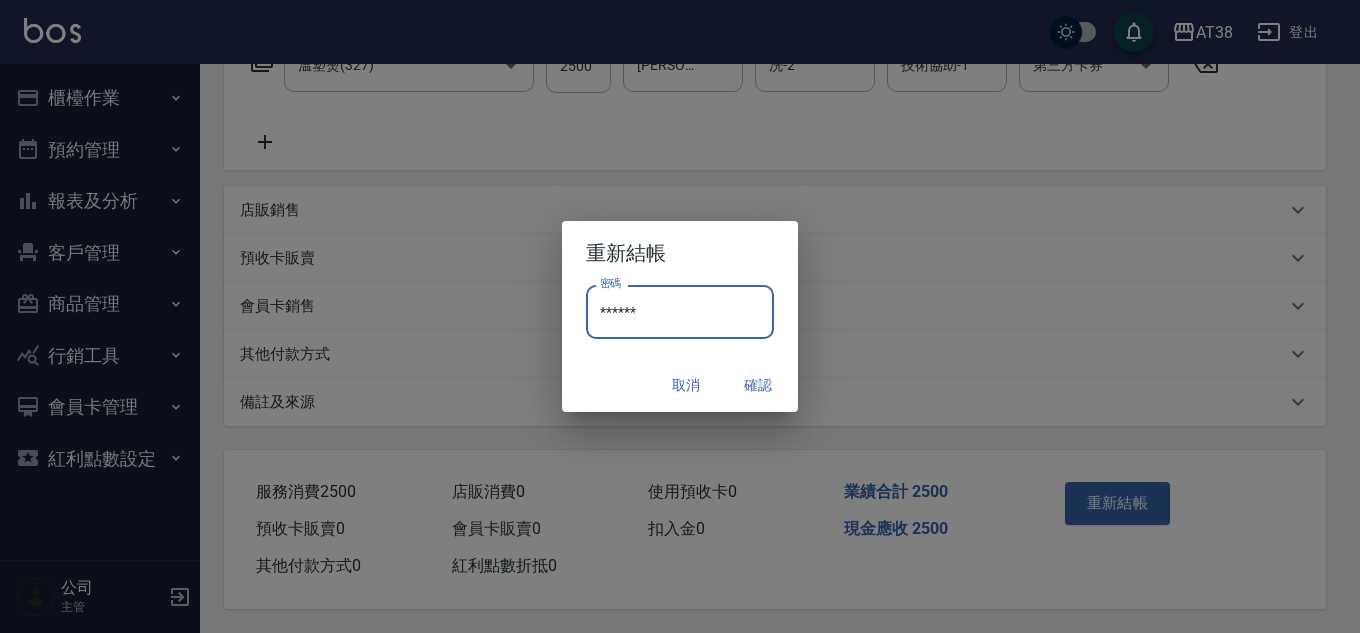 type on "******" 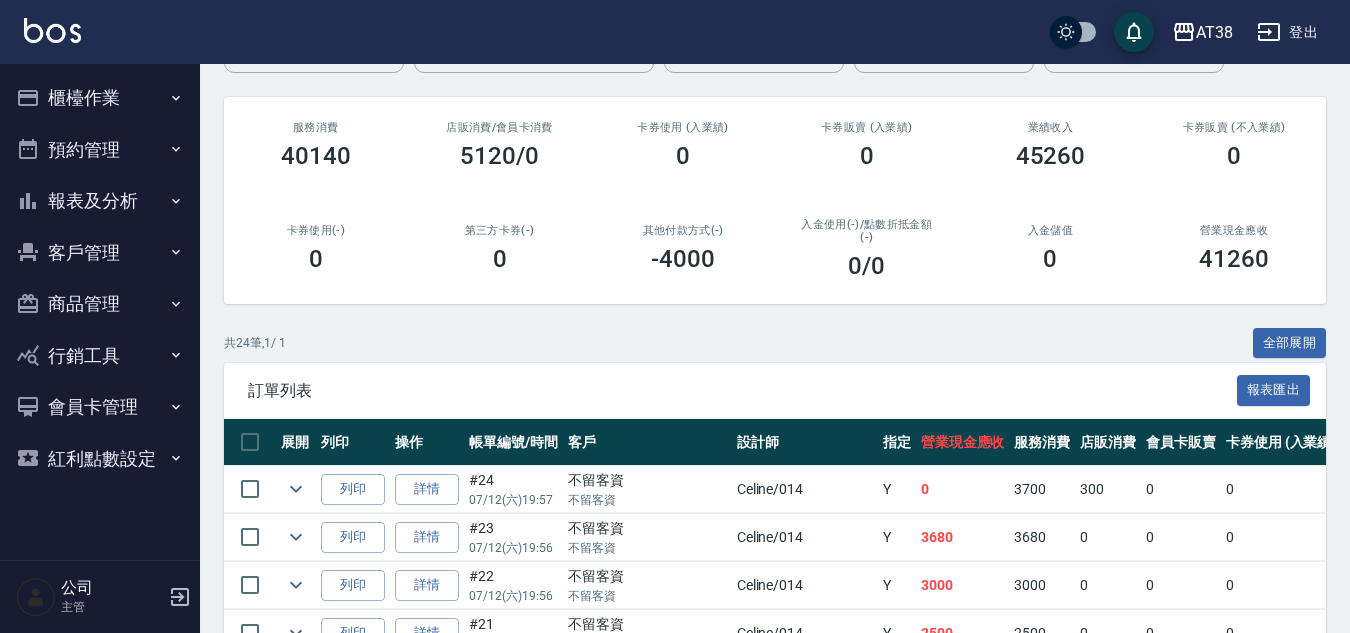 scroll, scrollTop: 90, scrollLeft: 0, axis: vertical 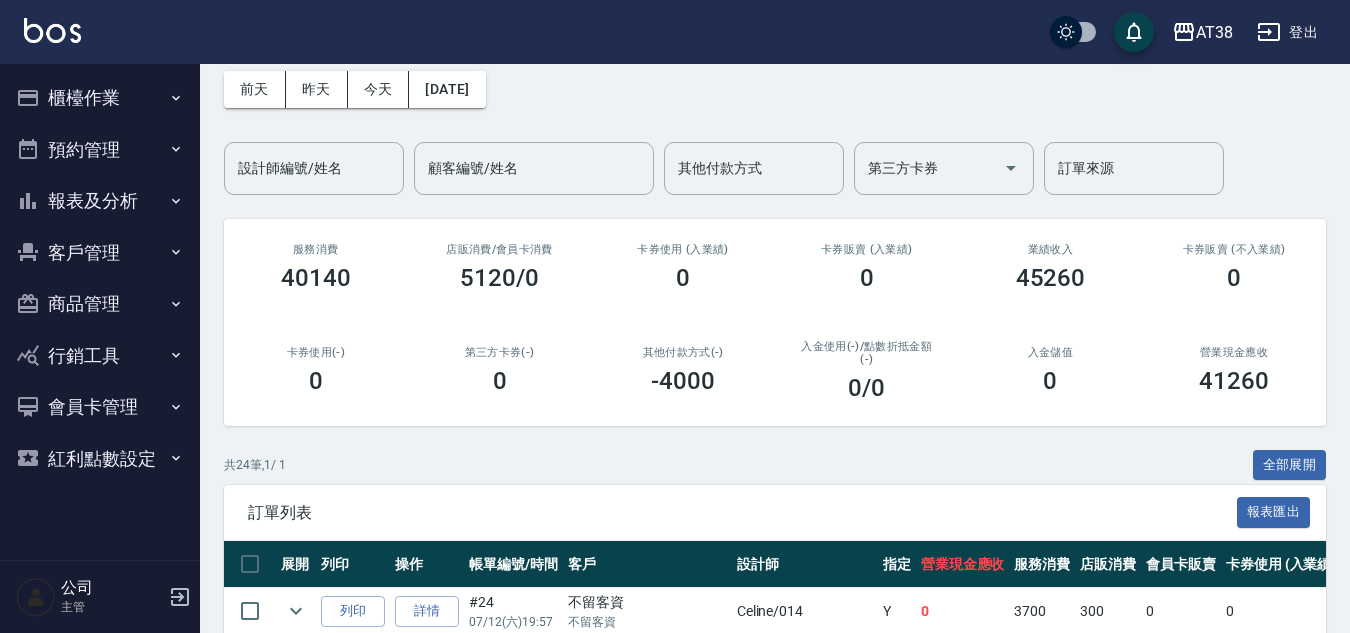 click on "報表及分析" at bounding box center (100, 201) 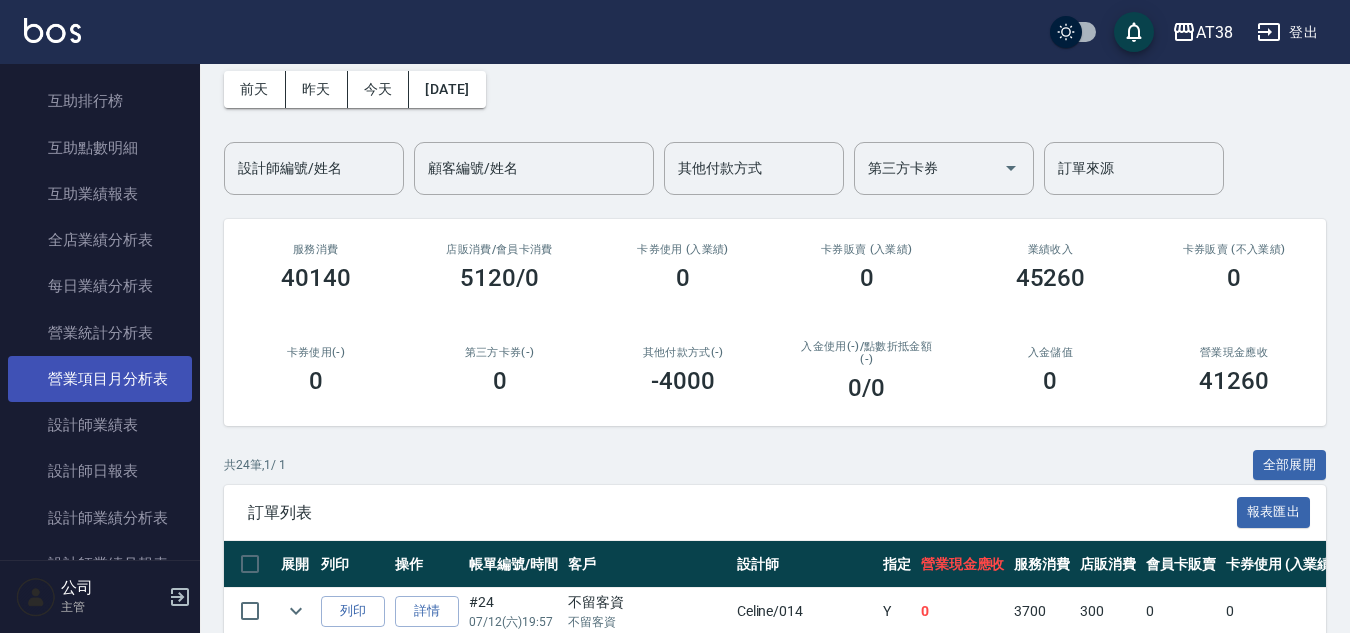 scroll, scrollTop: 500, scrollLeft: 0, axis: vertical 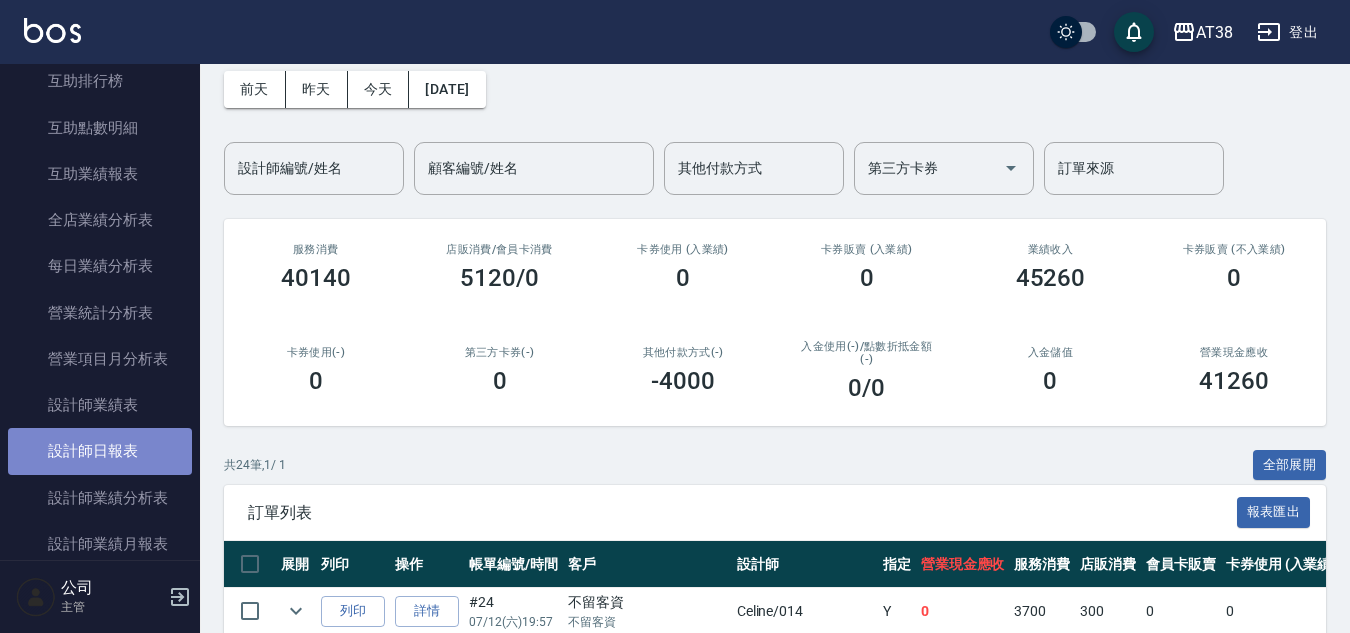 click on "設計師日報表" at bounding box center [100, 451] 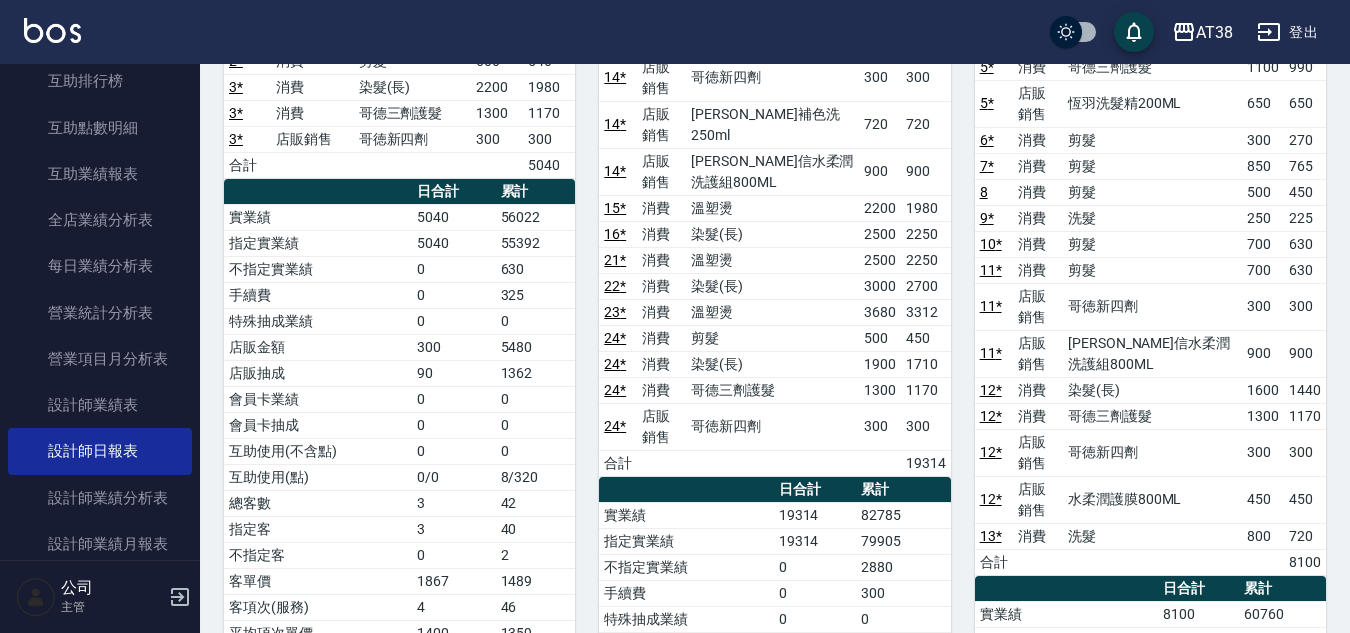 scroll, scrollTop: 300, scrollLeft: 0, axis: vertical 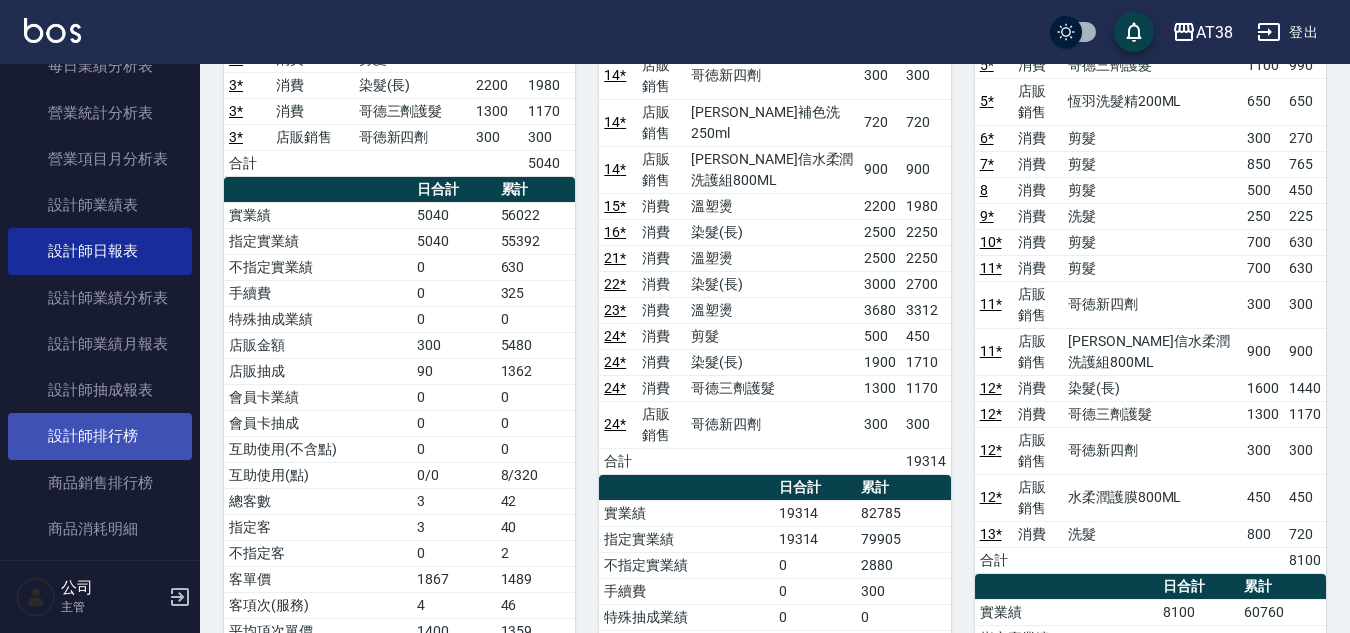 click on "設計師排行榜" at bounding box center [100, 436] 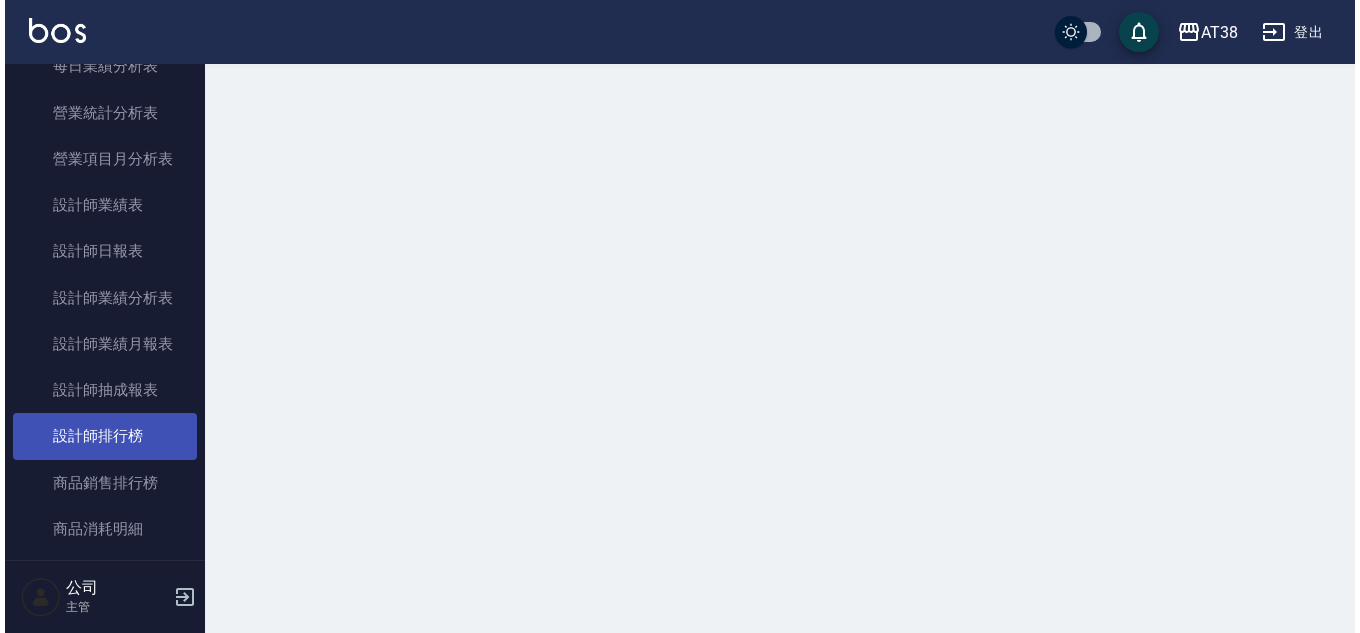 scroll, scrollTop: 0, scrollLeft: 0, axis: both 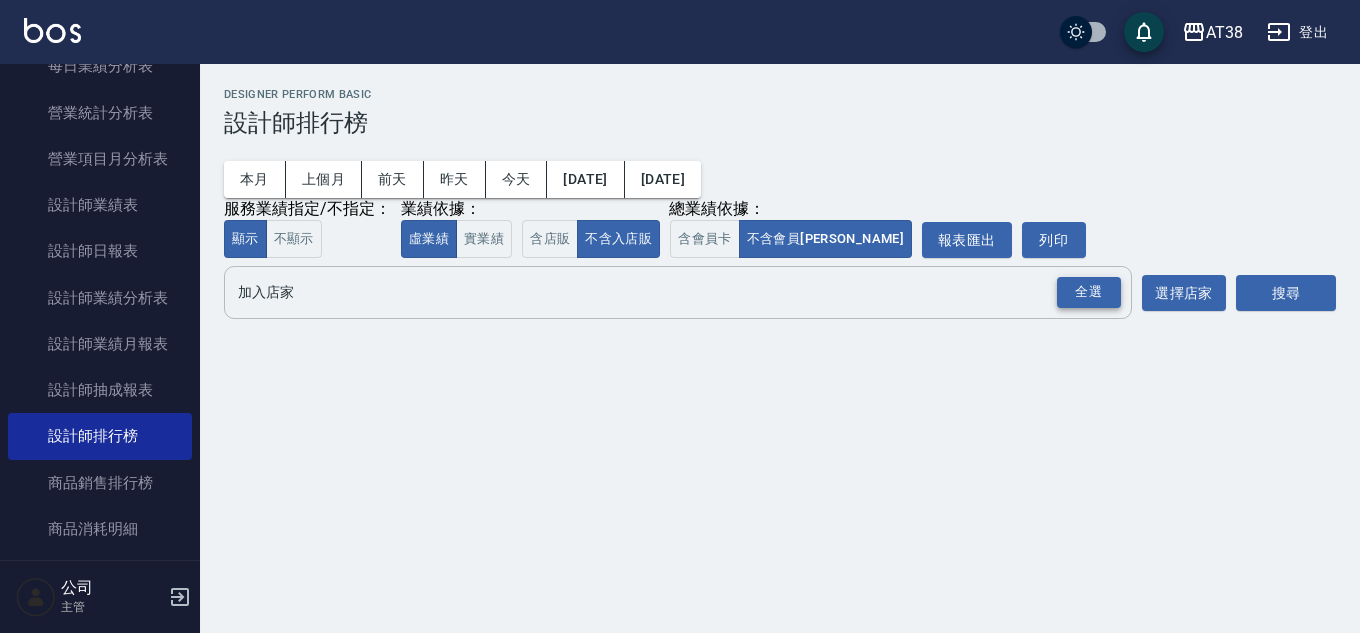 click on "全選" at bounding box center [1089, 292] 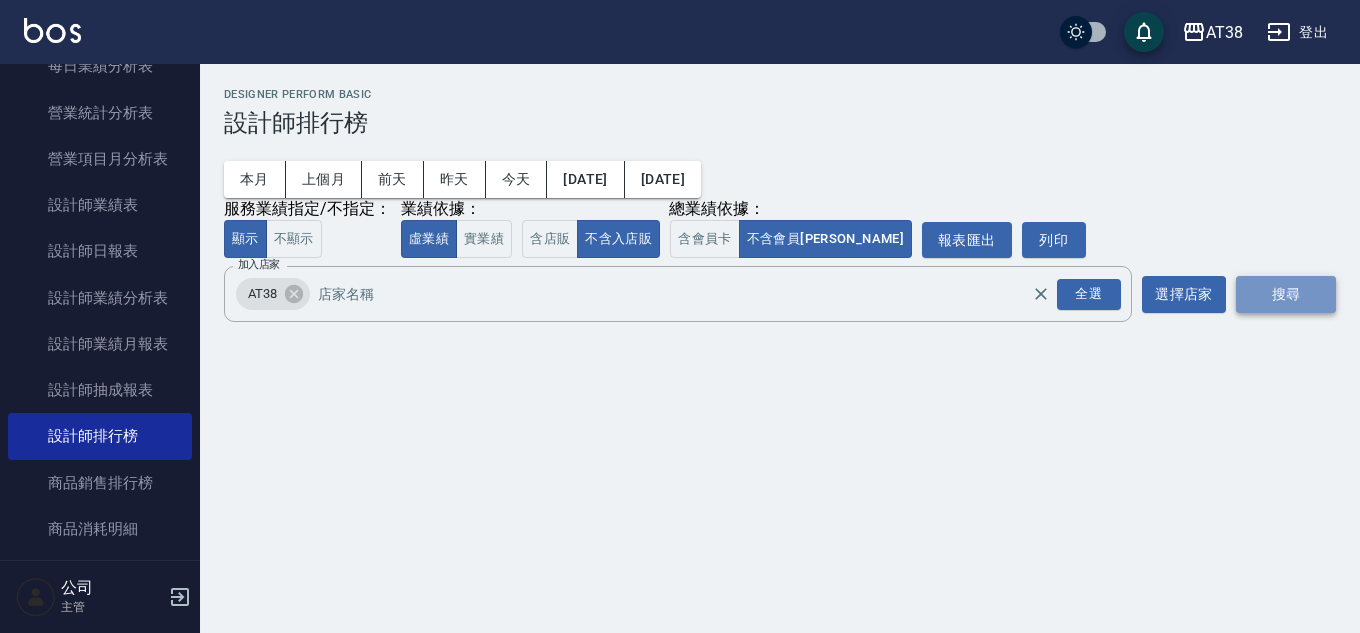 click on "搜尋" at bounding box center (1286, 294) 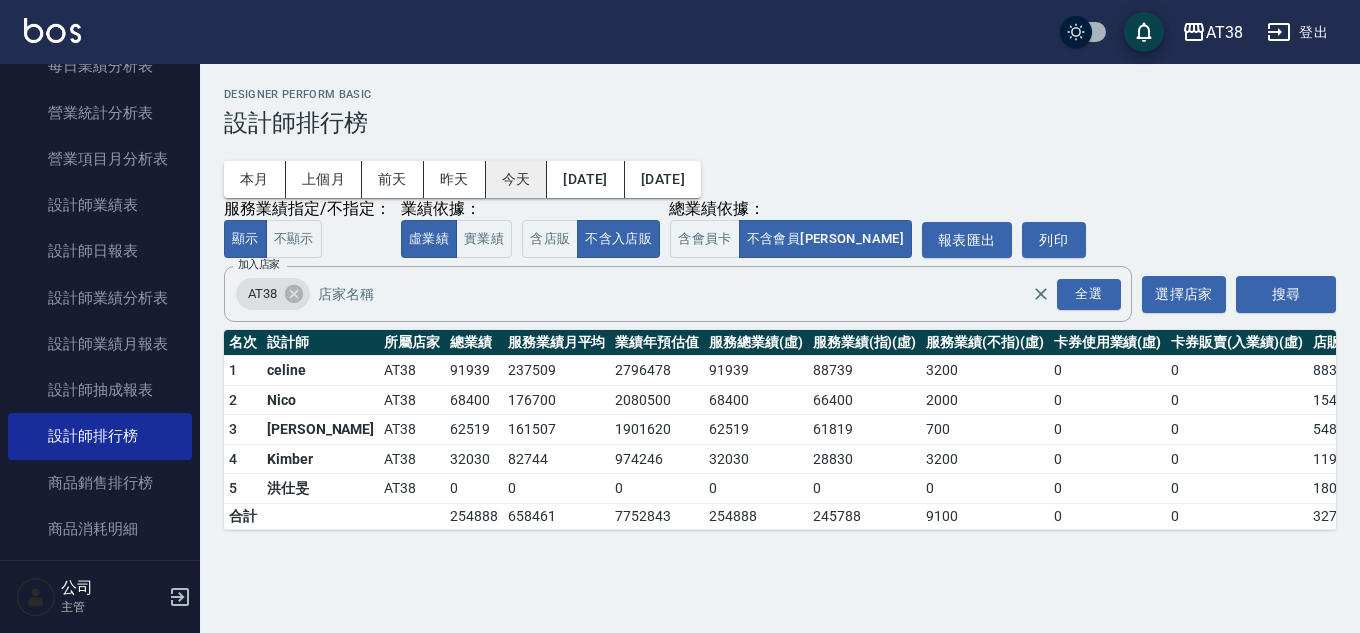 click on "今天" at bounding box center (517, 179) 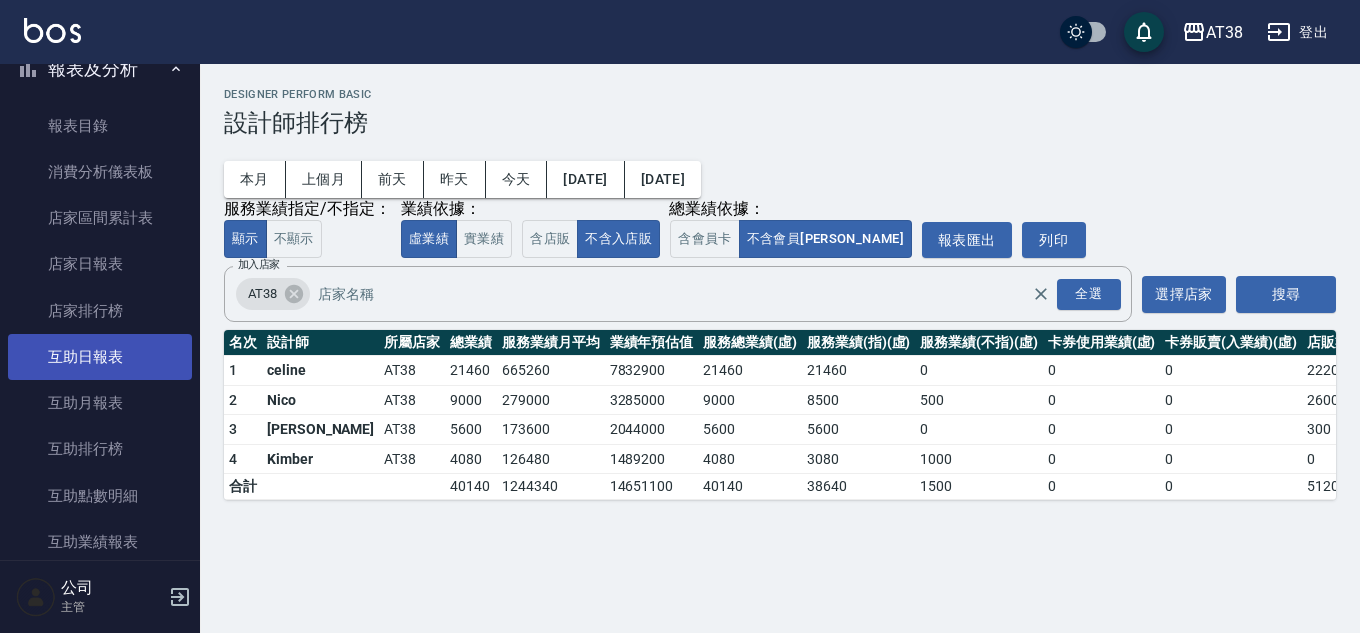 scroll, scrollTop: 0, scrollLeft: 0, axis: both 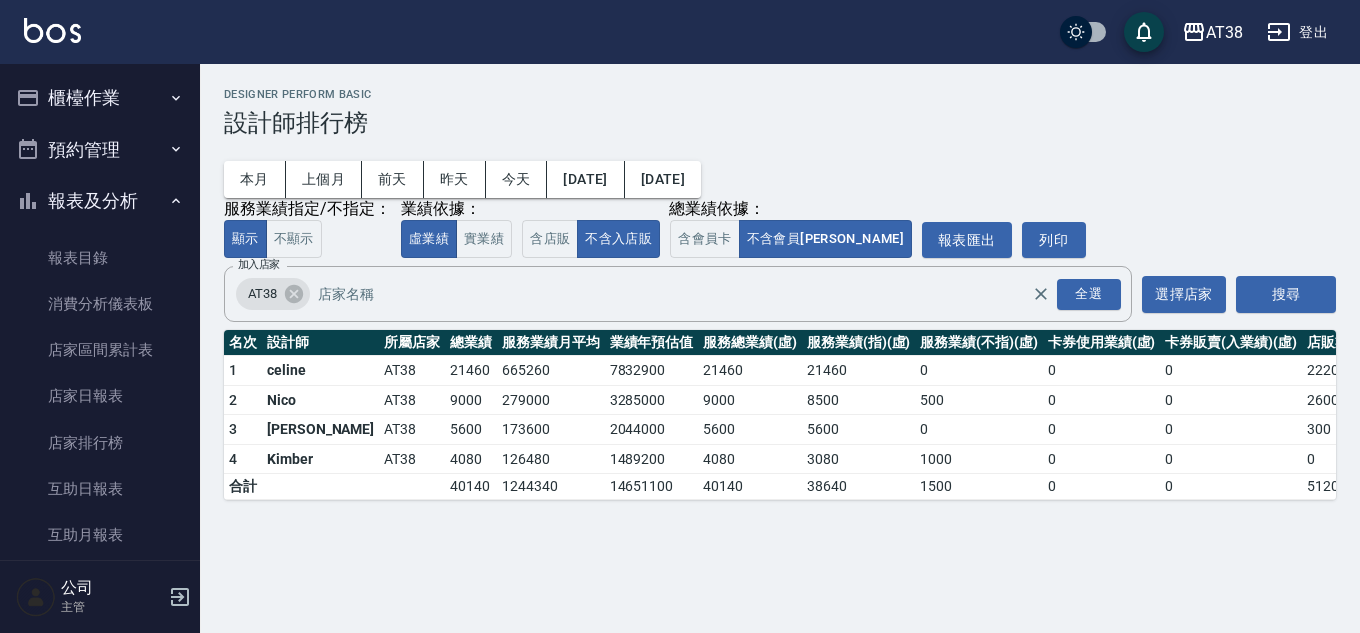 click on "櫃檯作業" at bounding box center (100, 98) 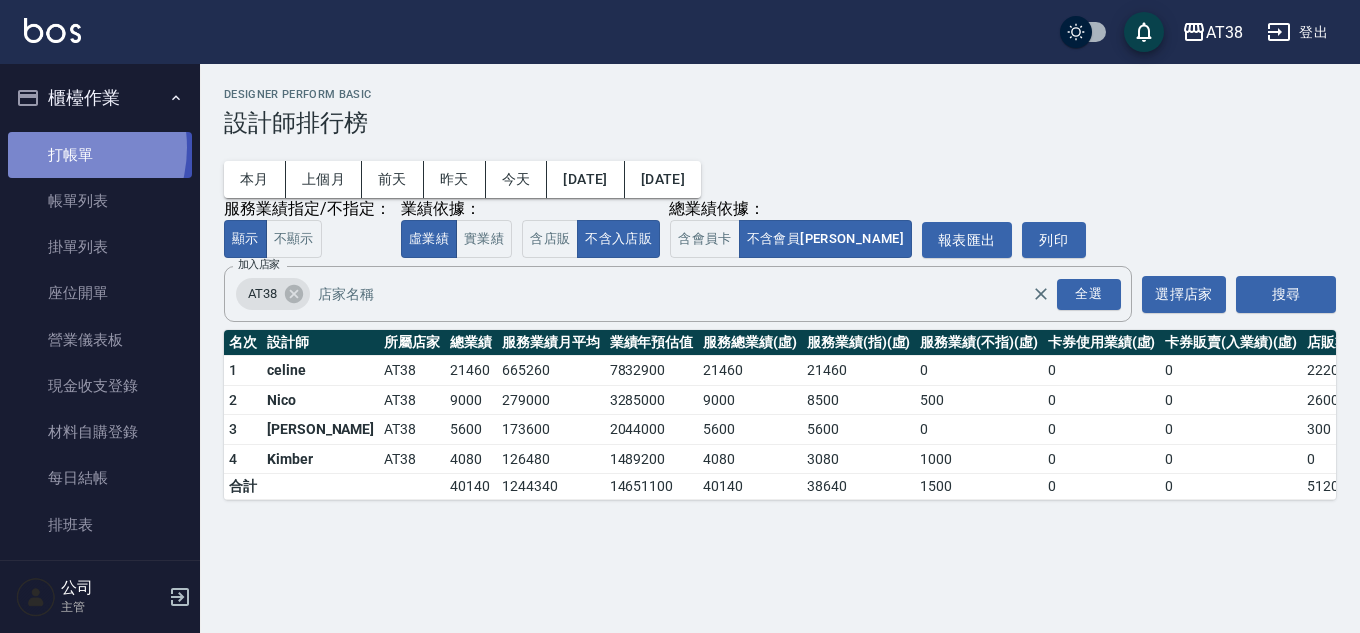 click on "打帳單" at bounding box center (100, 155) 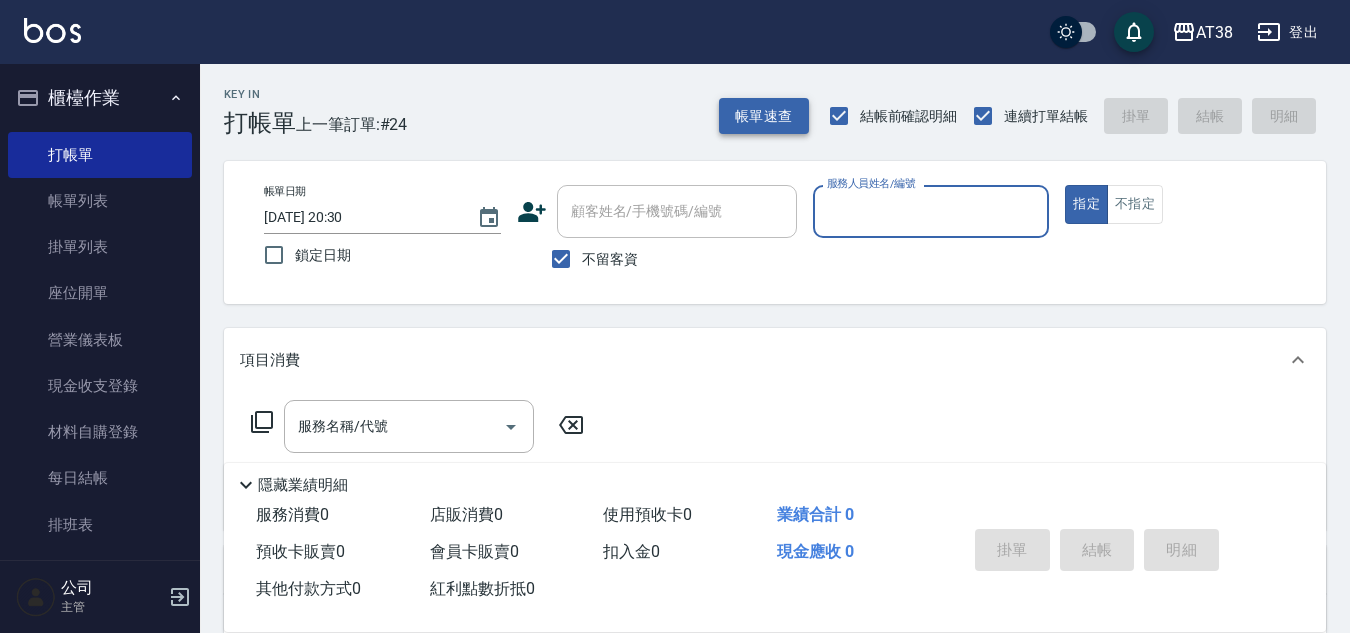 click on "帳單速查" at bounding box center [764, 116] 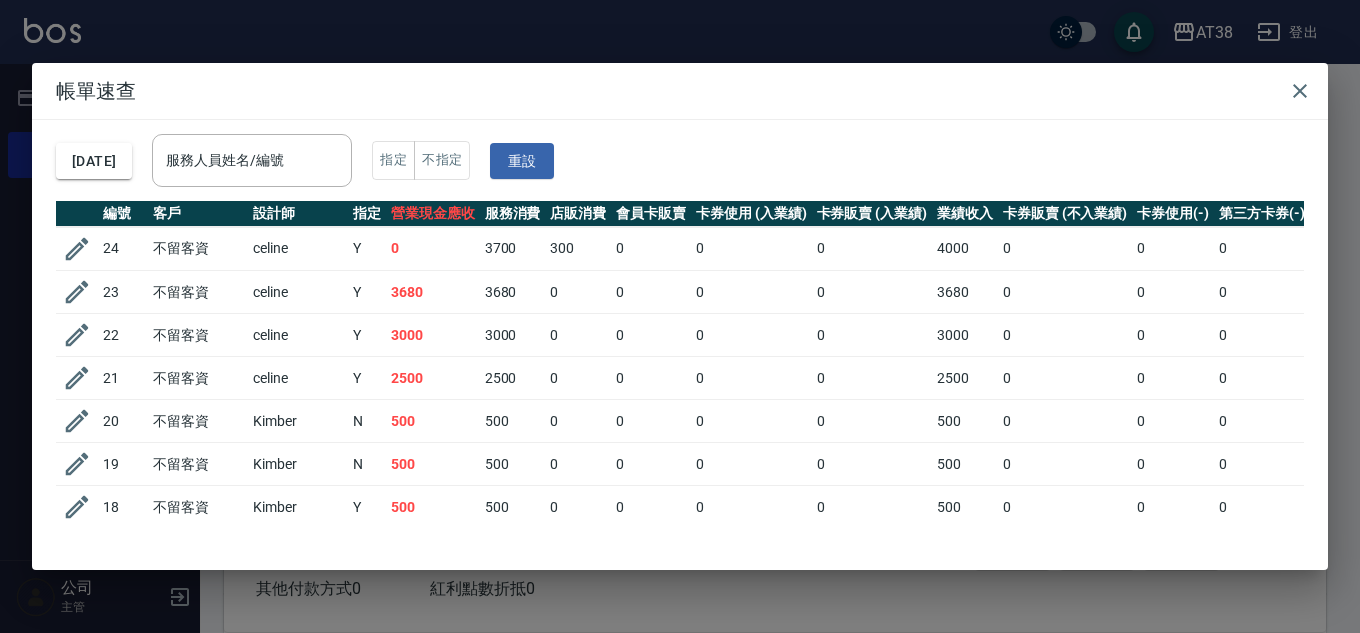 scroll, scrollTop: 0, scrollLeft: 418, axis: horizontal 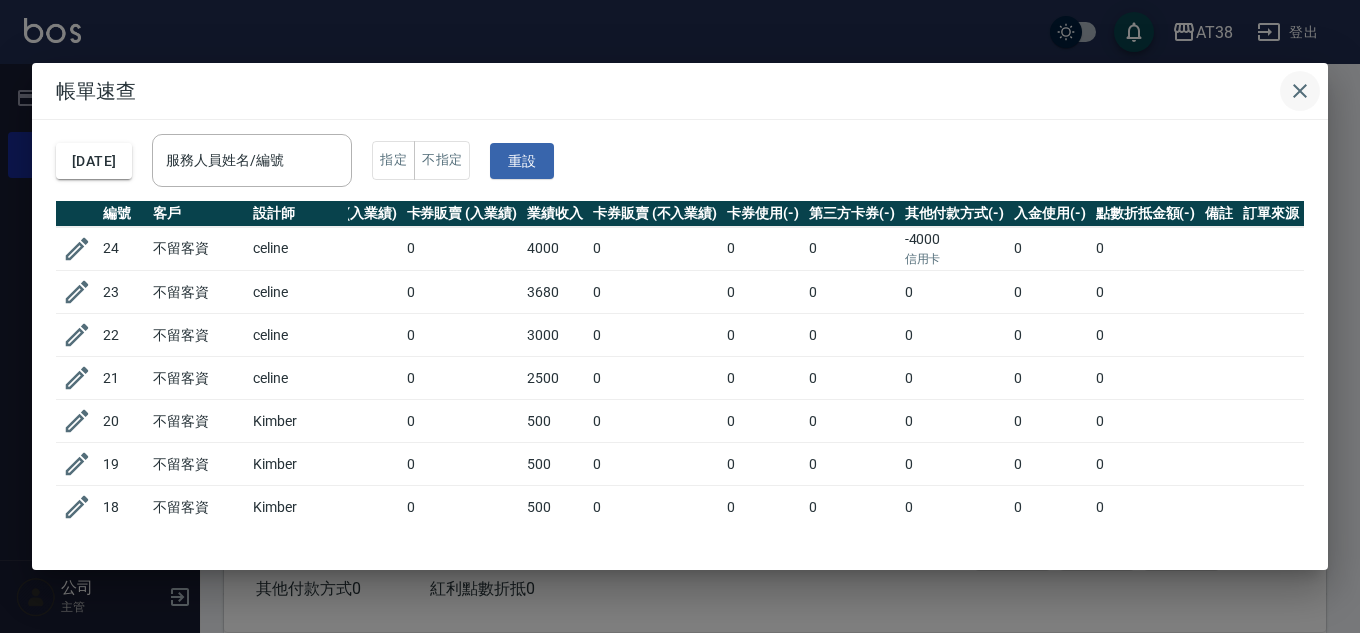 click 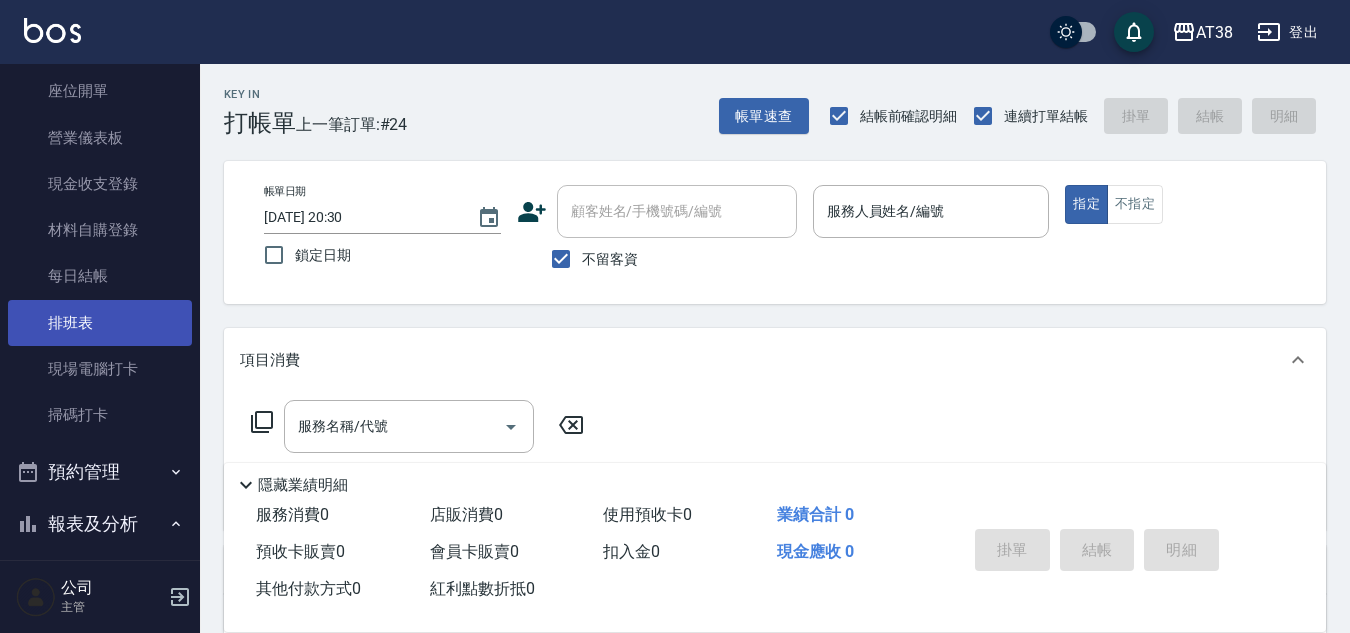 scroll, scrollTop: 200, scrollLeft: 0, axis: vertical 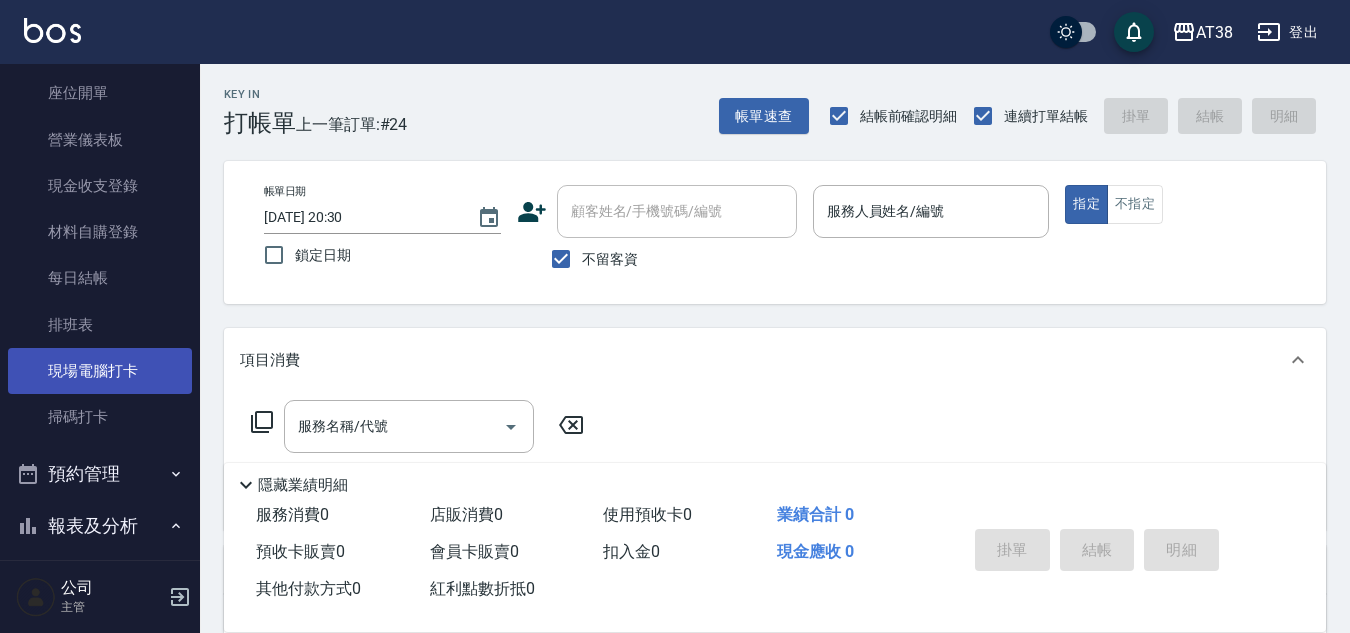 click on "現場電腦打卡" at bounding box center [100, 371] 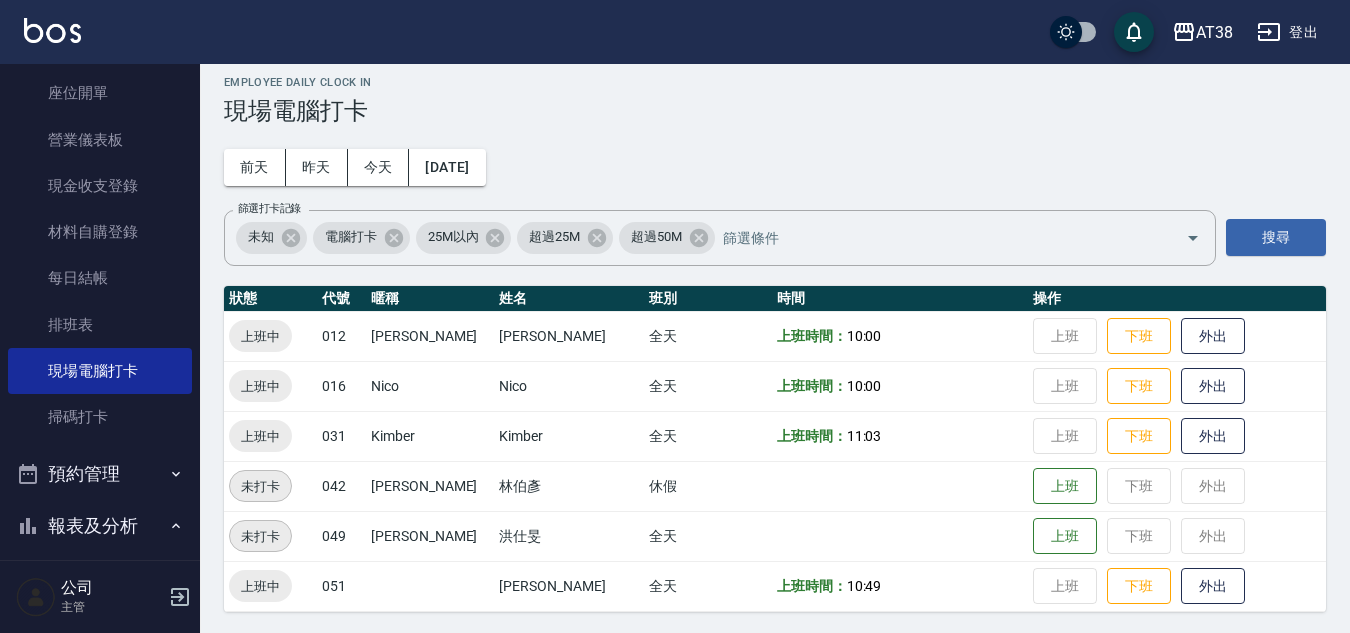 scroll, scrollTop: 15, scrollLeft: 0, axis: vertical 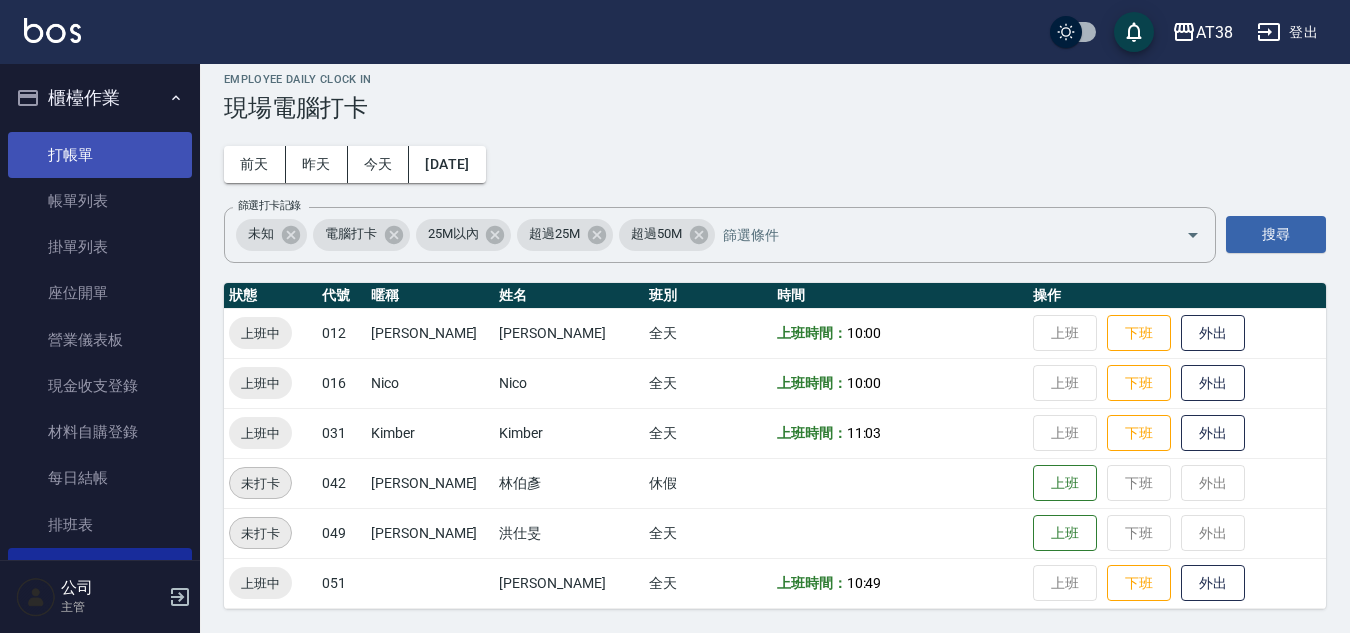 click on "打帳單" at bounding box center (100, 155) 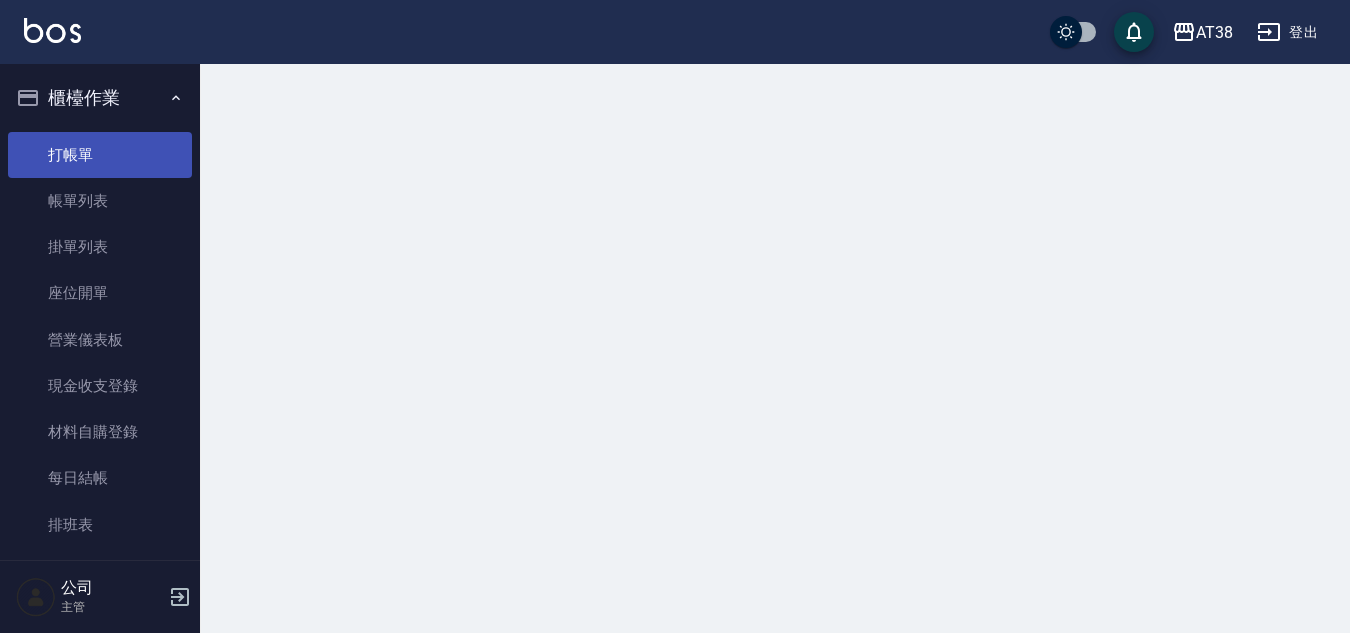 scroll, scrollTop: 0, scrollLeft: 0, axis: both 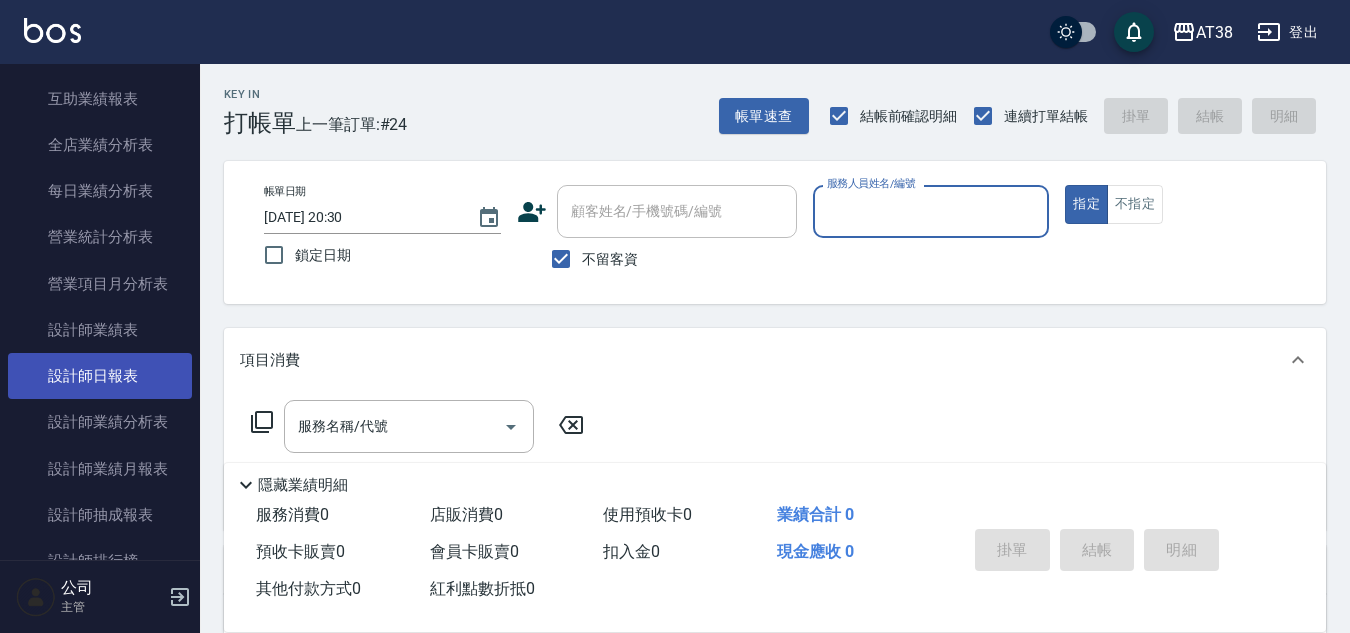 click on "設計師日報表" at bounding box center [100, 376] 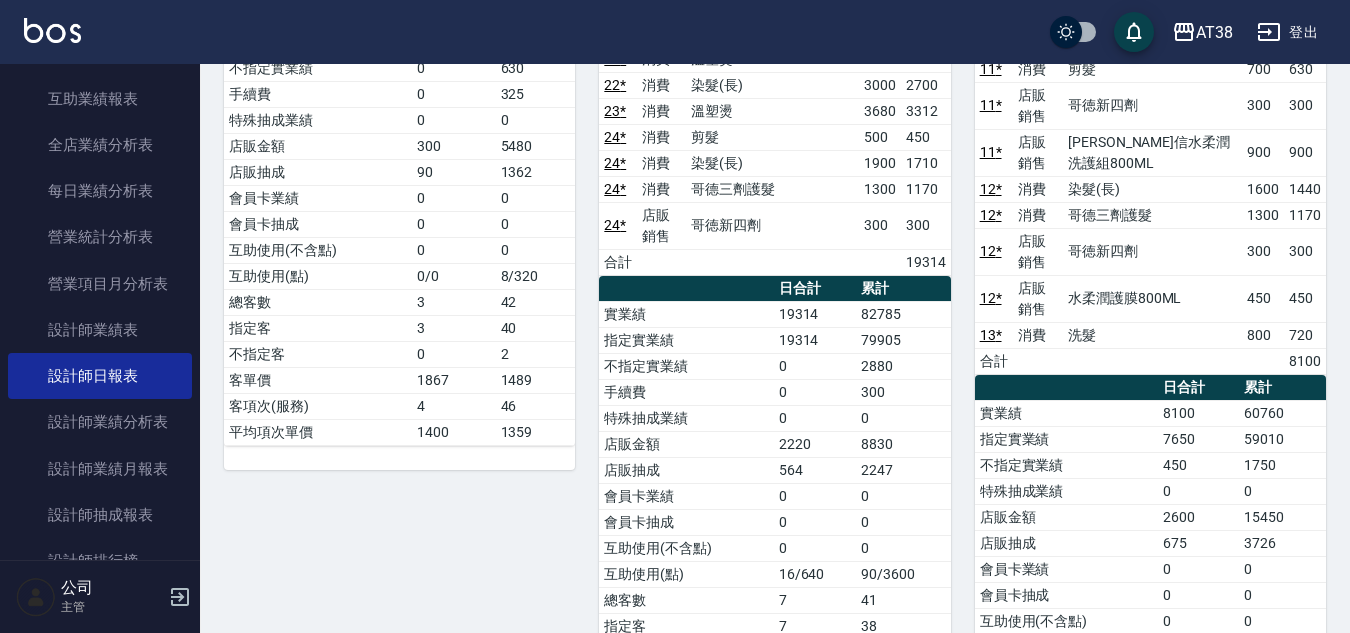 scroll, scrollTop: 500, scrollLeft: 0, axis: vertical 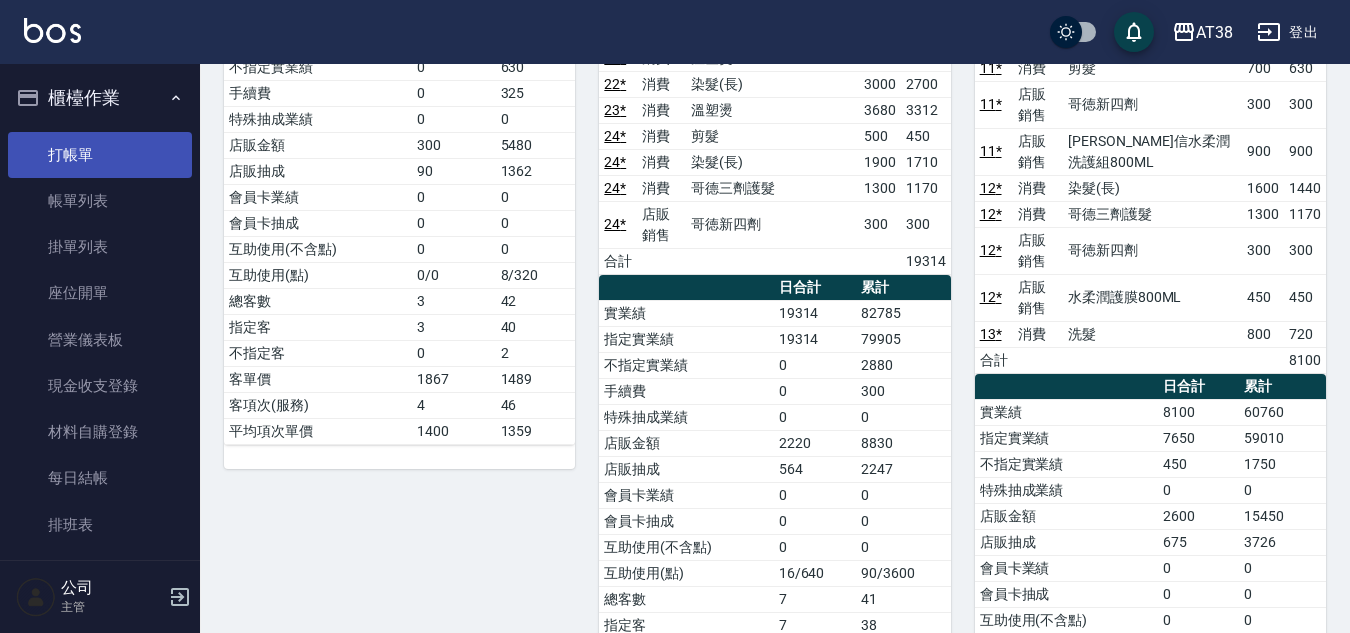 click on "打帳單" at bounding box center (100, 155) 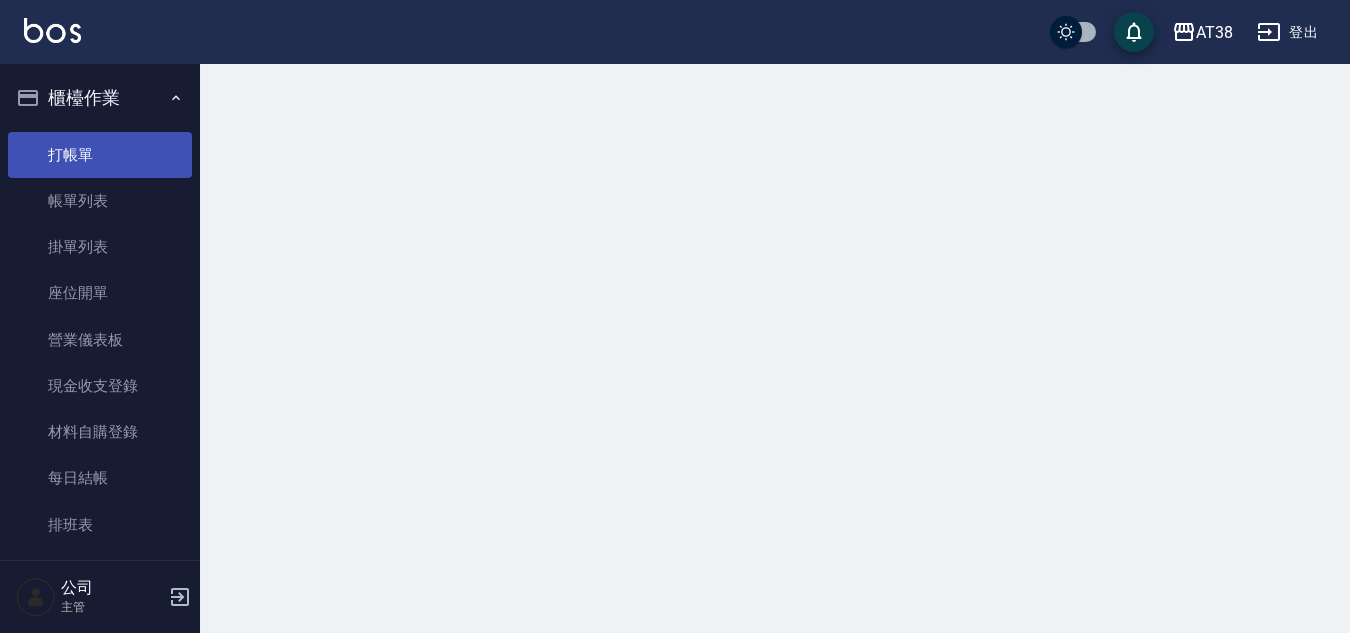 scroll, scrollTop: 0, scrollLeft: 0, axis: both 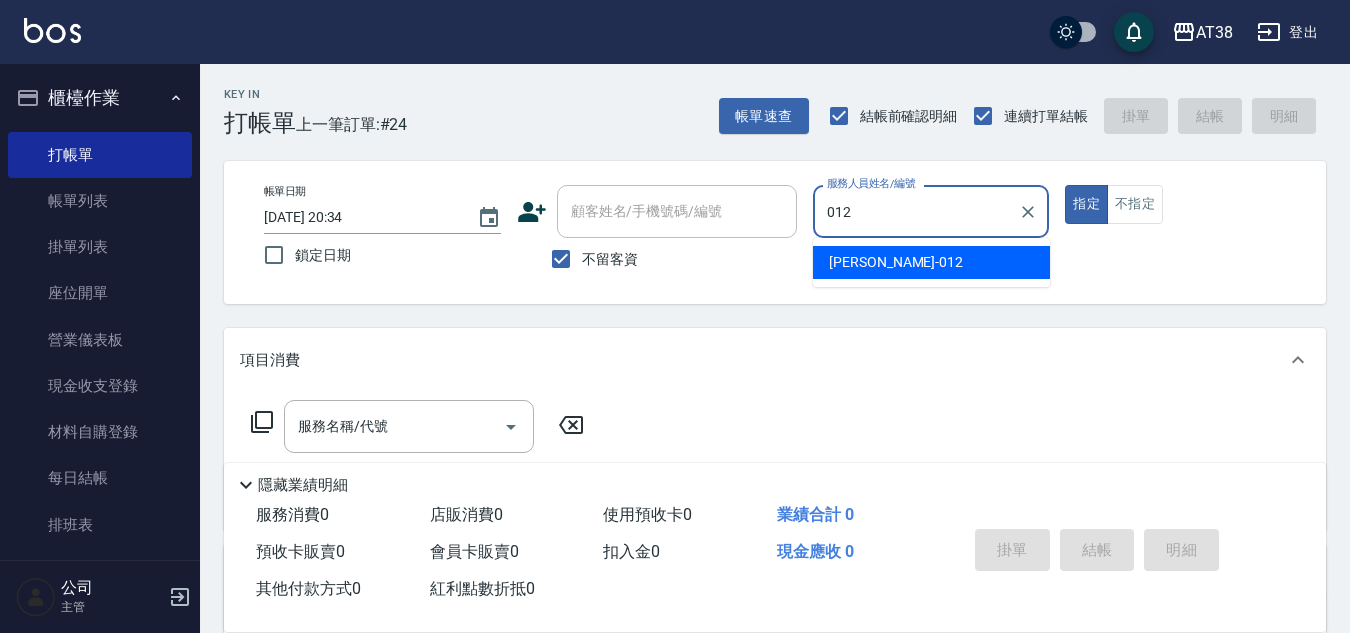 type on "[PERSON_NAME]-012" 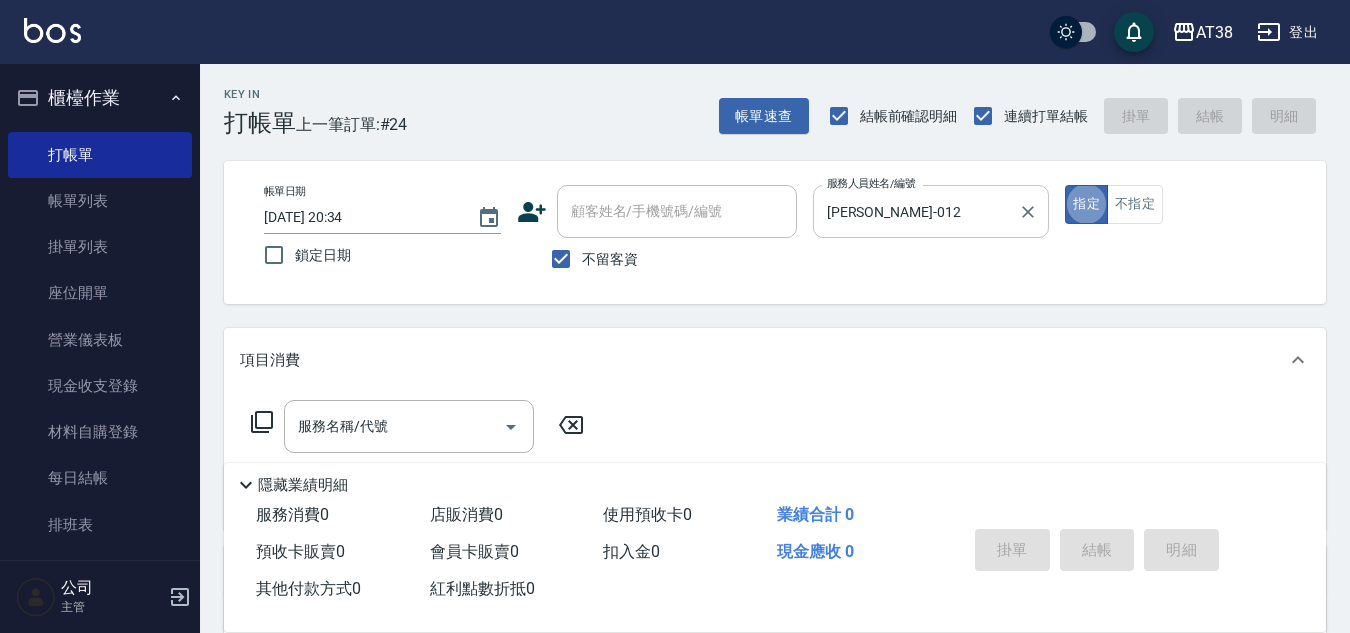 type on "true" 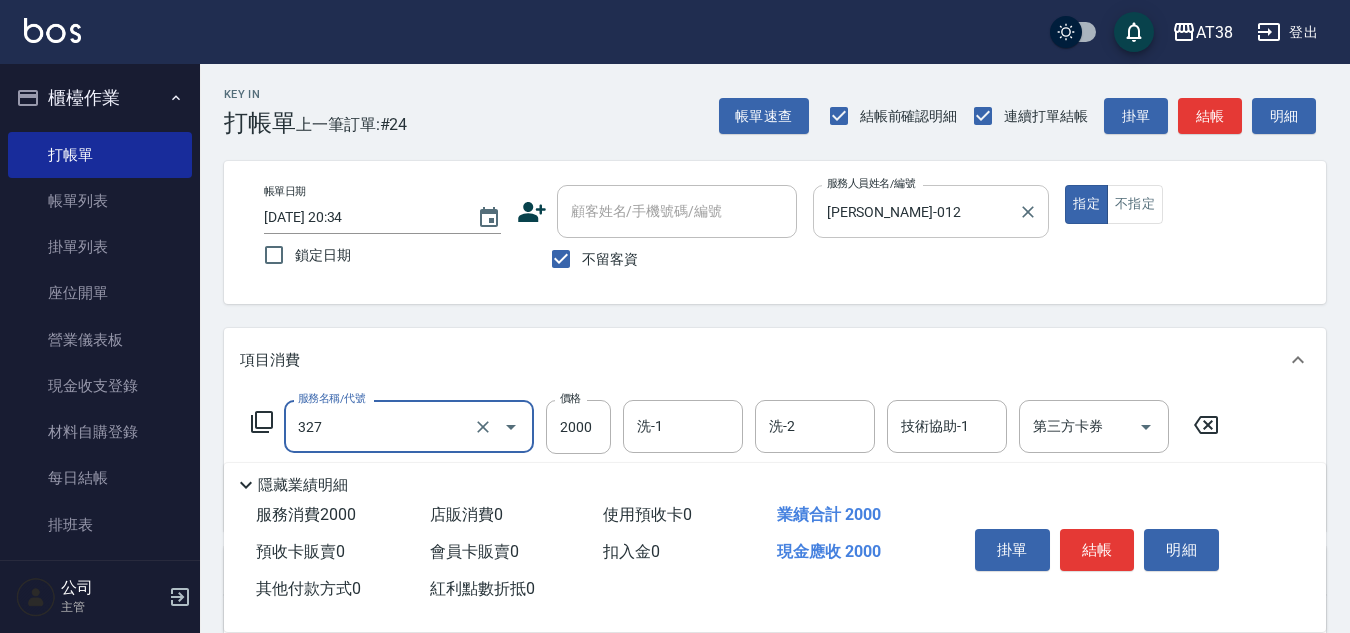 type on "溫塑燙(327)" 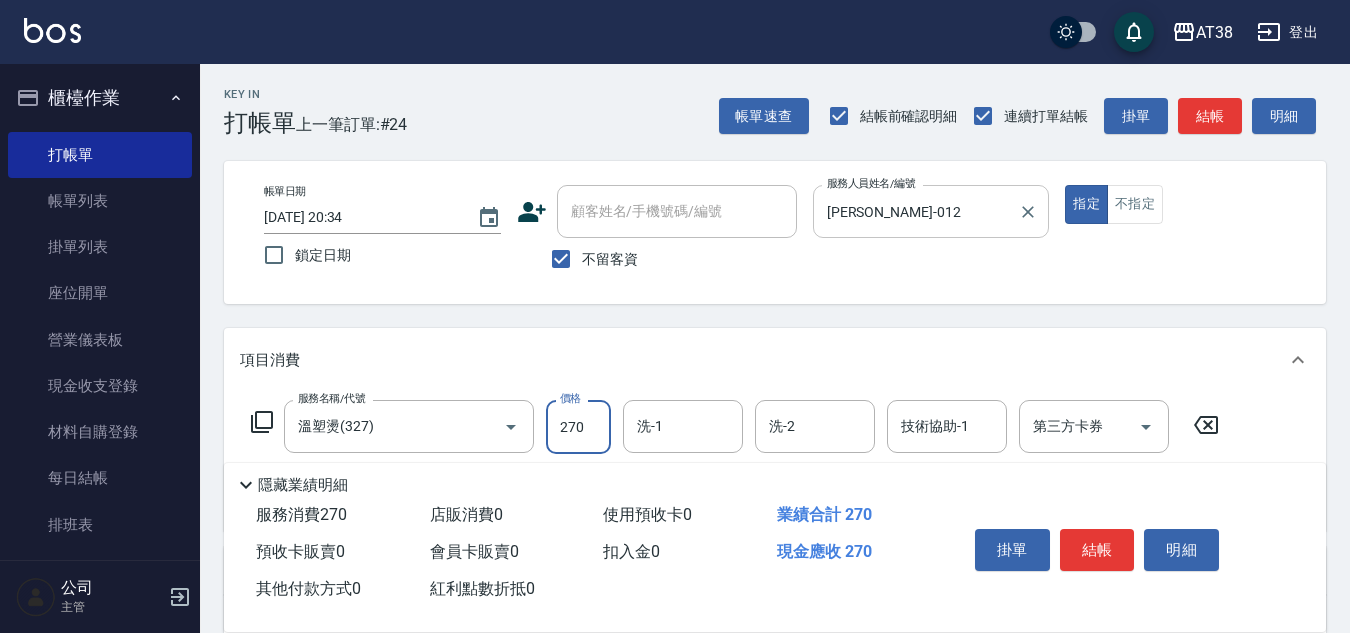 type on "2700" 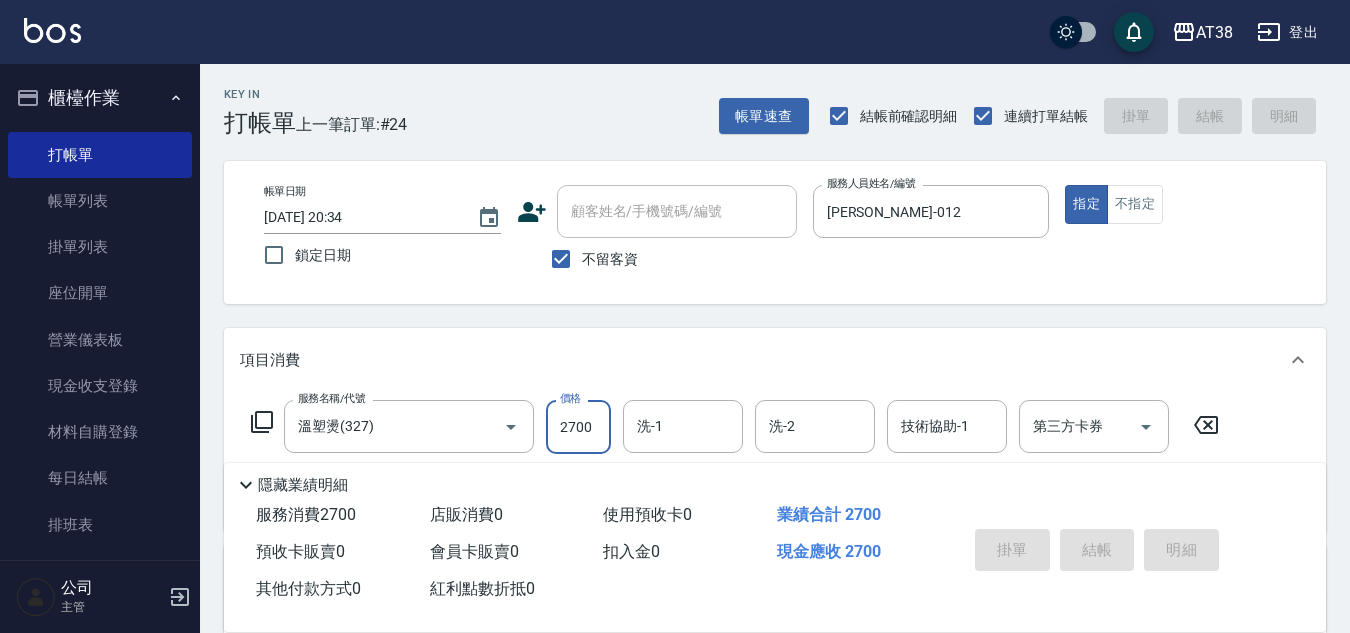 type 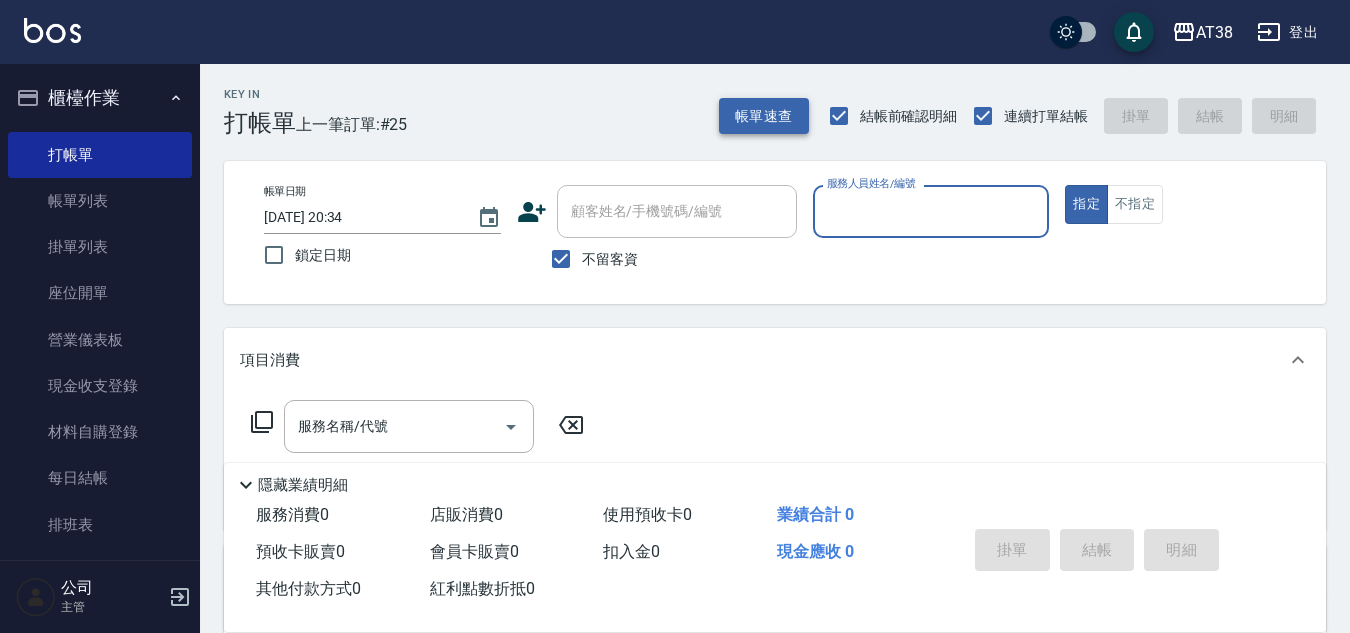 click on "帳單速查" at bounding box center [764, 116] 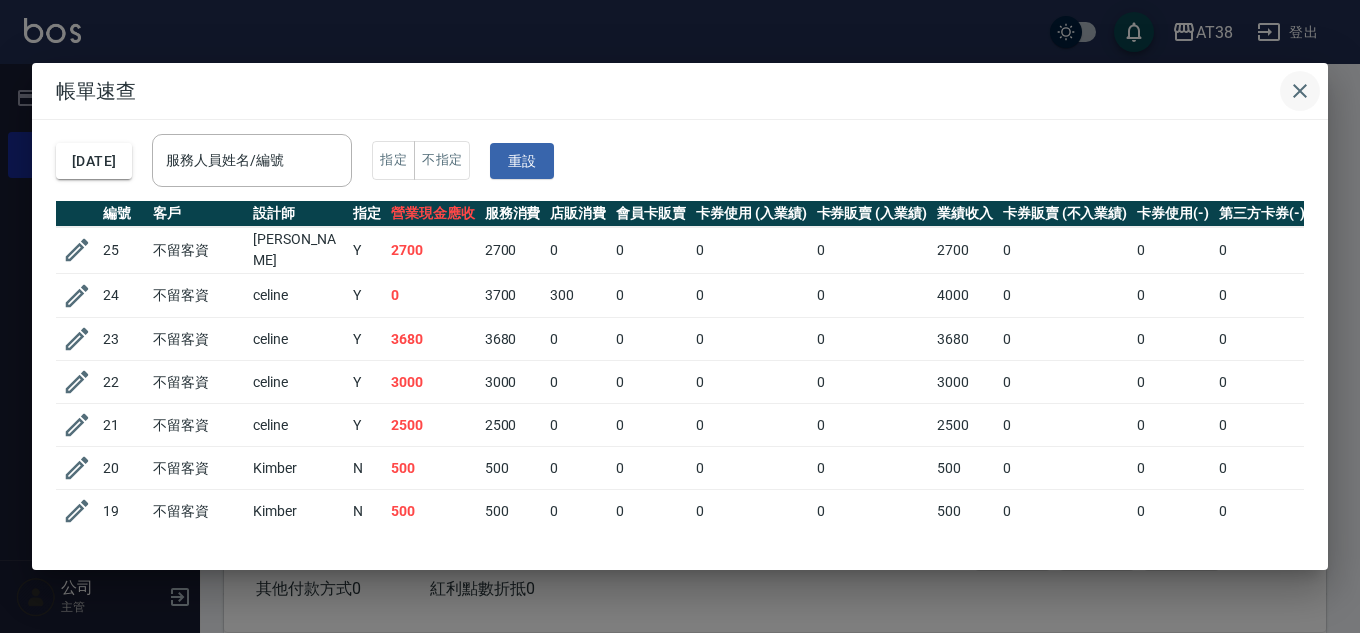 click 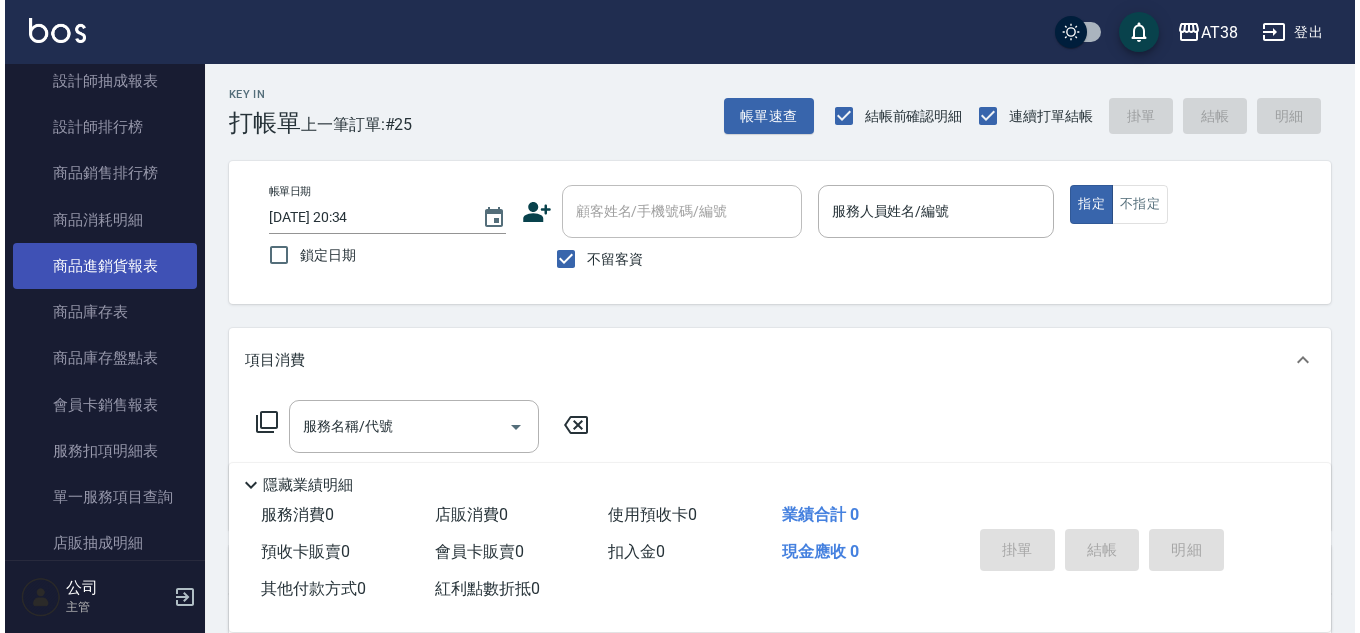 scroll, scrollTop: 1500, scrollLeft: 0, axis: vertical 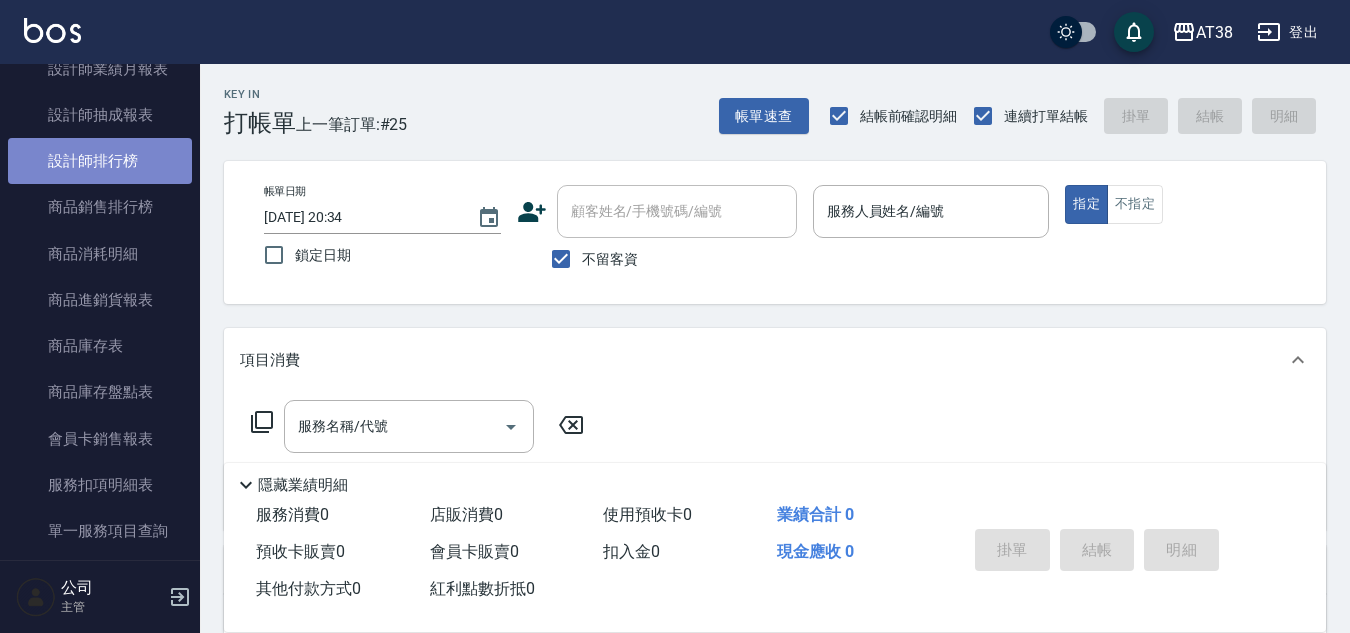 click on "設計師排行榜" at bounding box center (100, 161) 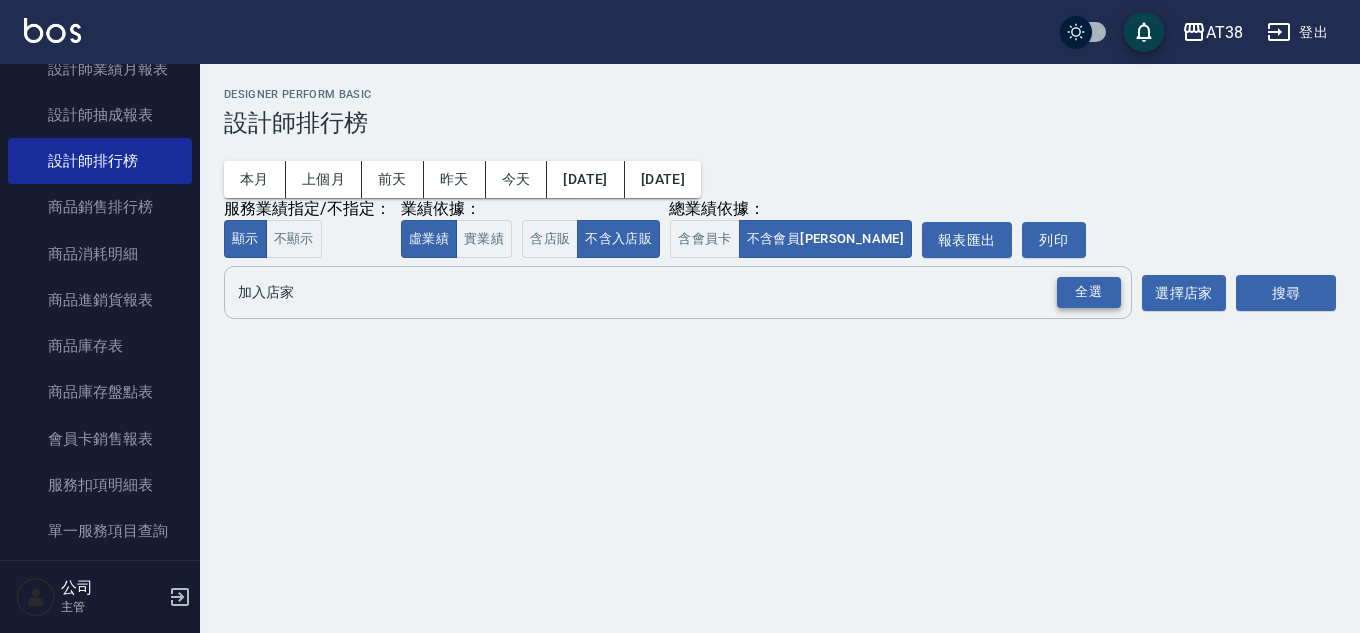 click on "全選" at bounding box center (1089, 292) 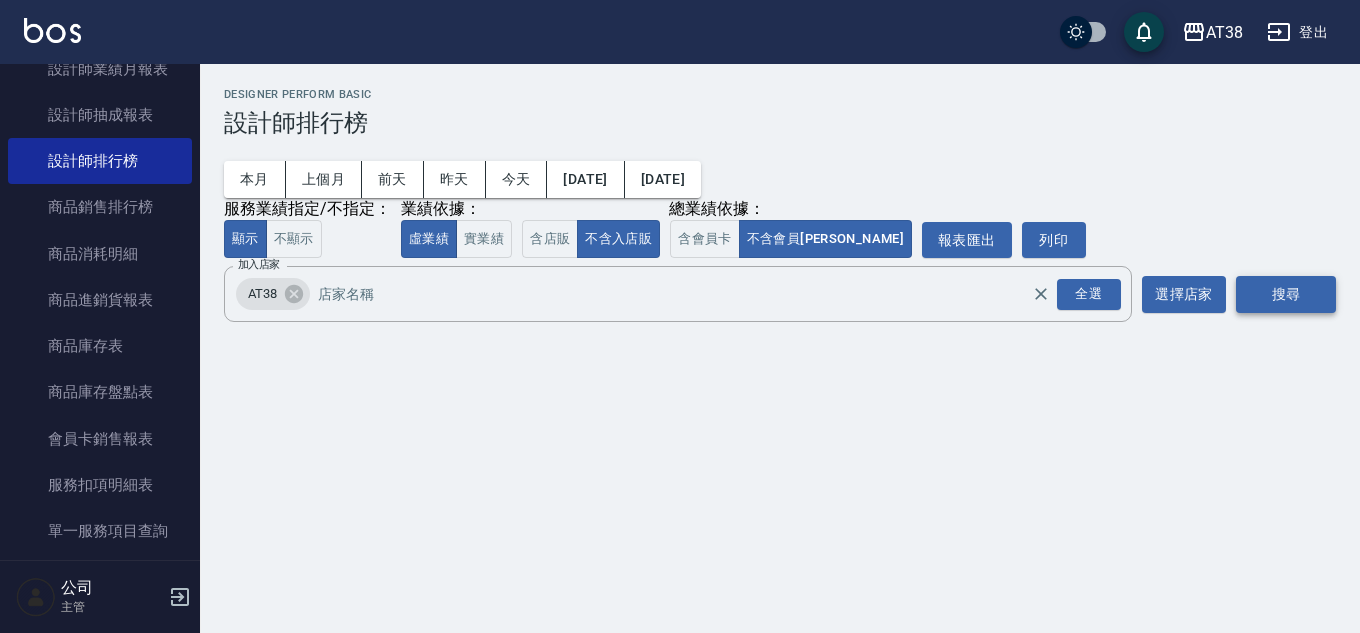 click on "搜尋" at bounding box center [1286, 294] 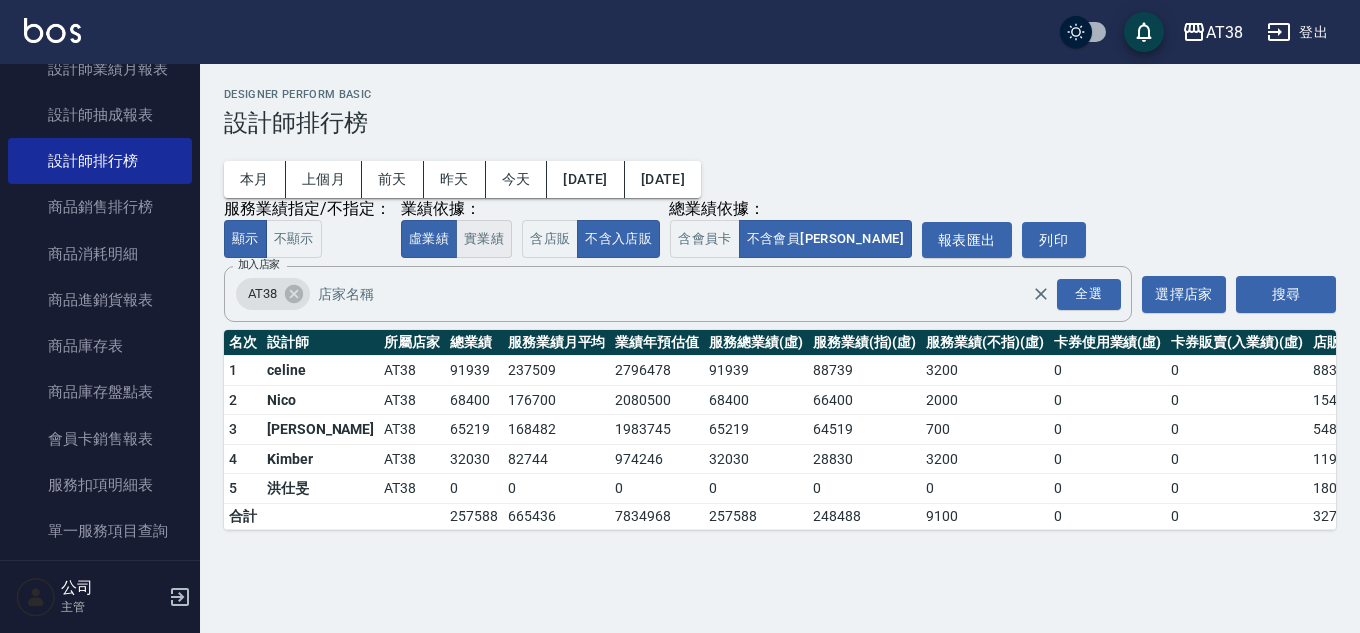 click on "實業績" at bounding box center [484, 239] 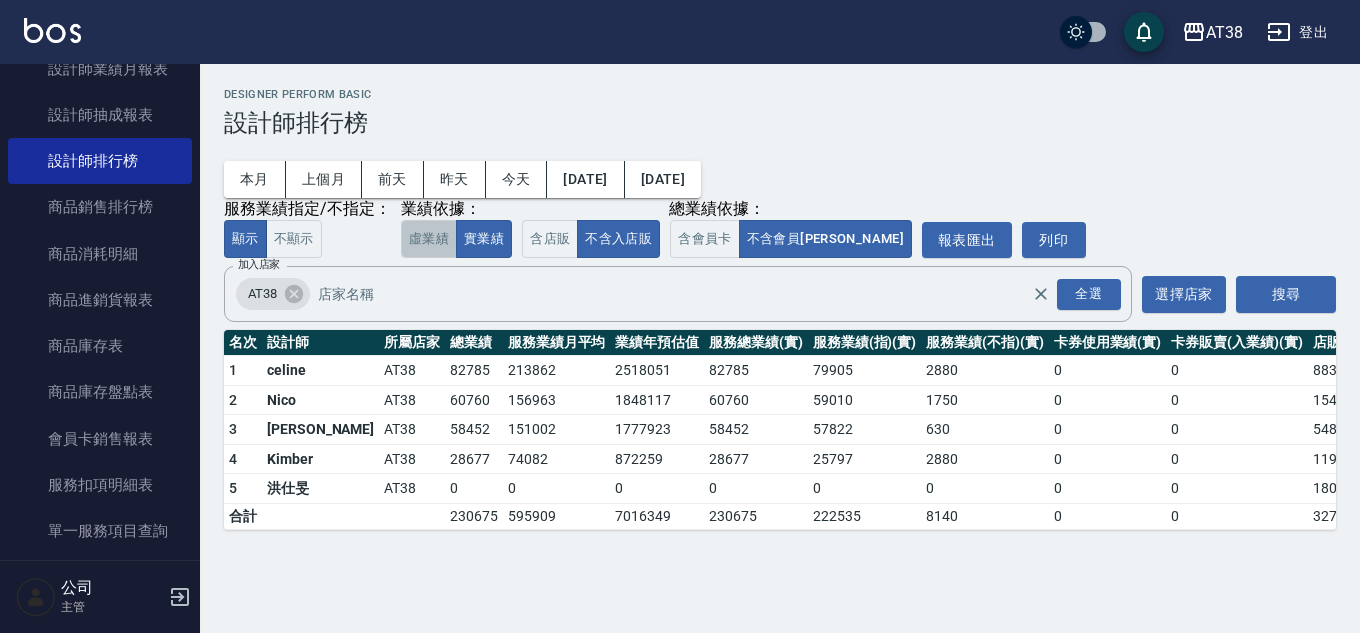 click on "虛業績" at bounding box center [429, 239] 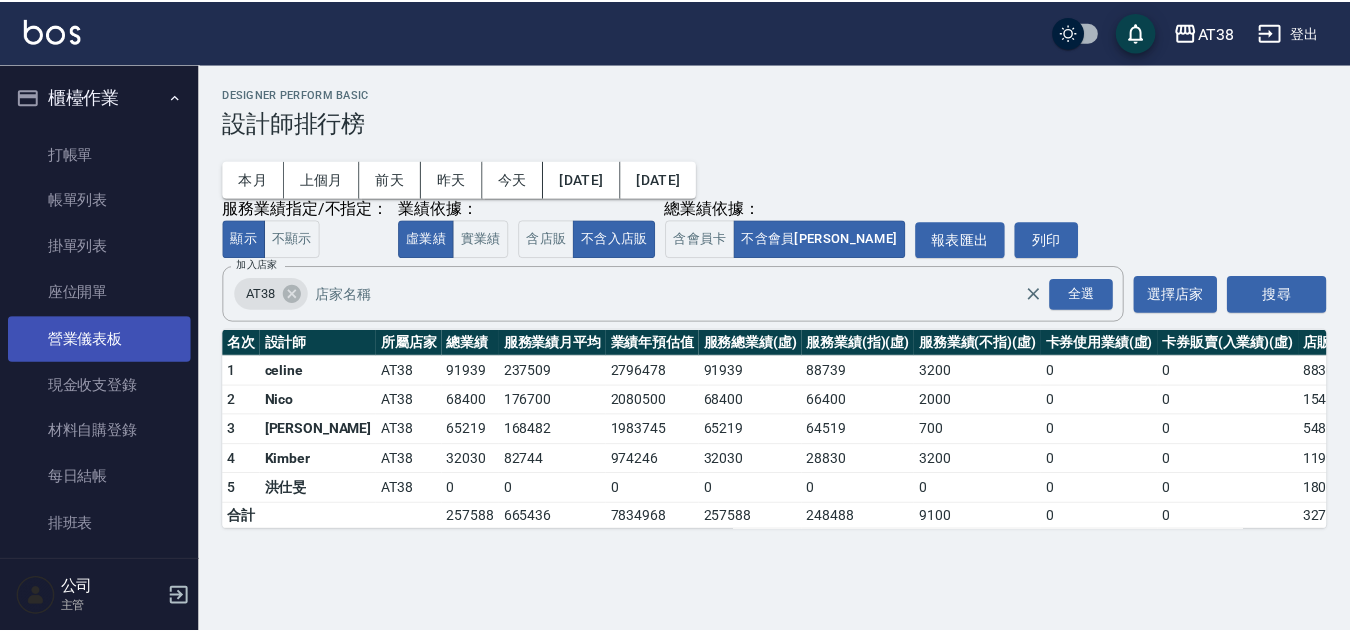 scroll, scrollTop: 0, scrollLeft: 0, axis: both 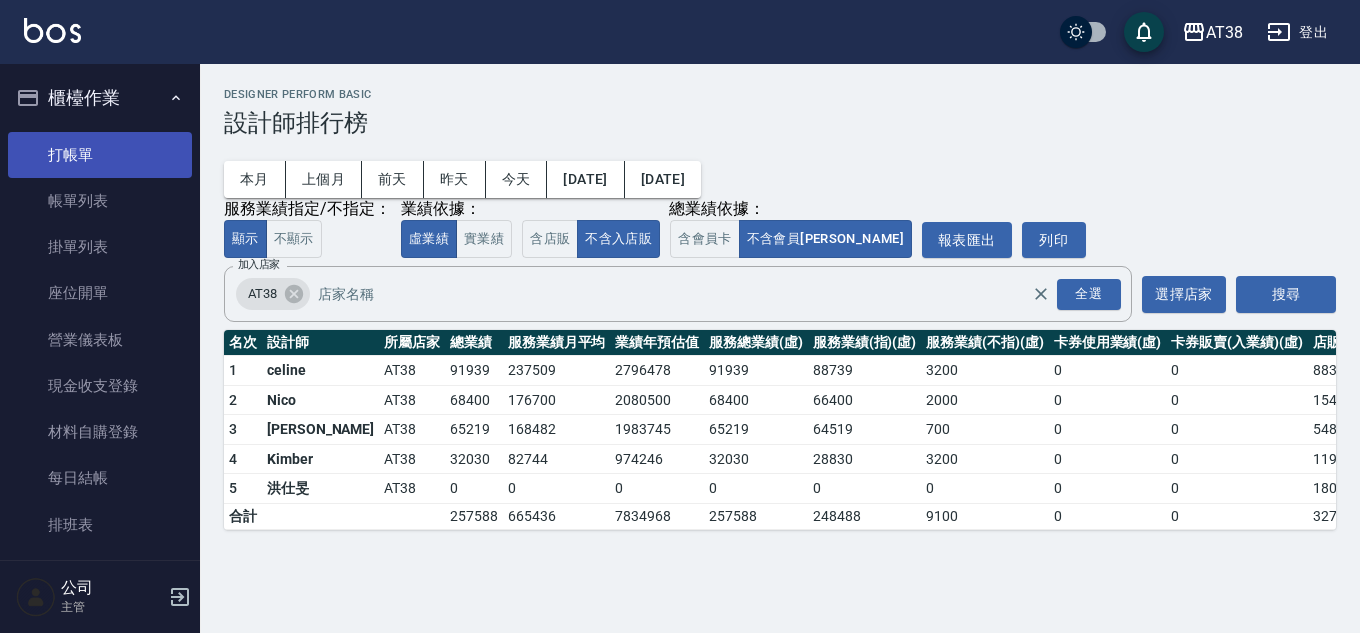 click on "打帳單" at bounding box center [100, 155] 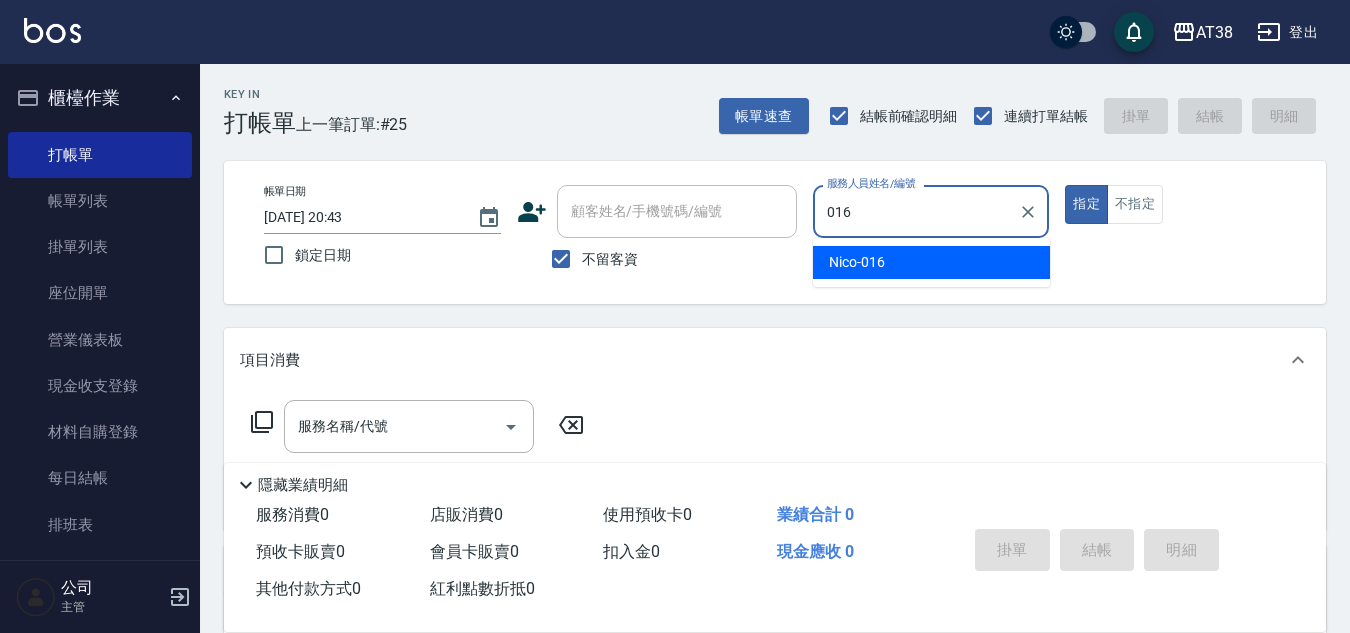 type on "Nico-016" 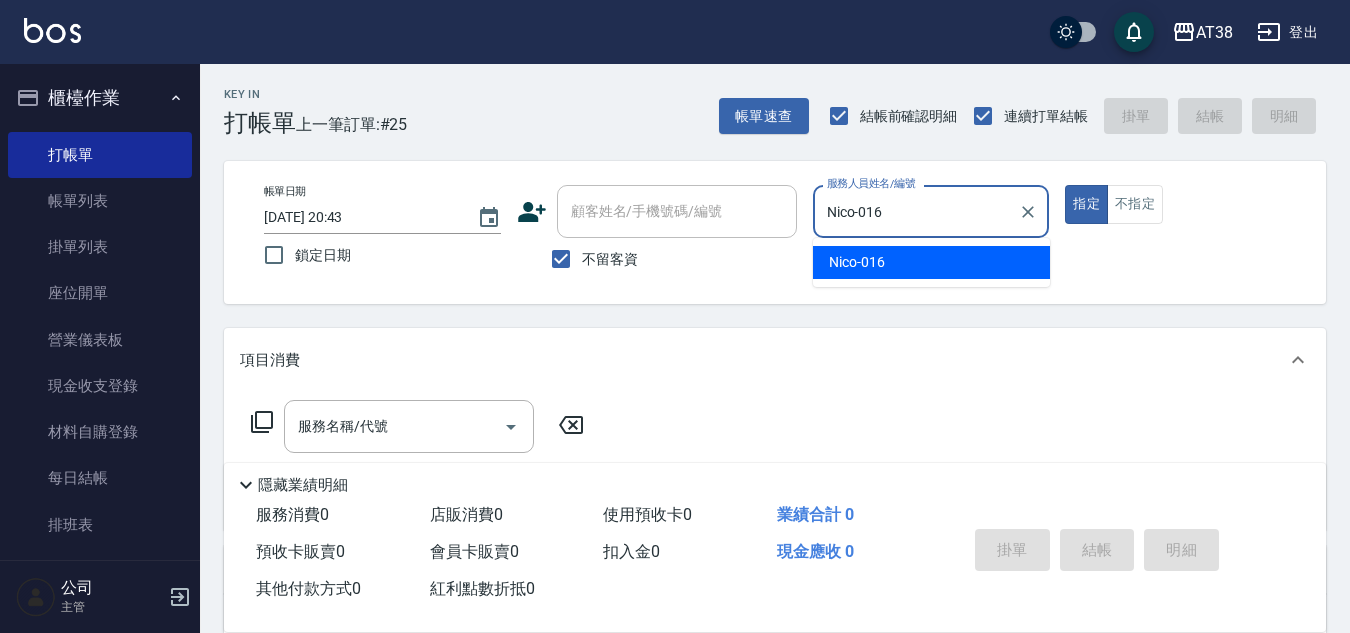 type on "true" 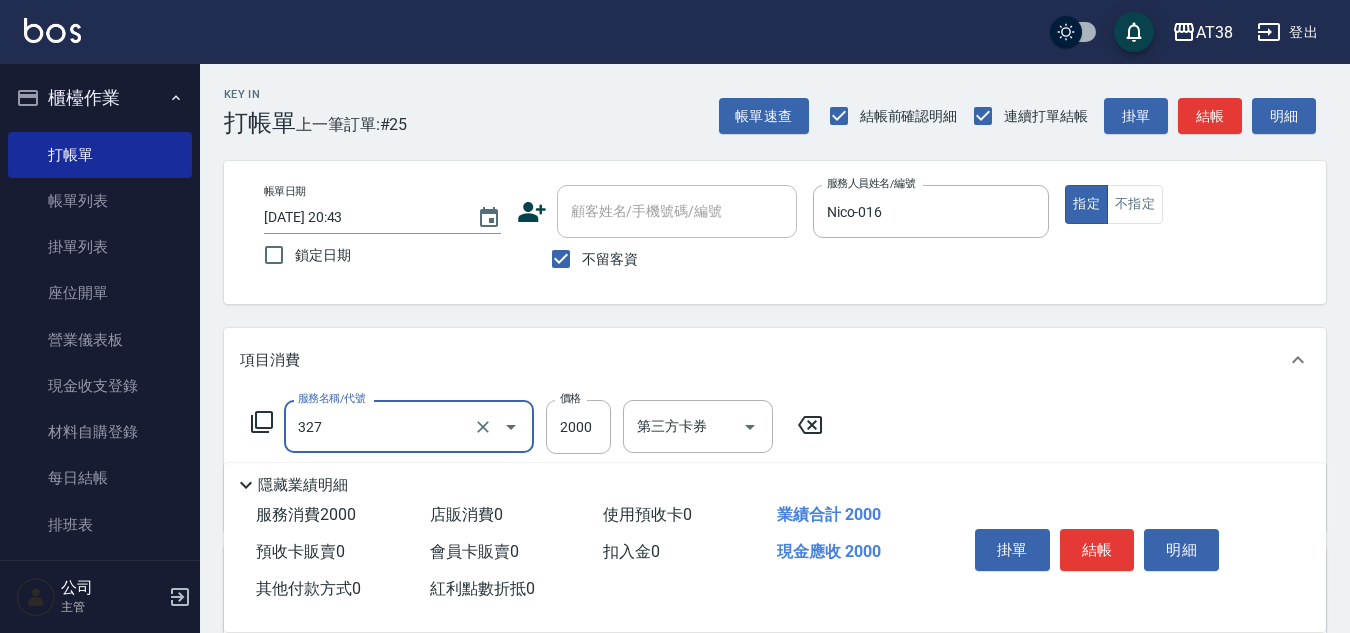 type on "溫塑燙(327)" 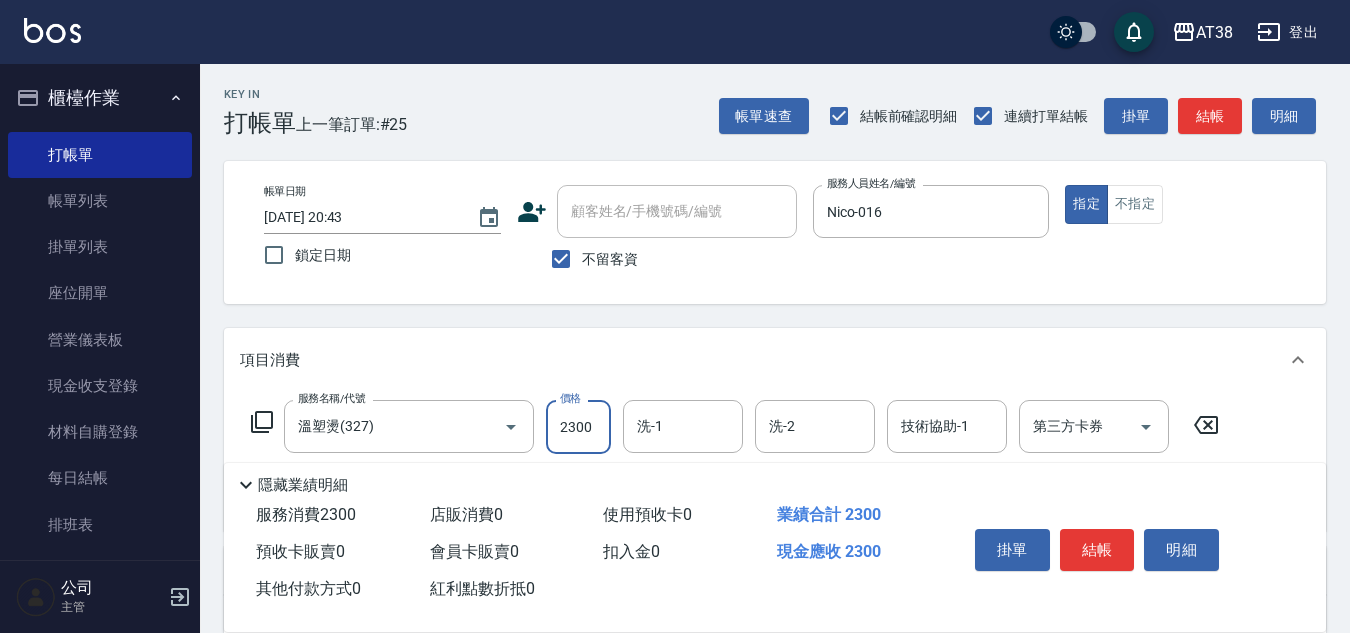 type on "2300" 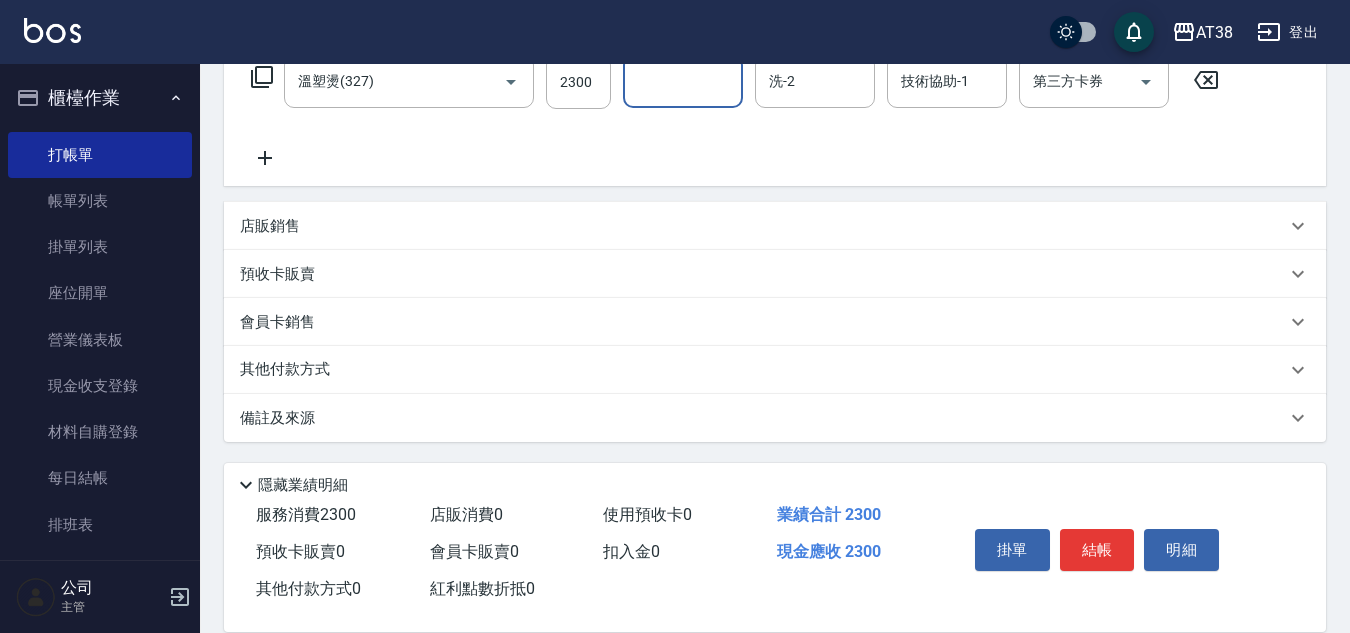 scroll, scrollTop: 346, scrollLeft: 0, axis: vertical 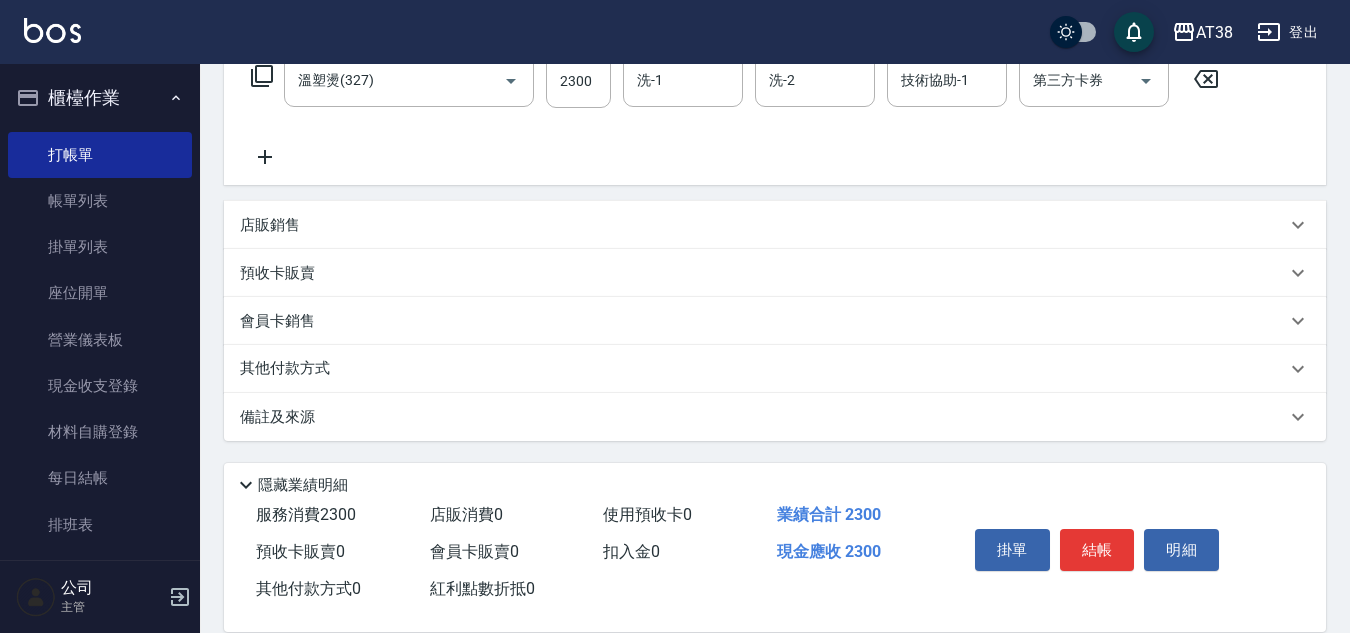 click on "店販銷售" at bounding box center [775, 225] 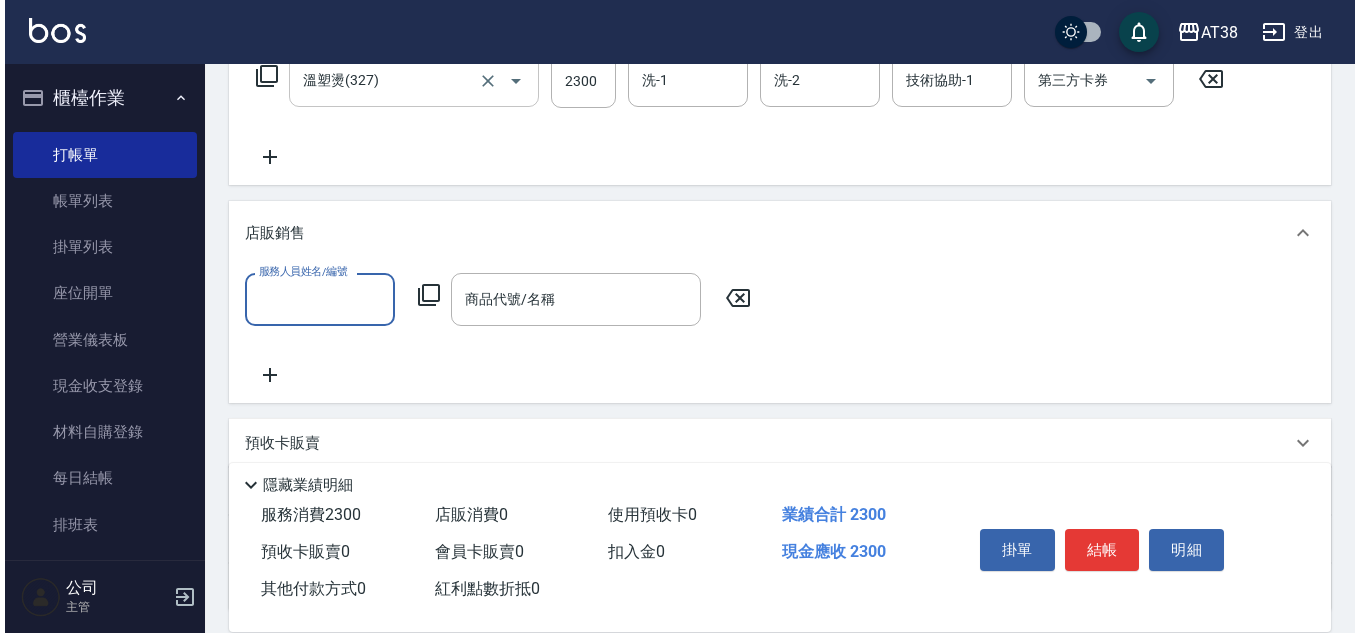 scroll, scrollTop: 0, scrollLeft: 0, axis: both 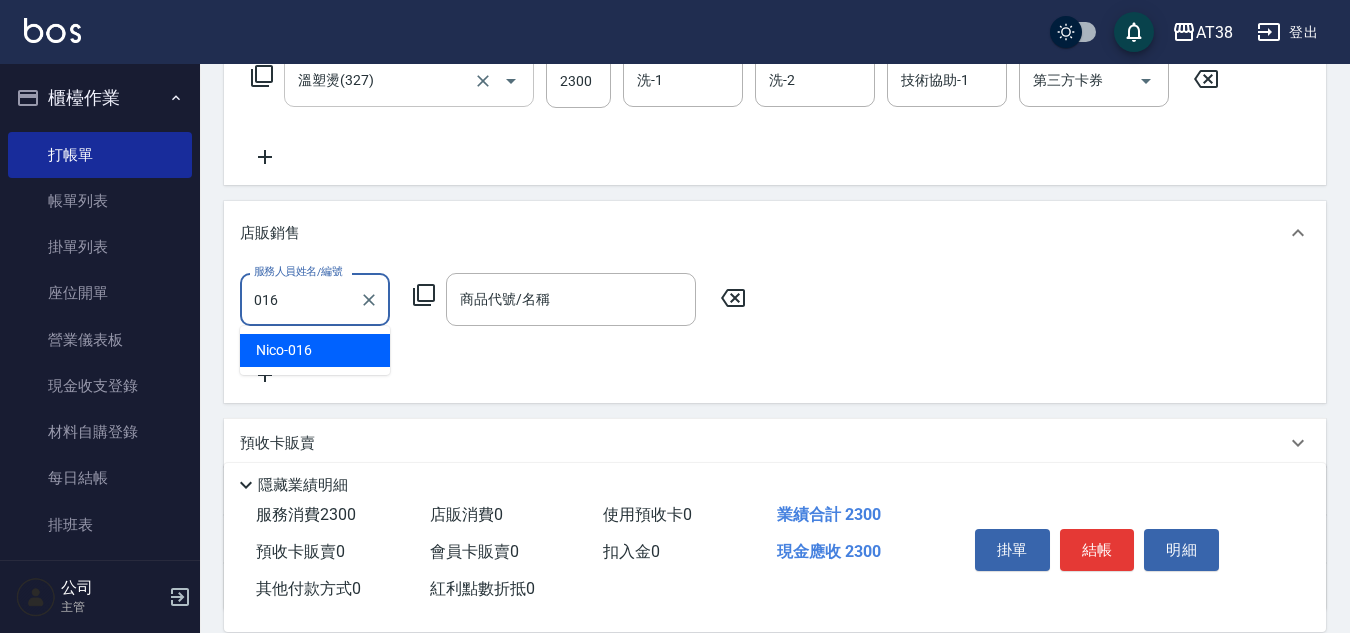 type on "Nico-016" 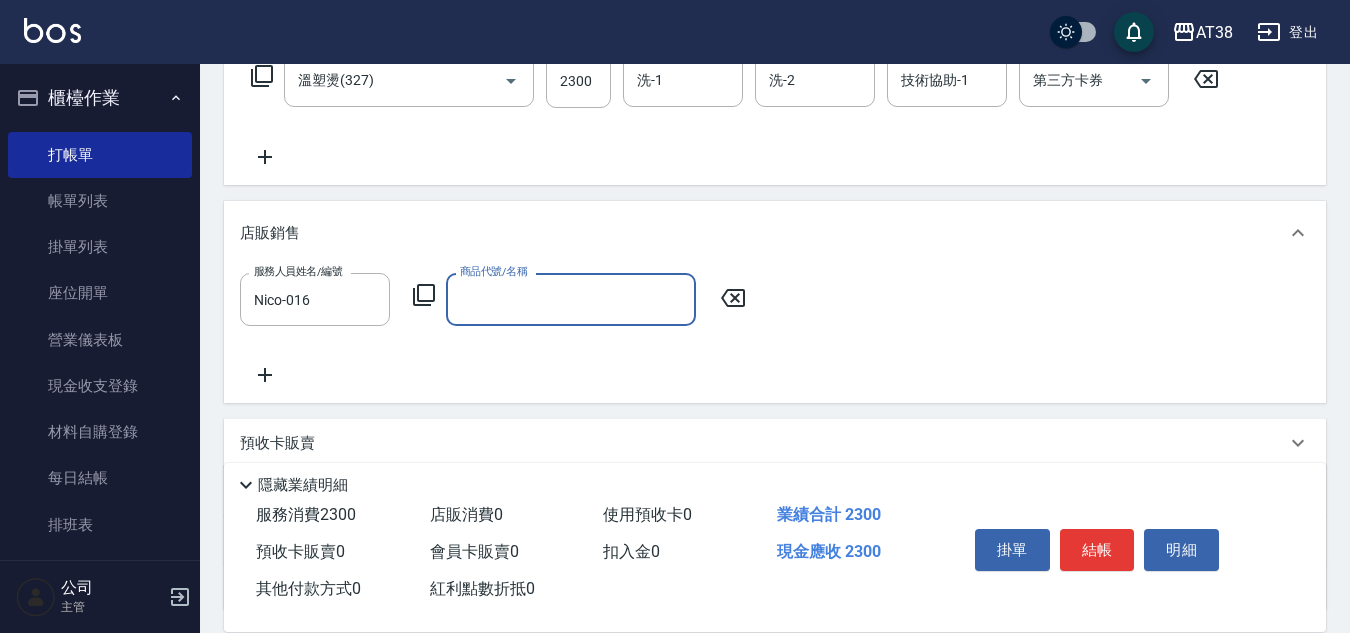 click 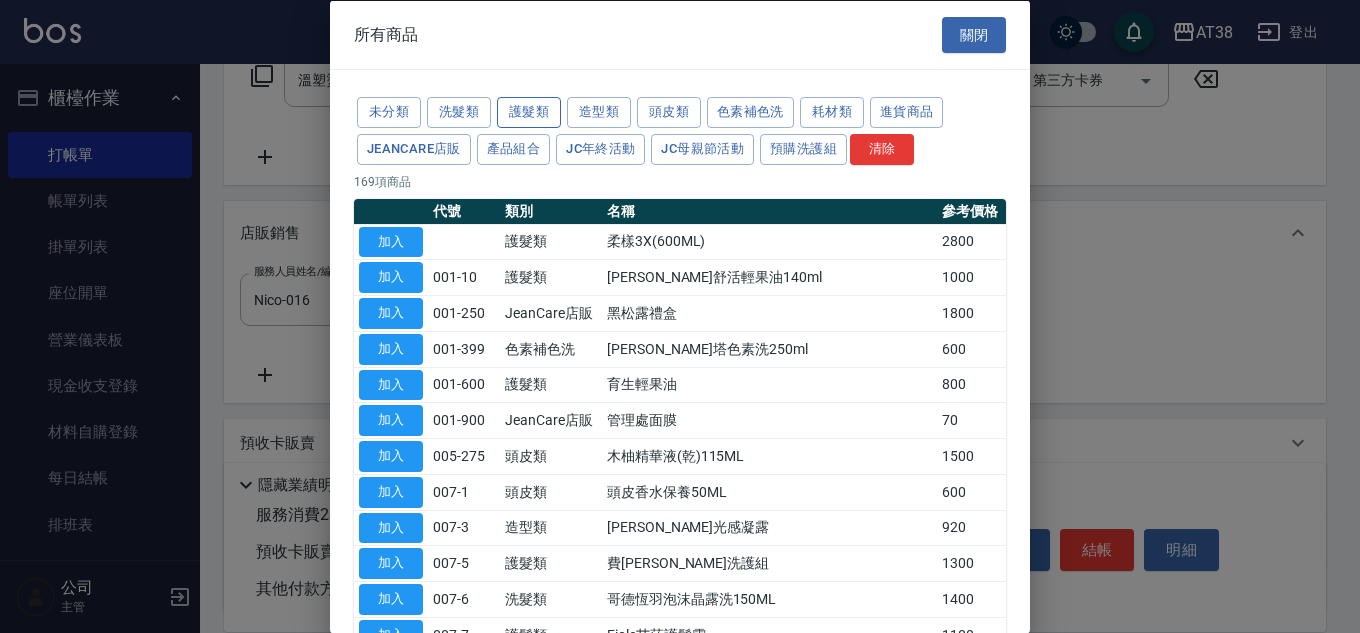 click on "護髮類" at bounding box center [529, 112] 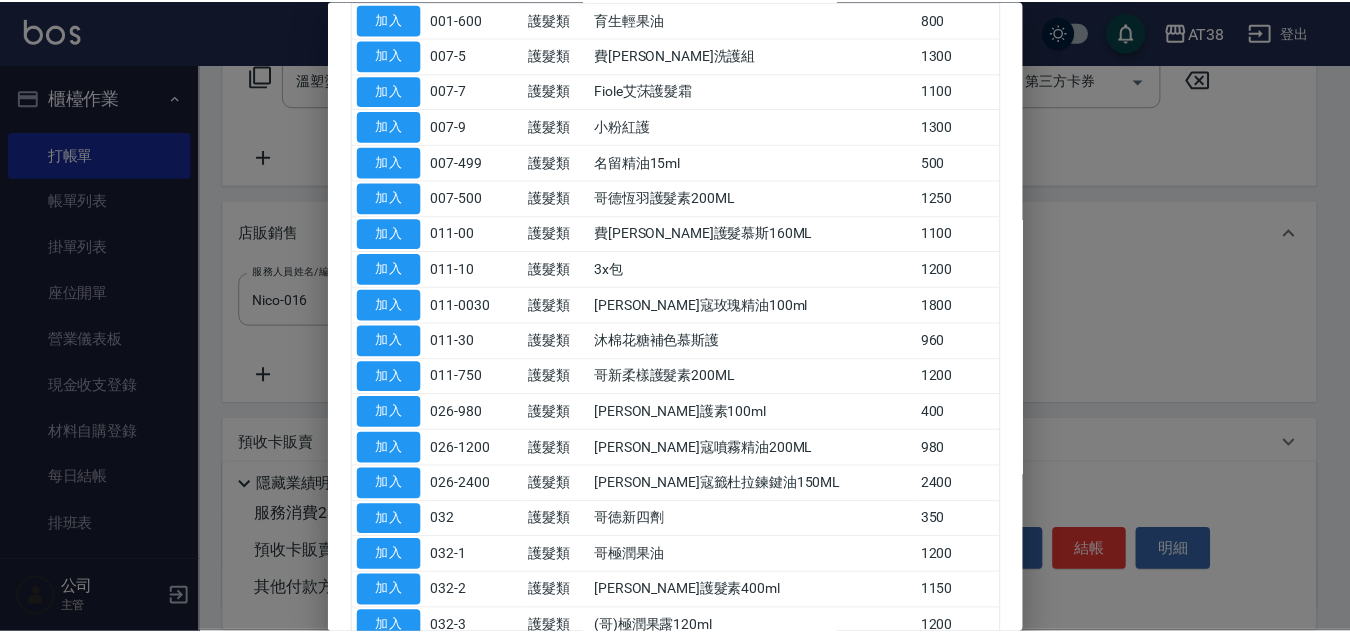 scroll, scrollTop: 500, scrollLeft: 0, axis: vertical 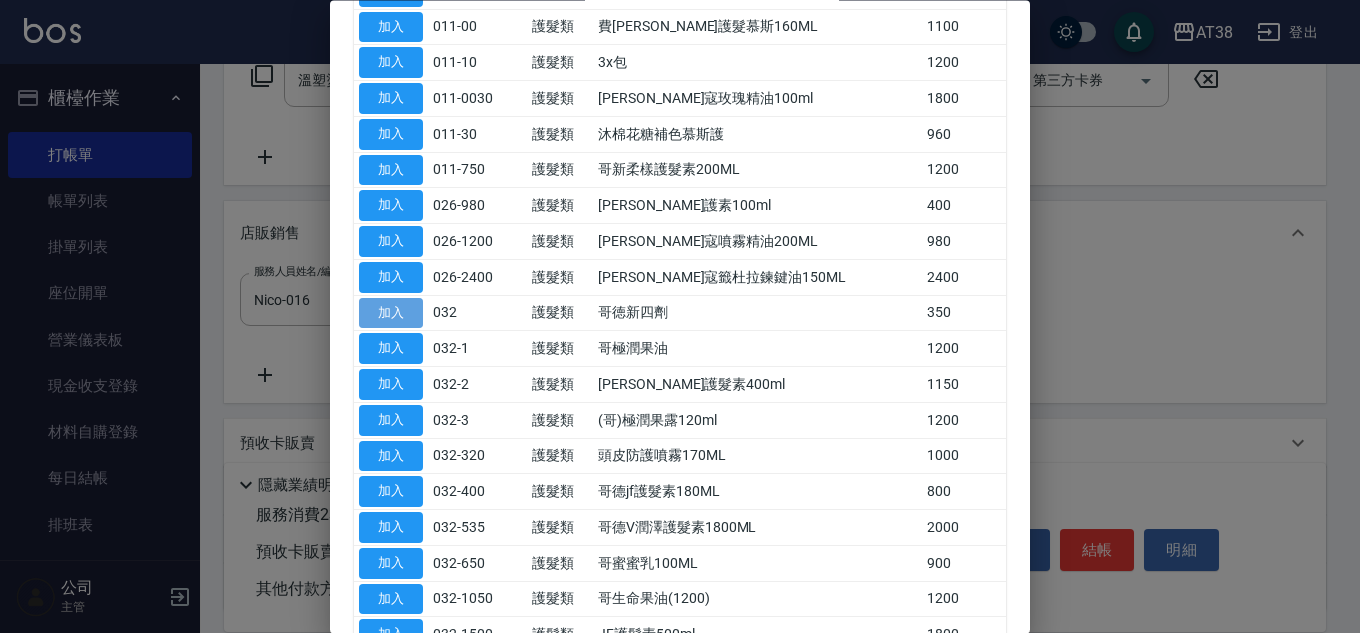 click on "加入" at bounding box center (391, 313) 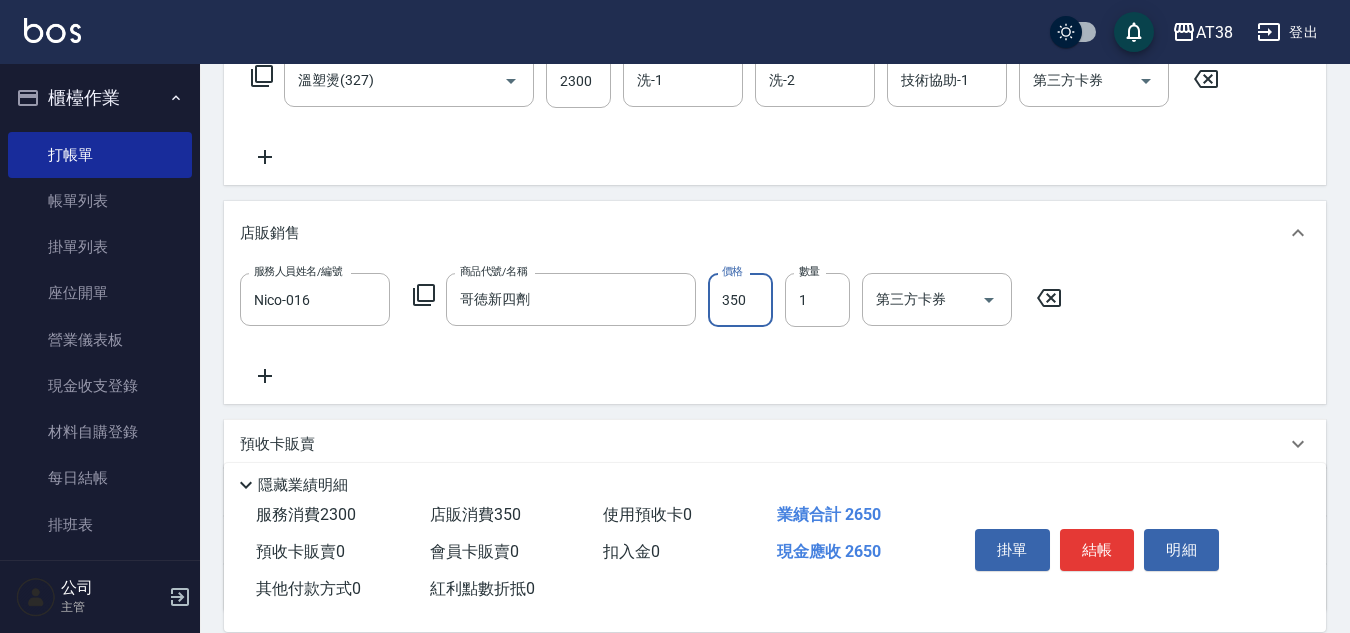 click on "350" at bounding box center [740, 300] 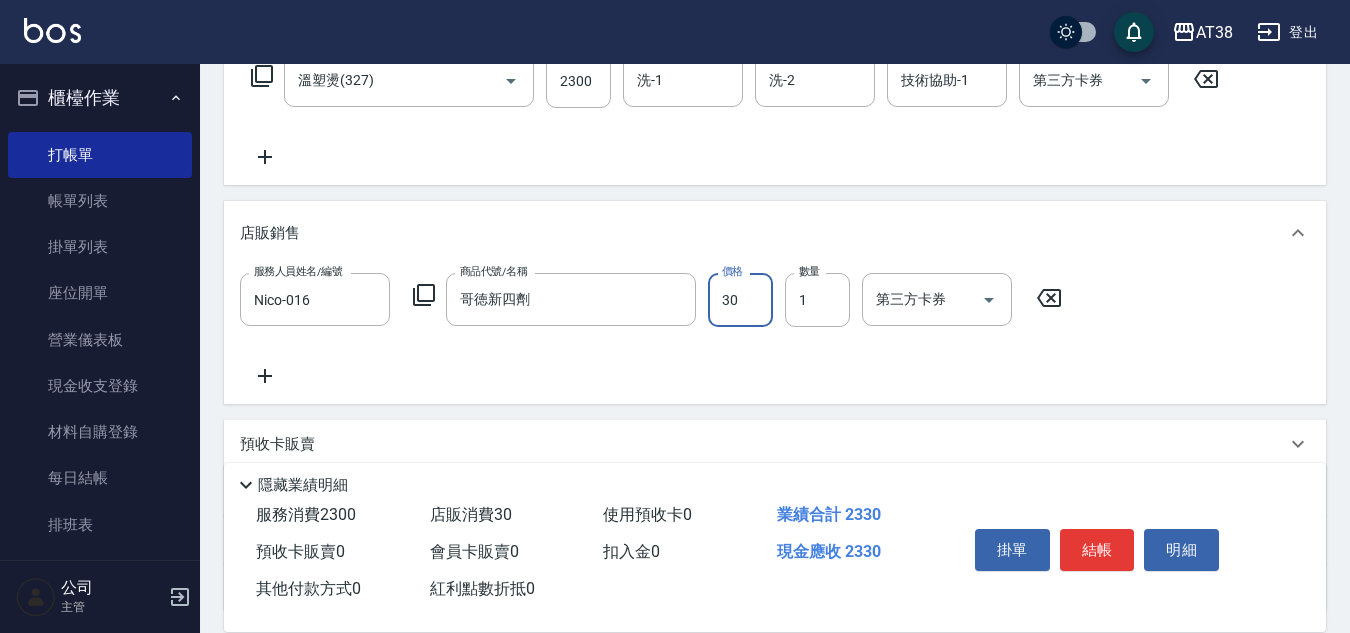 type on "300" 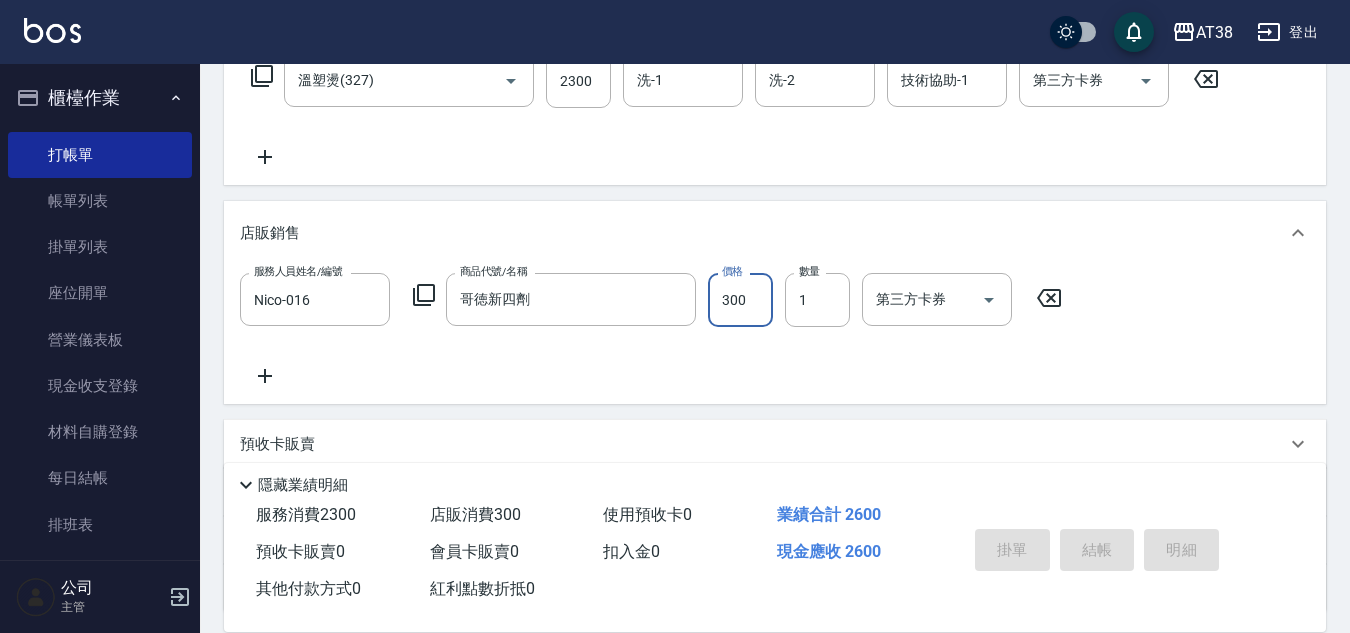 type 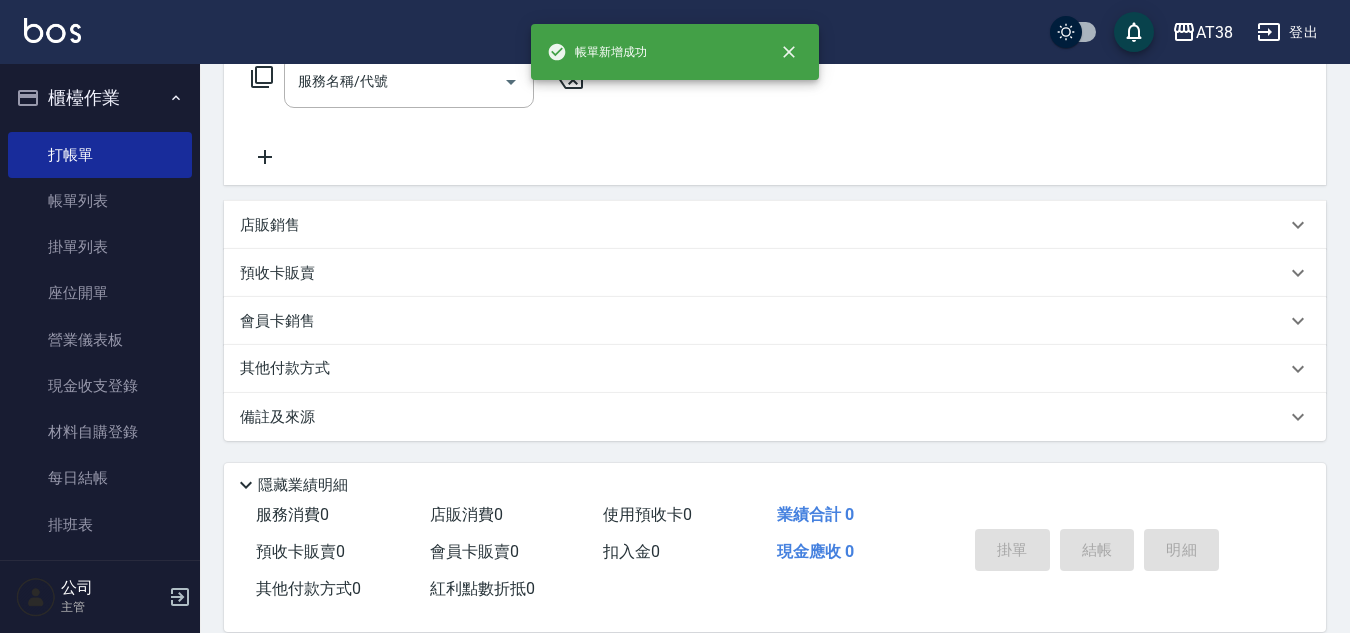scroll, scrollTop: 0, scrollLeft: 0, axis: both 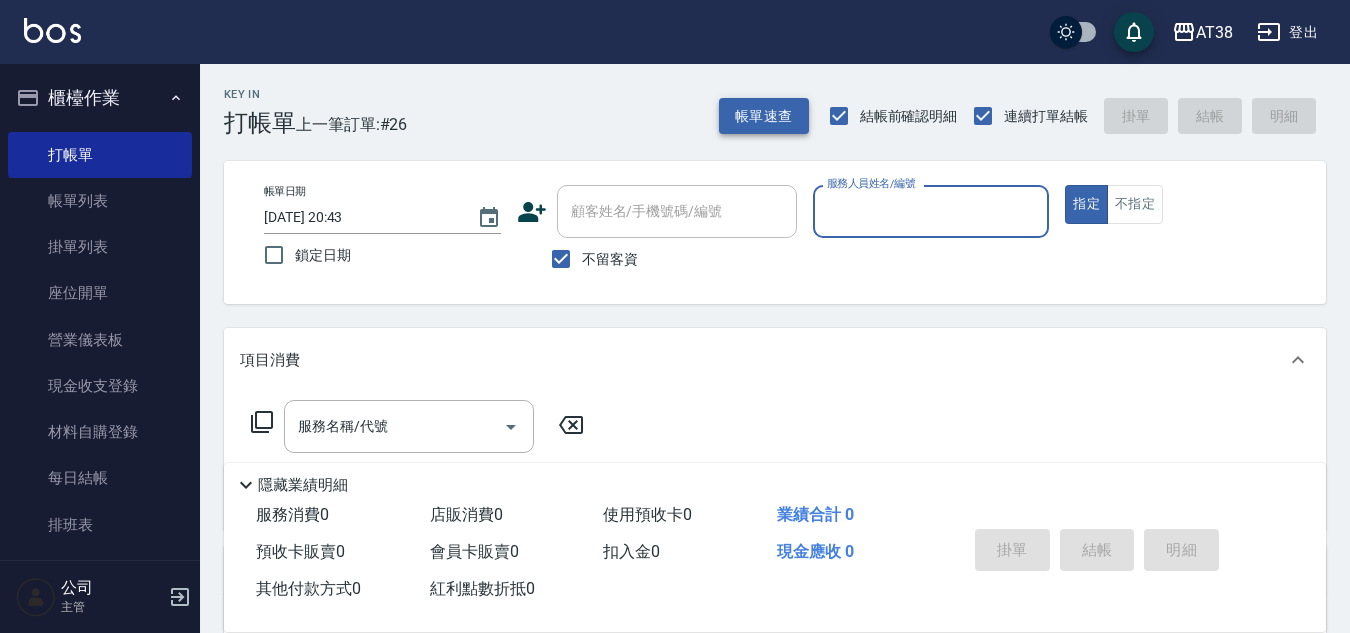 click on "帳單速查" at bounding box center [764, 116] 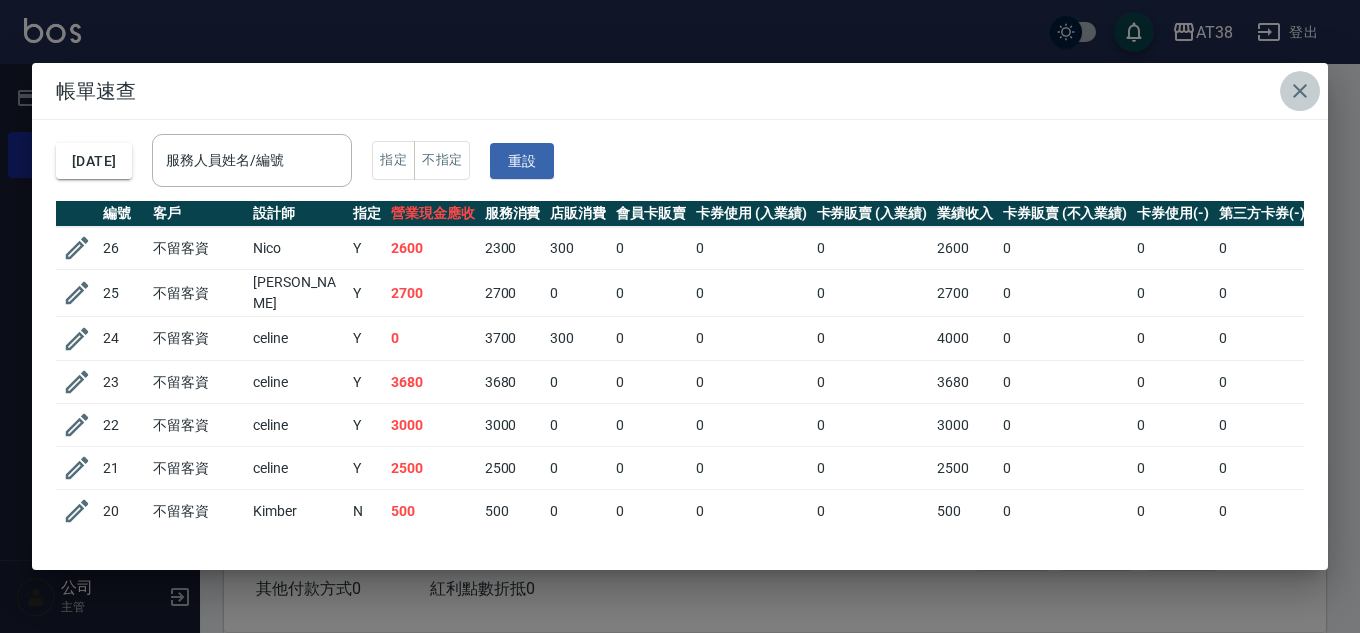click 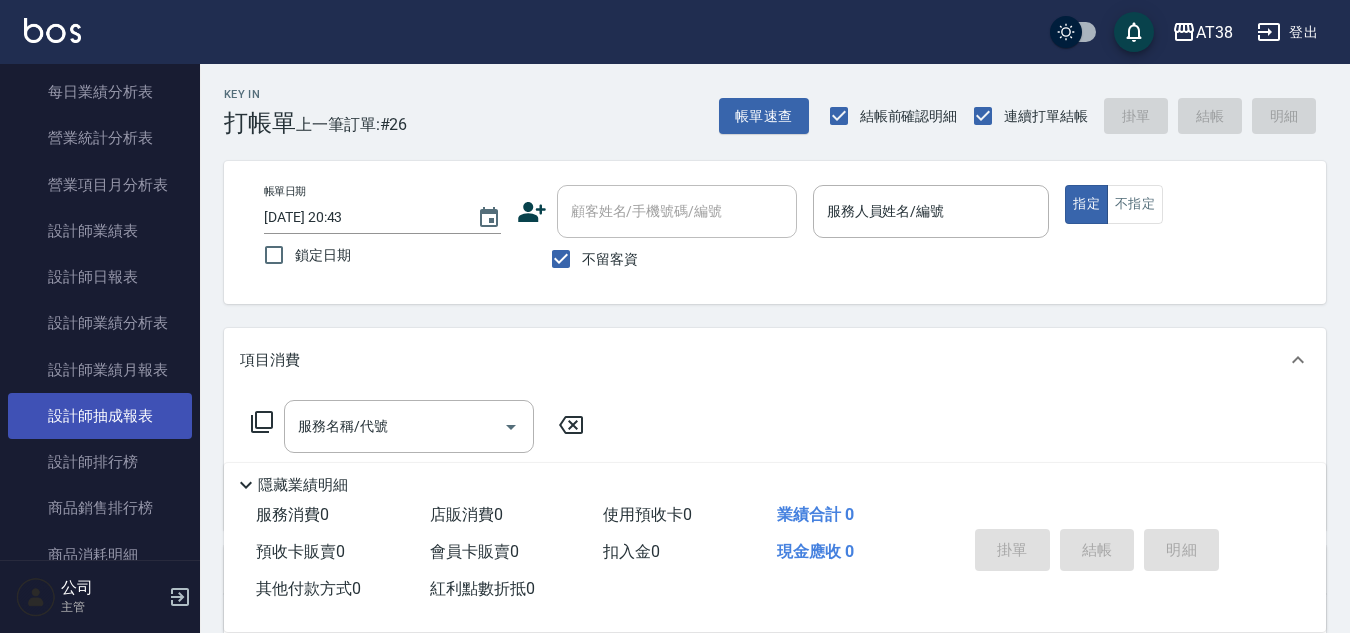 scroll, scrollTop: 1200, scrollLeft: 0, axis: vertical 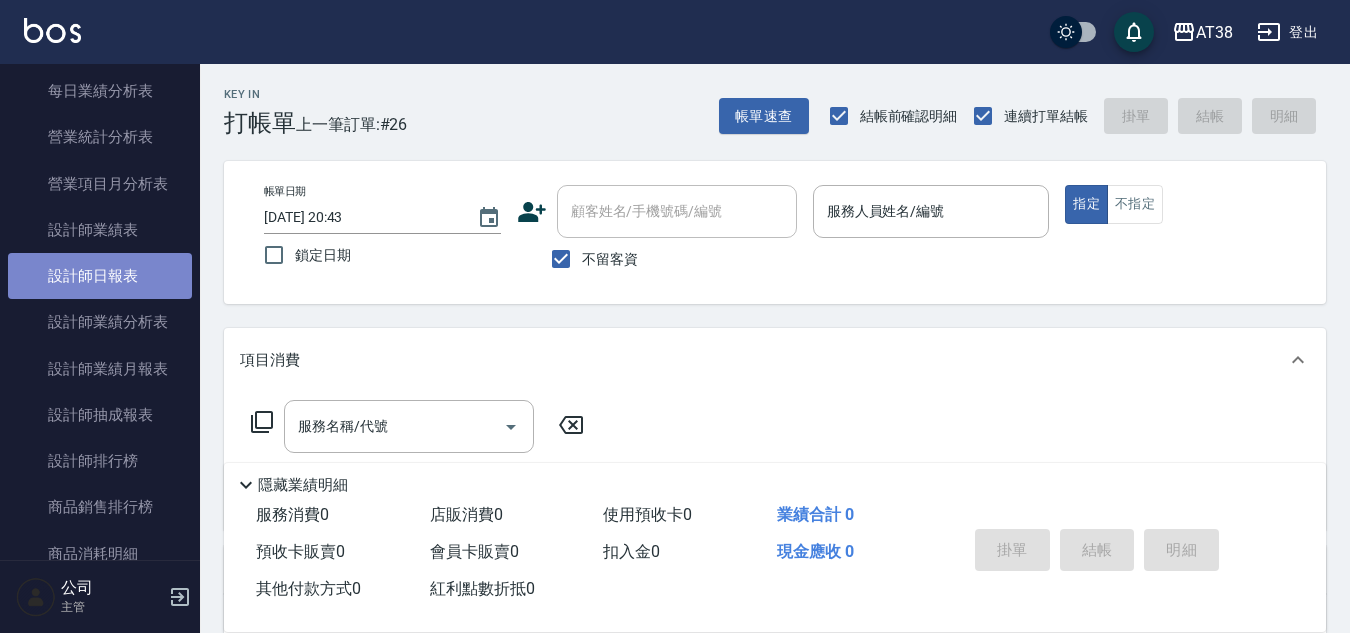 click on "設計師日報表" at bounding box center [100, 276] 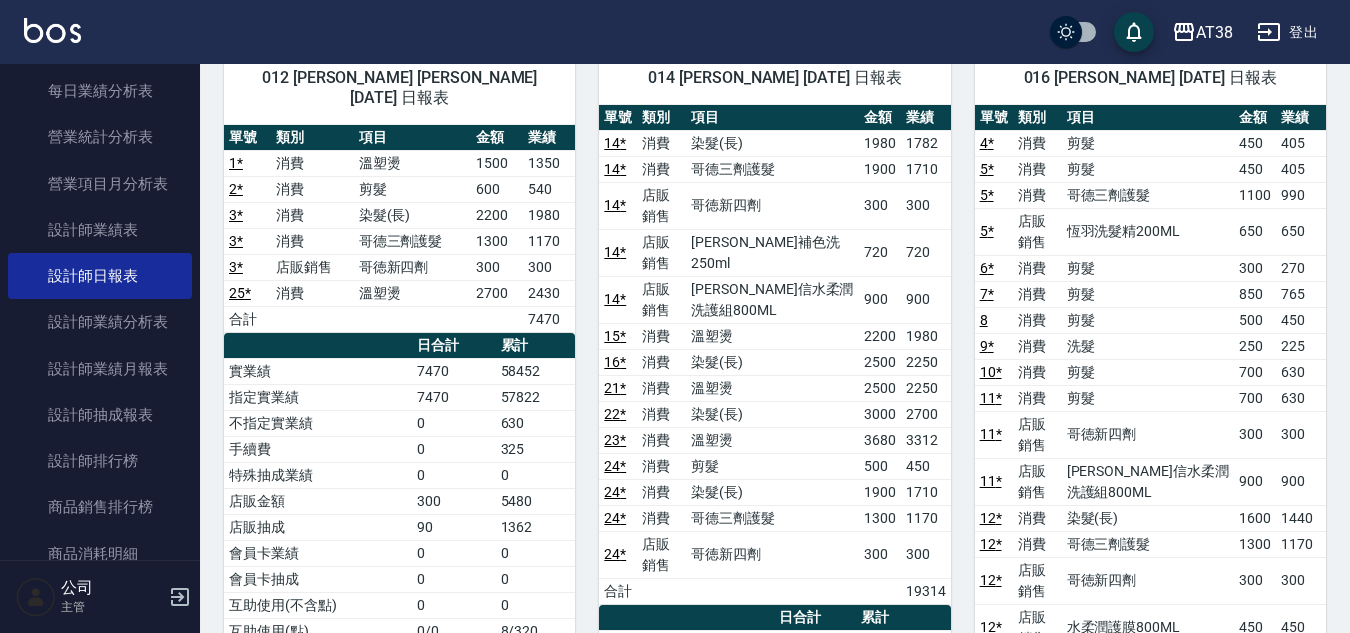 scroll, scrollTop: 100, scrollLeft: 0, axis: vertical 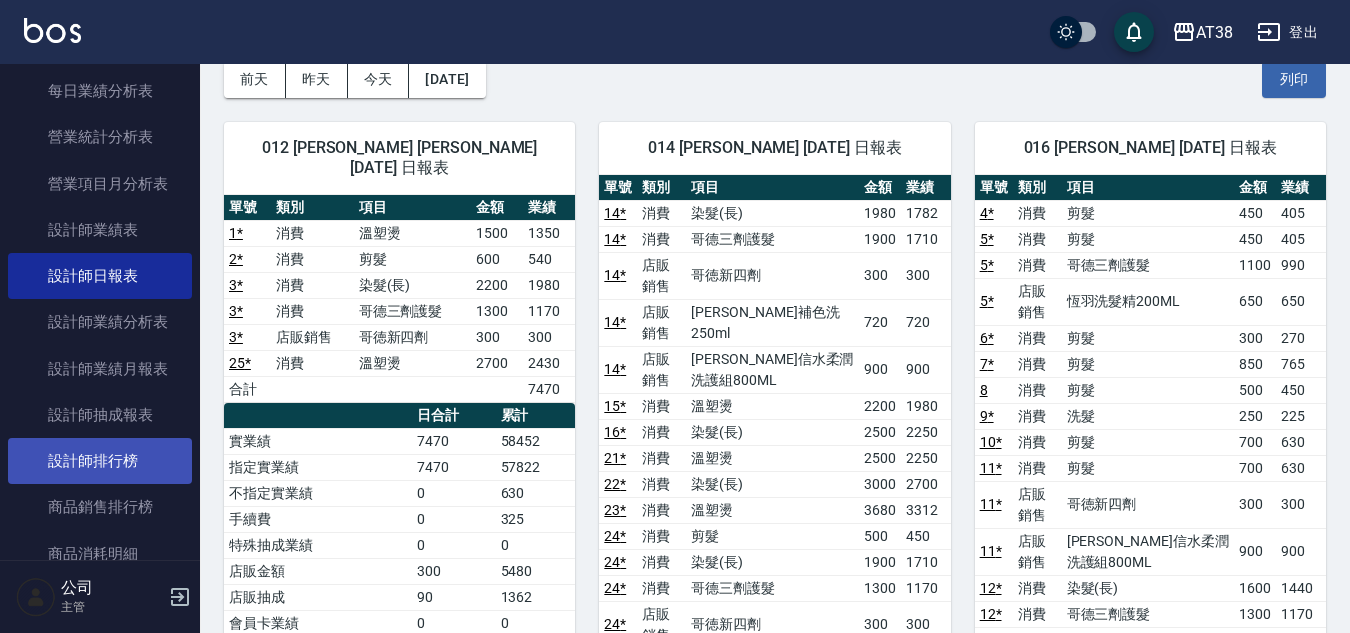 drag, startPoint x: 96, startPoint y: 455, endPoint x: 117, endPoint y: 452, distance: 21.213203 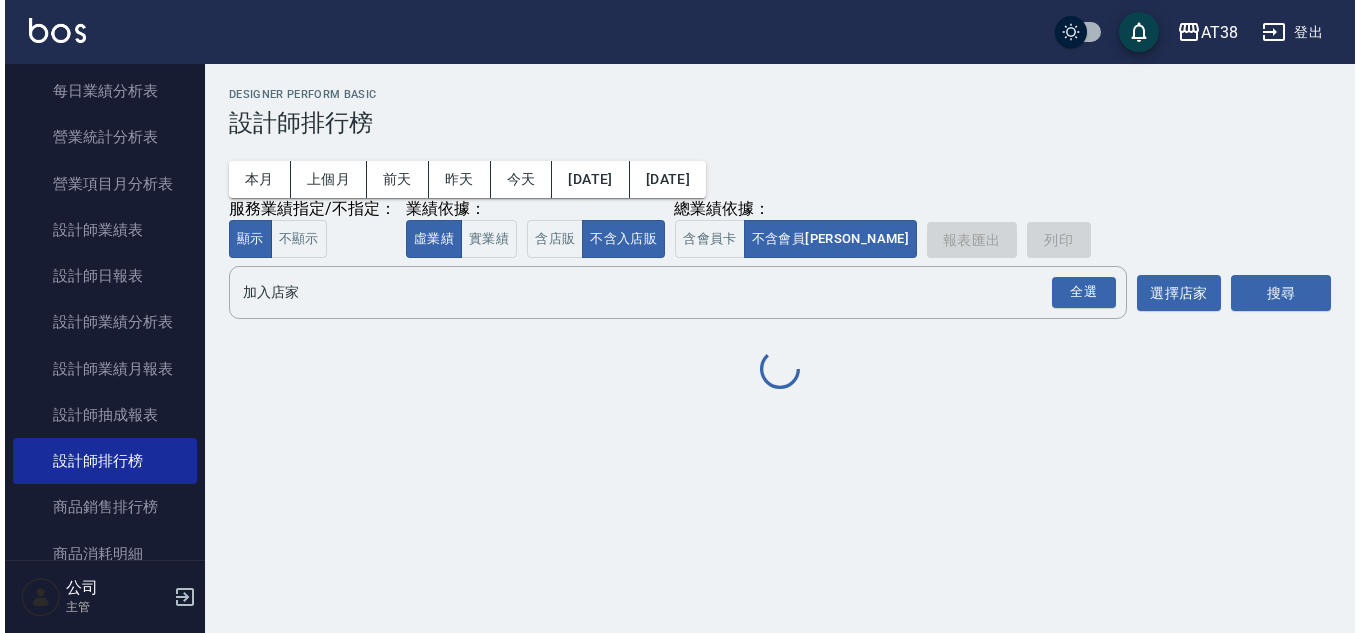 scroll, scrollTop: 0, scrollLeft: 0, axis: both 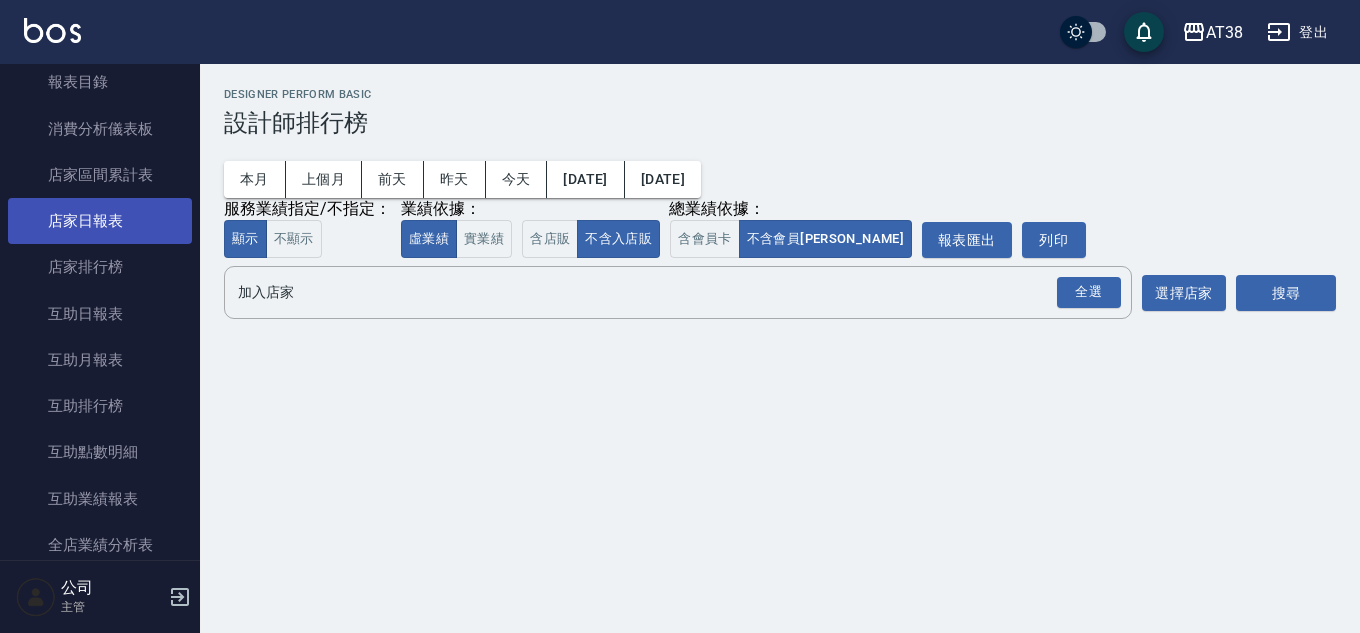 click on "店家日報表" at bounding box center [100, 221] 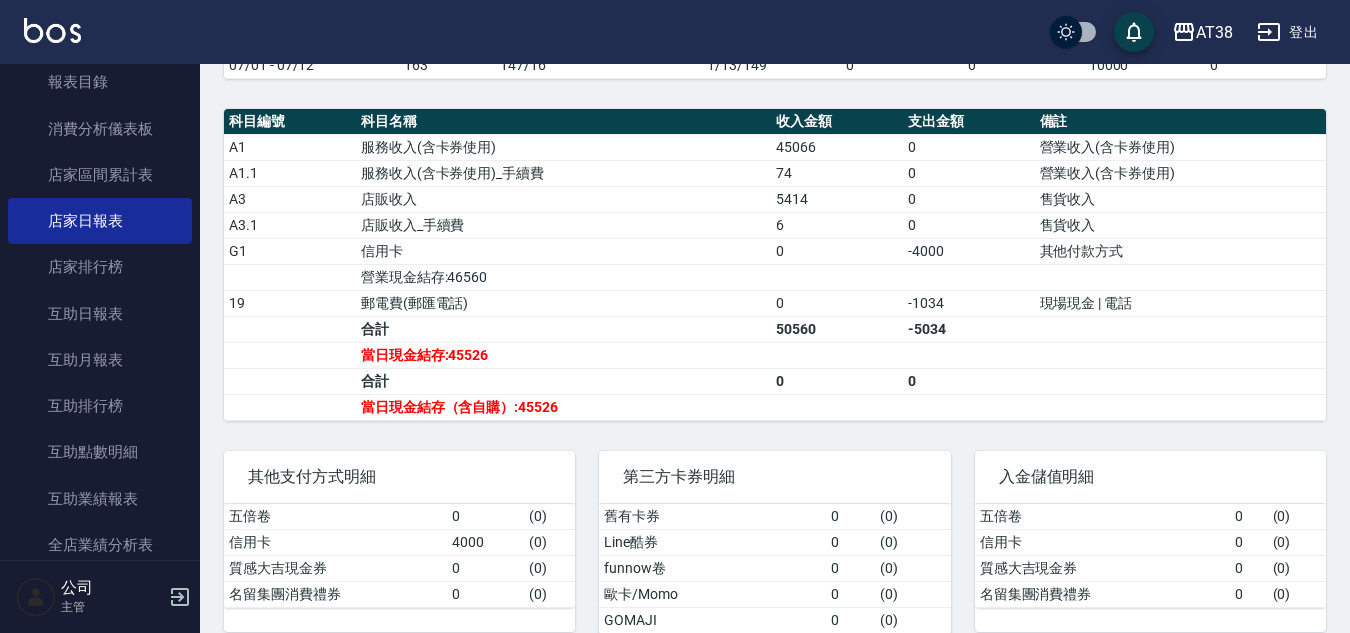 scroll, scrollTop: 552, scrollLeft: 0, axis: vertical 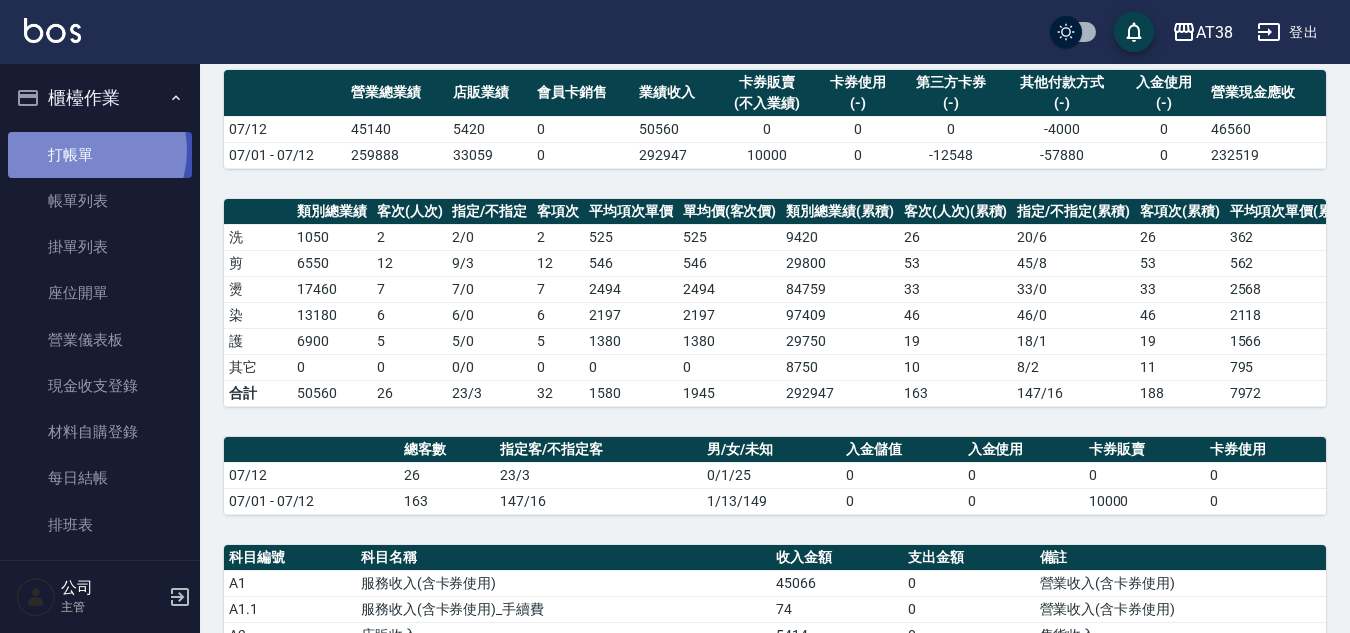 click on "打帳單" at bounding box center (100, 155) 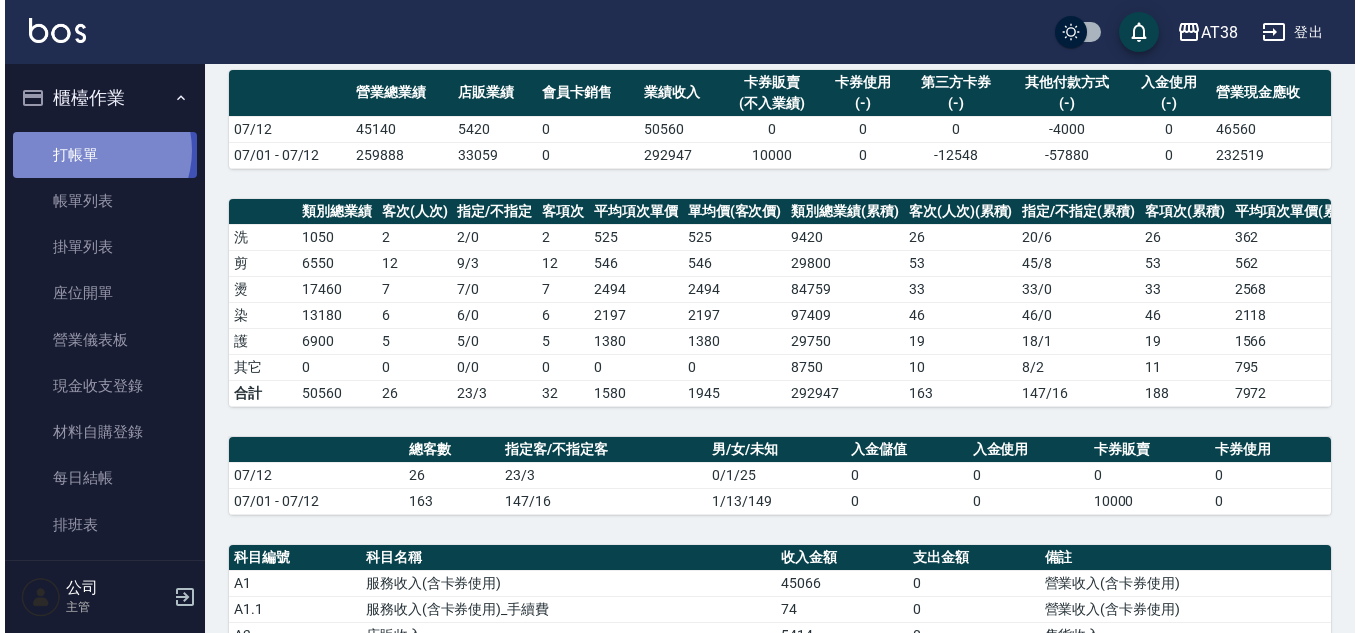 scroll, scrollTop: 0, scrollLeft: 0, axis: both 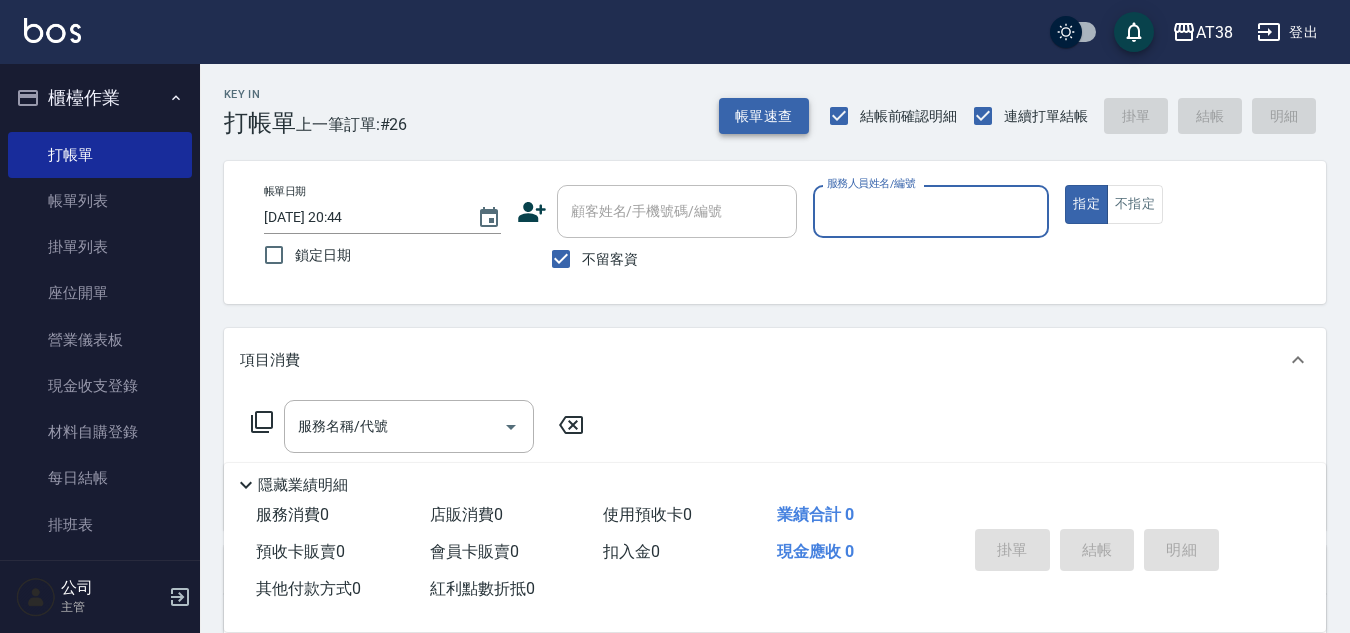 click on "帳單速查" at bounding box center [764, 116] 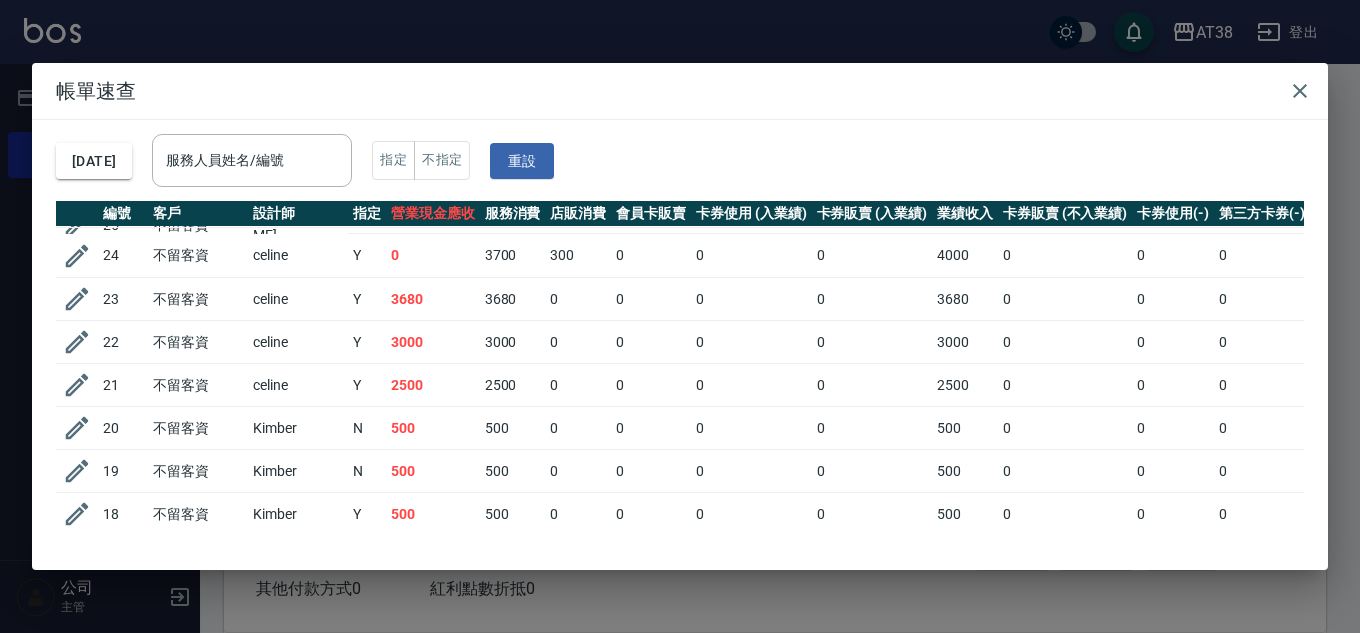 scroll, scrollTop: 0, scrollLeft: 0, axis: both 